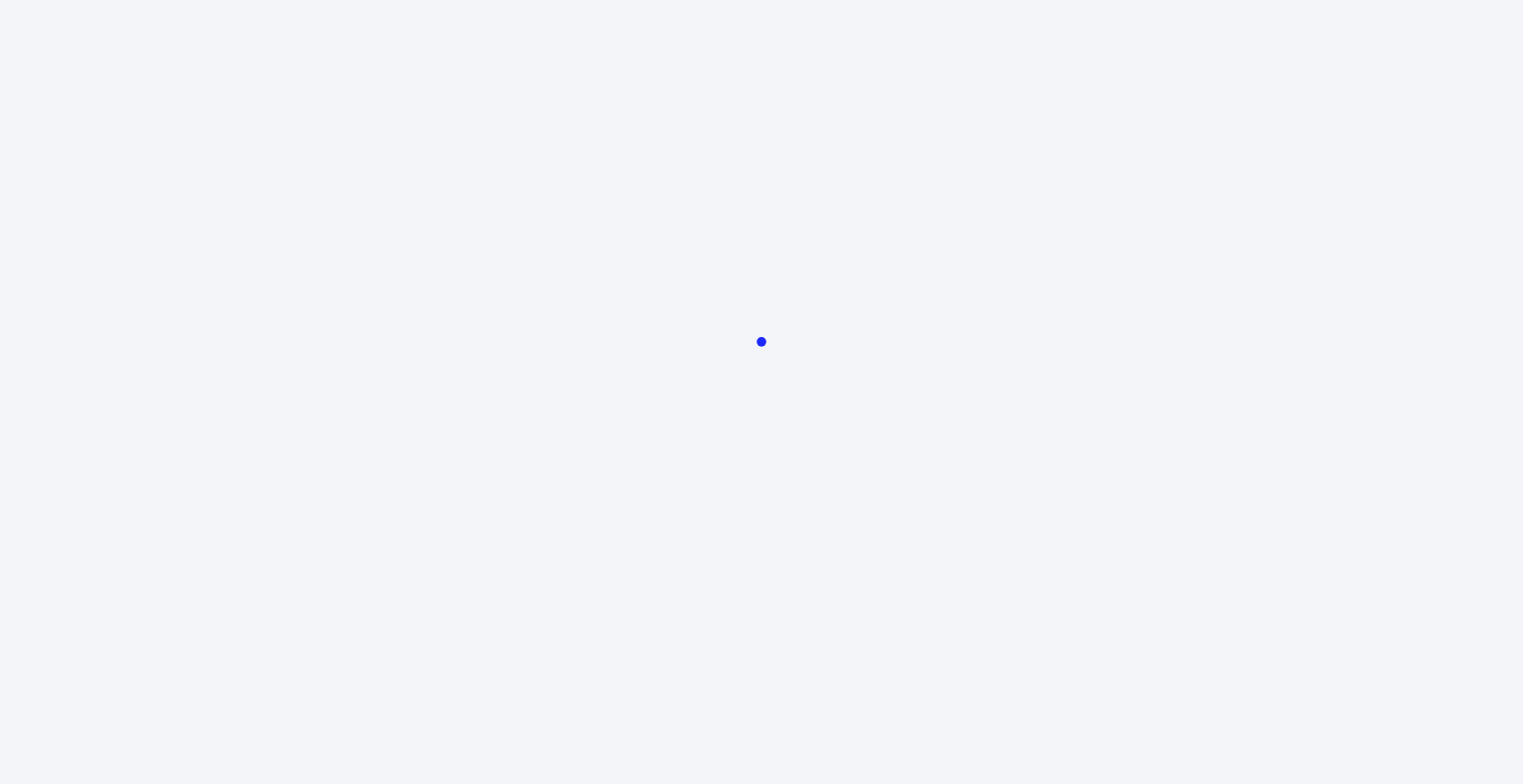 scroll, scrollTop: 0, scrollLeft: 0, axis: both 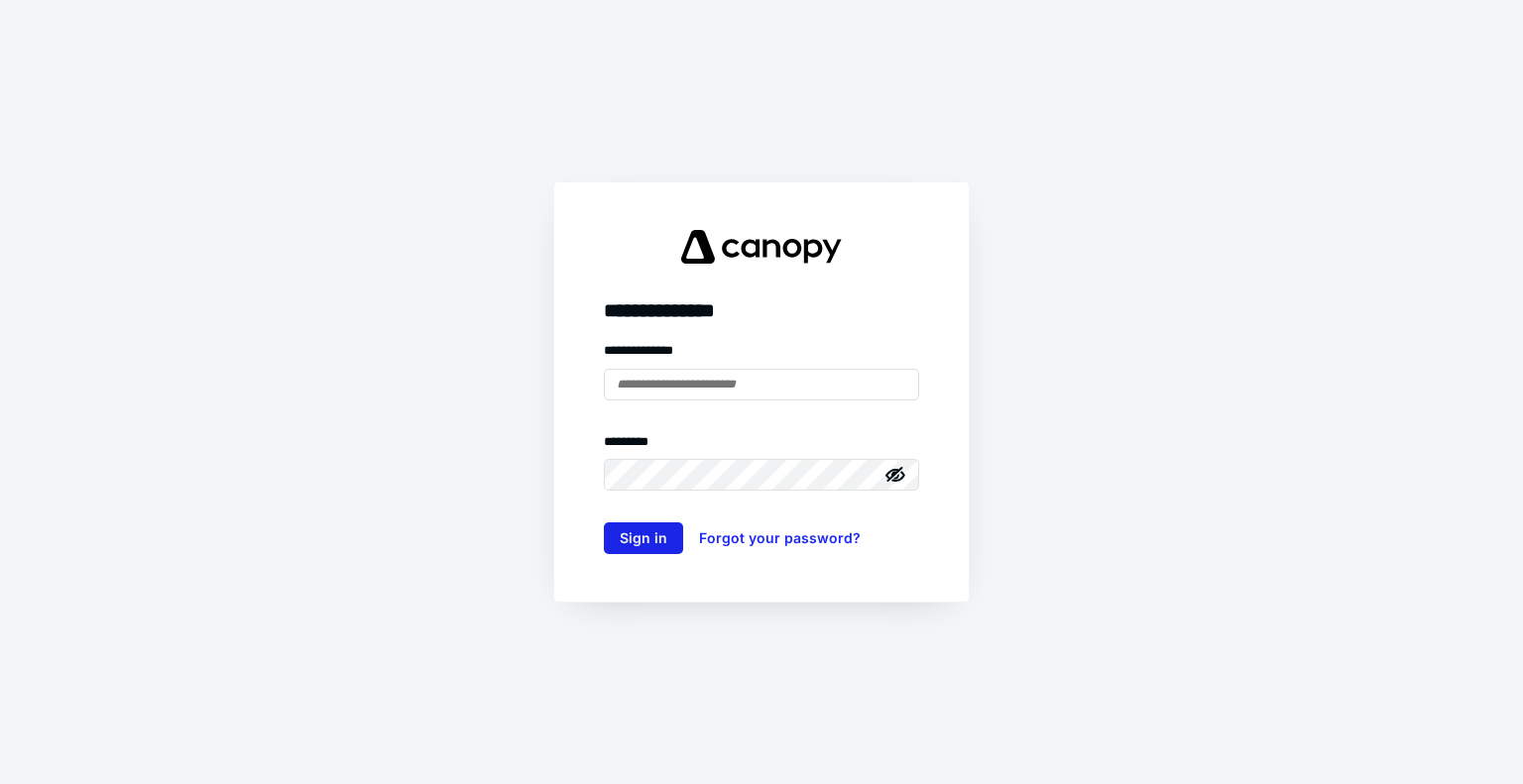 type on "**********" 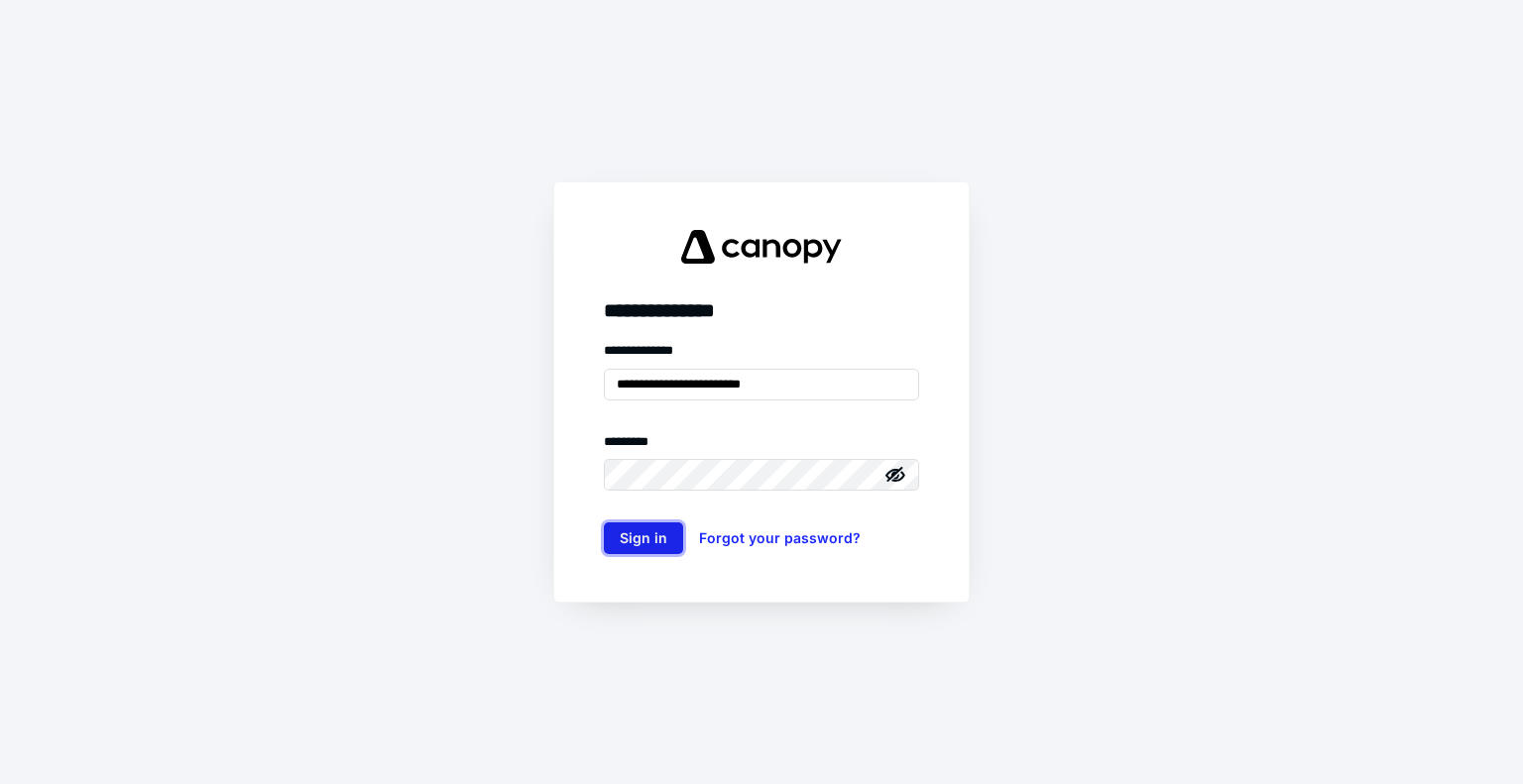 click on "Sign in" at bounding box center (644, 538) 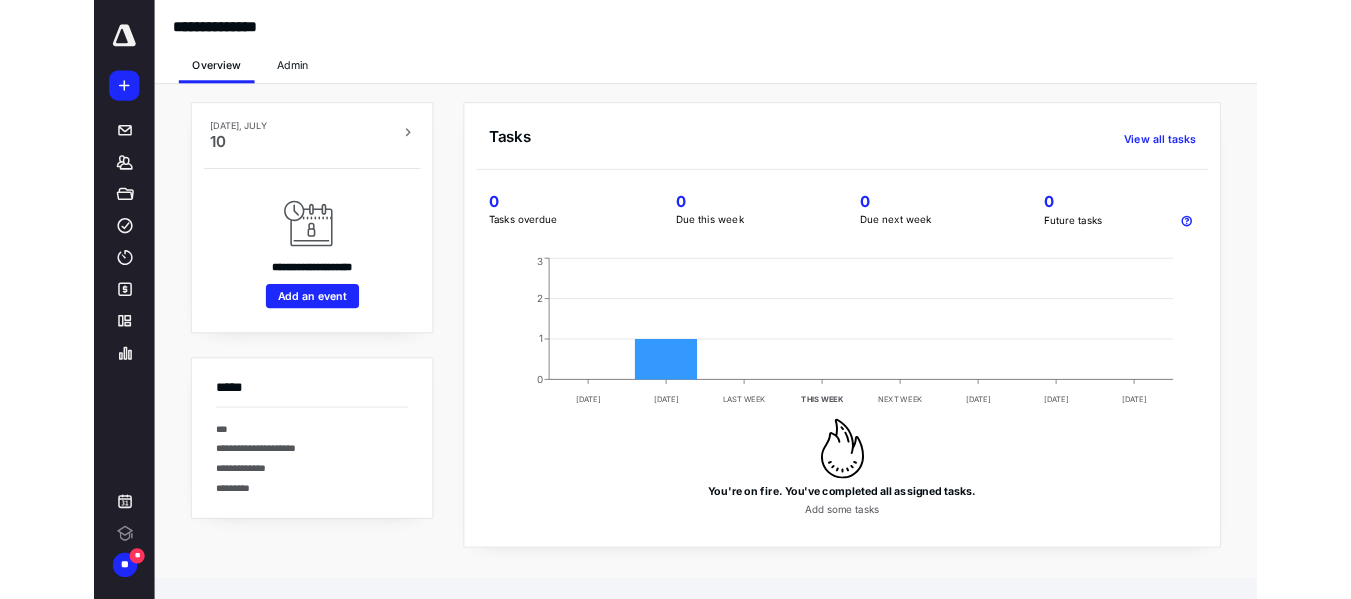 scroll, scrollTop: 0, scrollLeft: 0, axis: both 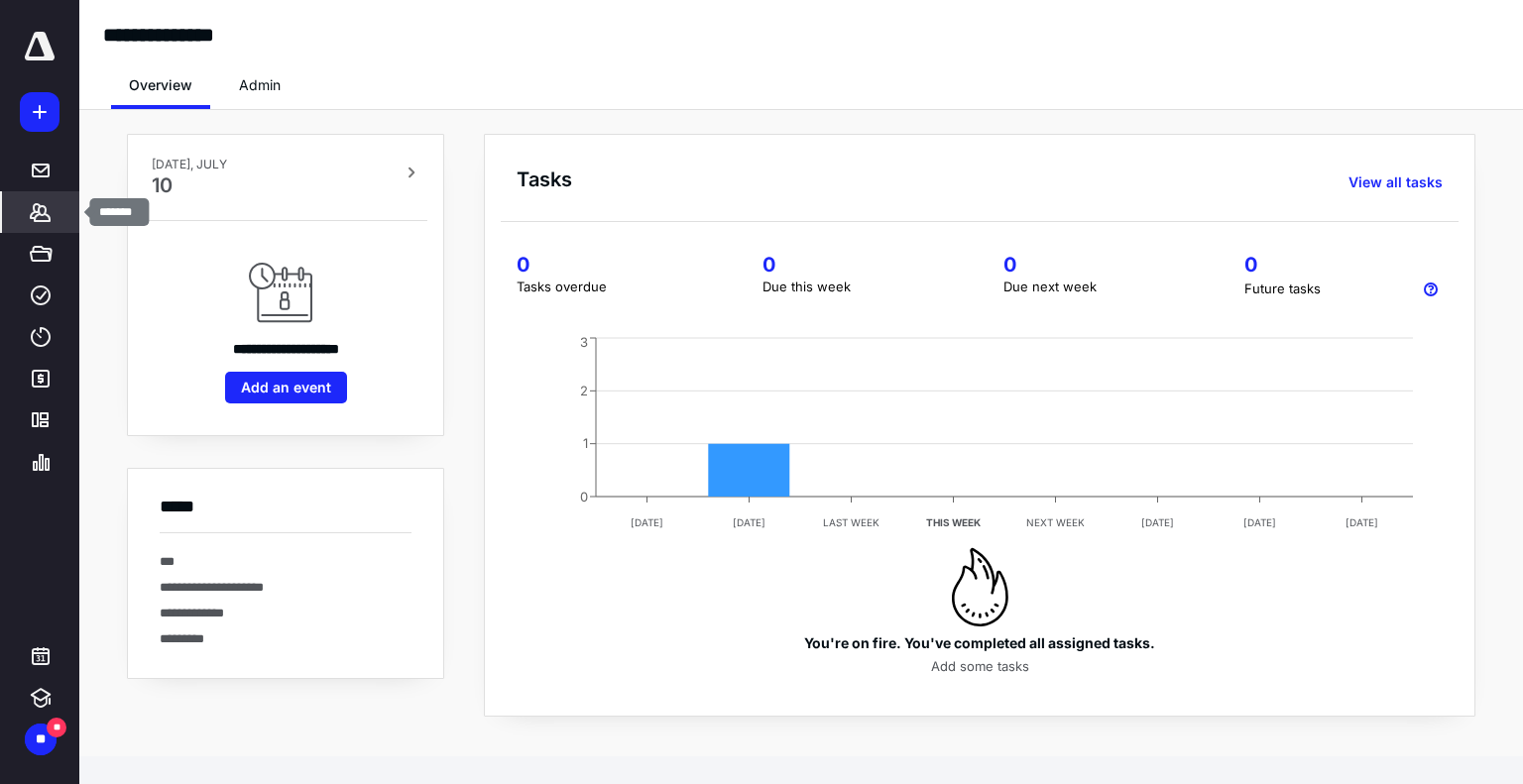 click 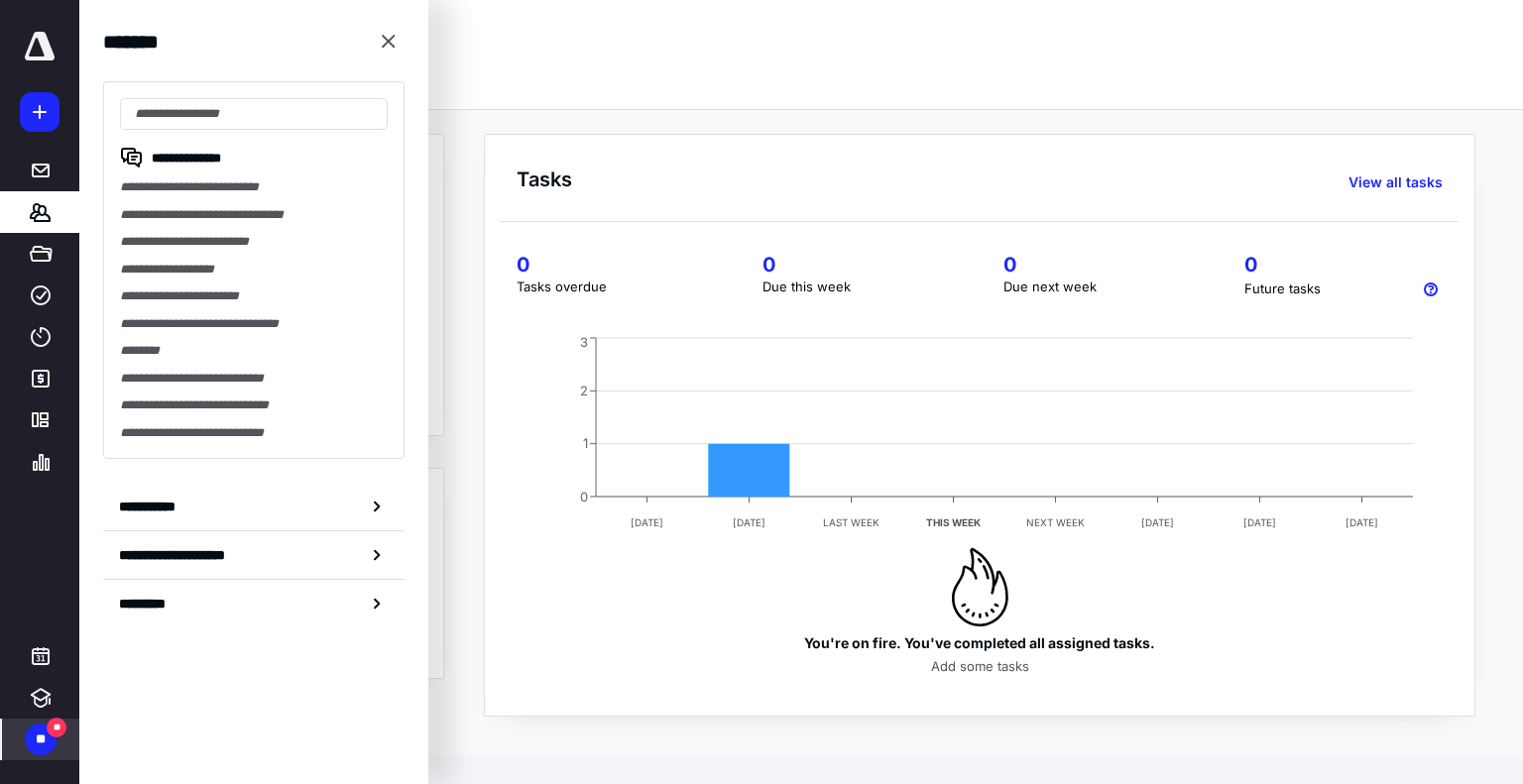 click on "**" at bounding box center [41, 739] 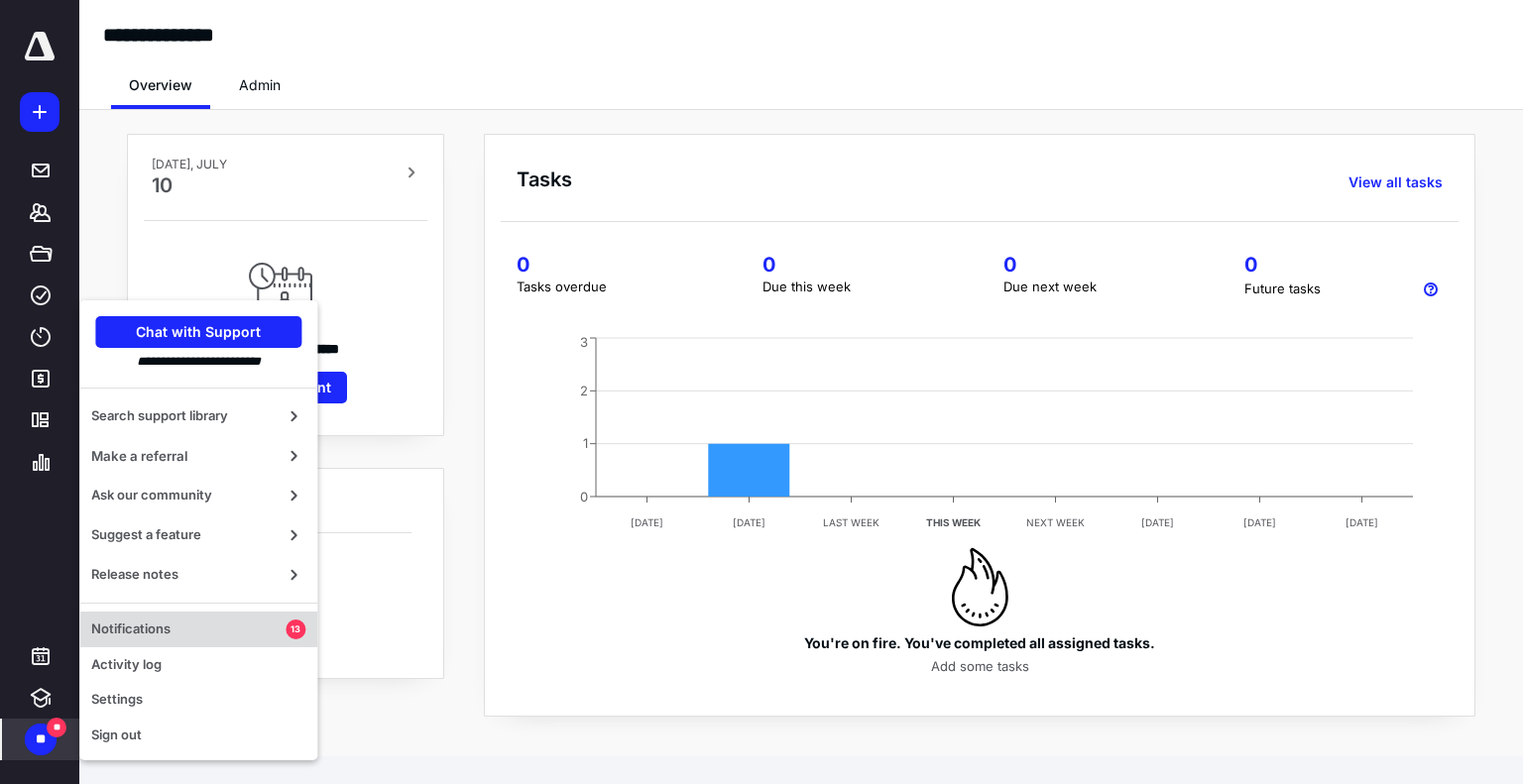 click on "Notifications" at bounding box center [188, 629] 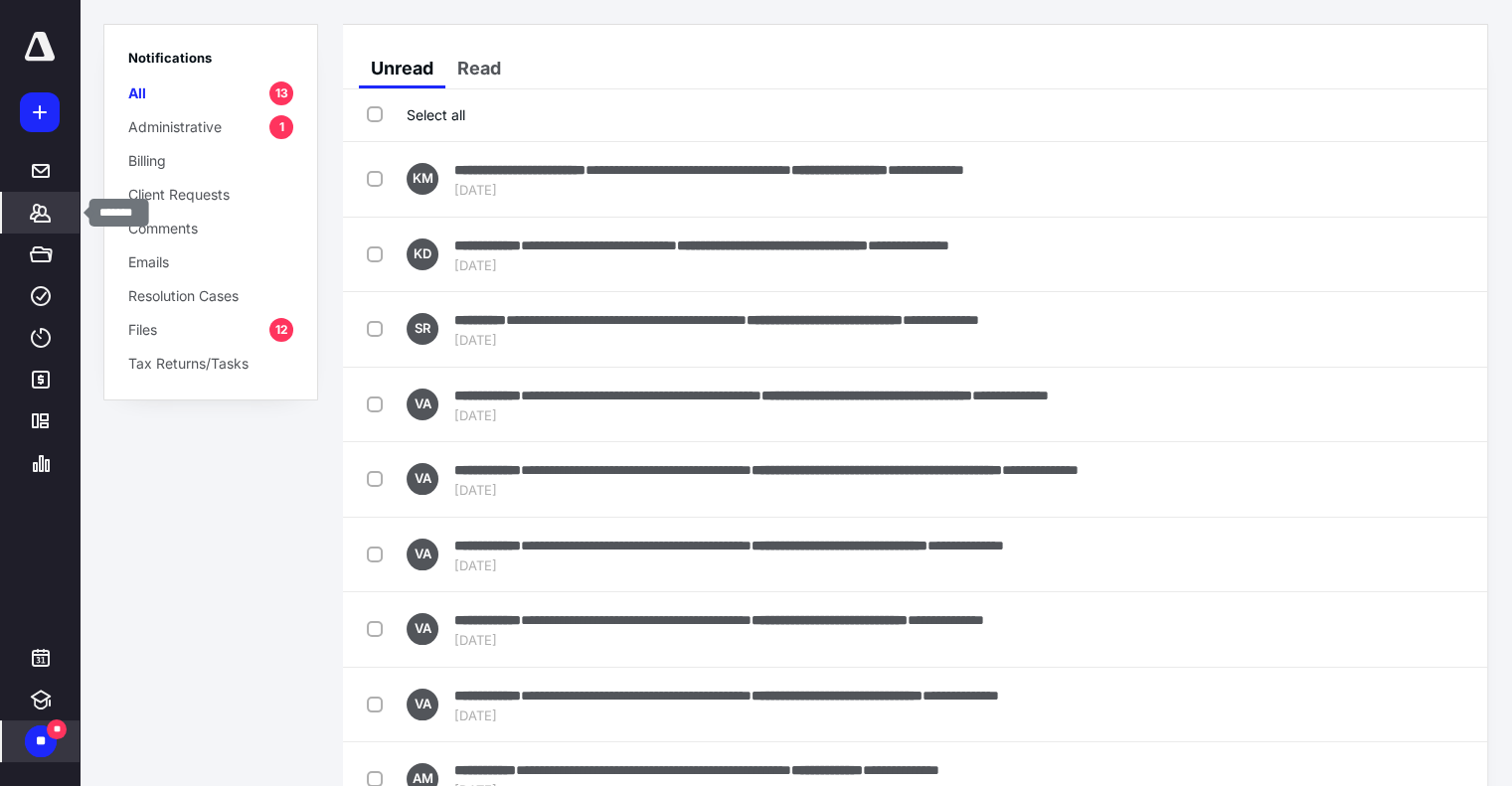 click 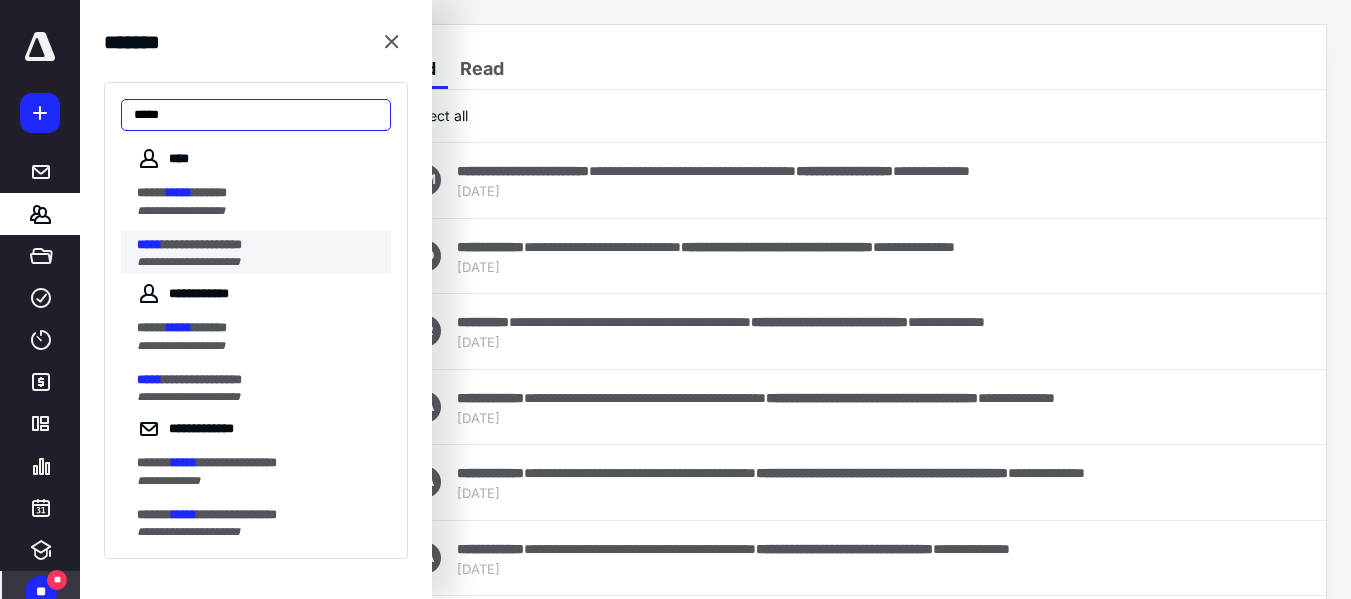 type on "*****" 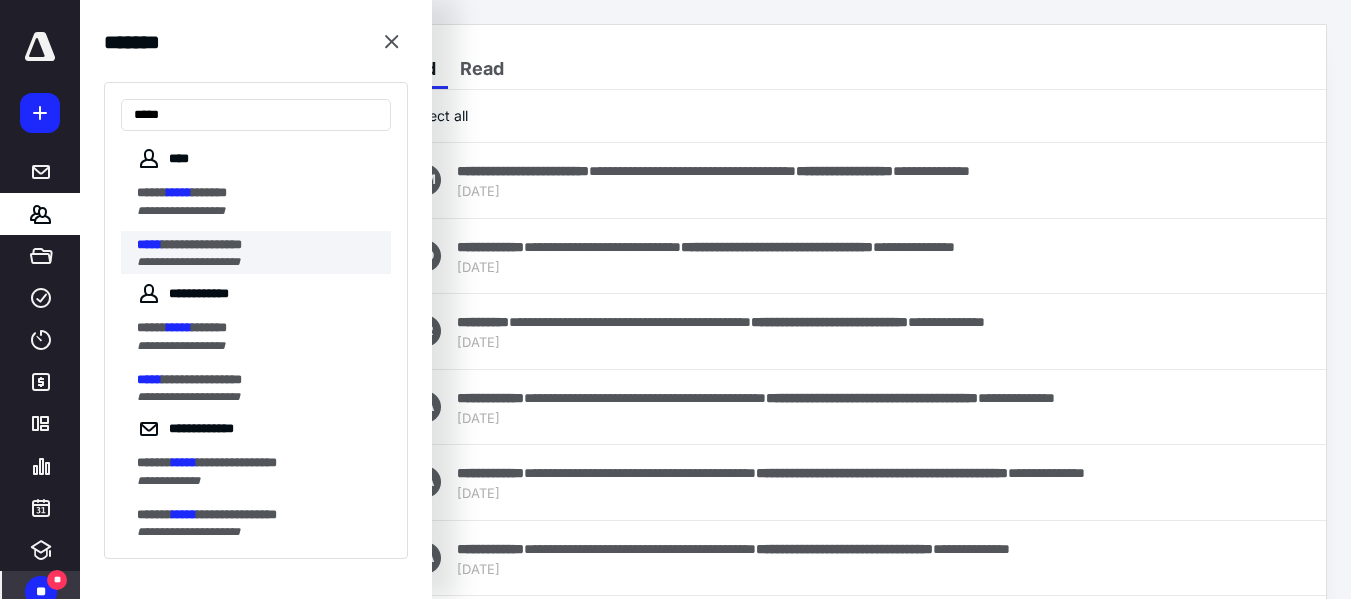 click on "*****" at bounding box center [149, 244] 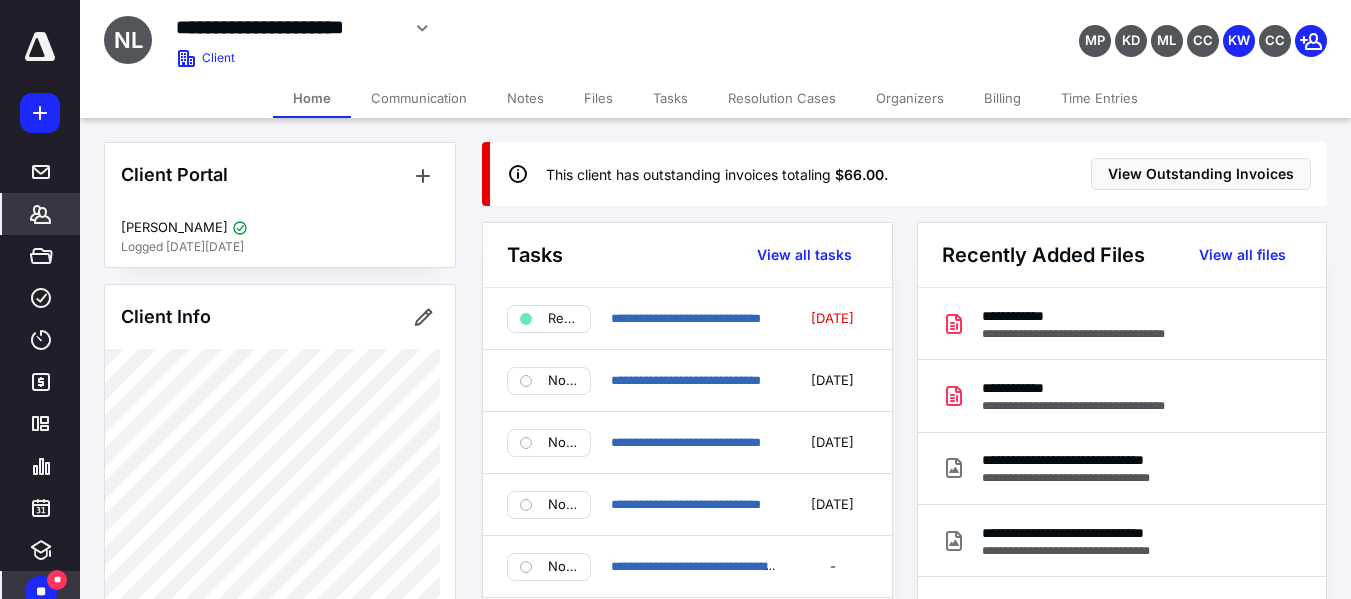 click on "Files" at bounding box center (598, 98) 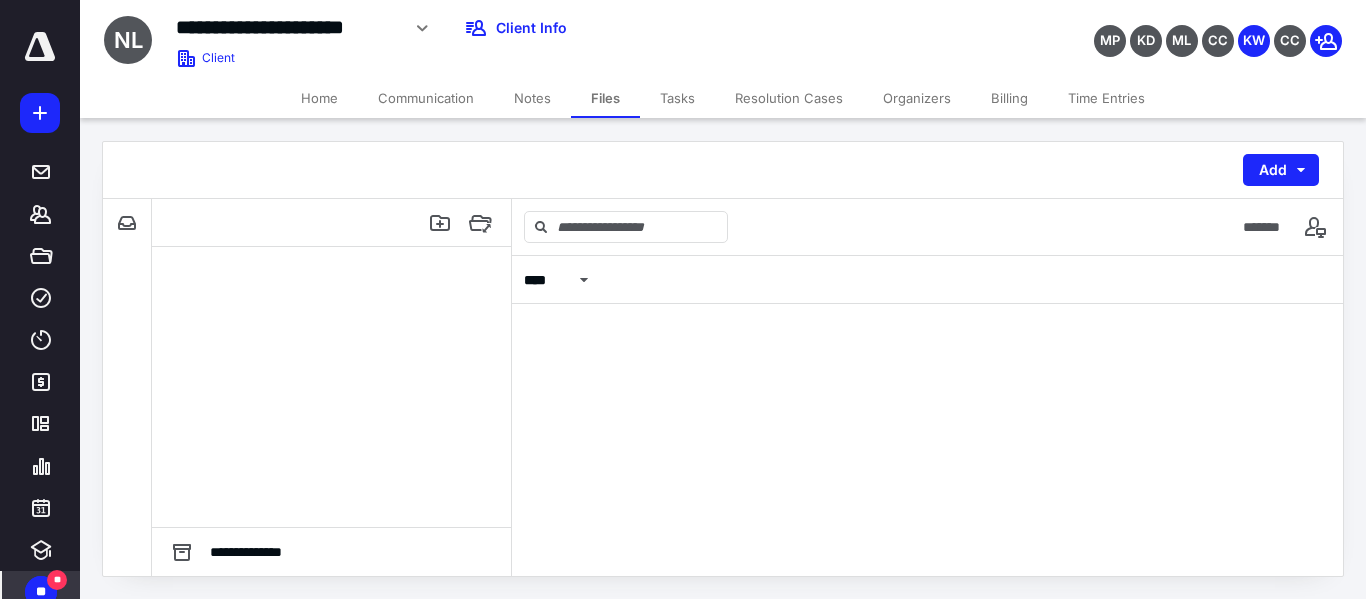 click on "Notes" at bounding box center [532, 98] 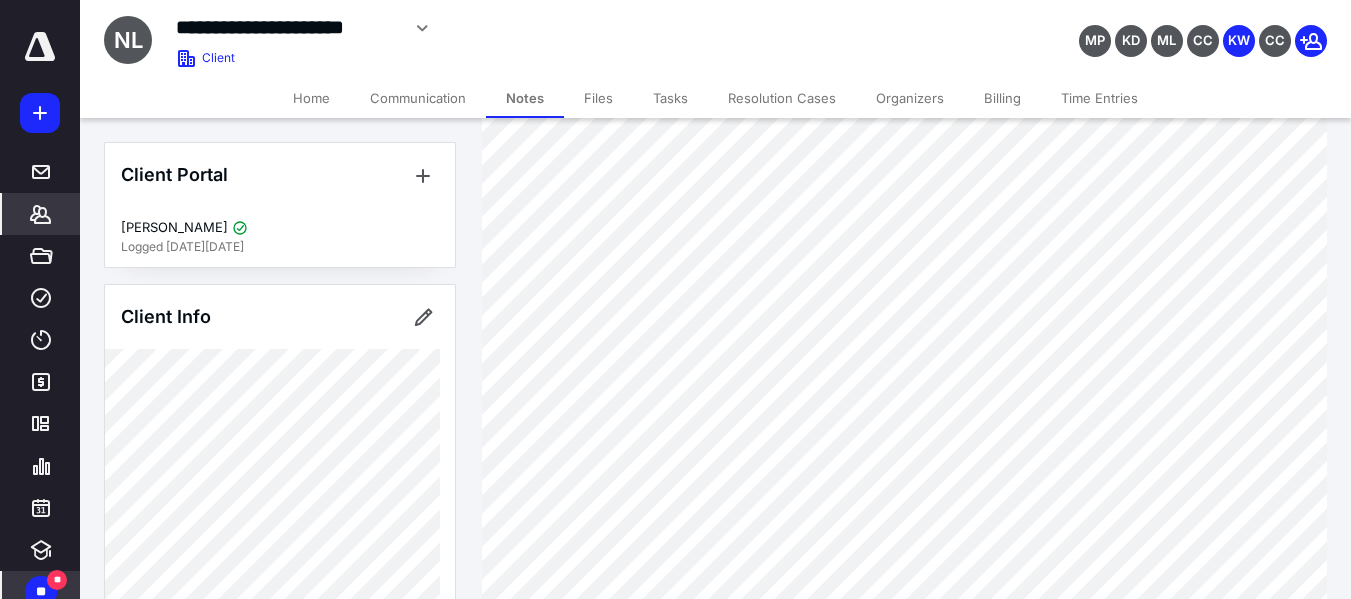 scroll, scrollTop: 500, scrollLeft: 0, axis: vertical 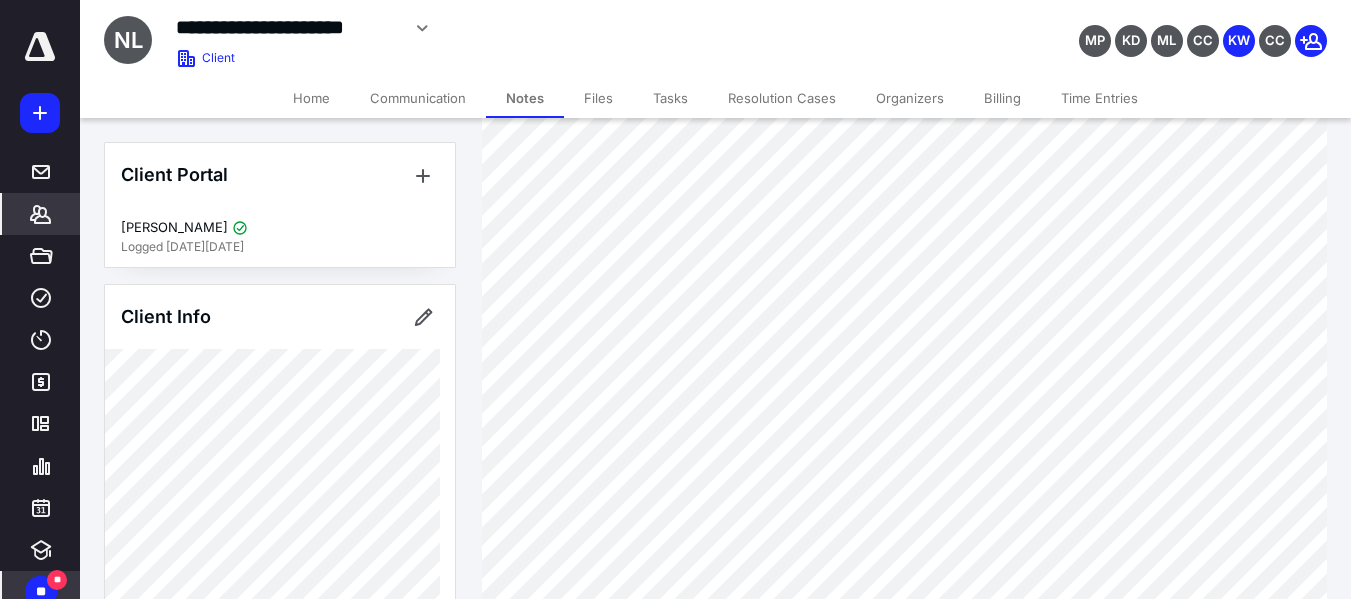 click on "Files" at bounding box center (598, 98) 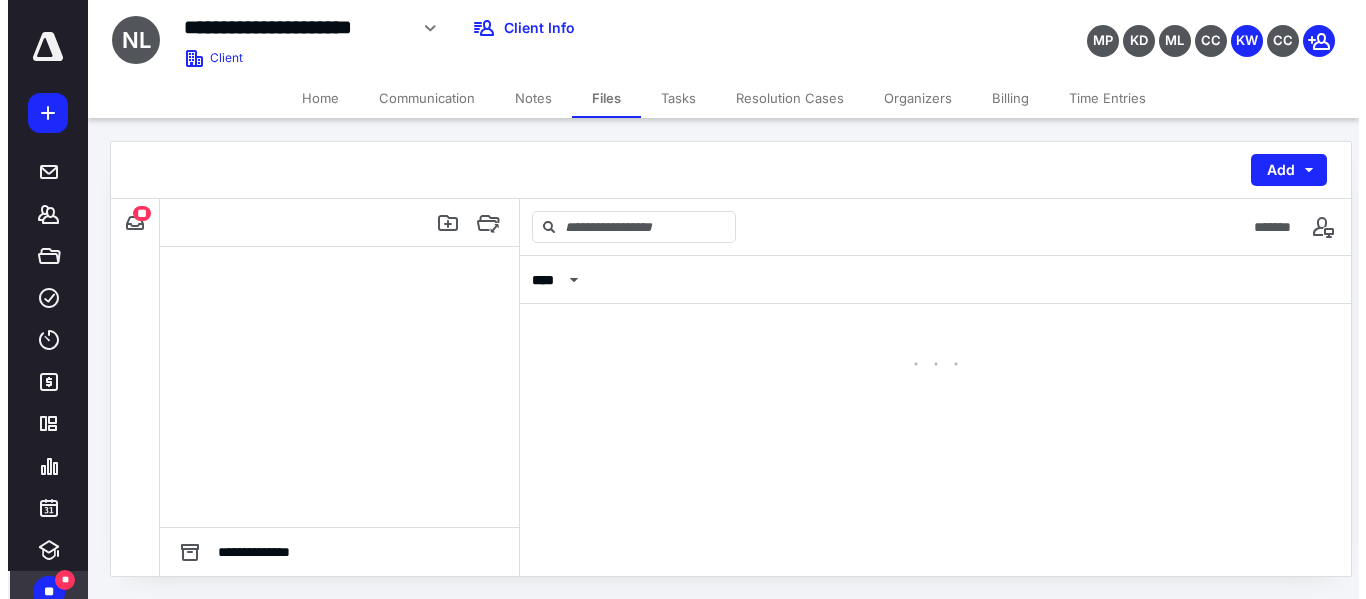 scroll, scrollTop: 0, scrollLeft: 0, axis: both 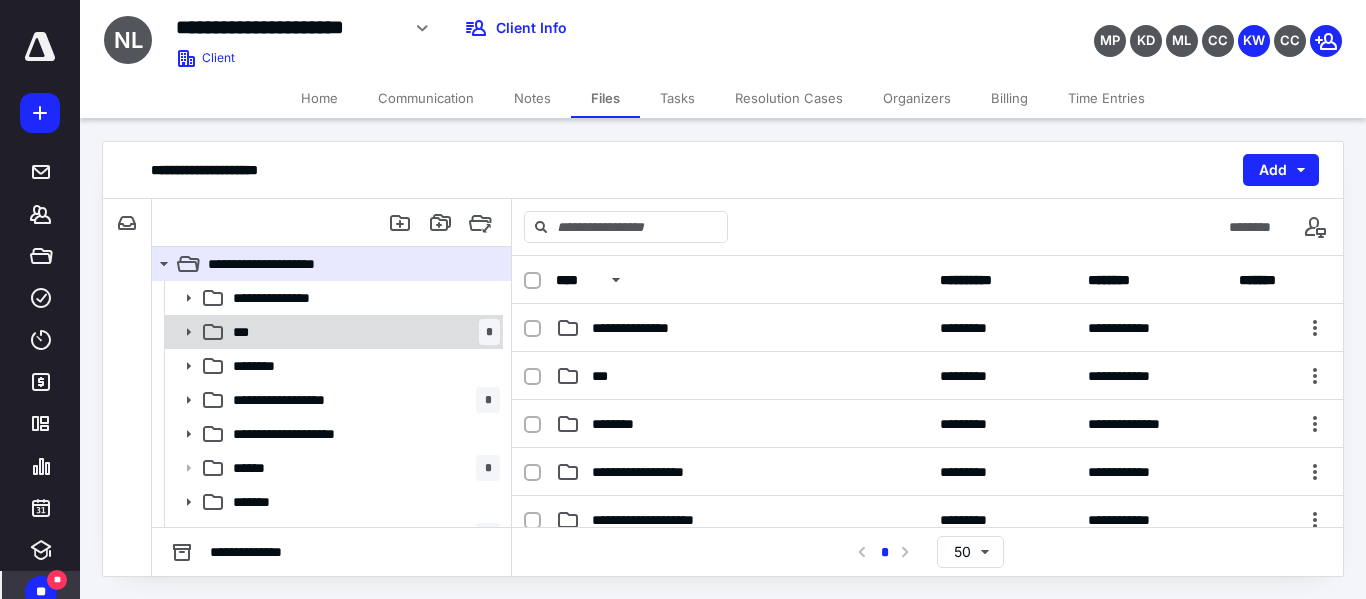 click 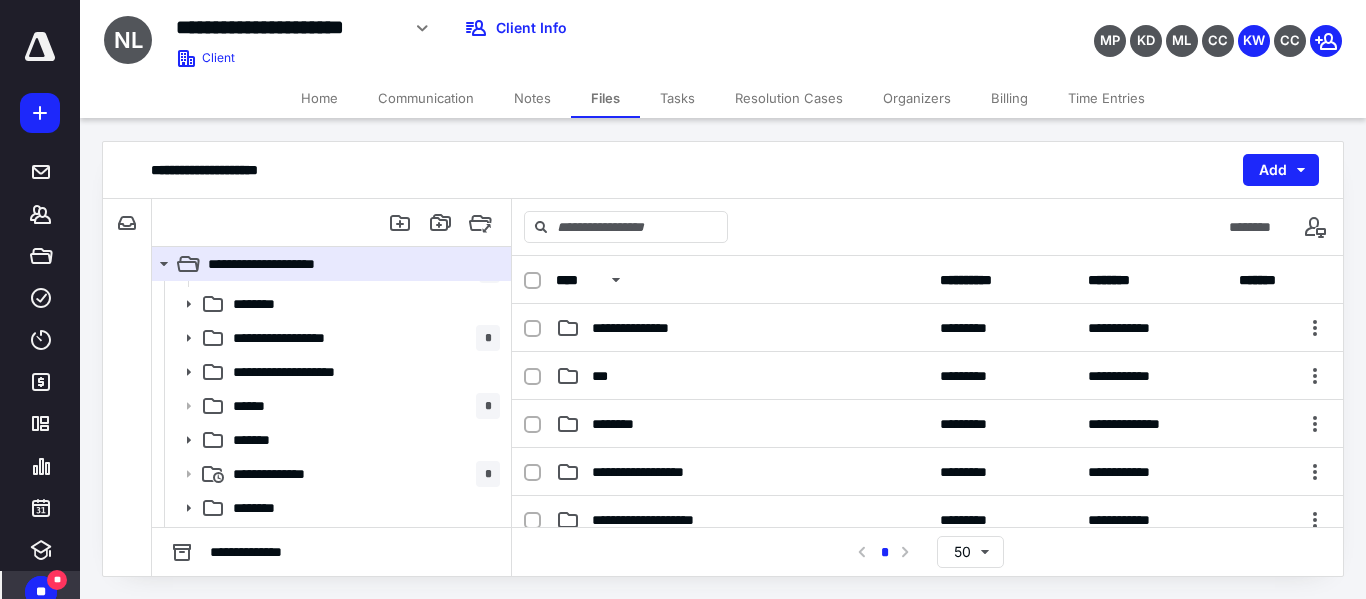 scroll, scrollTop: 100, scrollLeft: 0, axis: vertical 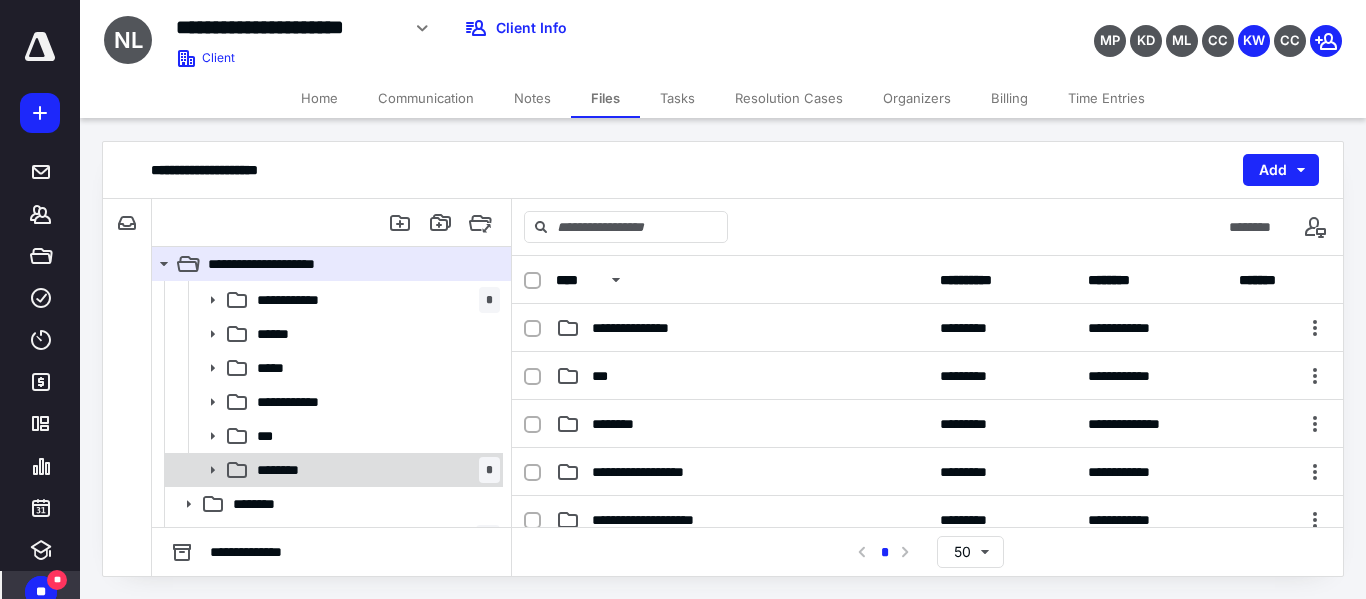 click on "********" at bounding box center (288, 470) 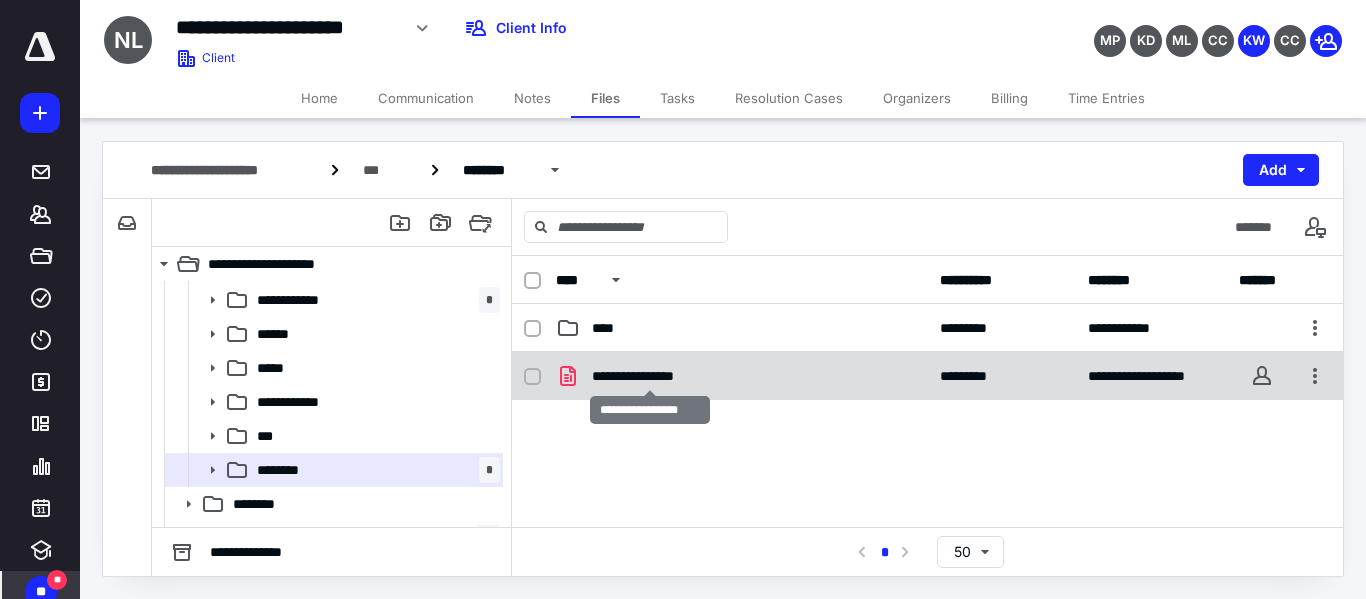 click on "**********" at bounding box center [650, 376] 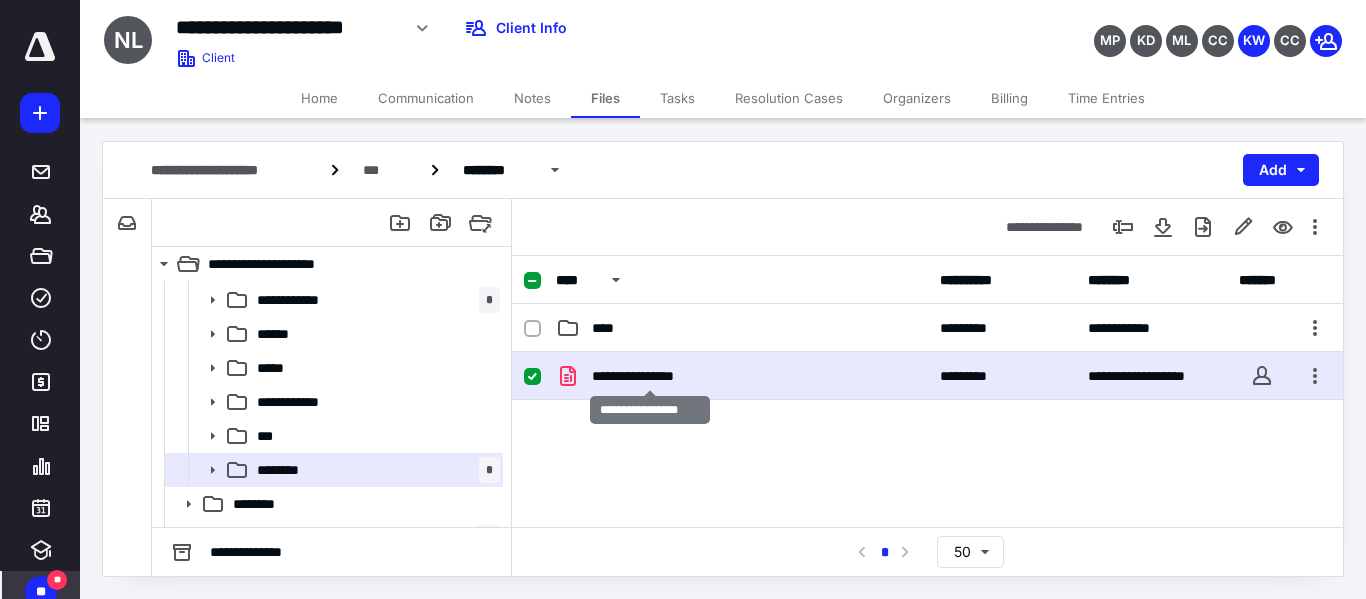 click on "**********" at bounding box center (650, 376) 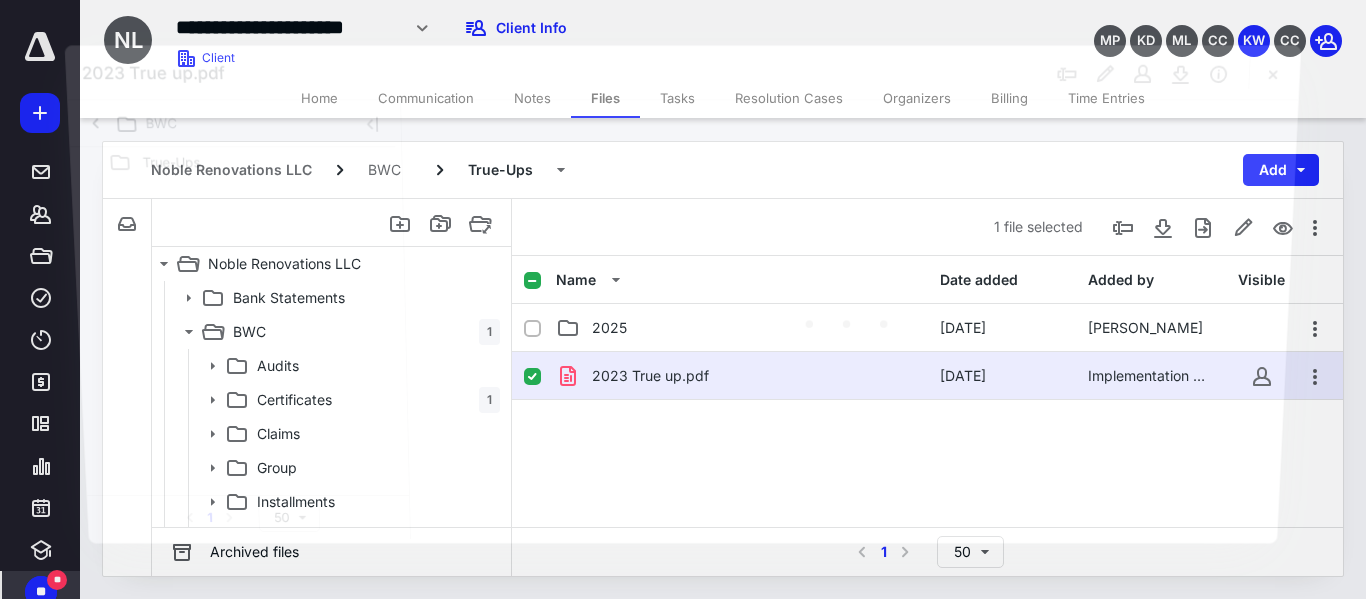 scroll, scrollTop: 100, scrollLeft: 0, axis: vertical 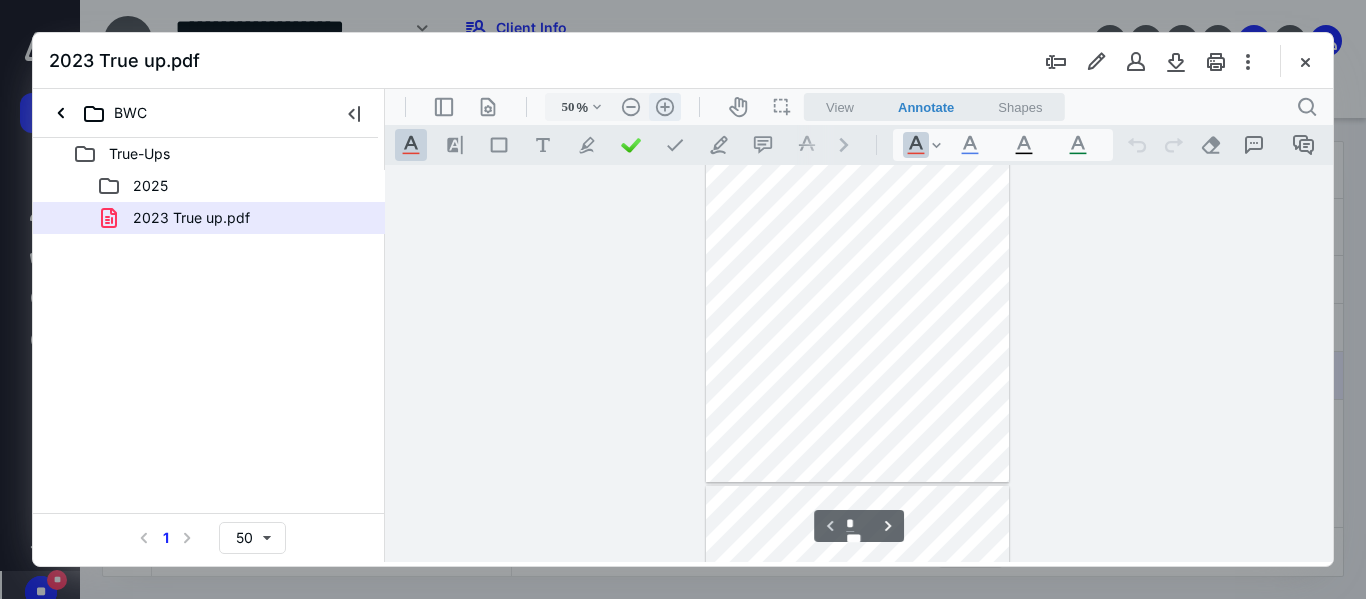 click on ".cls-1{fill:#abb0c4;} icon - header - zoom - in - line" at bounding box center [665, 107] 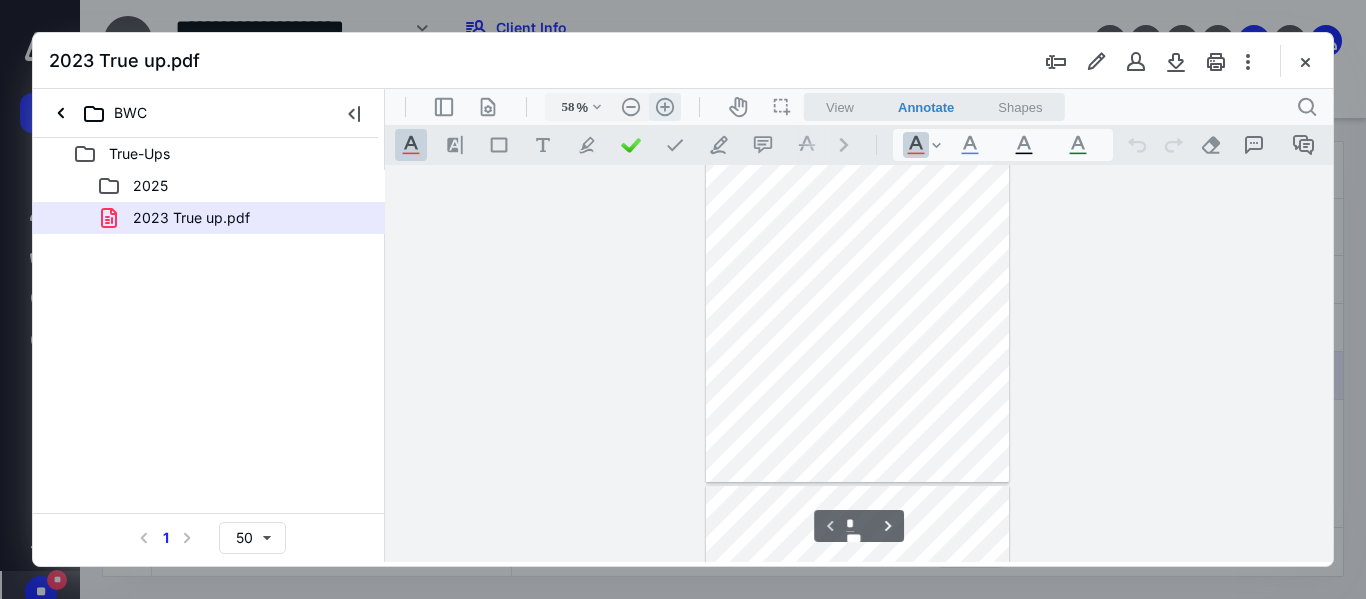 click on ".cls-1{fill:#abb0c4;} icon - header - zoom - in - line" at bounding box center (665, 107) 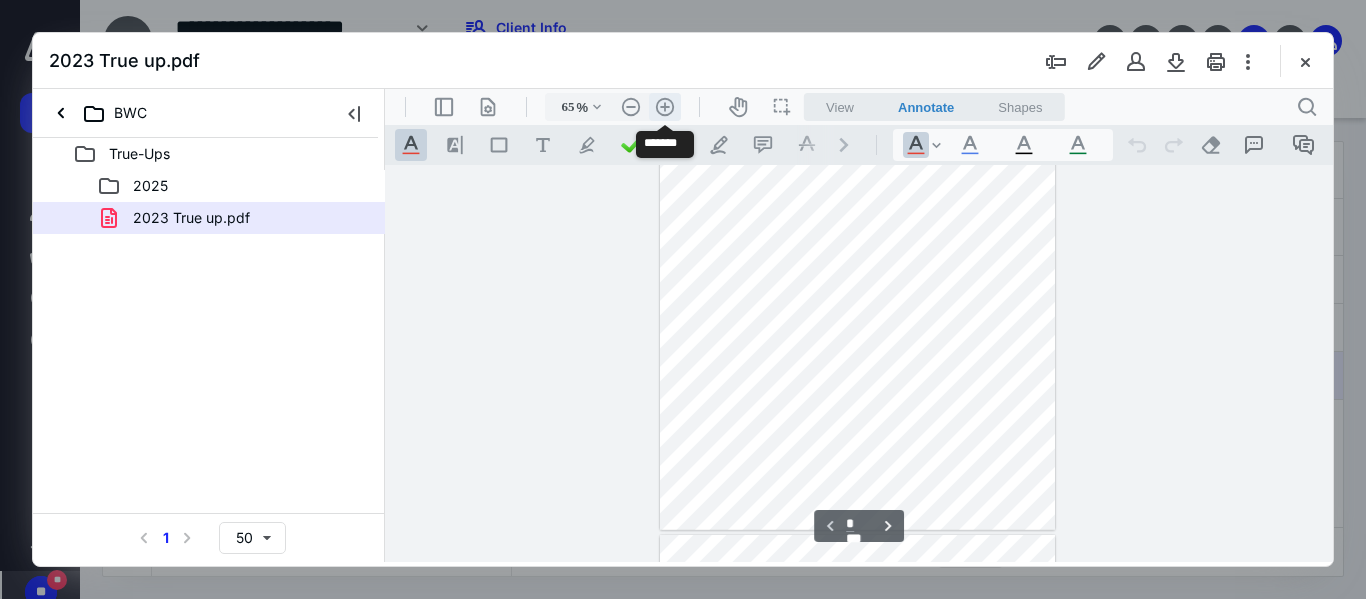 click on ".cls-1{fill:#abb0c4;} icon - header - zoom - in - line" at bounding box center (665, 107) 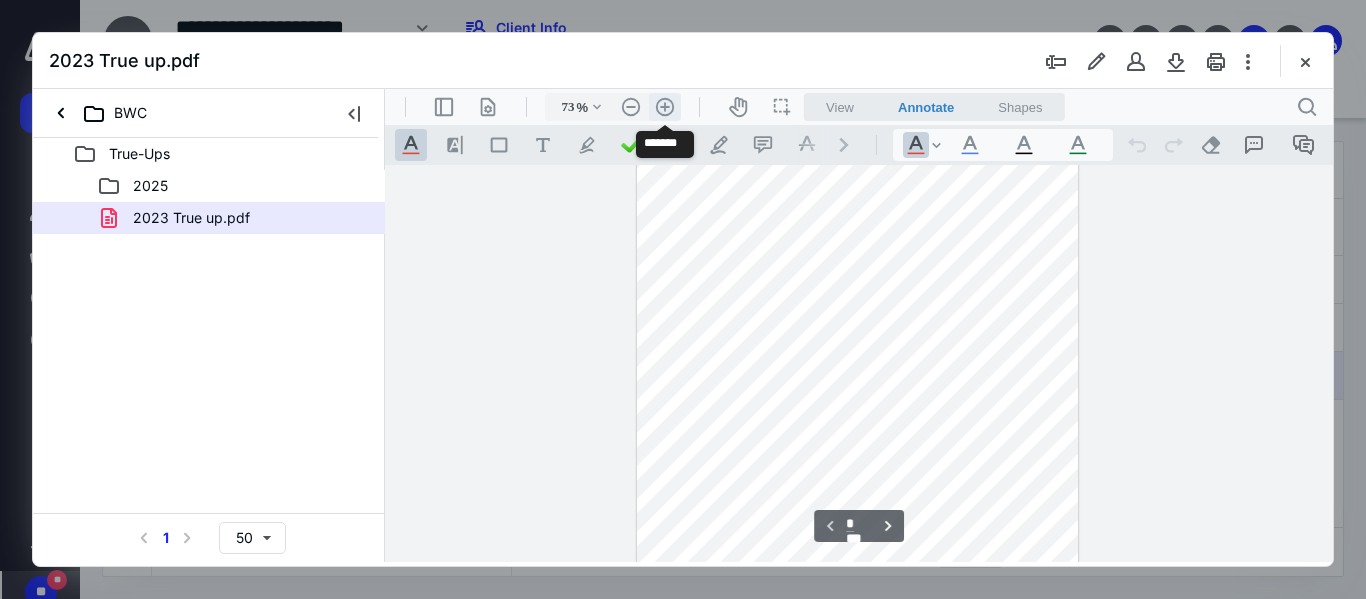 click on ".cls-1{fill:#abb0c4;} icon - header - zoom - in - line" at bounding box center (665, 107) 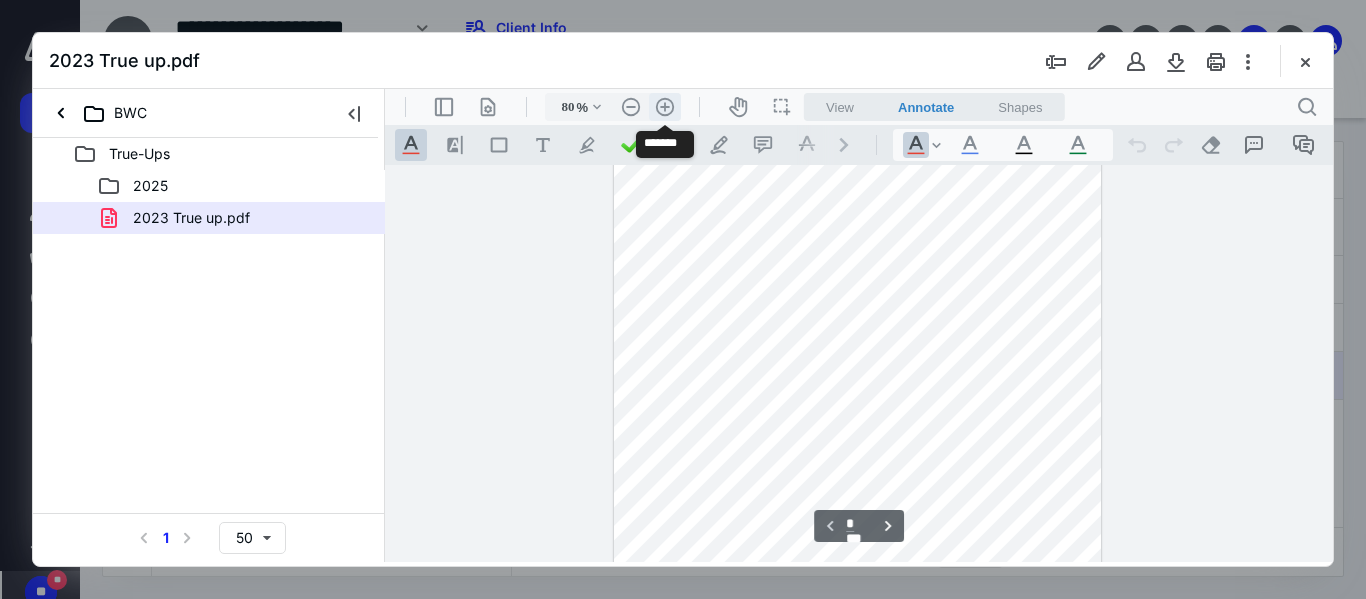 click on ".cls-1{fill:#abb0c4;} icon - header - zoom - in - line" at bounding box center [665, 107] 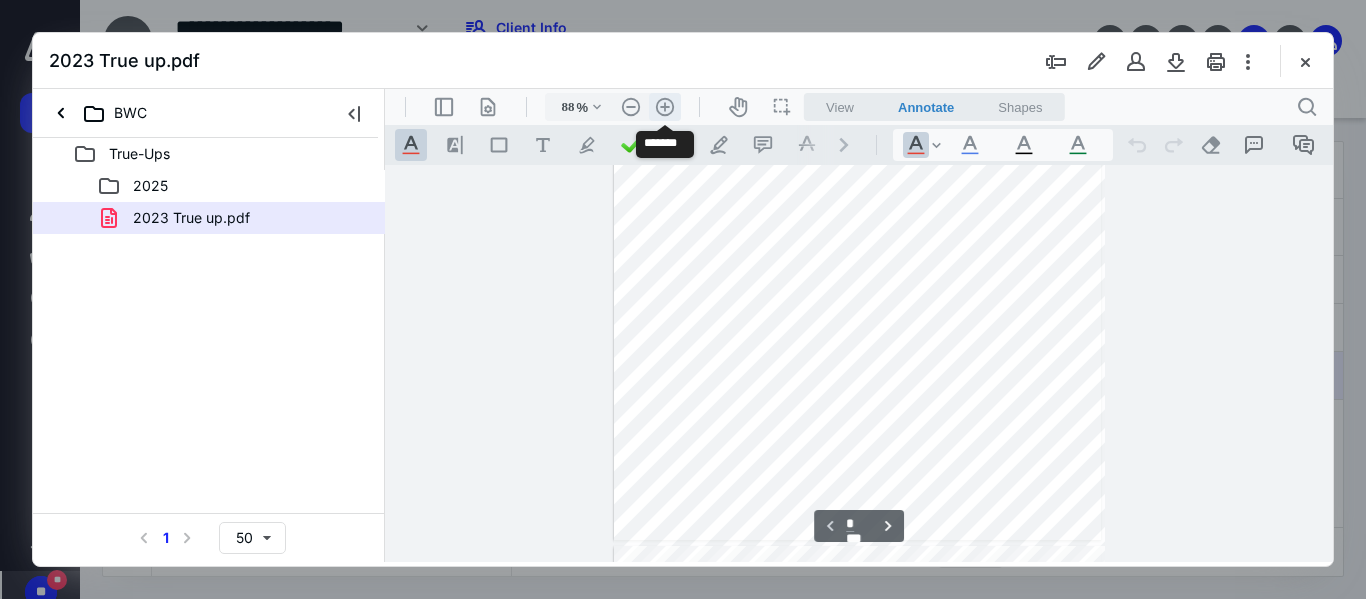 click on ".cls-1{fill:#abb0c4;} icon - header - zoom - in - line" at bounding box center (665, 107) 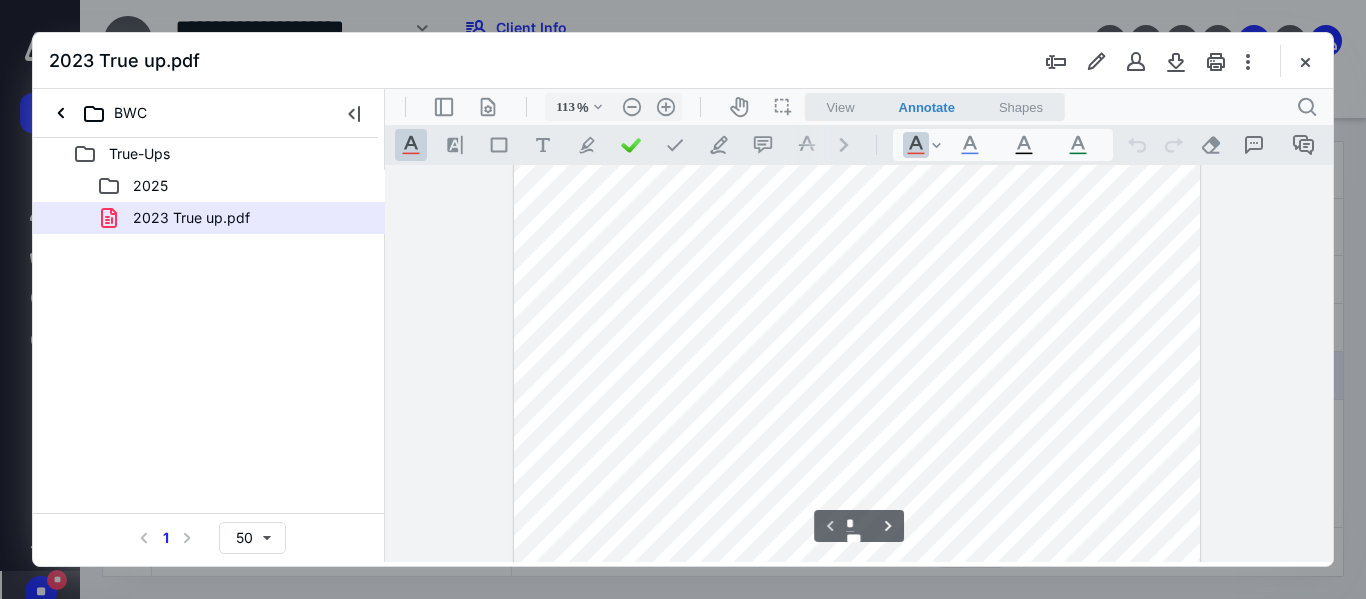 scroll, scrollTop: 278, scrollLeft: 0, axis: vertical 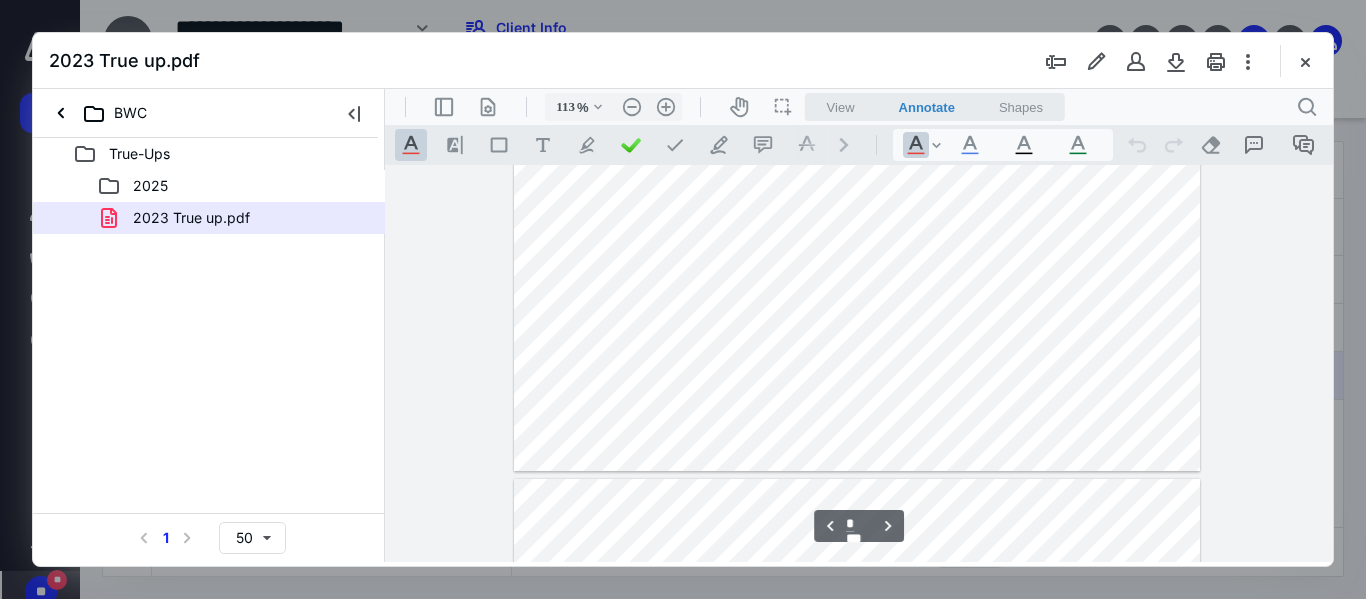 type on "*" 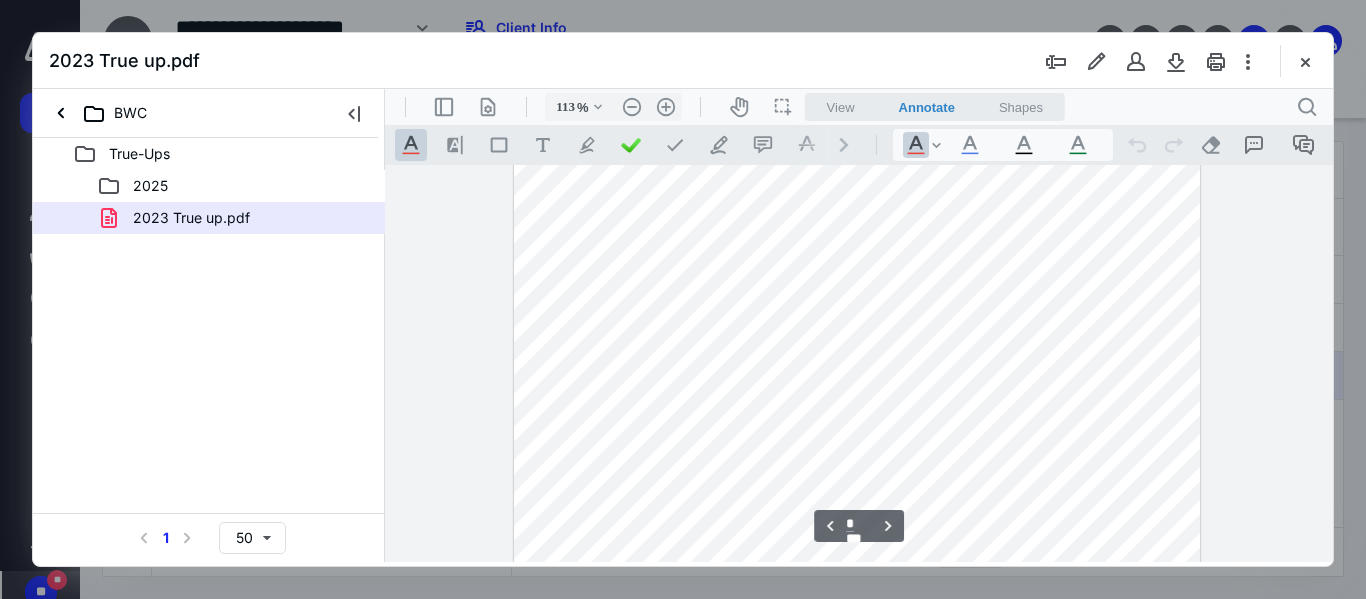 scroll, scrollTop: 2978, scrollLeft: 0, axis: vertical 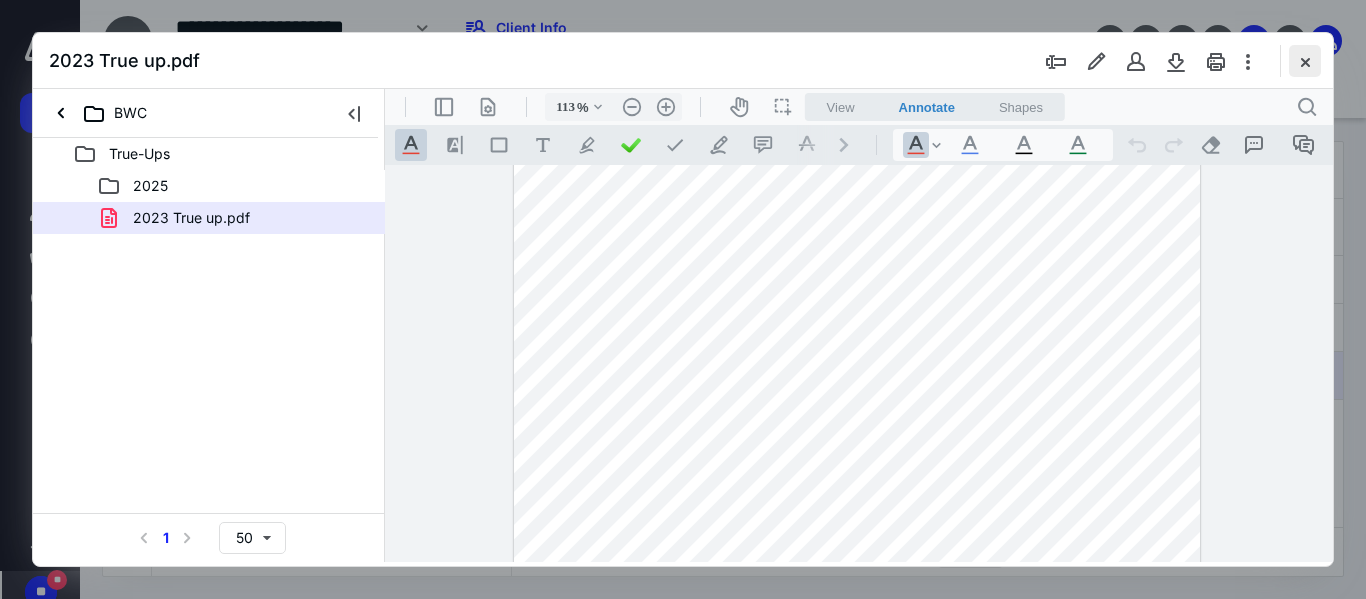 click at bounding box center [1305, 61] 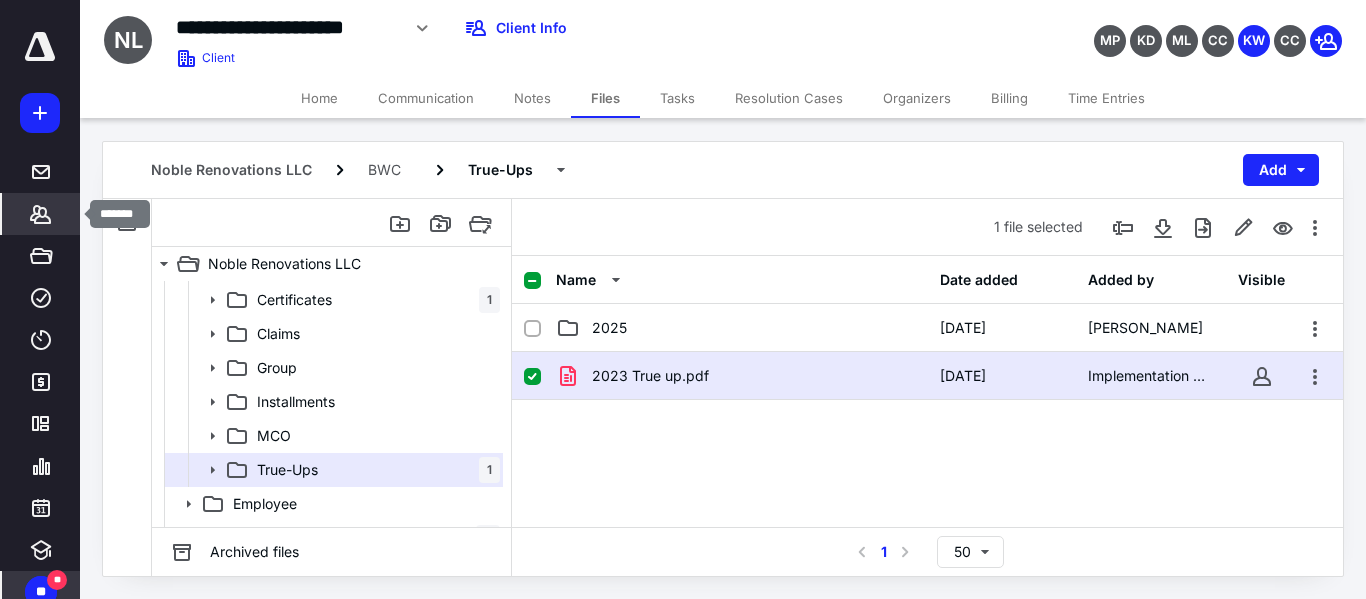click on "*******" at bounding box center [41, 214] 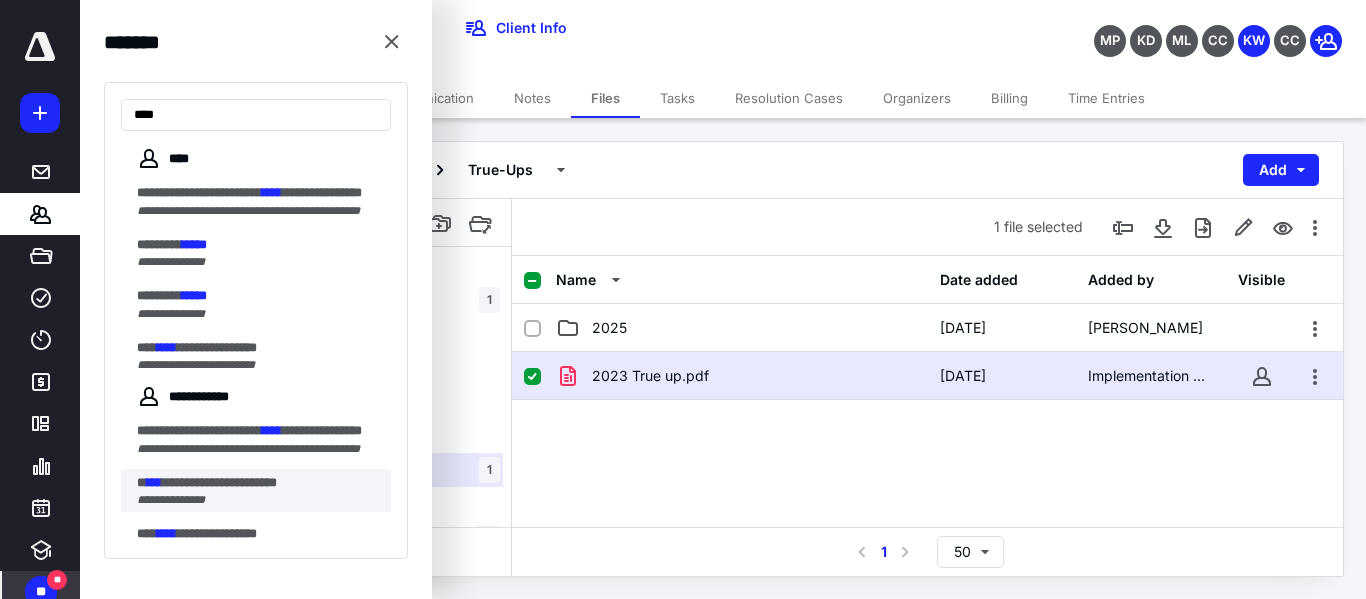 type on "****" 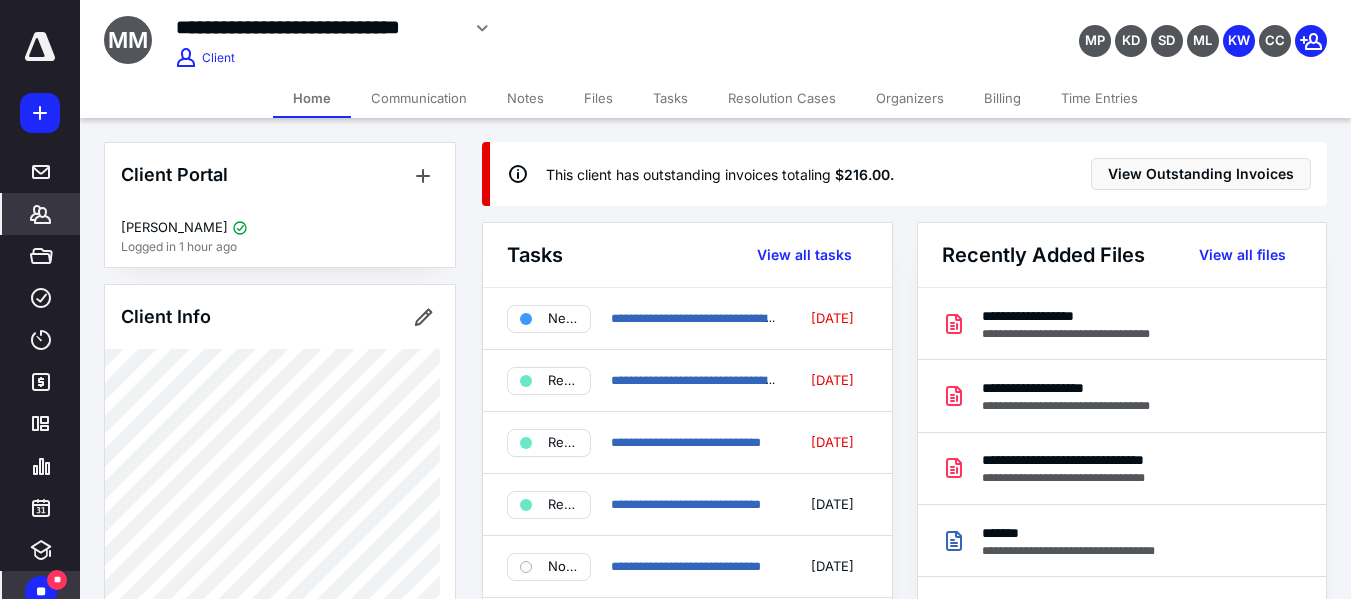 click on "Files" at bounding box center [598, 98] 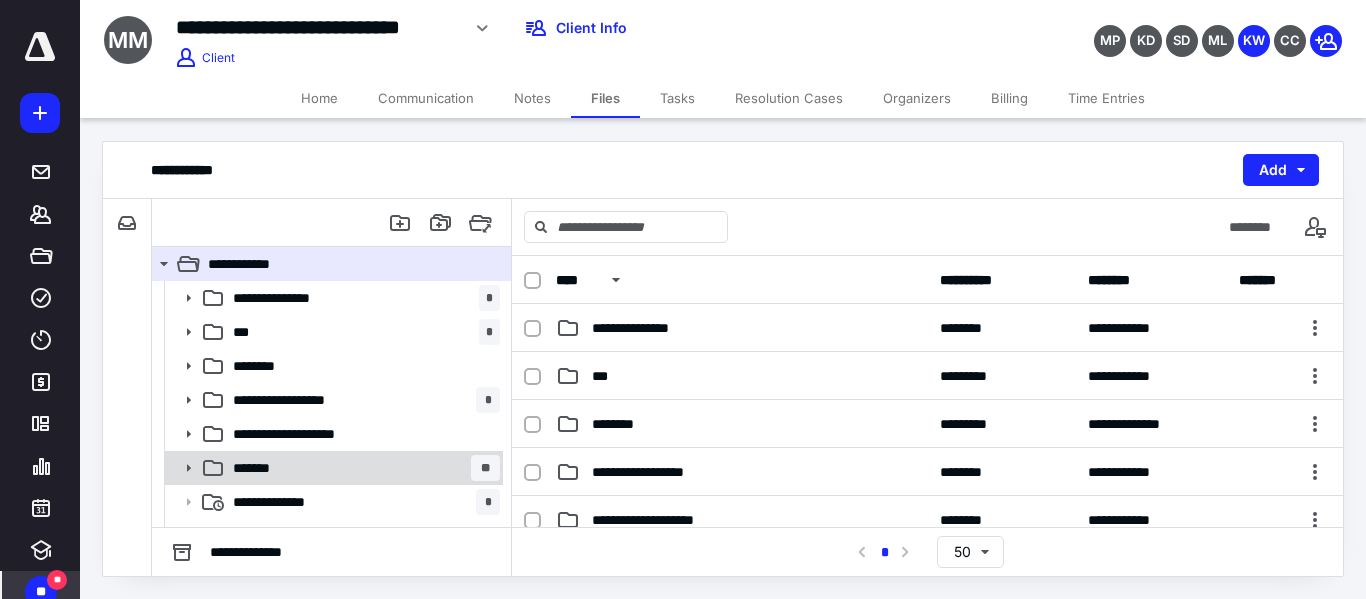 click 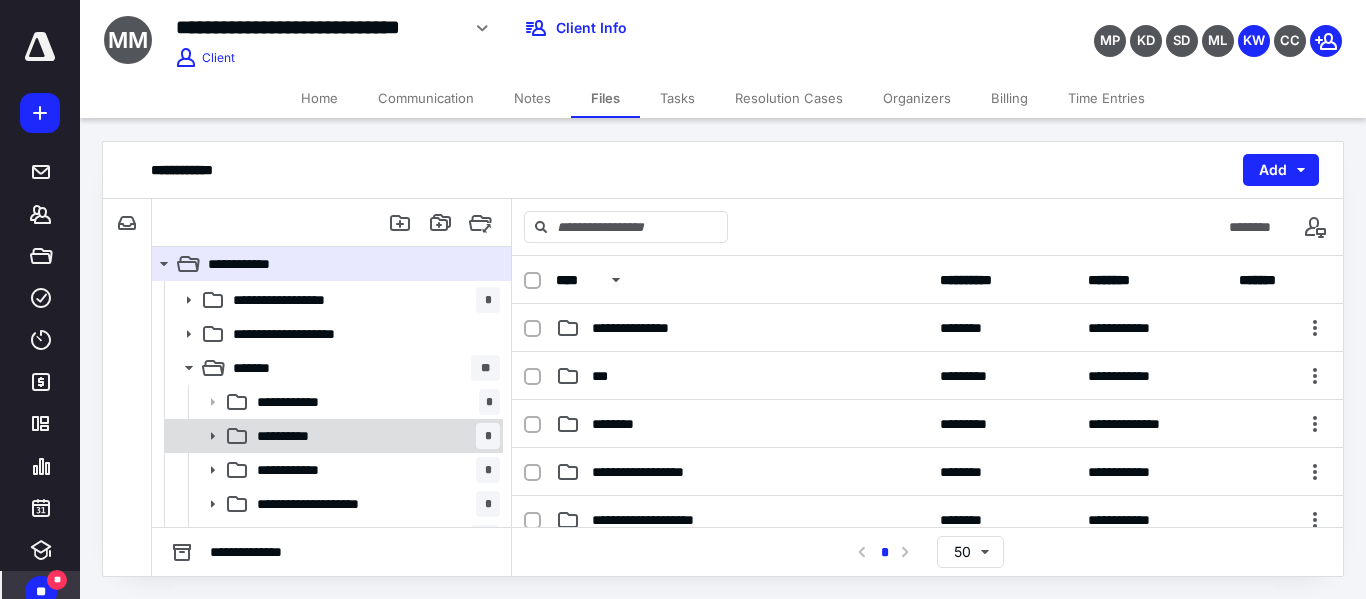 scroll, scrollTop: 200, scrollLeft: 0, axis: vertical 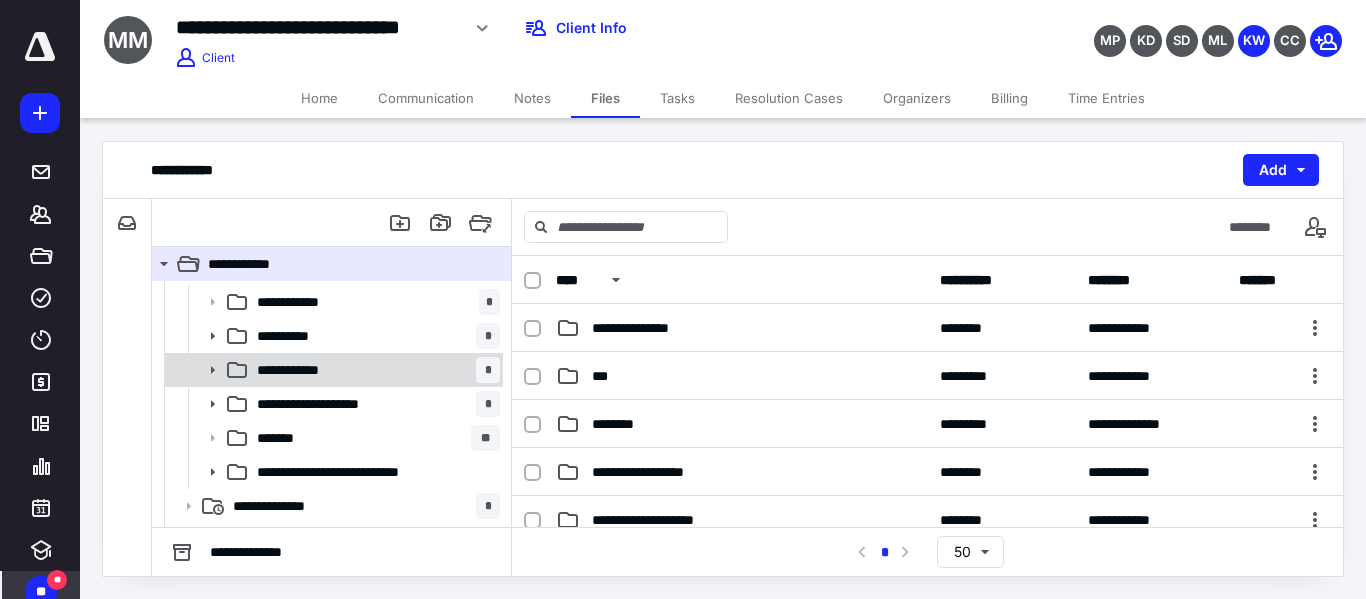 click 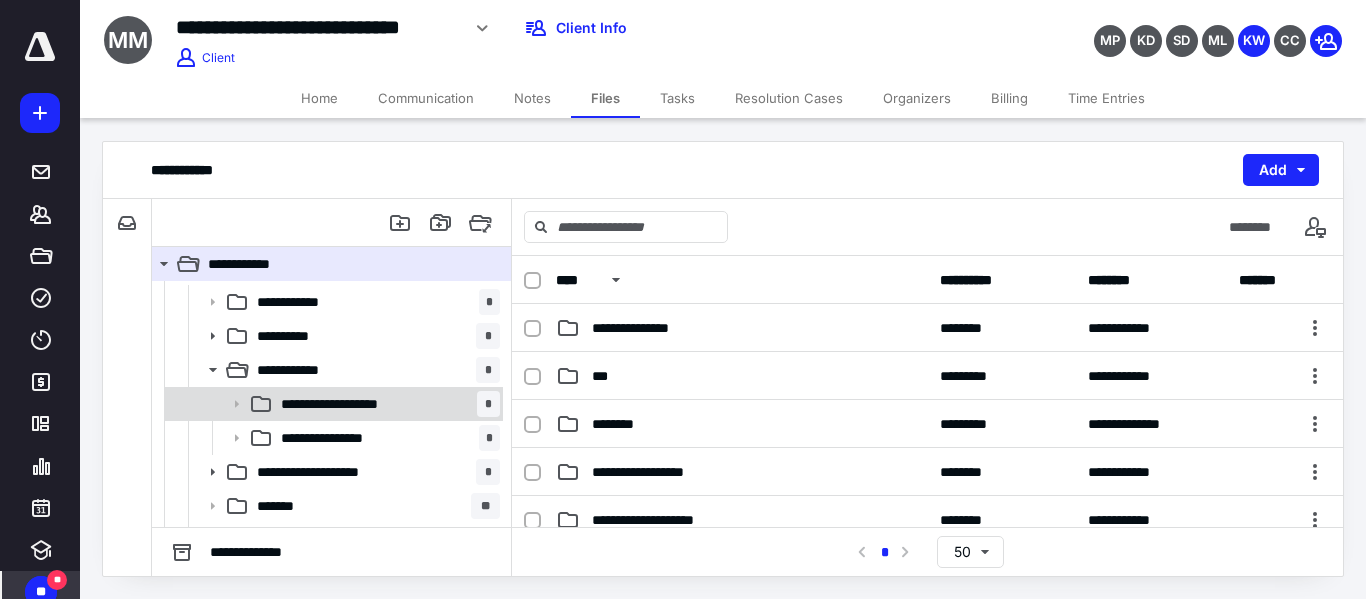 click on "**********" at bounding box center (351, 404) 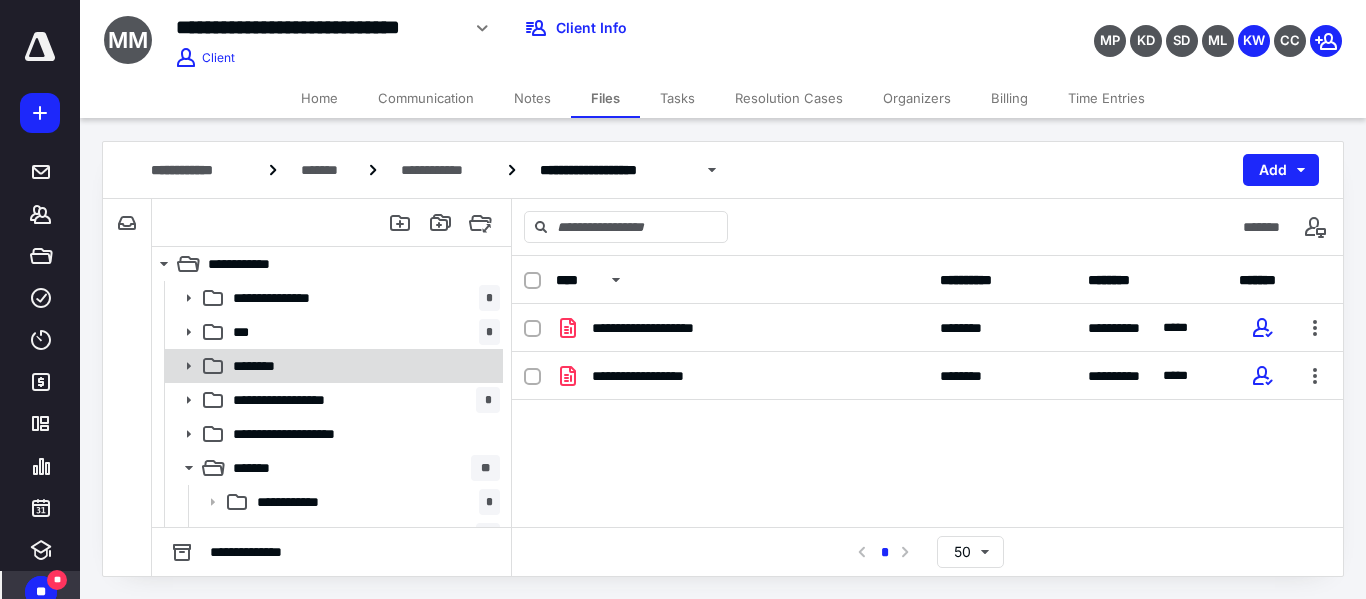 scroll, scrollTop: 100, scrollLeft: 0, axis: vertical 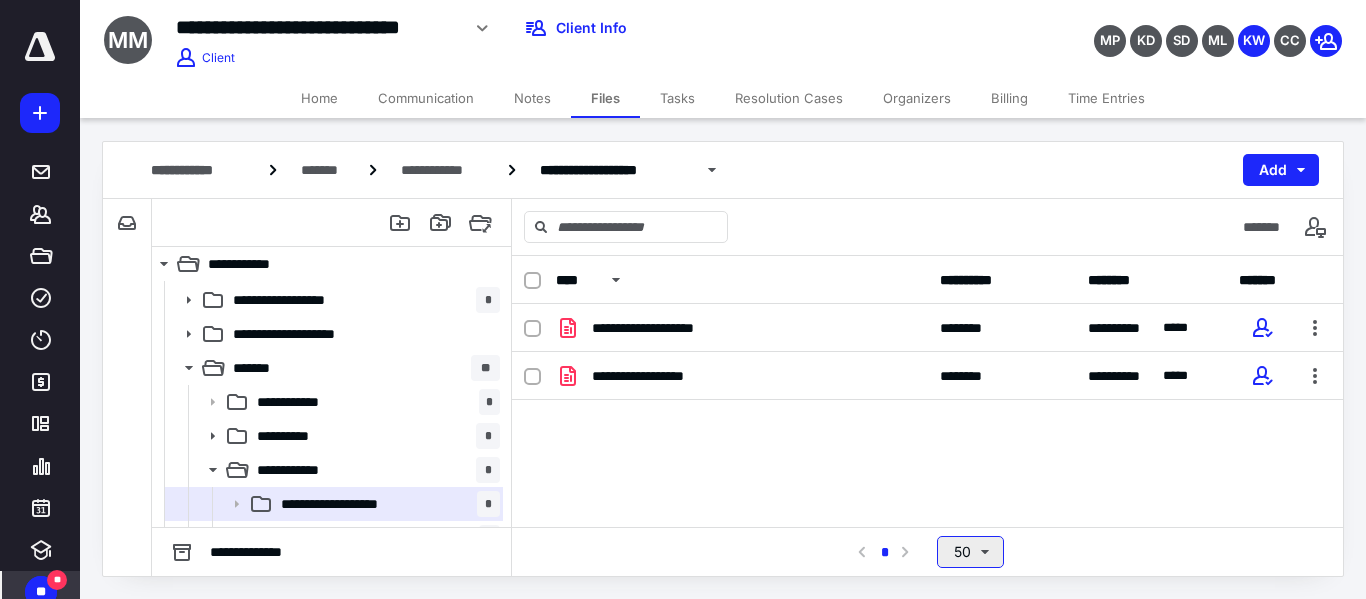click on "50" at bounding box center [970, 552] 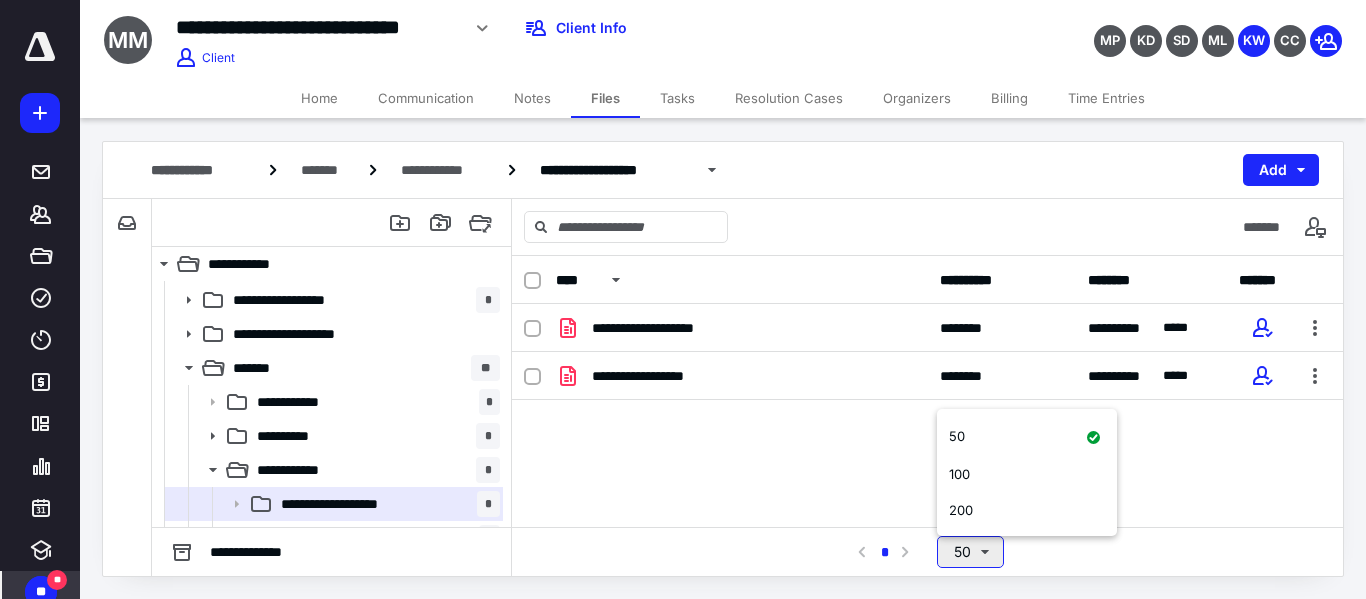 click on "50" at bounding box center [970, 552] 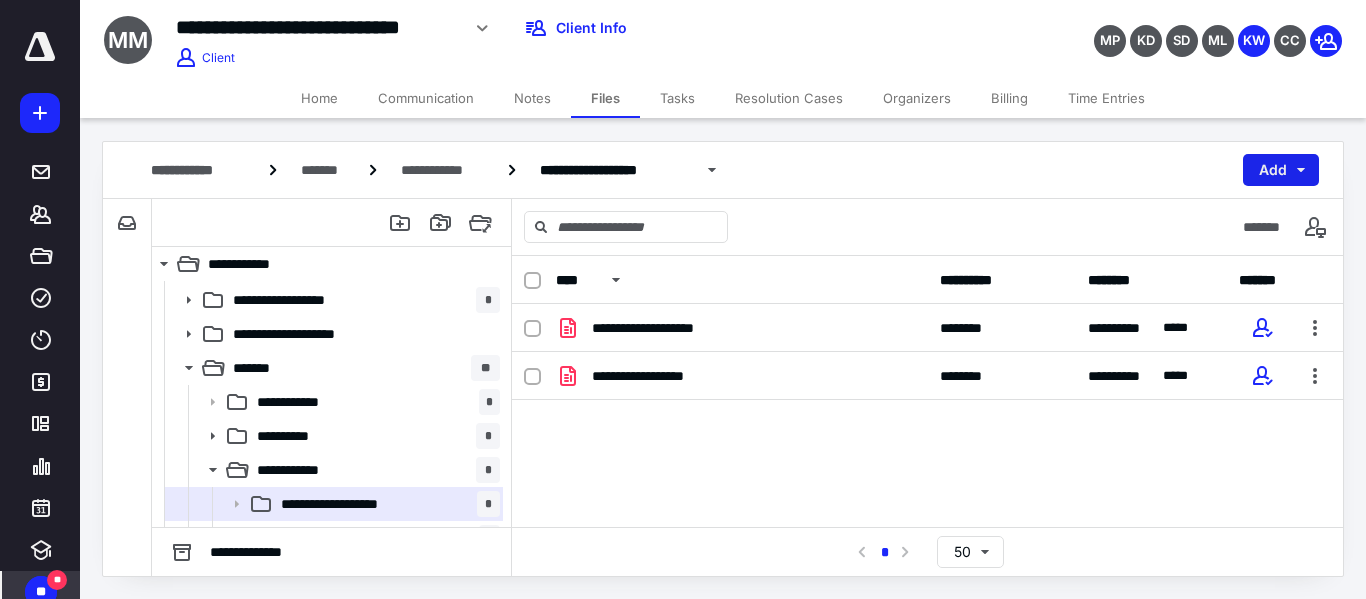 click on "Add" at bounding box center (1281, 170) 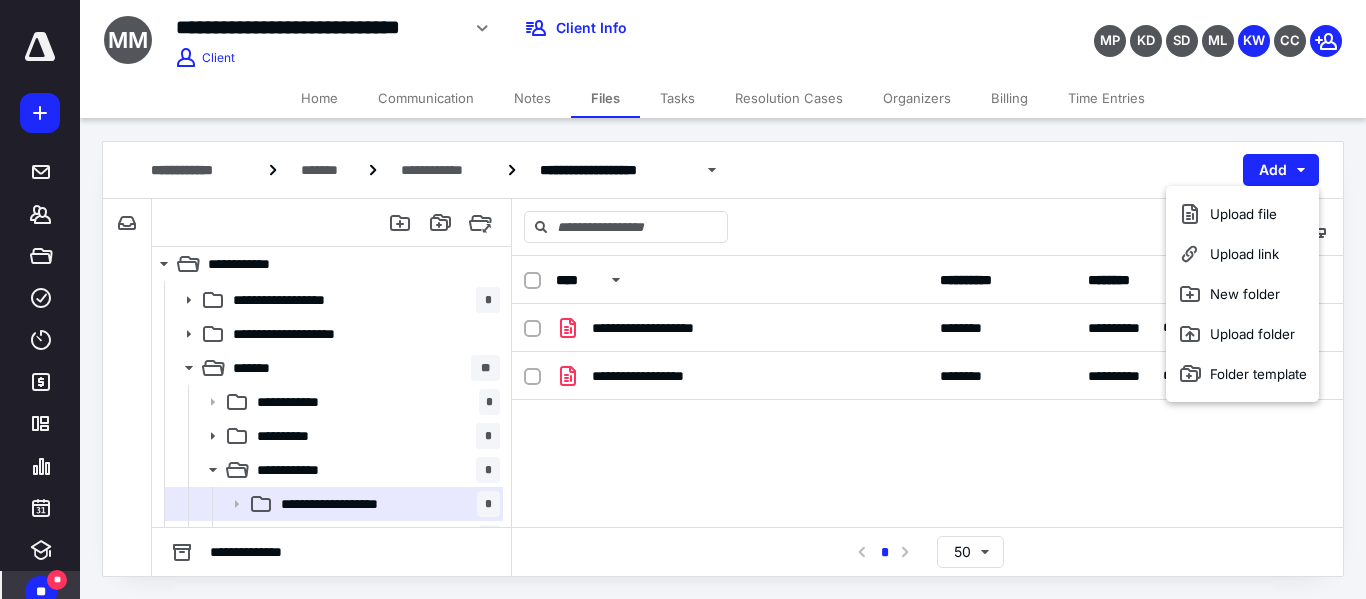 click on "**********" at bounding box center (723, 170) 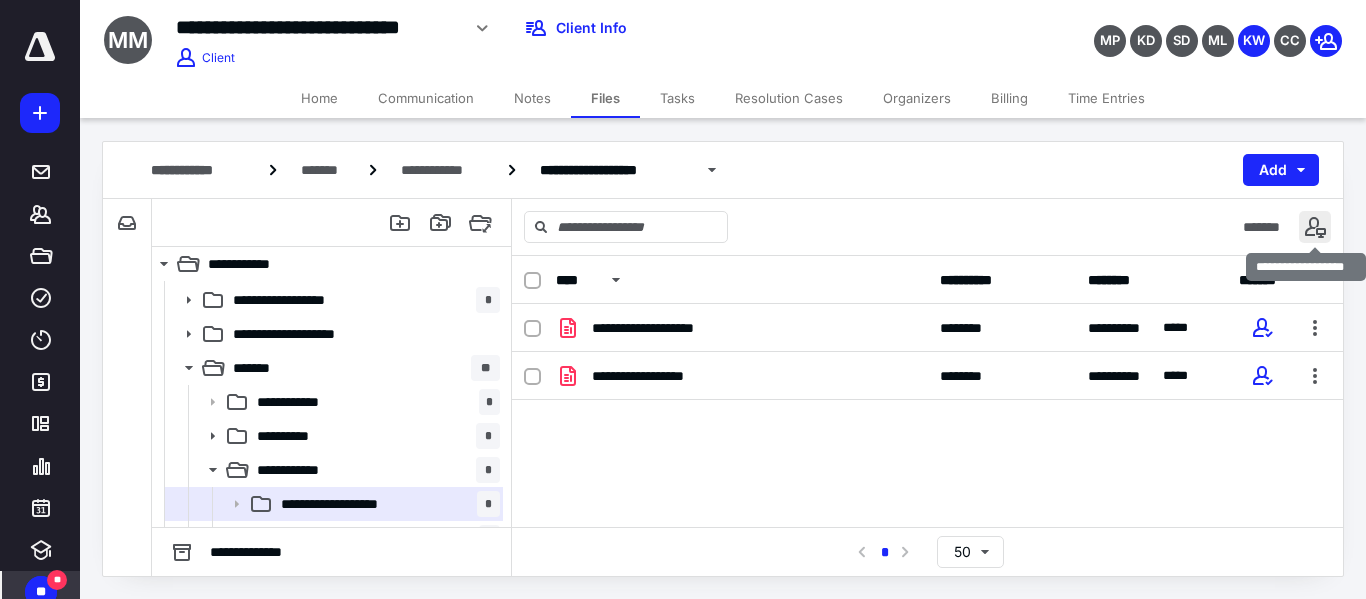 click at bounding box center [1315, 227] 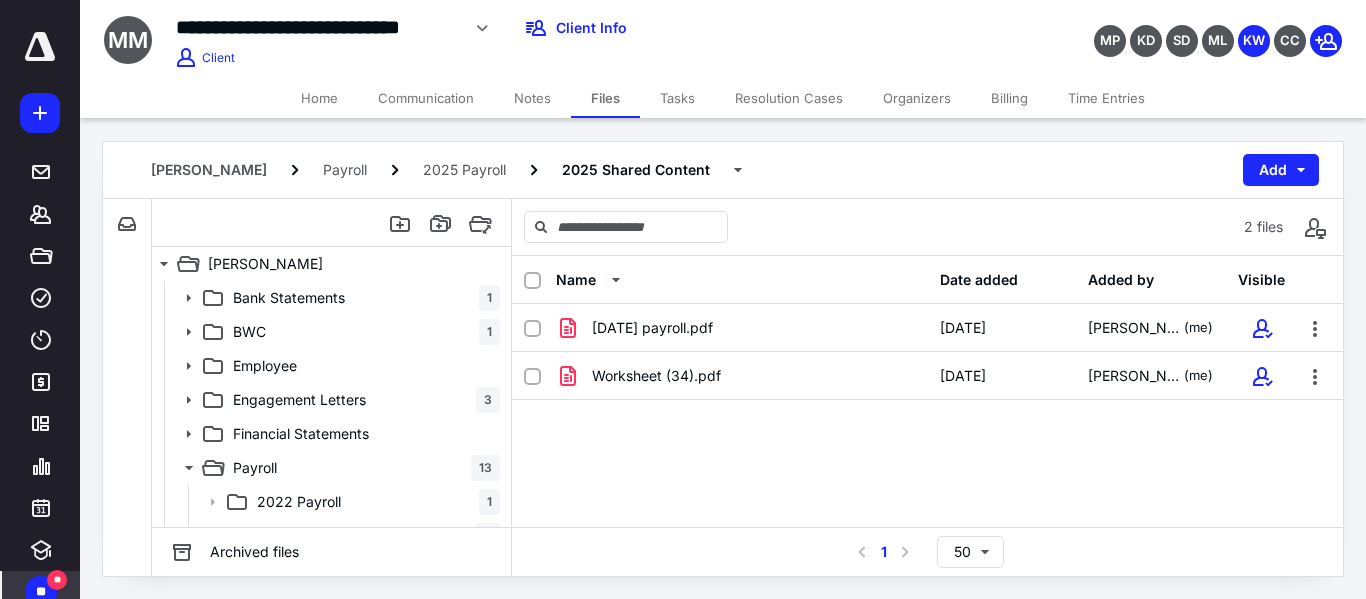 scroll, scrollTop: 100, scrollLeft: 0, axis: vertical 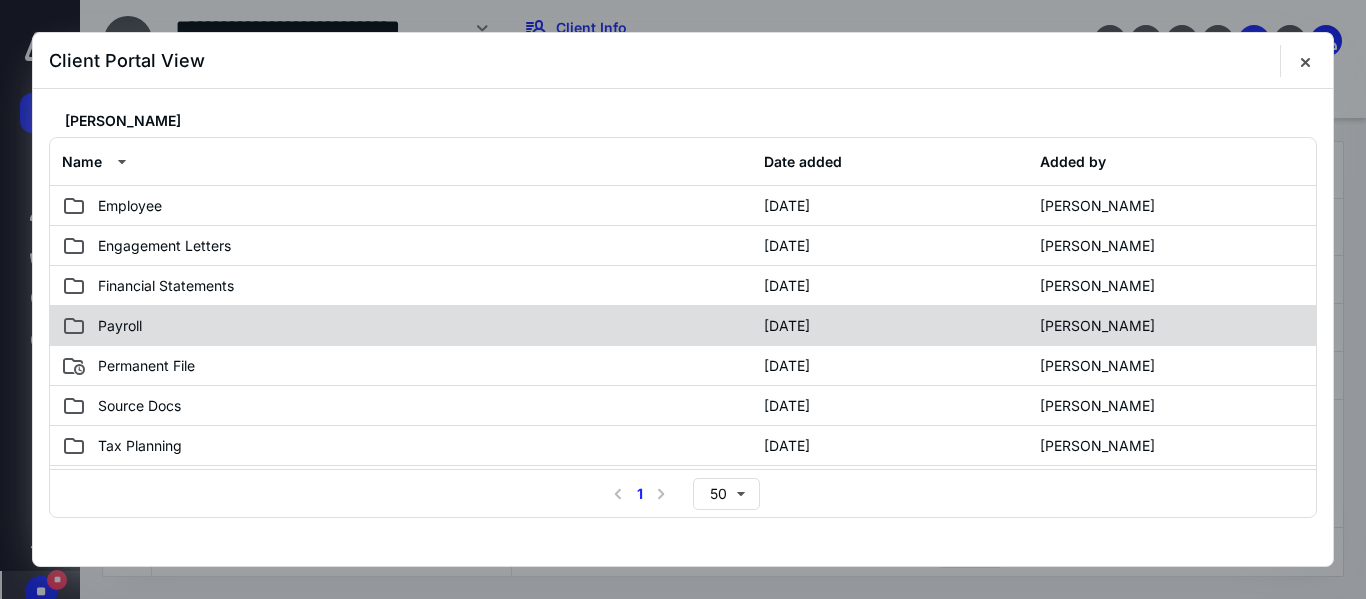 click on "Payroll" at bounding box center [407, 326] 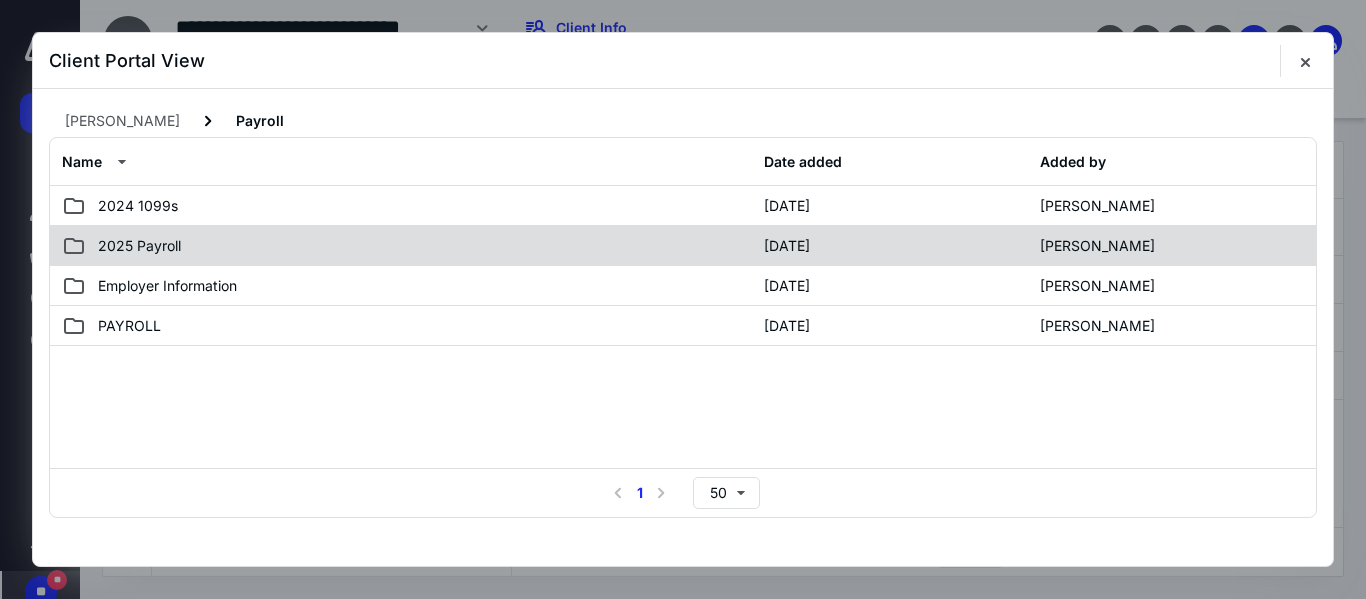 click on "2025 Payroll" at bounding box center [407, 246] 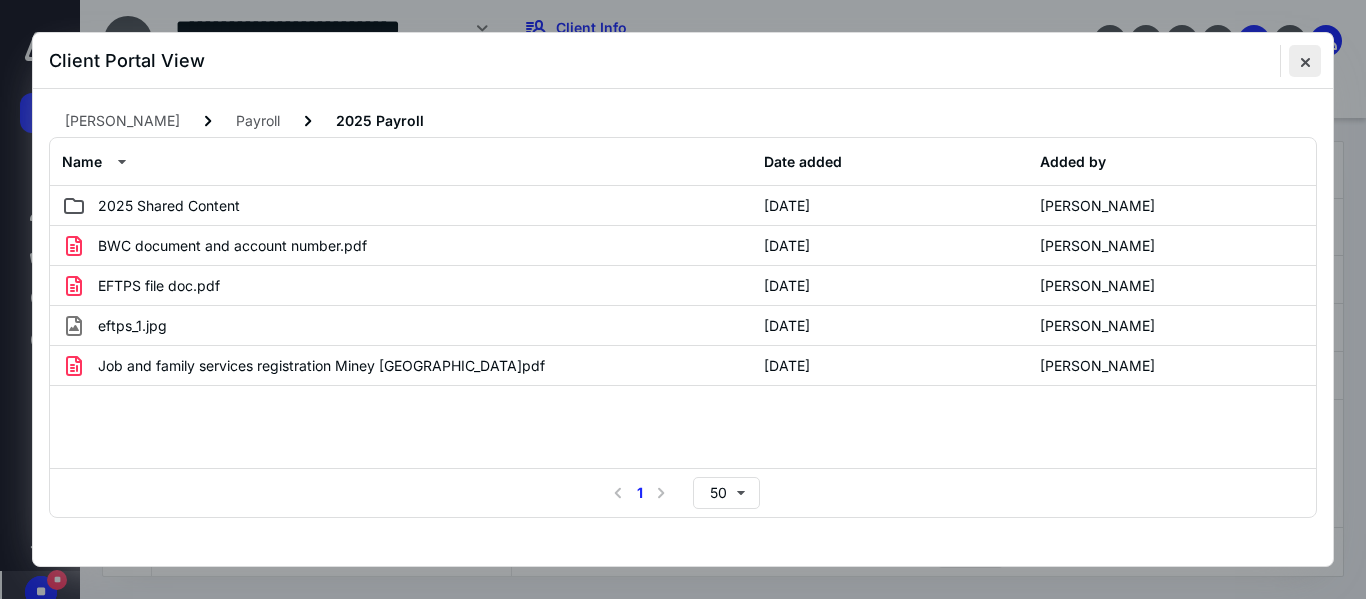 click at bounding box center [1305, 61] 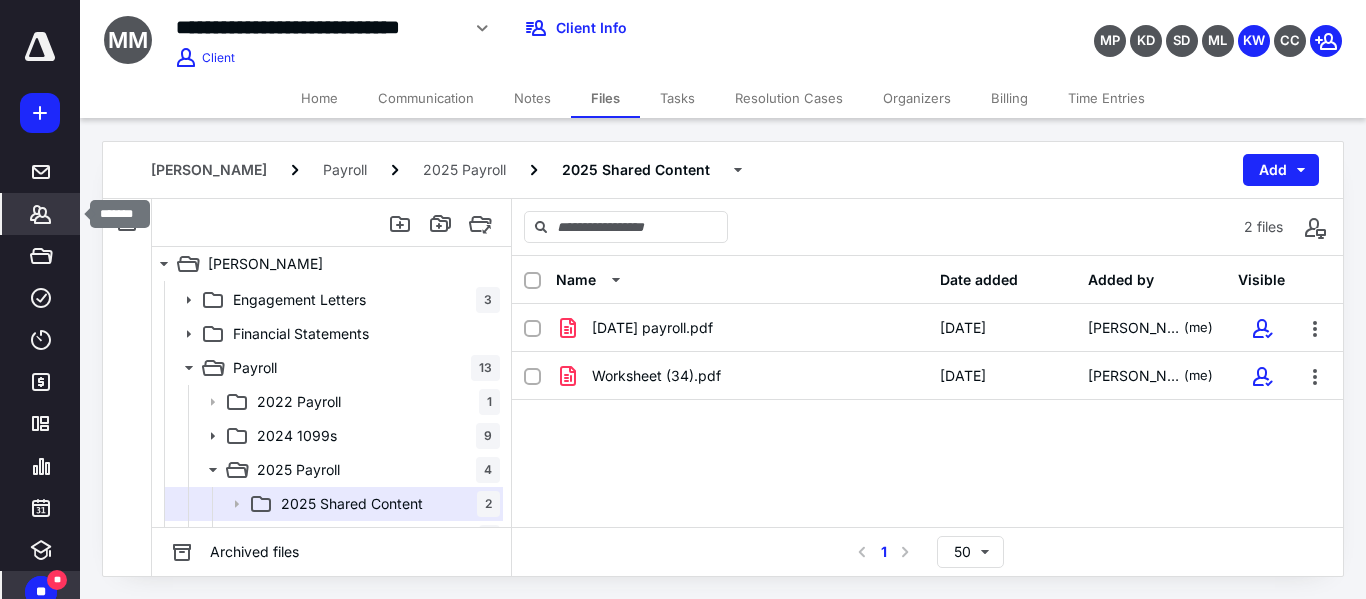click 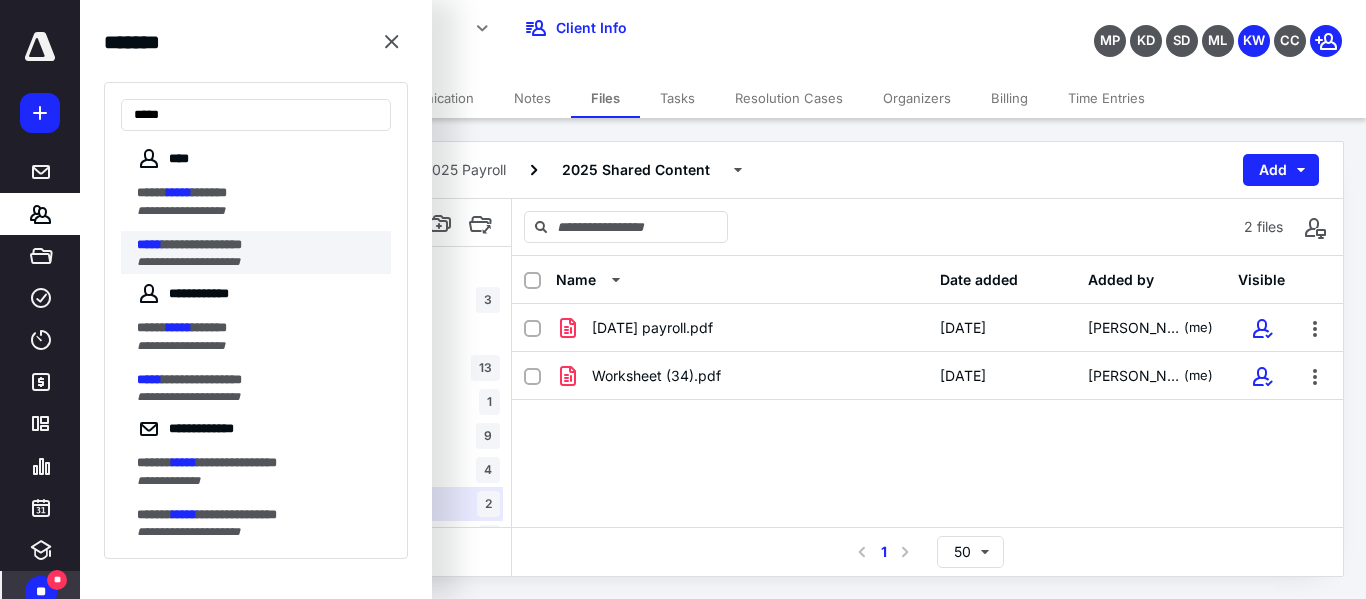 type on "*****" 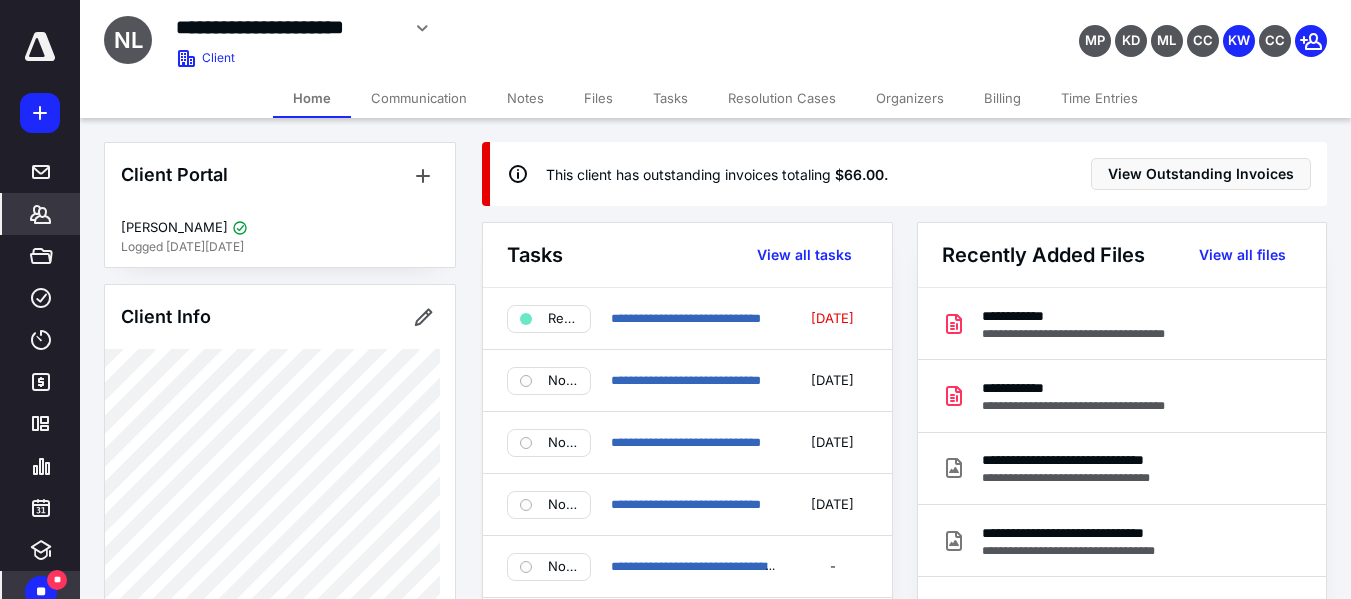 click on "Files" at bounding box center [598, 98] 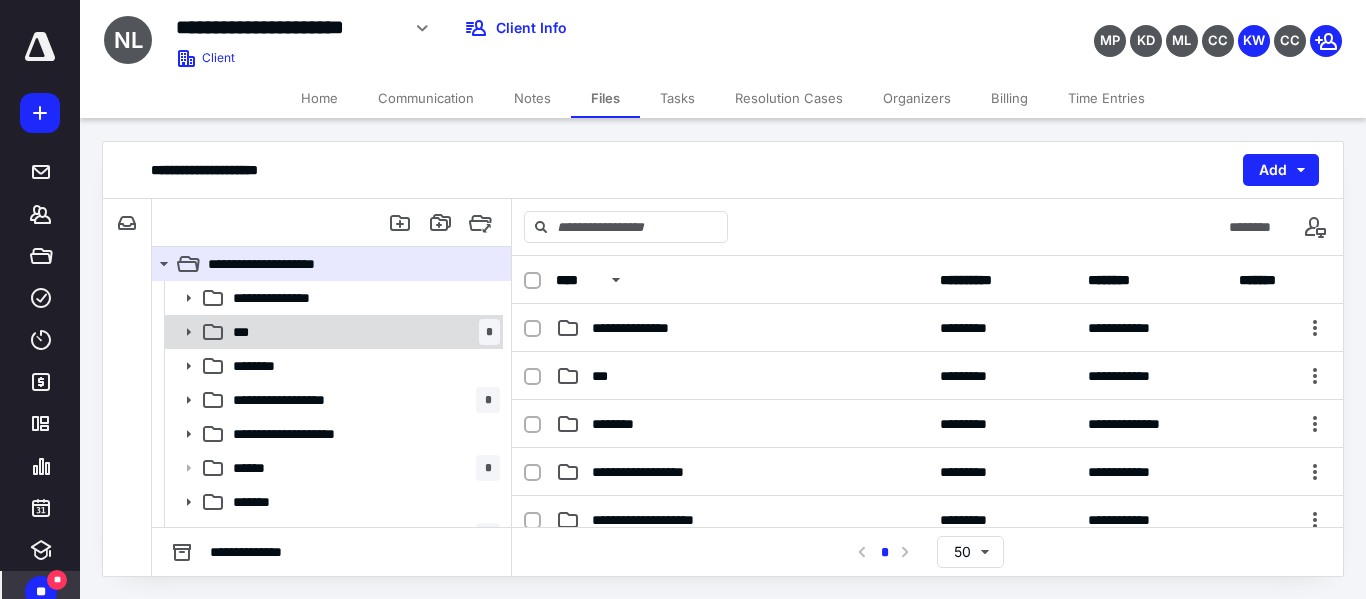 click 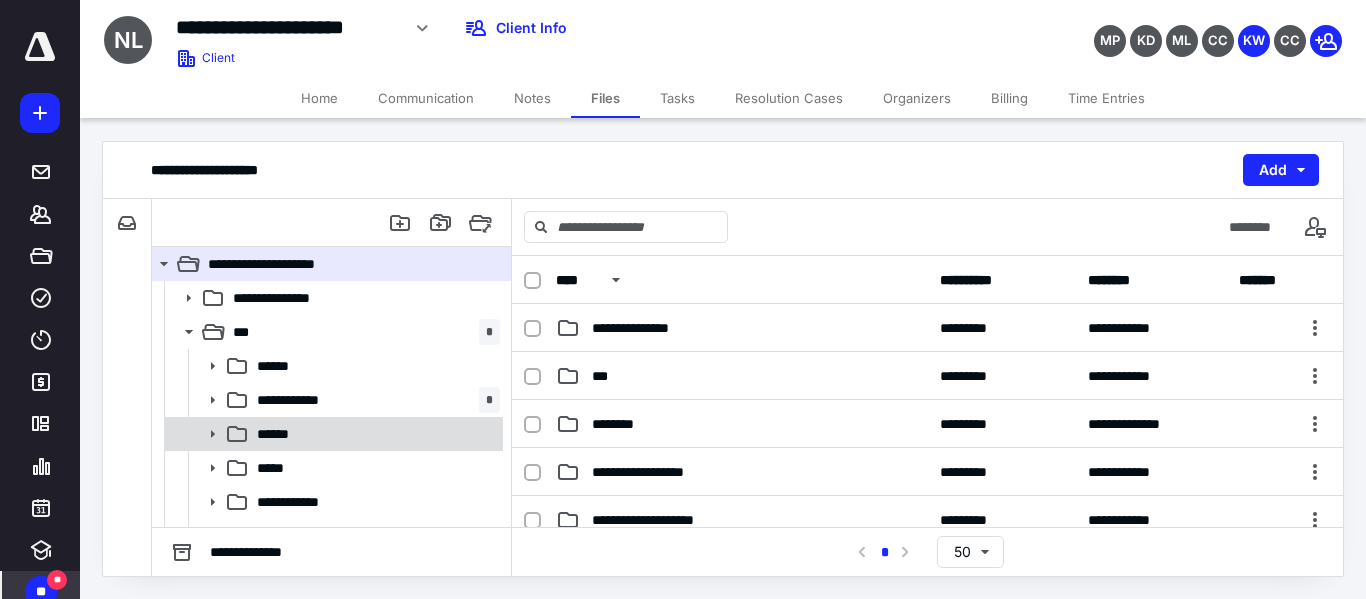 scroll, scrollTop: 100, scrollLeft: 0, axis: vertical 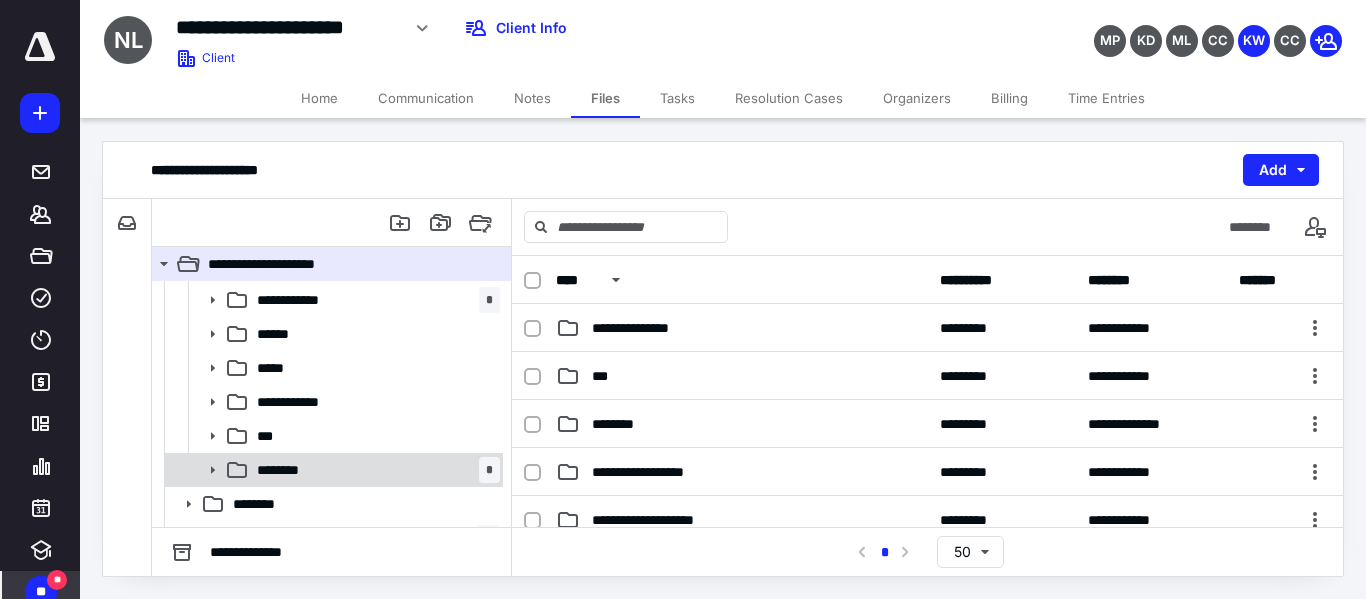 click 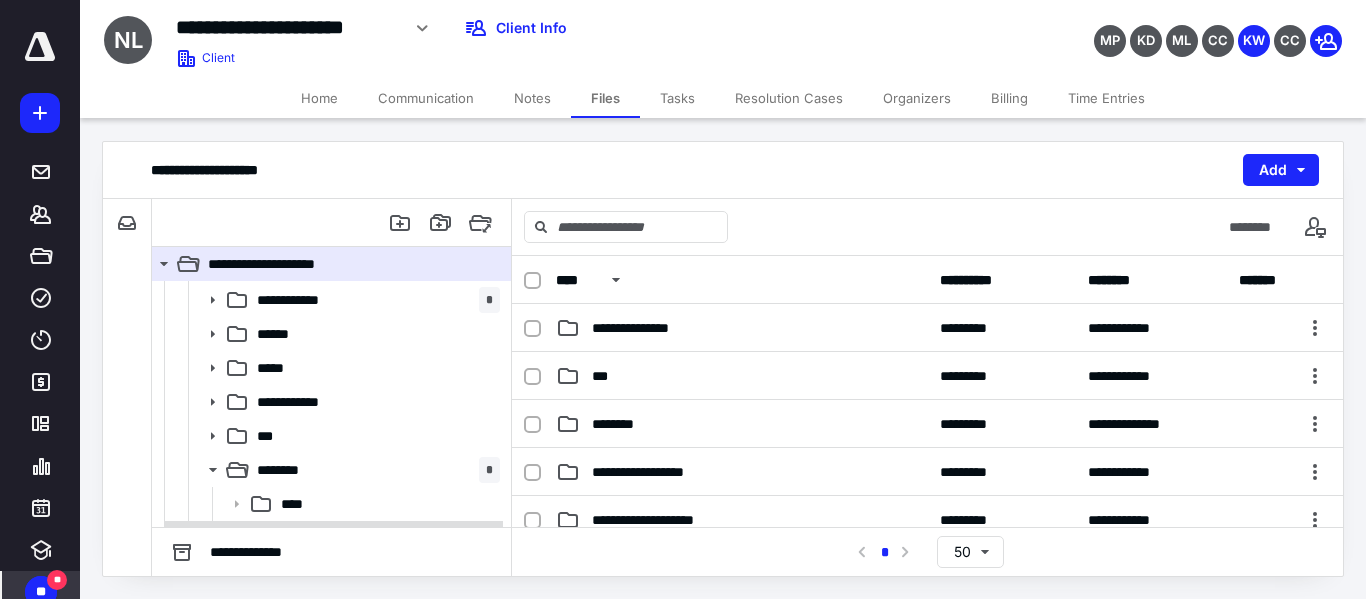 scroll, scrollTop: 200, scrollLeft: 0, axis: vertical 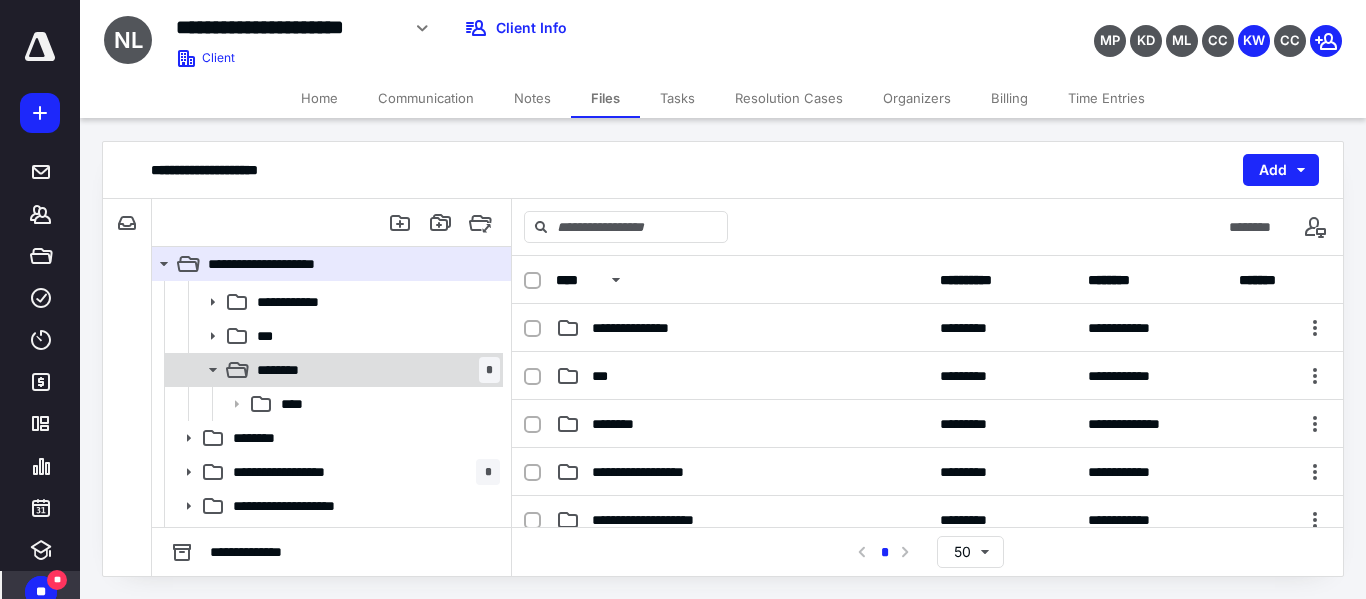 click on "********" at bounding box center [288, 370] 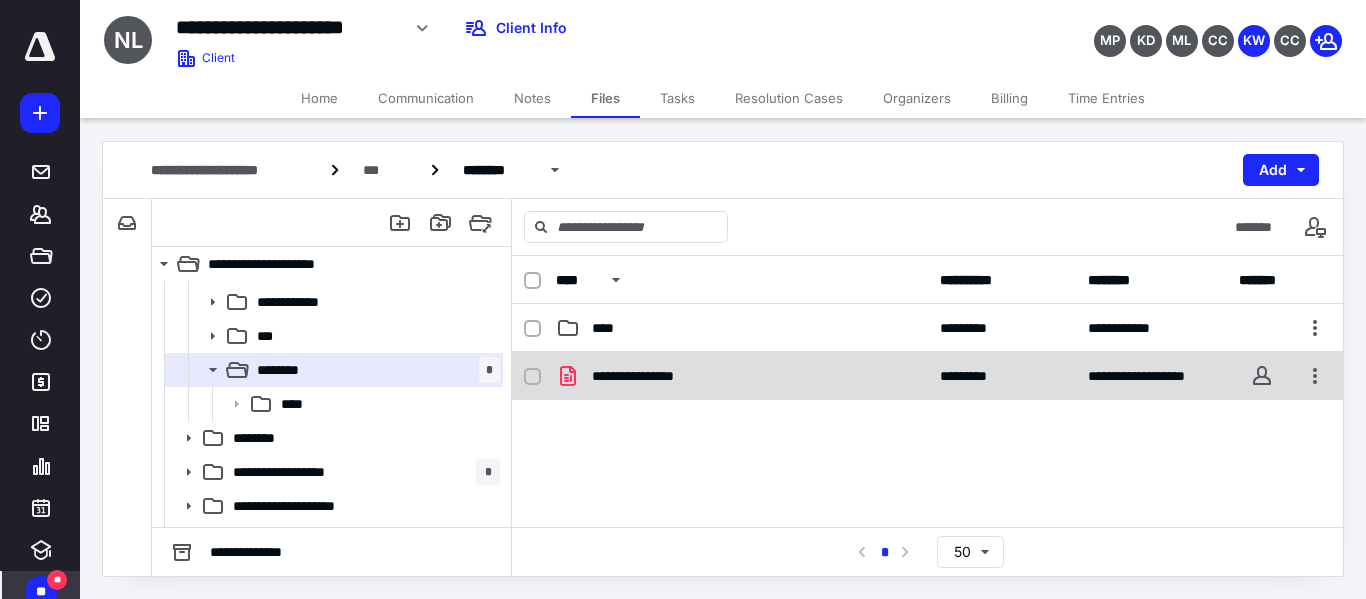 click on "**********" at bounding box center (650, 376) 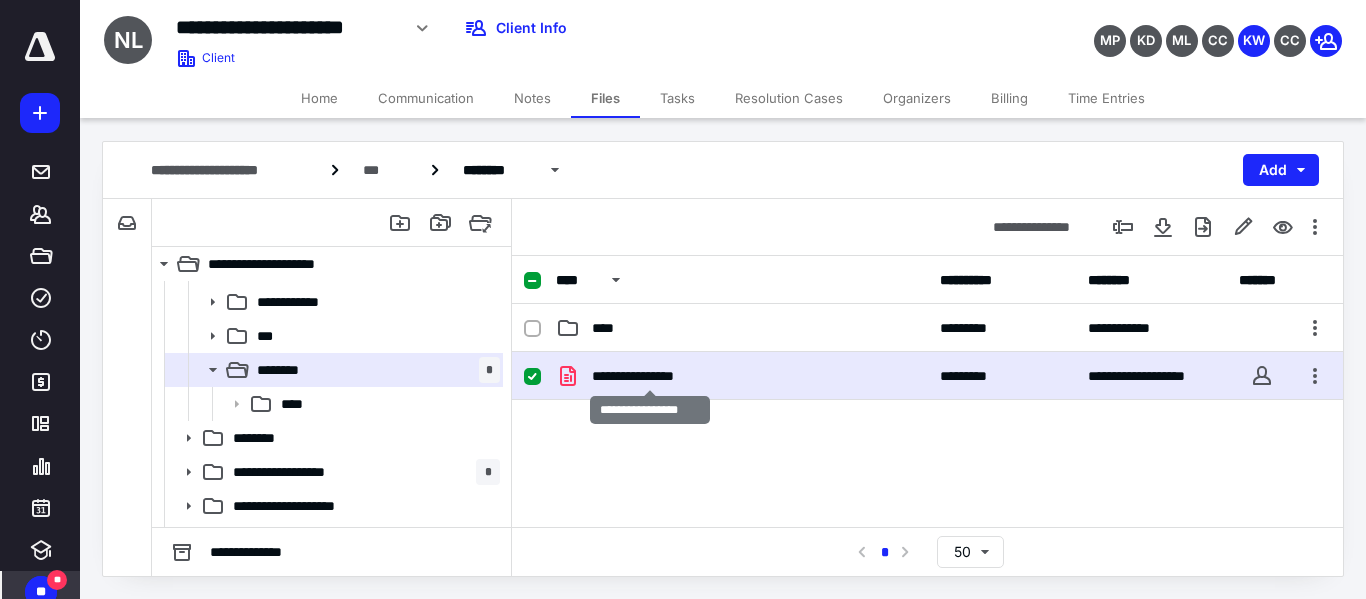 click on "**********" at bounding box center [650, 376] 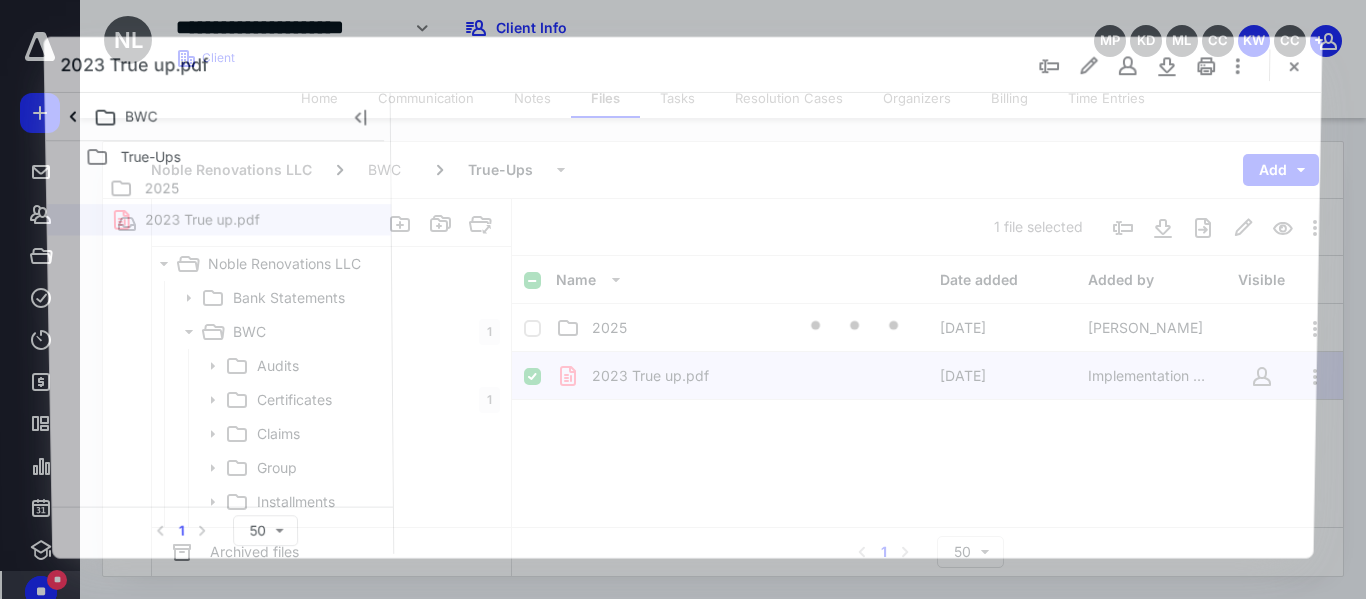 scroll, scrollTop: 200, scrollLeft: 0, axis: vertical 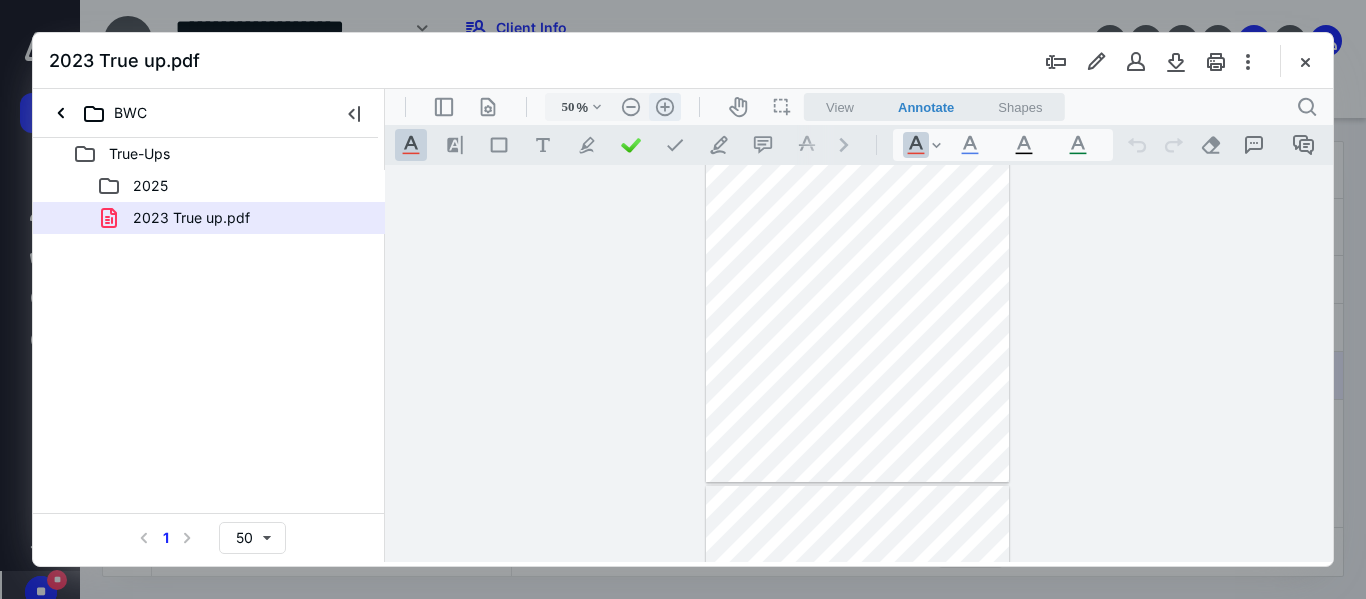 click on ".cls-1{fill:#abb0c4;} icon - header - zoom - in - line" at bounding box center [665, 107] 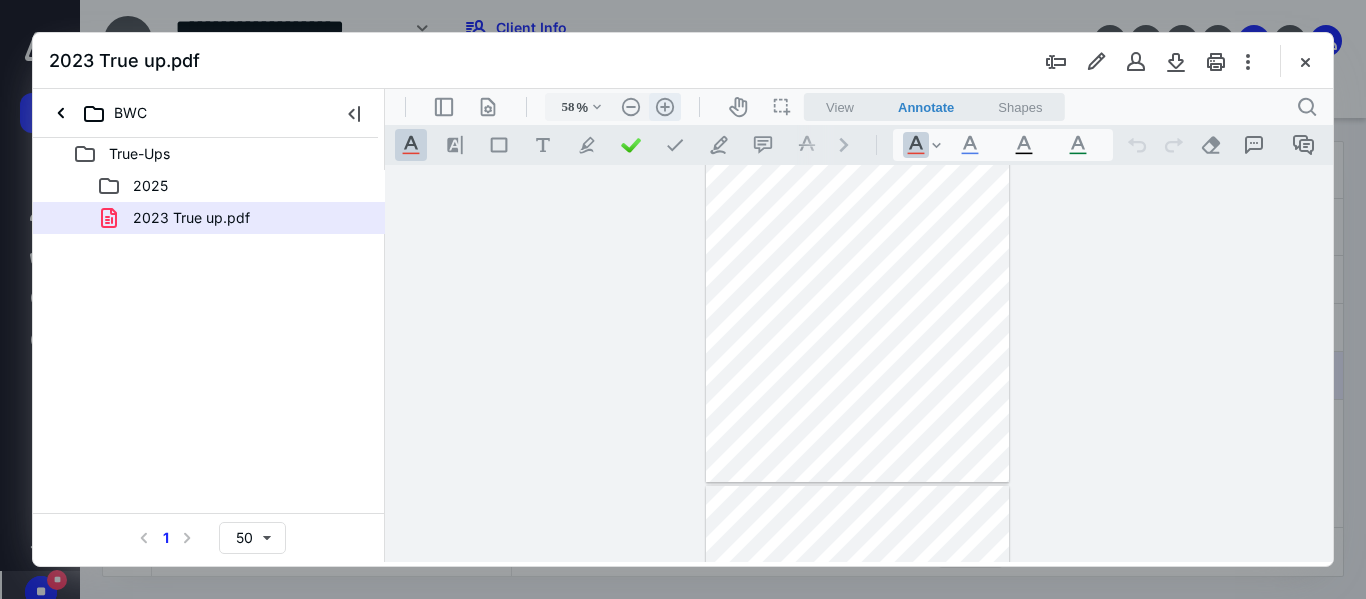 click on ".cls-1{fill:#abb0c4;} icon - header - zoom - in - line" at bounding box center [665, 107] 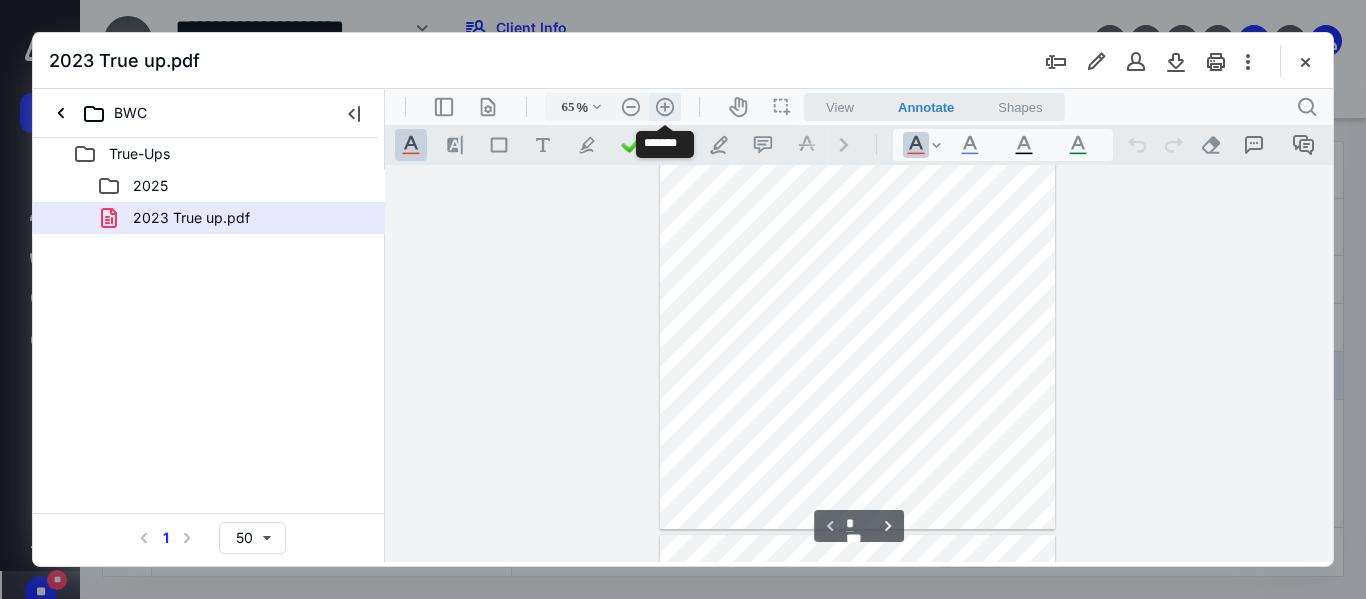 click on ".cls-1{fill:#abb0c4;} icon - header - zoom - in - line" at bounding box center [665, 107] 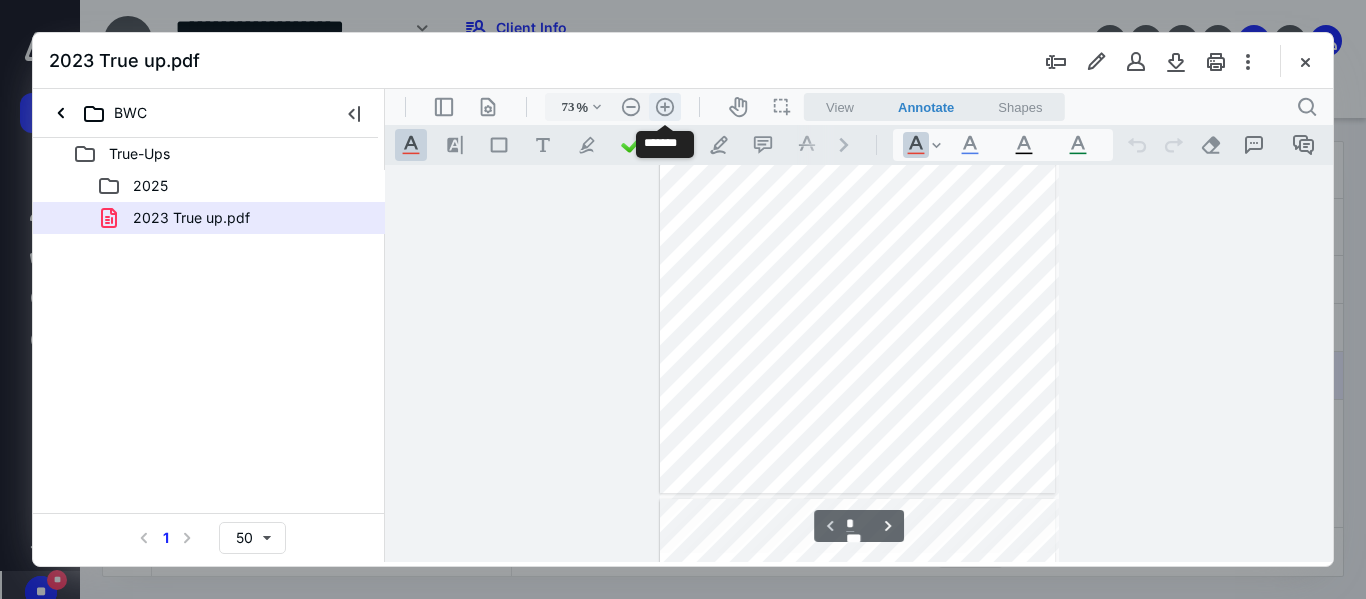 click on ".cls-1{fill:#abb0c4;} icon - header - zoom - in - line" at bounding box center [665, 107] 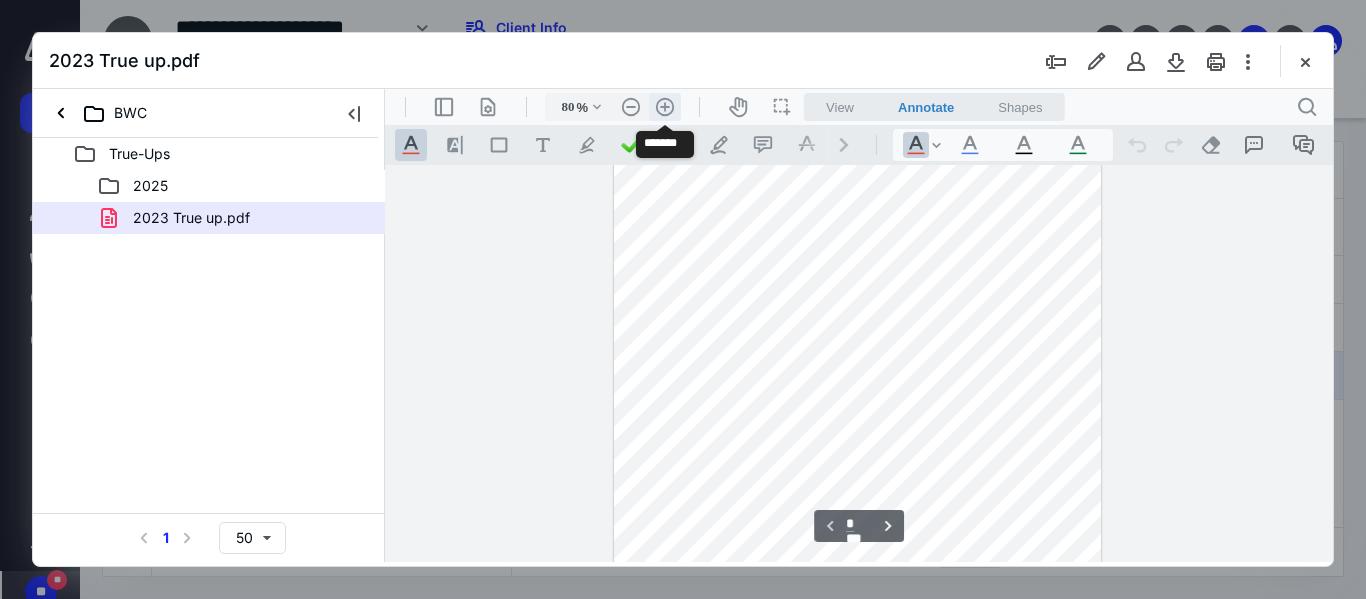 click on ".cls-1{fill:#abb0c4;} icon - header - zoom - in - line" at bounding box center (665, 107) 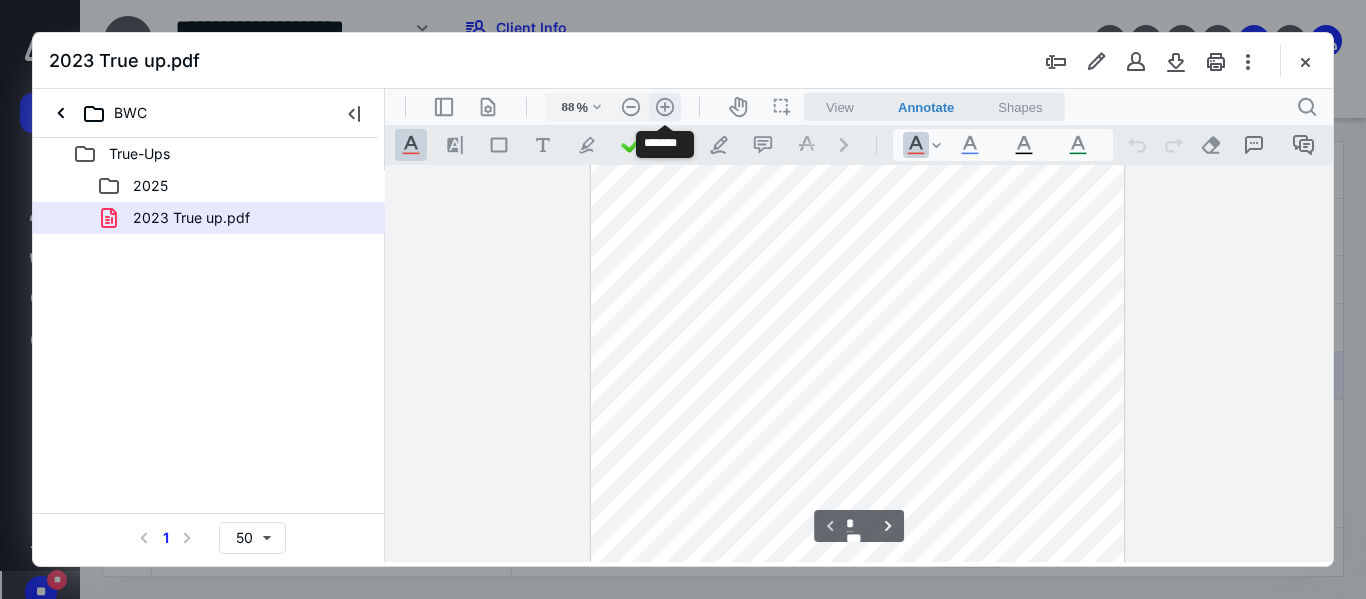click on ".cls-1{fill:#abb0c4;} icon - header - zoom - in - line" at bounding box center (665, 107) 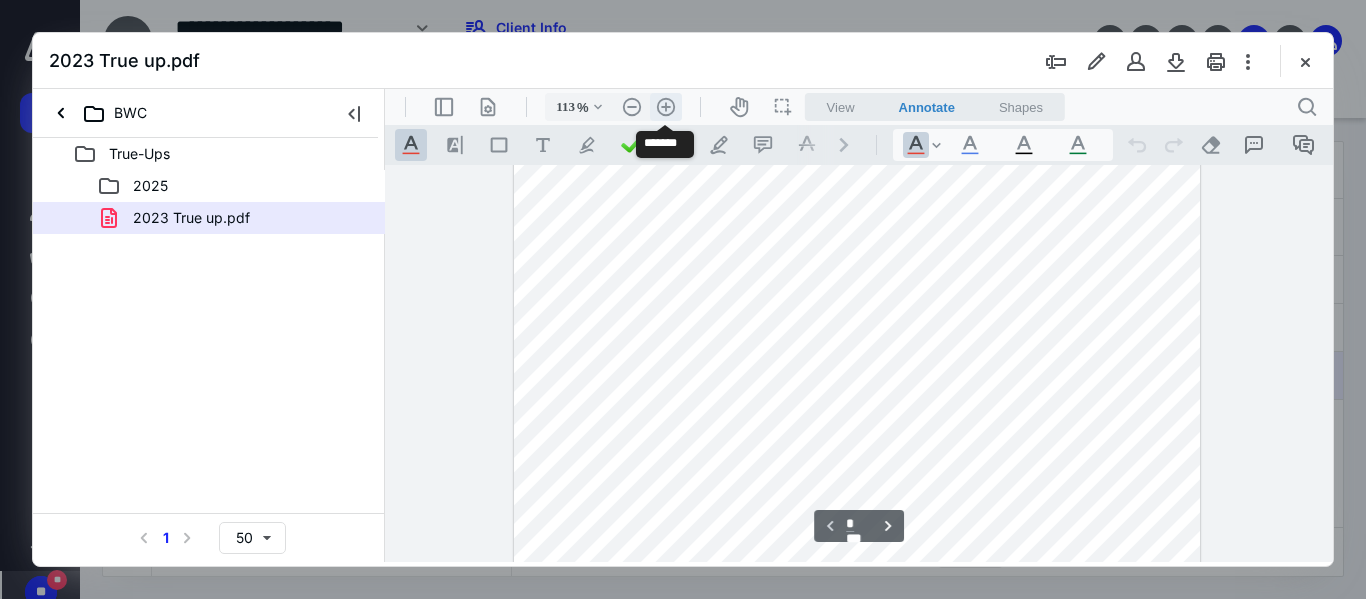 scroll, scrollTop: 378, scrollLeft: 0, axis: vertical 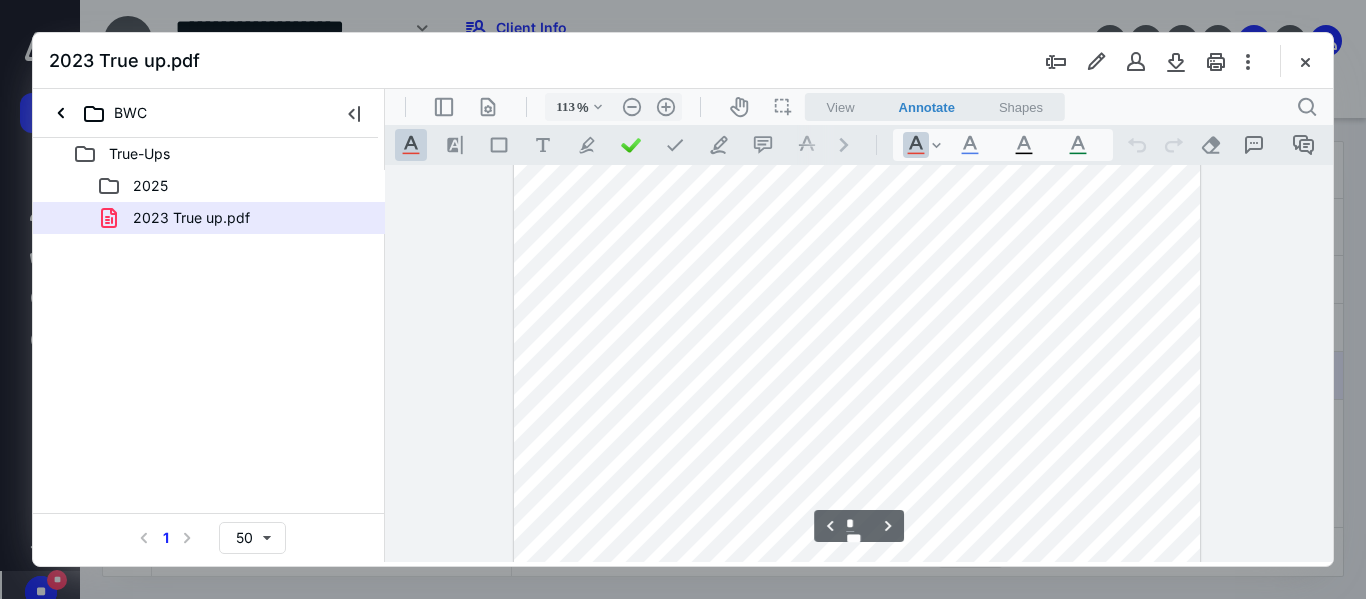type on "*" 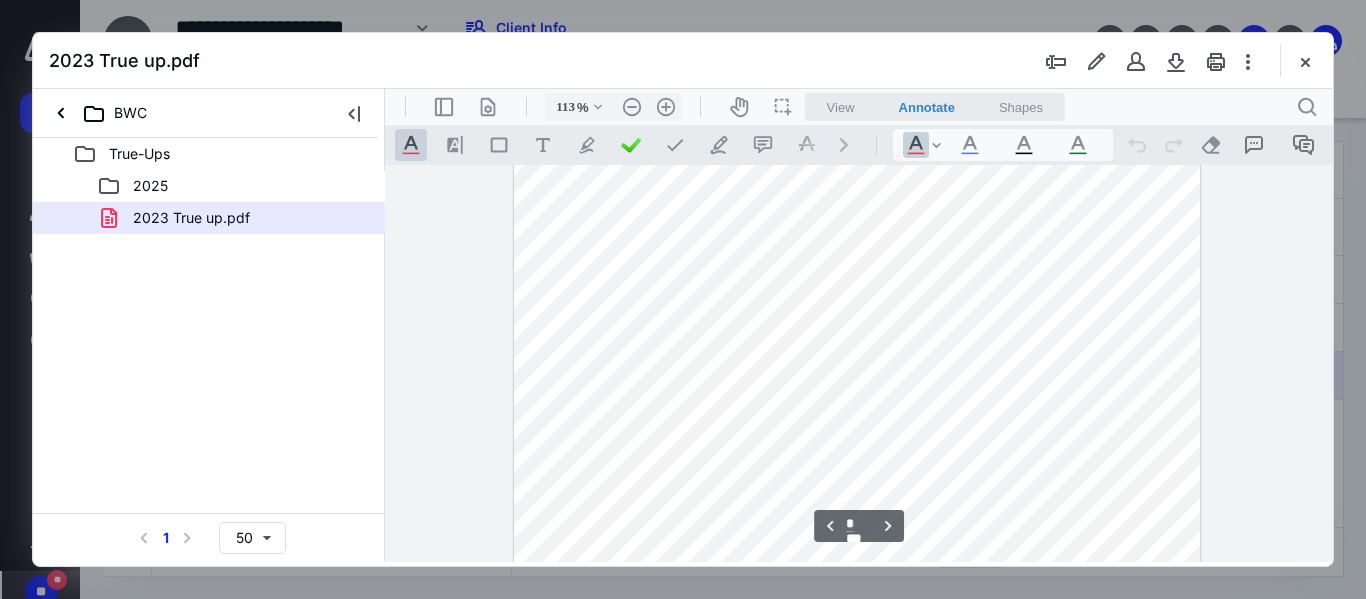 scroll, scrollTop: 2978, scrollLeft: 0, axis: vertical 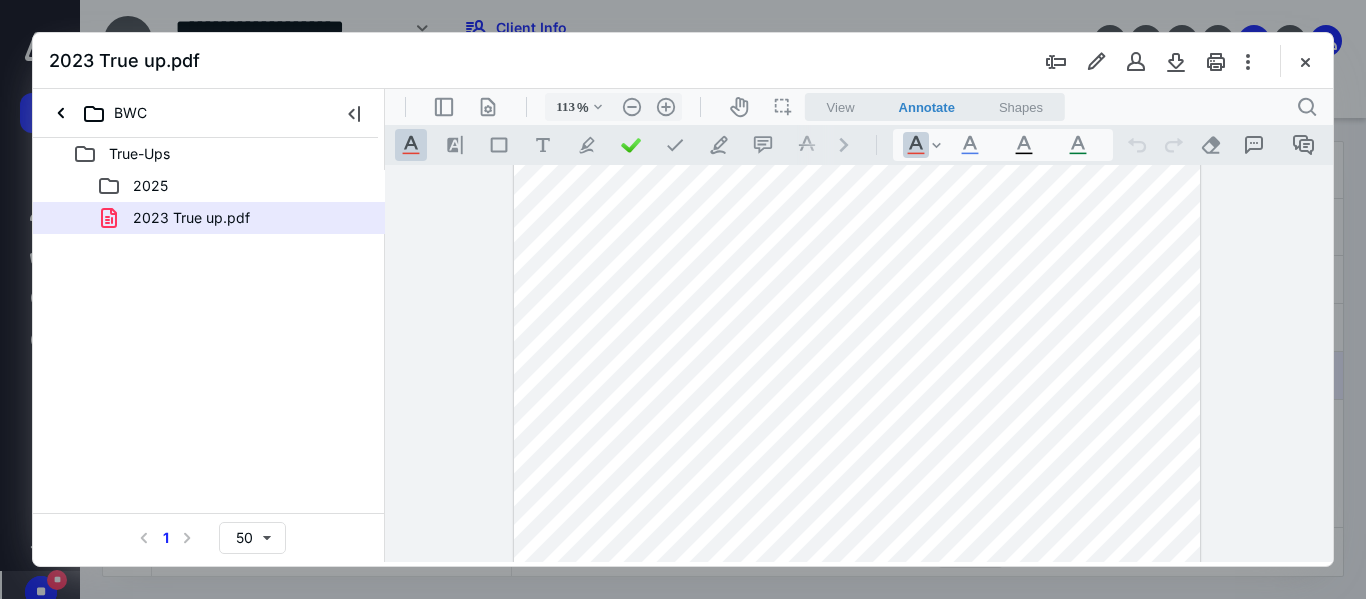 click at bounding box center [857, 323] 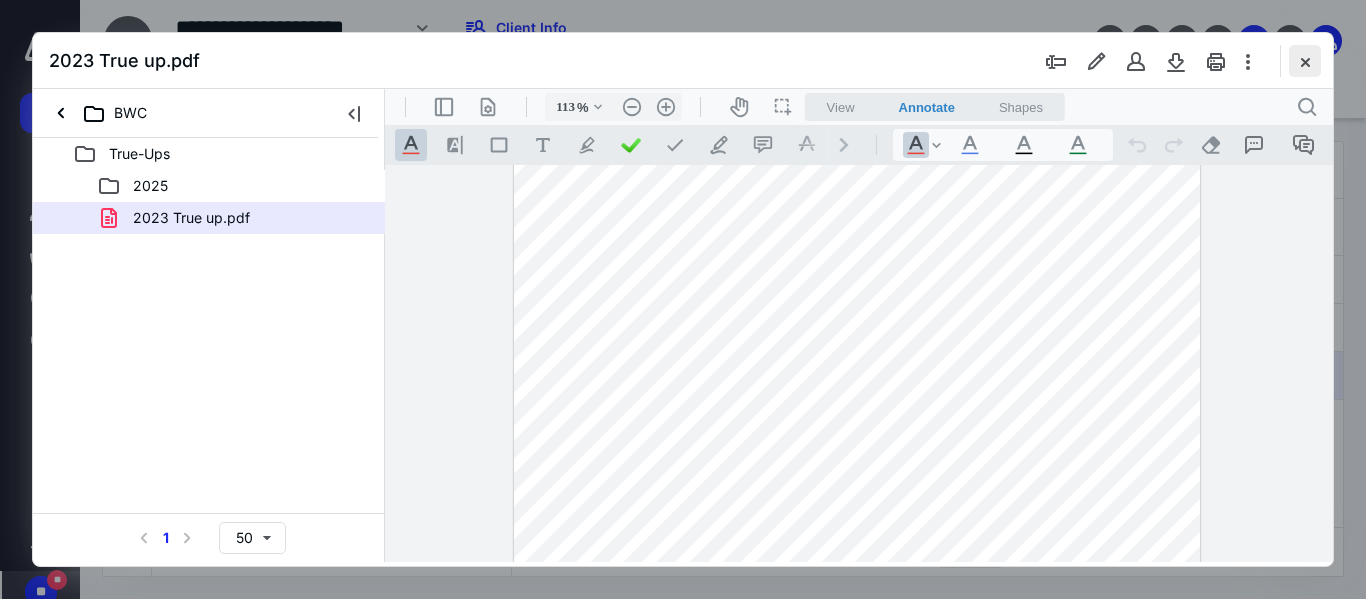 click at bounding box center (1305, 61) 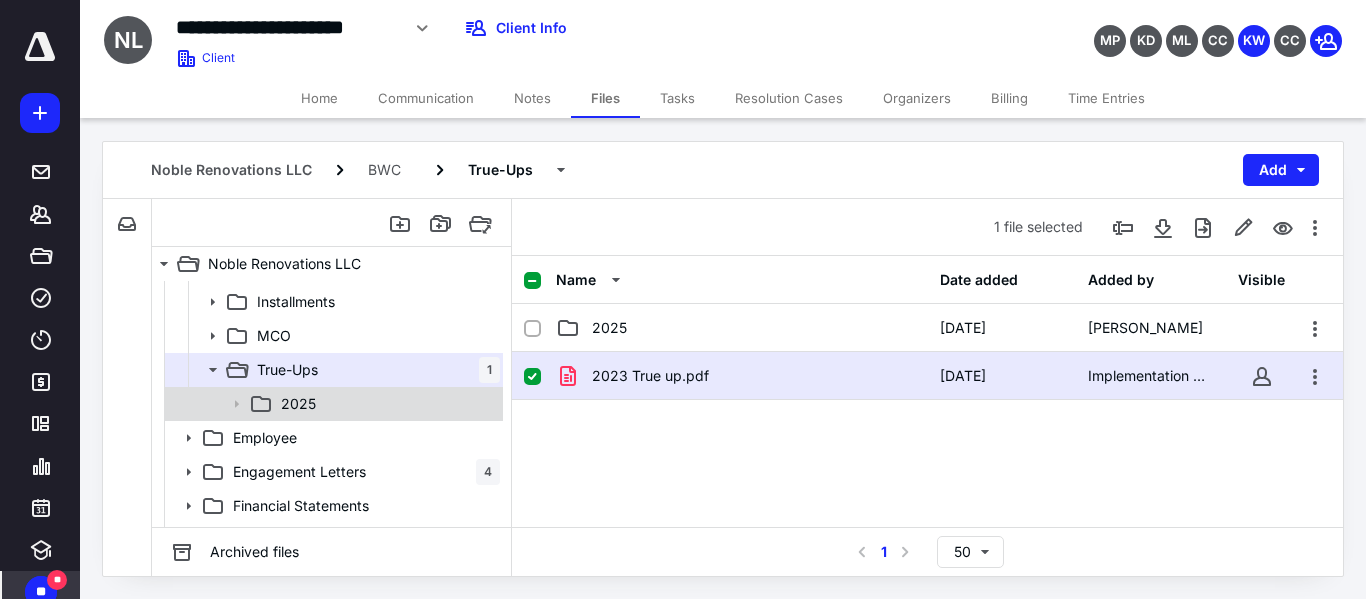 click 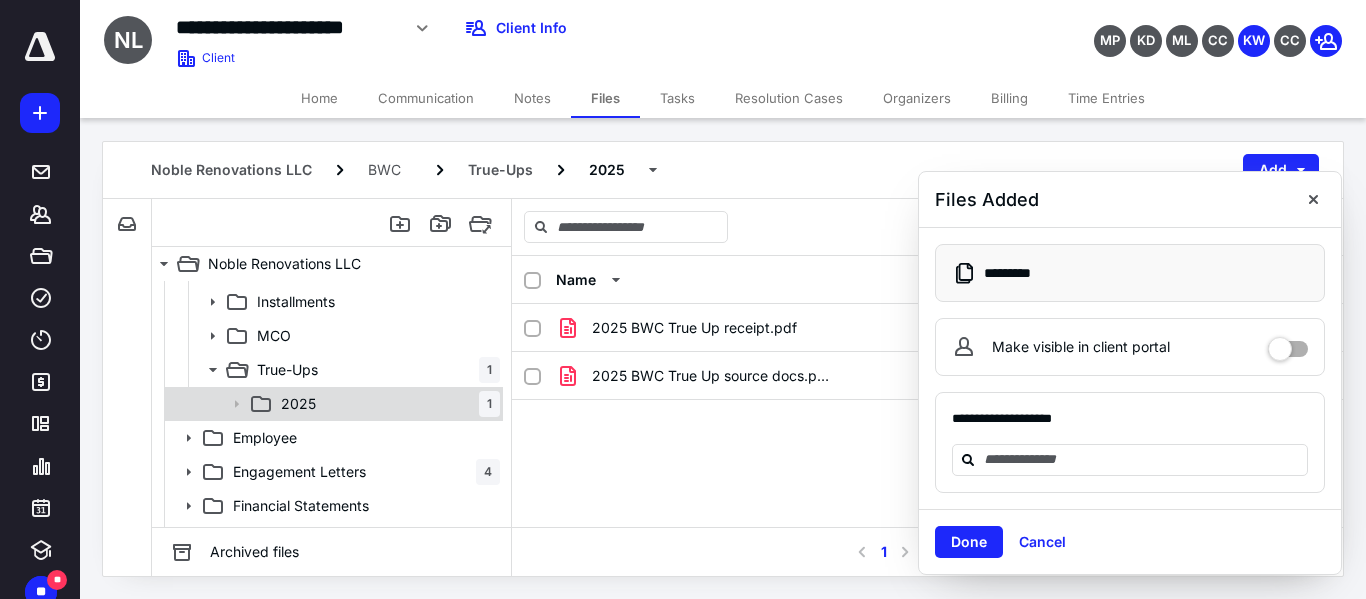 click on "2025" at bounding box center [298, 404] 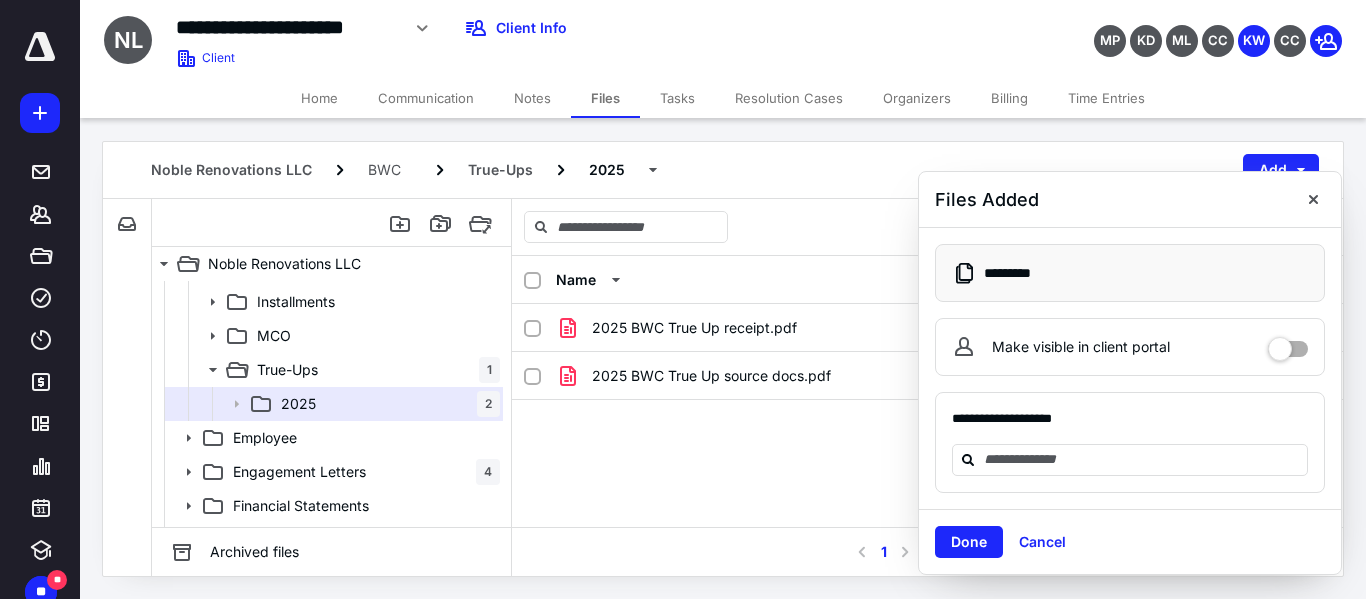 click at bounding box center [1313, 199] 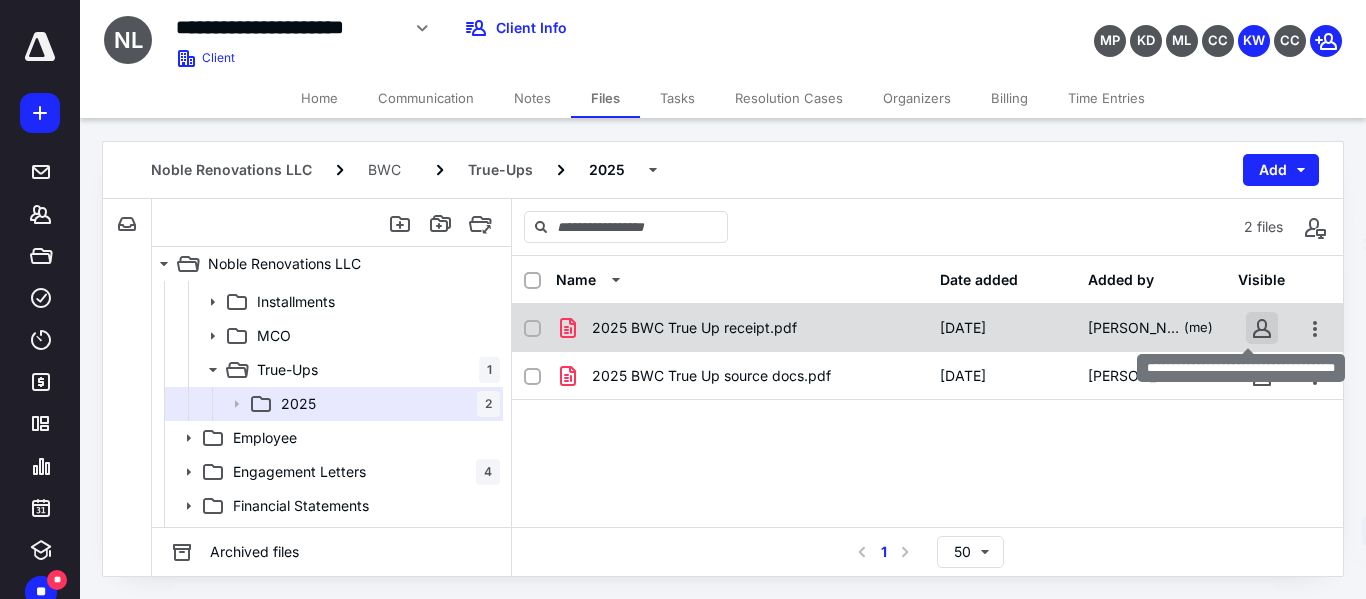 click at bounding box center (1262, 328) 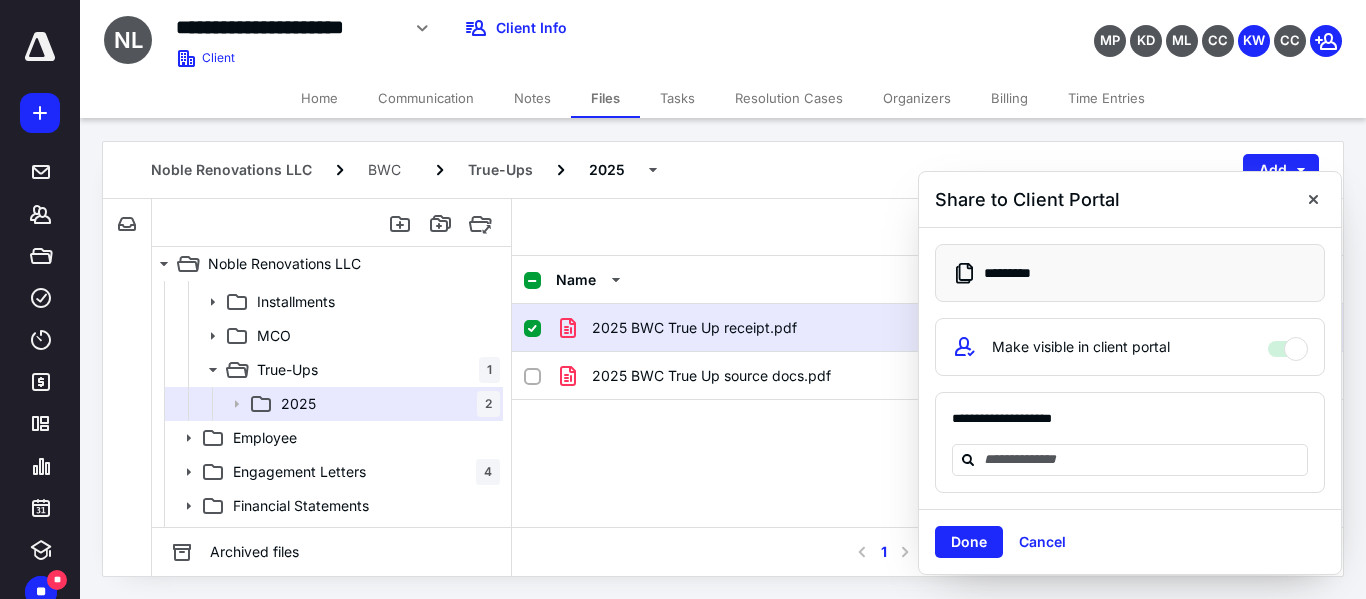 click at bounding box center (1313, 199) 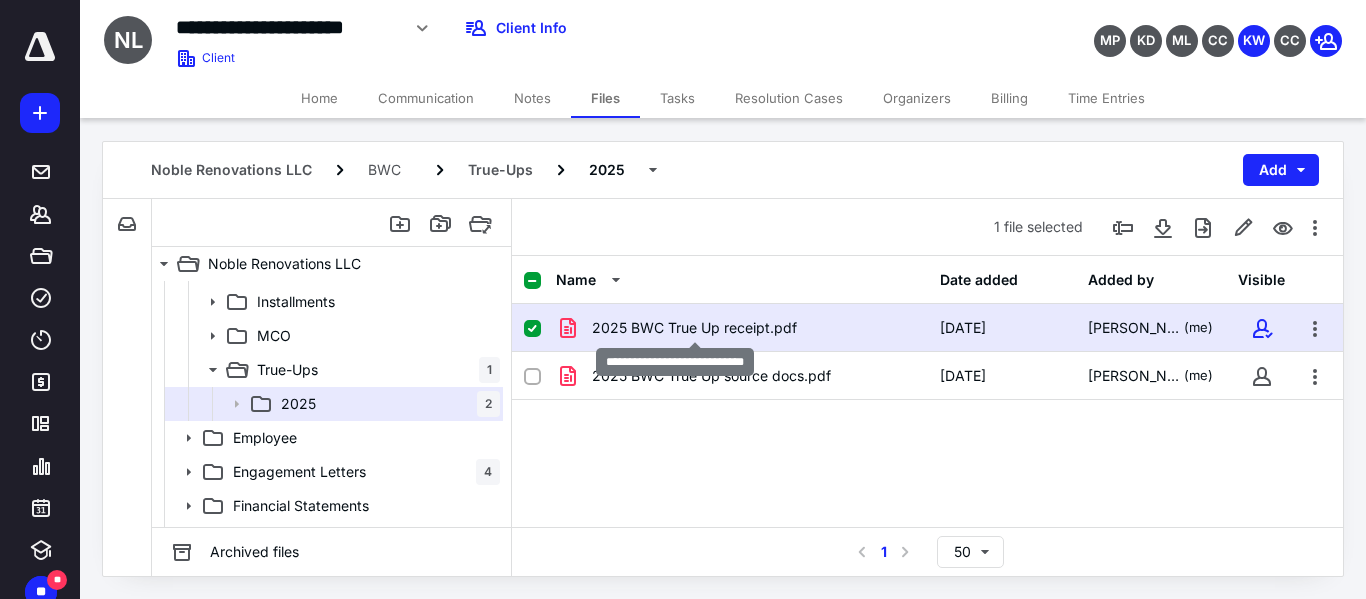 click on "2025 BWC True Up receipt.pdf" at bounding box center [694, 328] 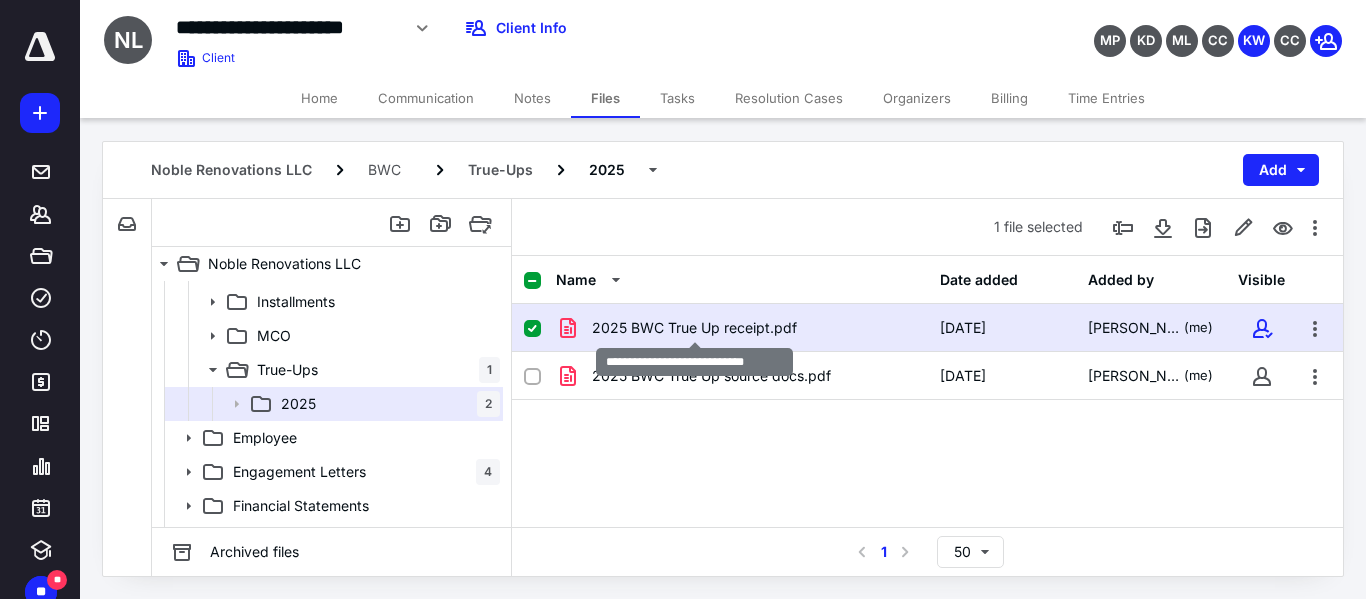 click on "2025 BWC True Up receipt.pdf" at bounding box center (694, 328) 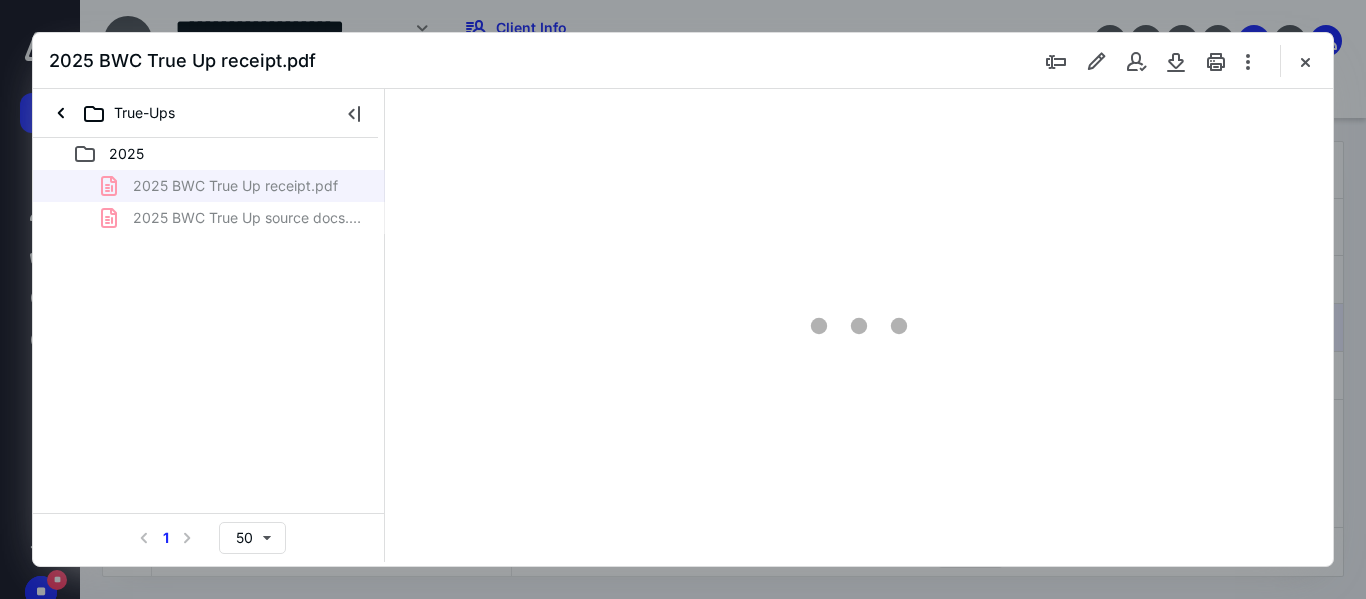 scroll, scrollTop: 0, scrollLeft: 0, axis: both 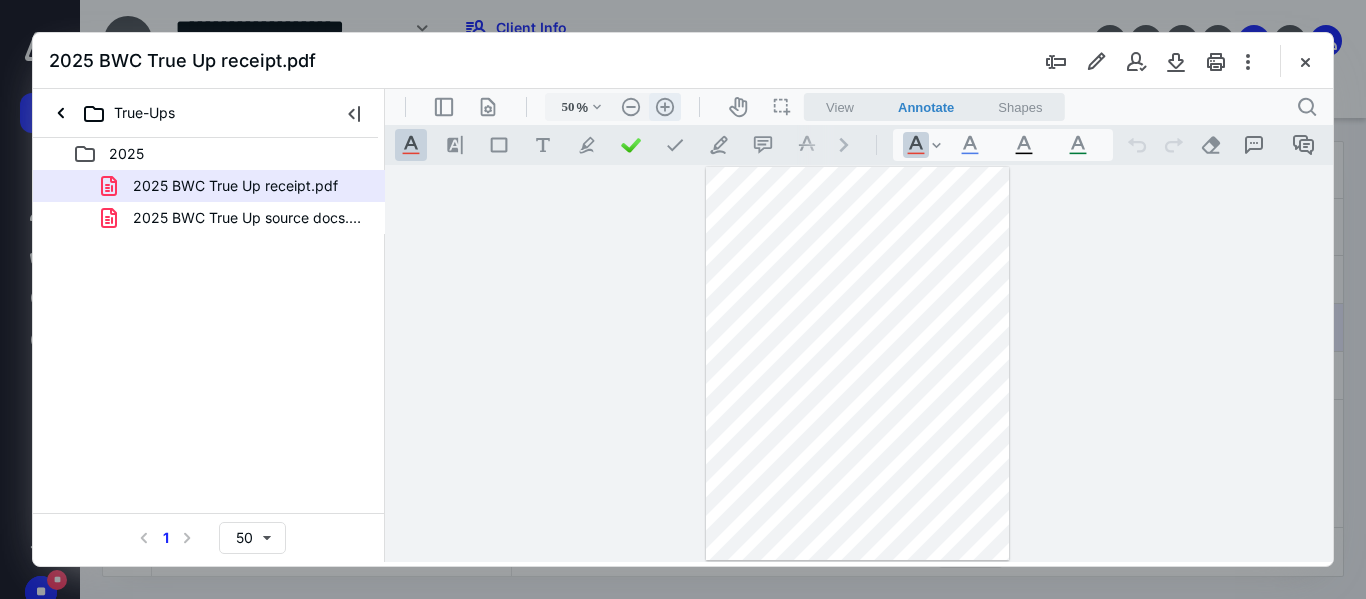 click on ".cls-1{fill:#abb0c4;} icon - header - zoom - in - line" at bounding box center [665, 107] 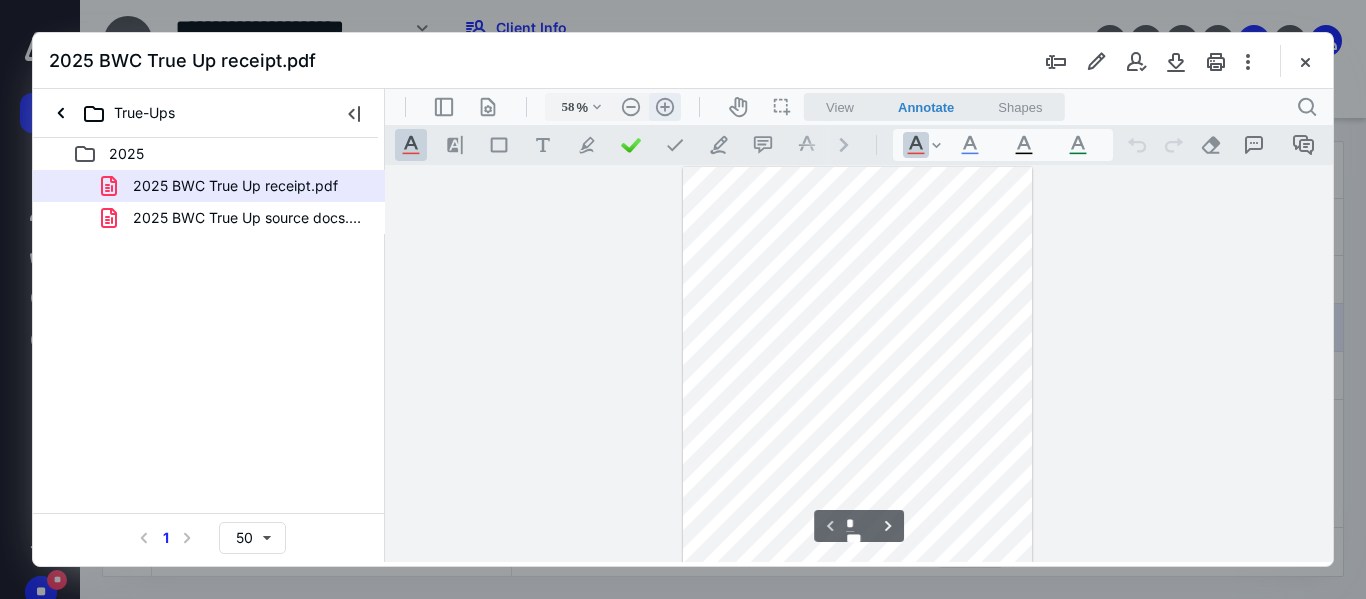 click on ".cls-1{fill:#abb0c4;} icon - header - zoom - in - line" at bounding box center [665, 107] 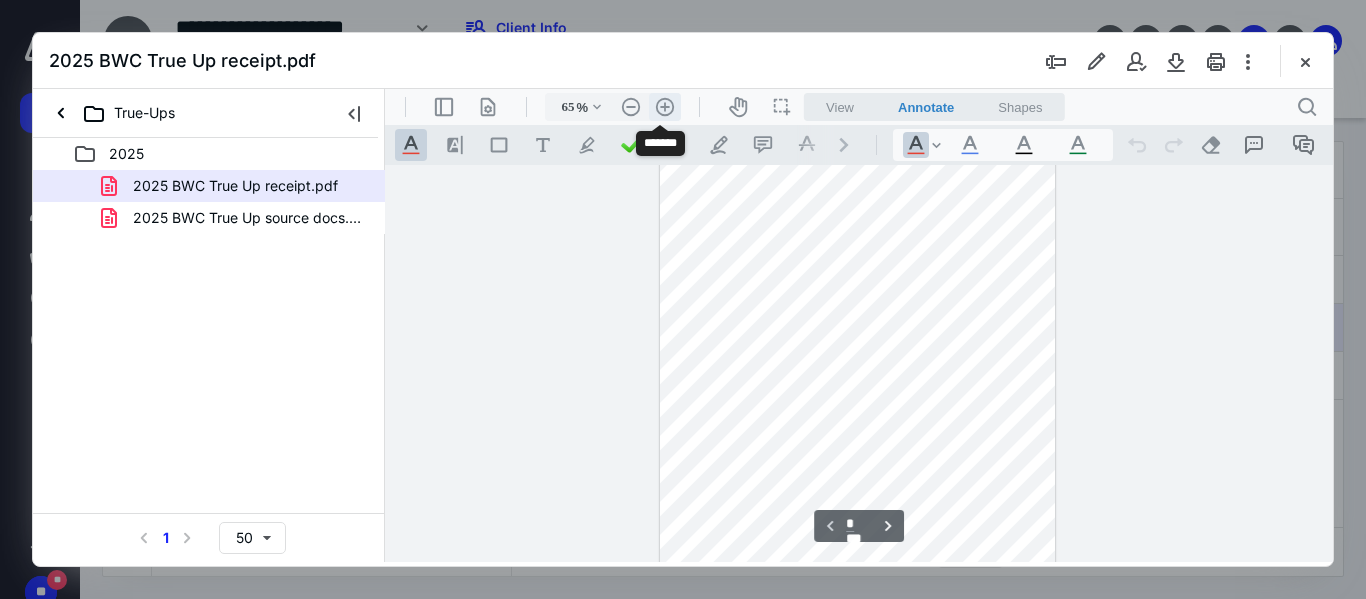 click on ".cls-1{fill:#abb0c4;} icon - header - zoom - in - line" at bounding box center [665, 107] 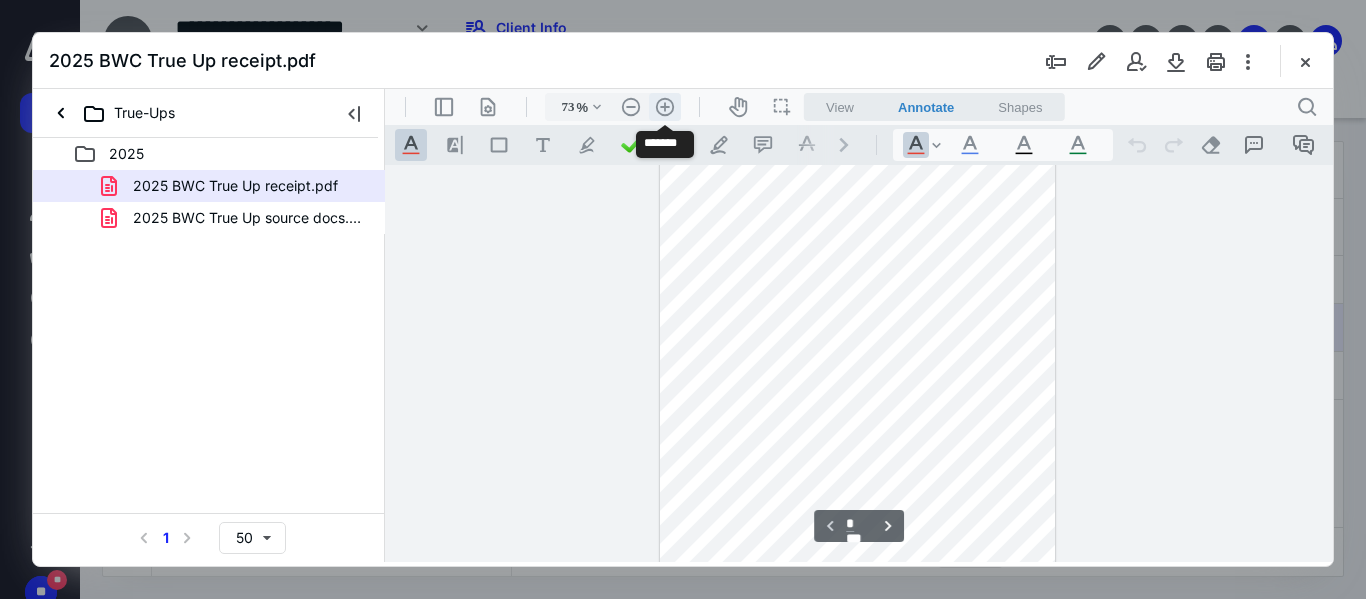 click on ".cls-1{fill:#abb0c4;} icon - header - zoom - in - line" at bounding box center [665, 107] 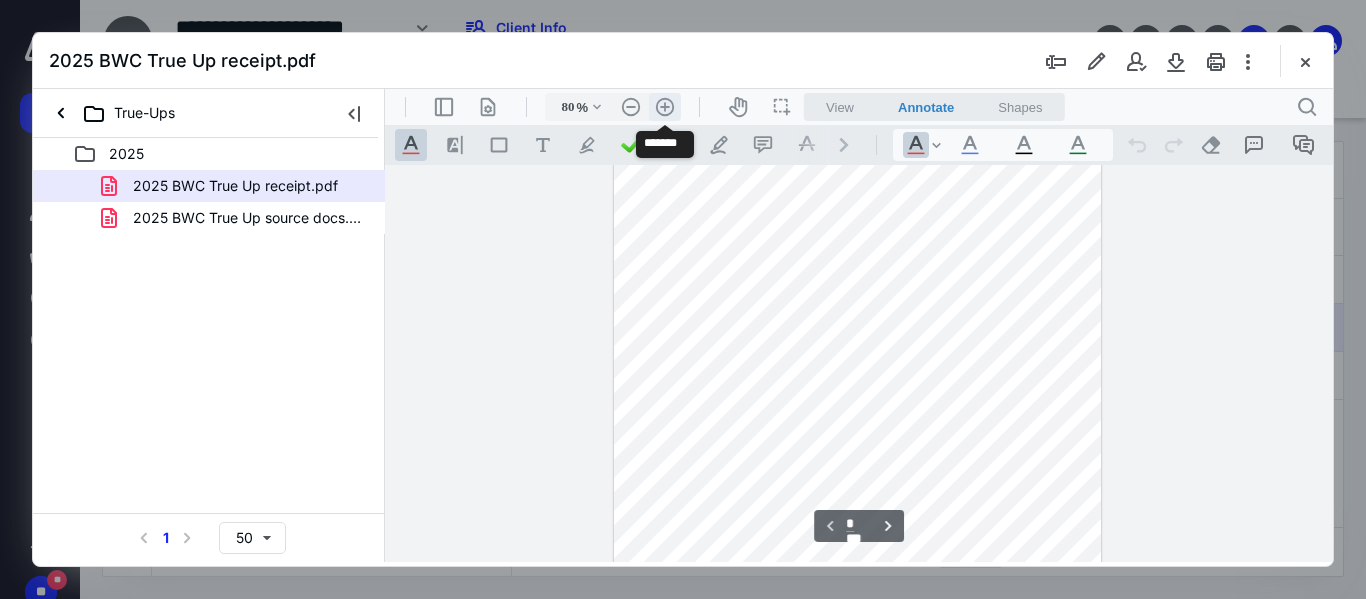 click on ".cls-1{fill:#abb0c4;} icon - header - zoom - in - line" at bounding box center (665, 107) 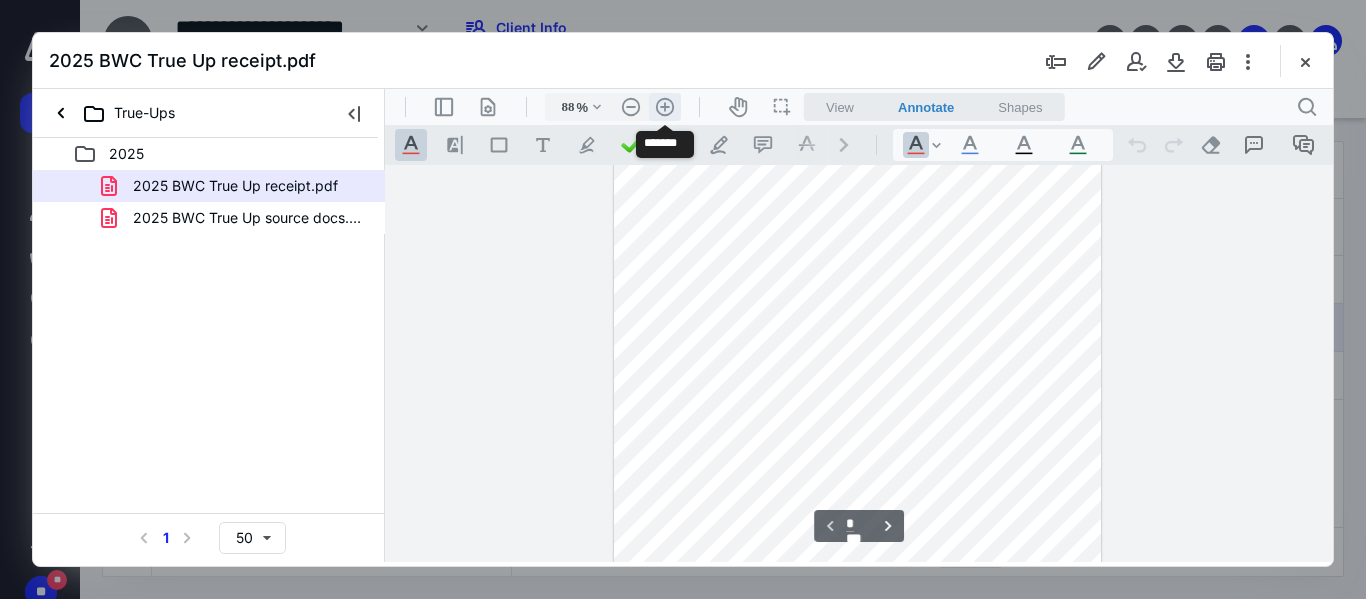 scroll, scrollTop: 120, scrollLeft: 0, axis: vertical 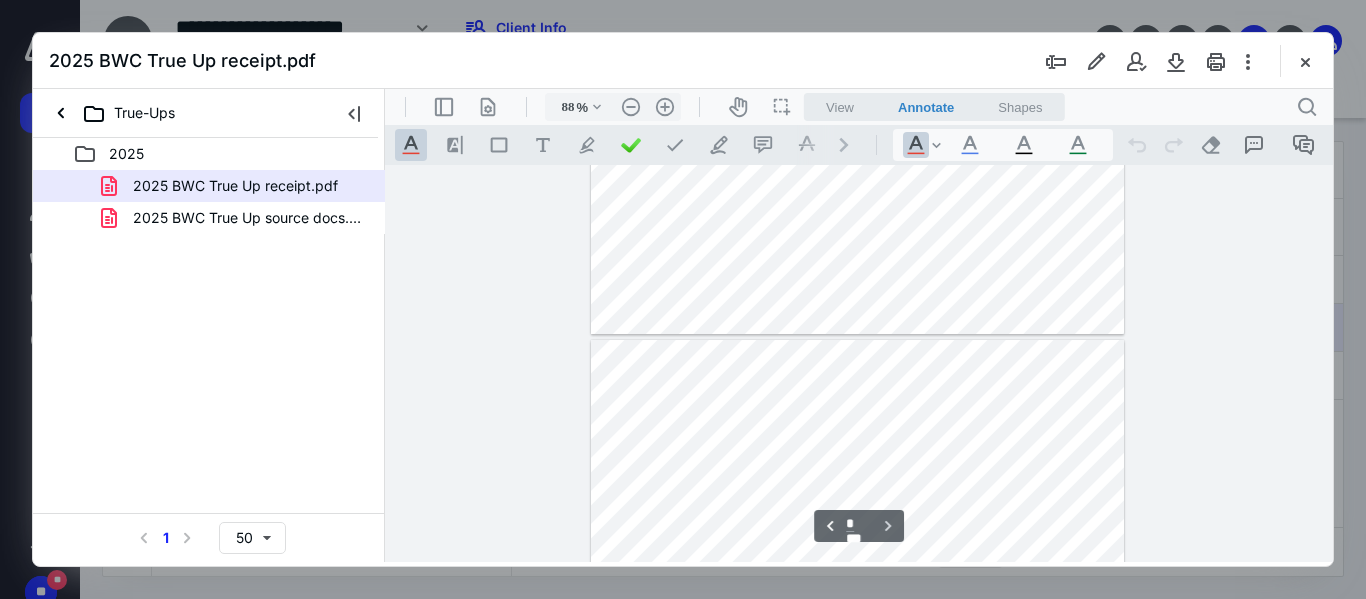 type on "*" 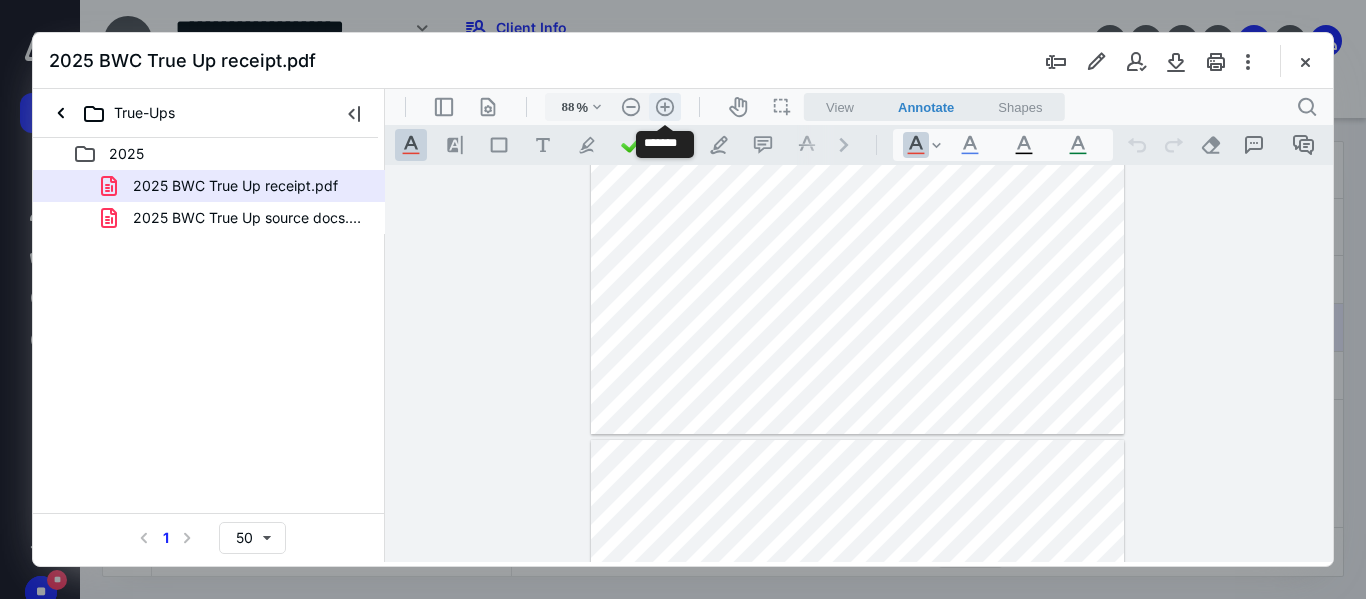 click on ".cls-1{fill:#abb0c4;} icon - header - zoom - in - line" at bounding box center [665, 107] 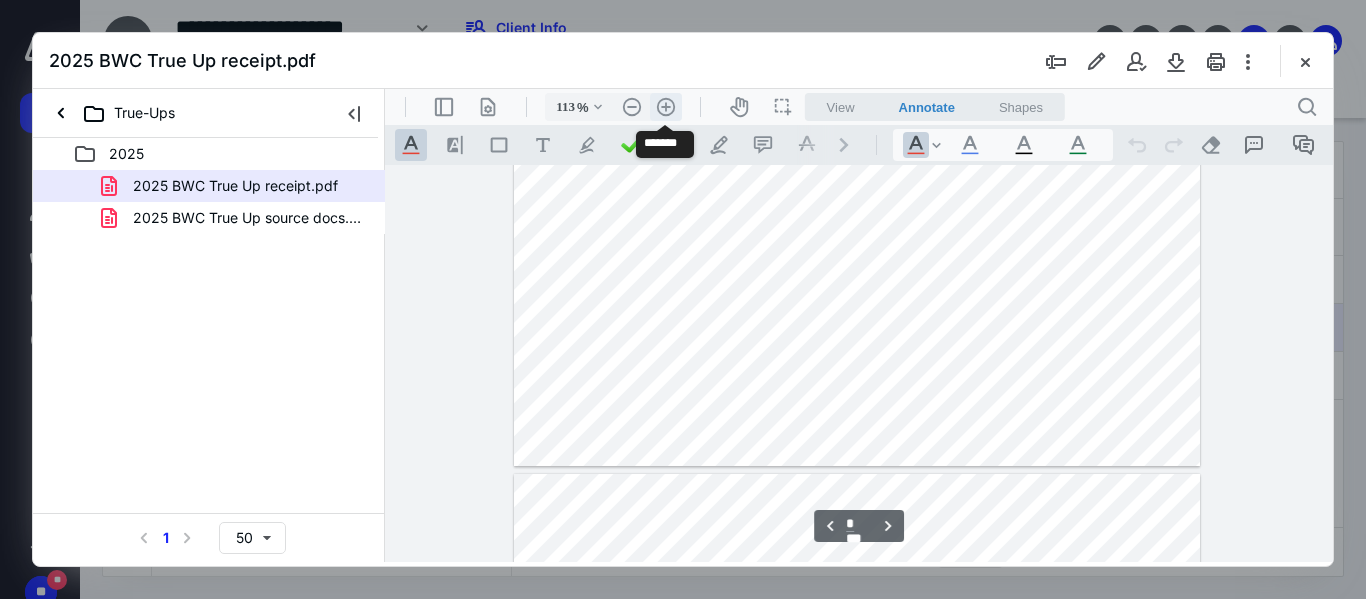 click on ".cls-1{fill:#abb0c4;} icon - header - zoom - in - line" at bounding box center [666, 107] 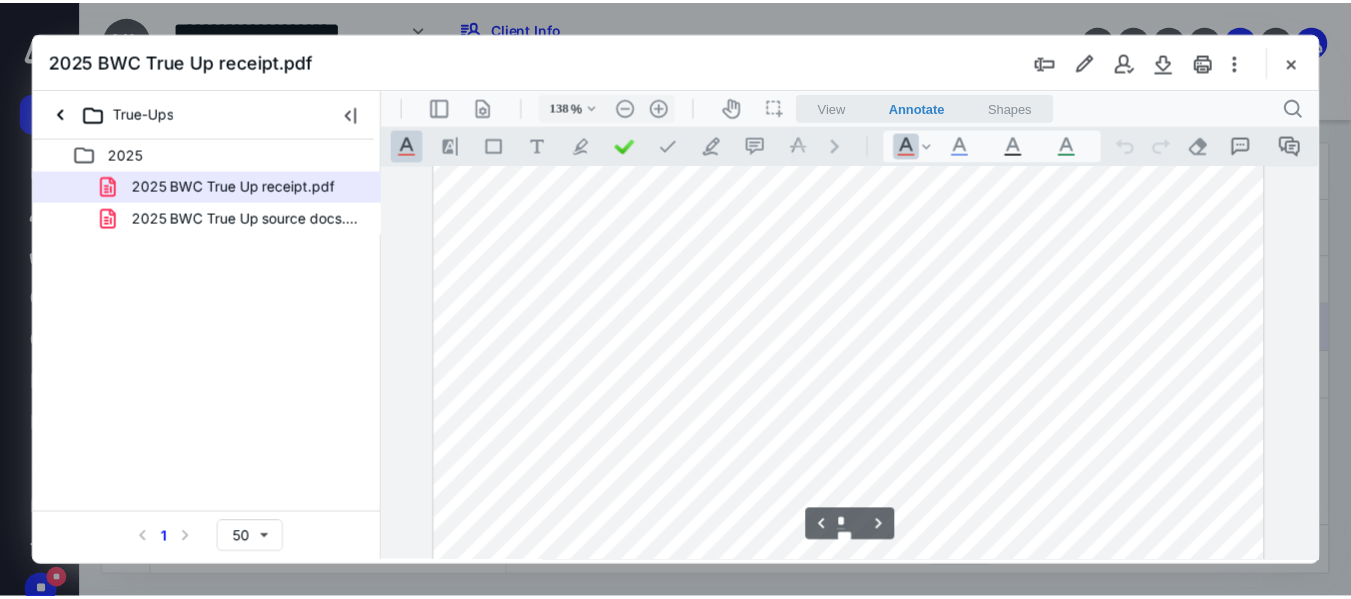 scroll, scrollTop: 1854, scrollLeft: 0, axis: vertical 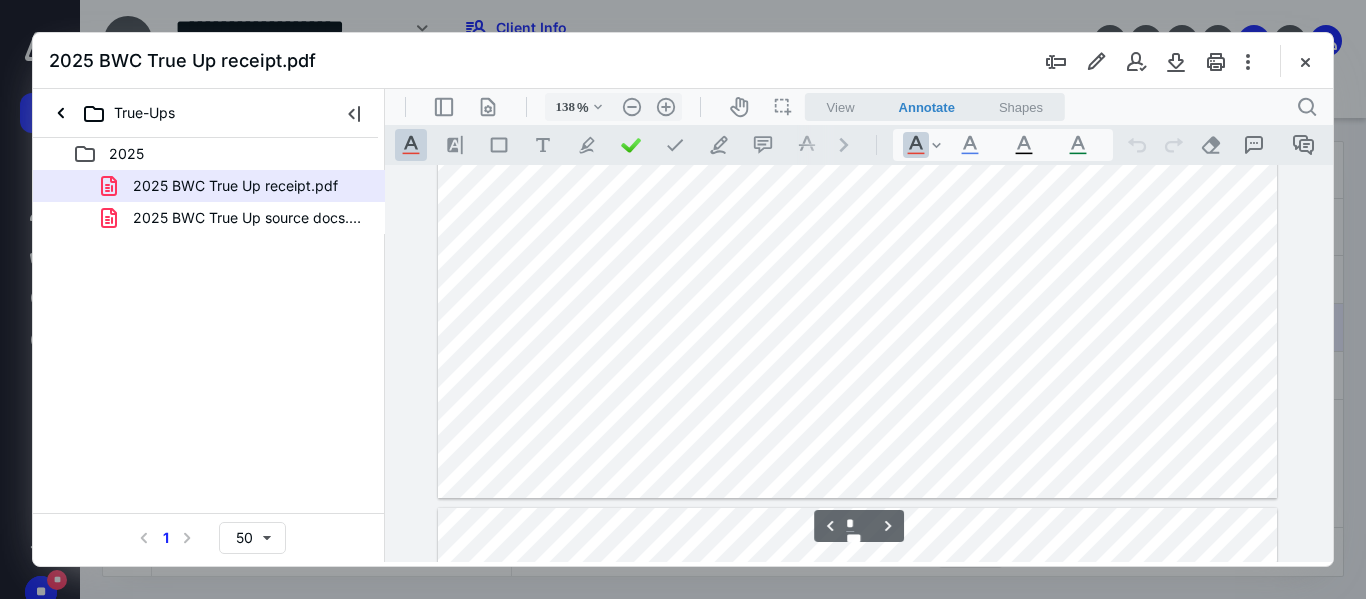 drag, startPoint x: 988, startPoint y: 363, endPoint x: 1090, endPoint y: 366, distance: 102.044106 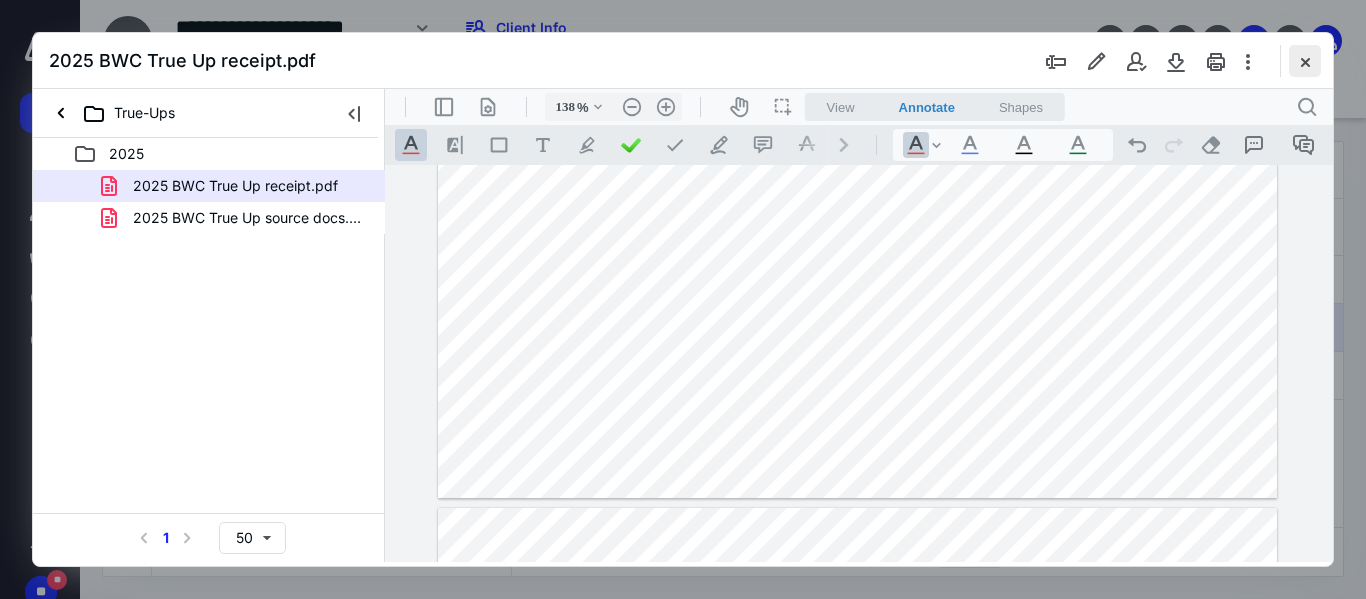 click at bounding box center [1305, 61] 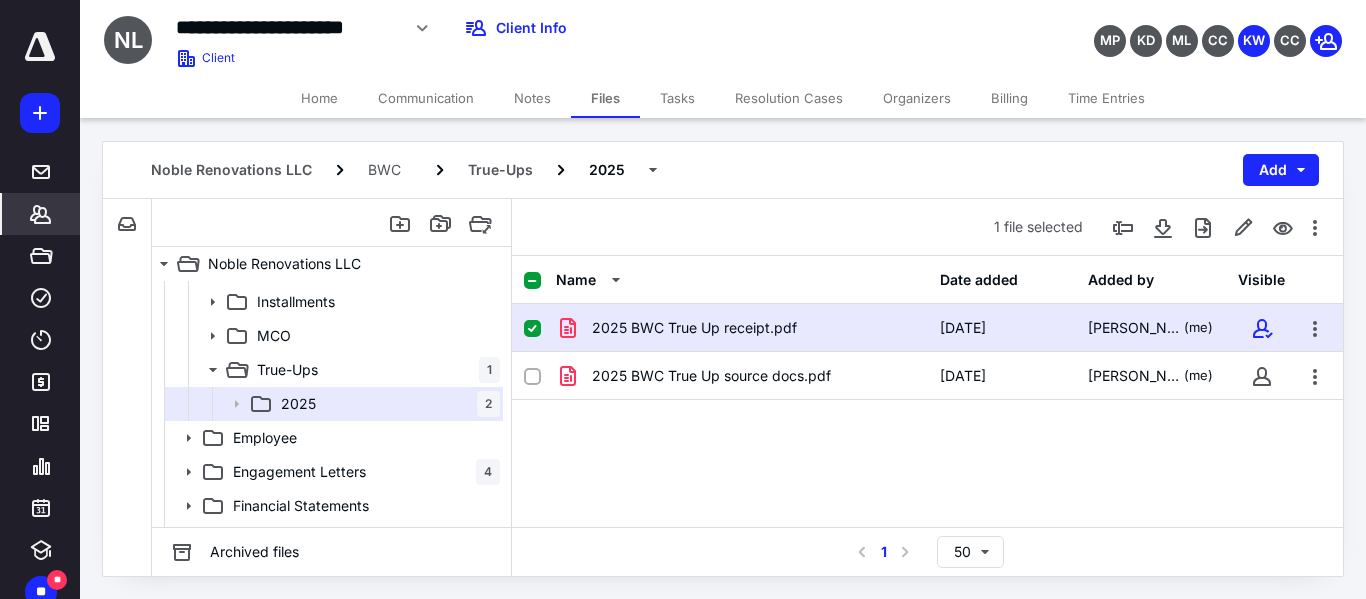 click on "*******" at bounding box center [41, 214] 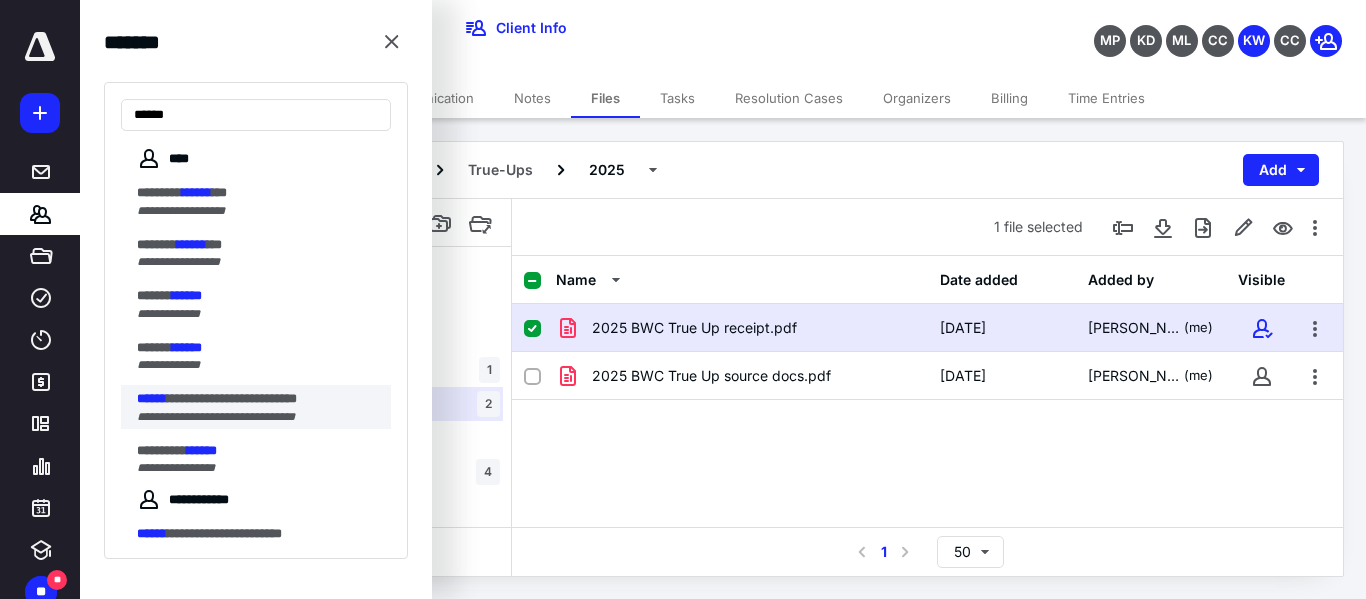 type on "******" 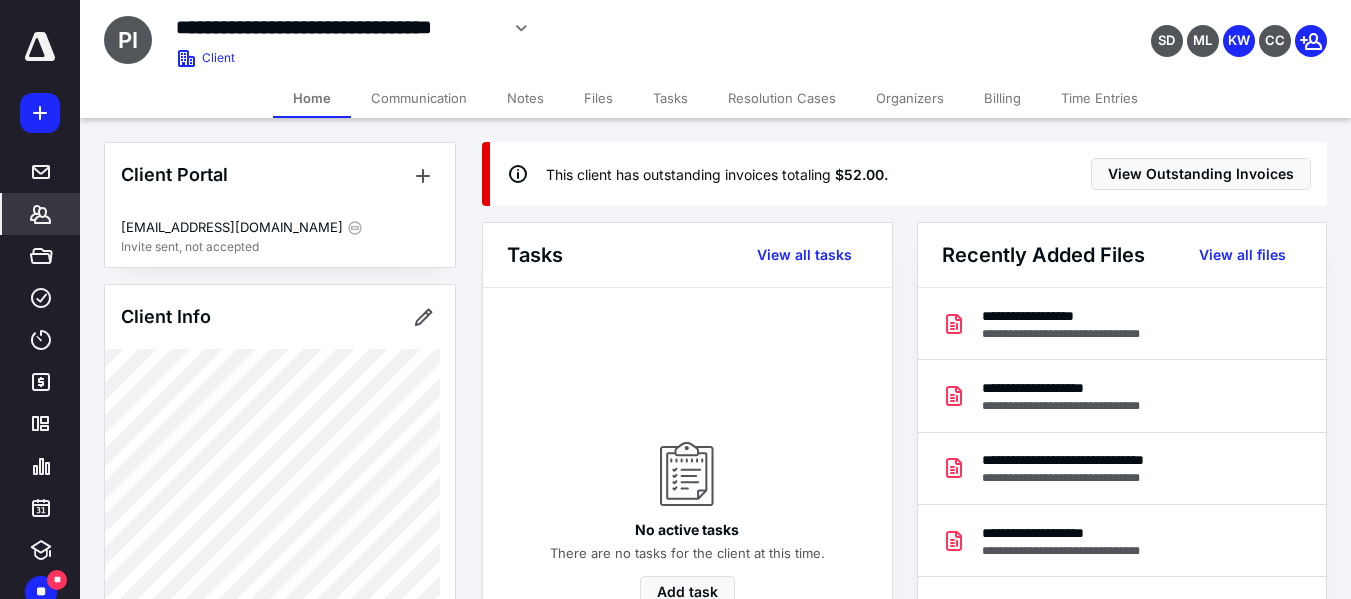 click on "Notes" at bounding box center (525, 98) 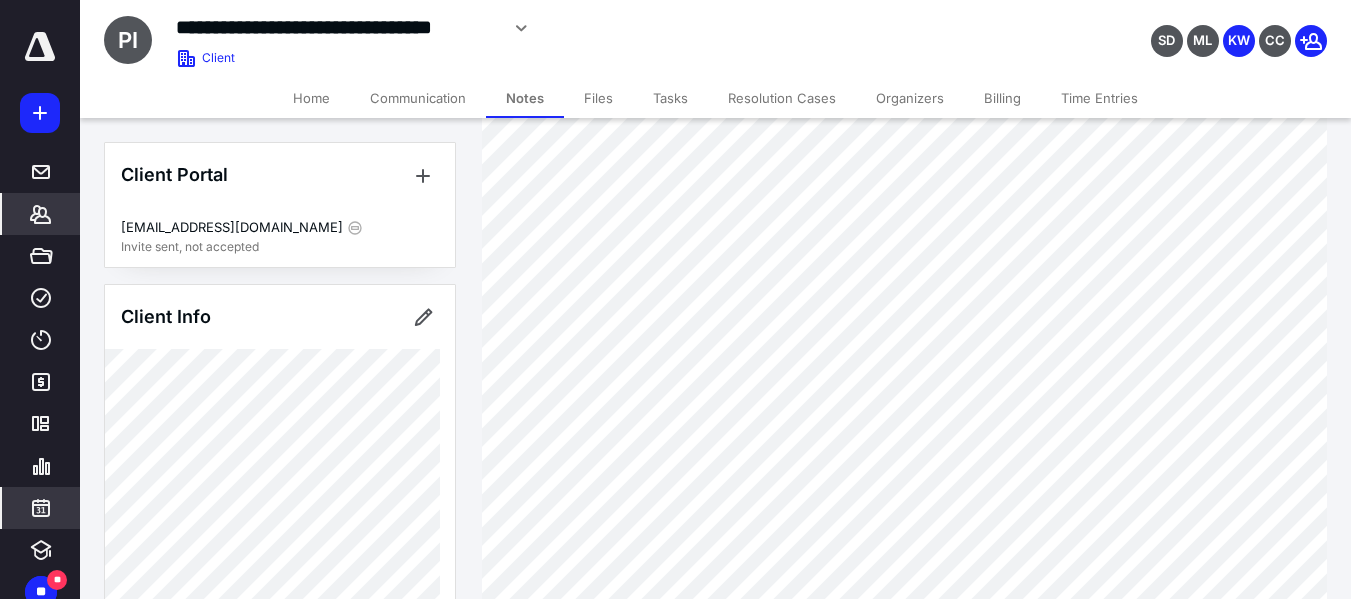 scroll, scrollTop: 700, scrollLeft: 0, axis: vertical 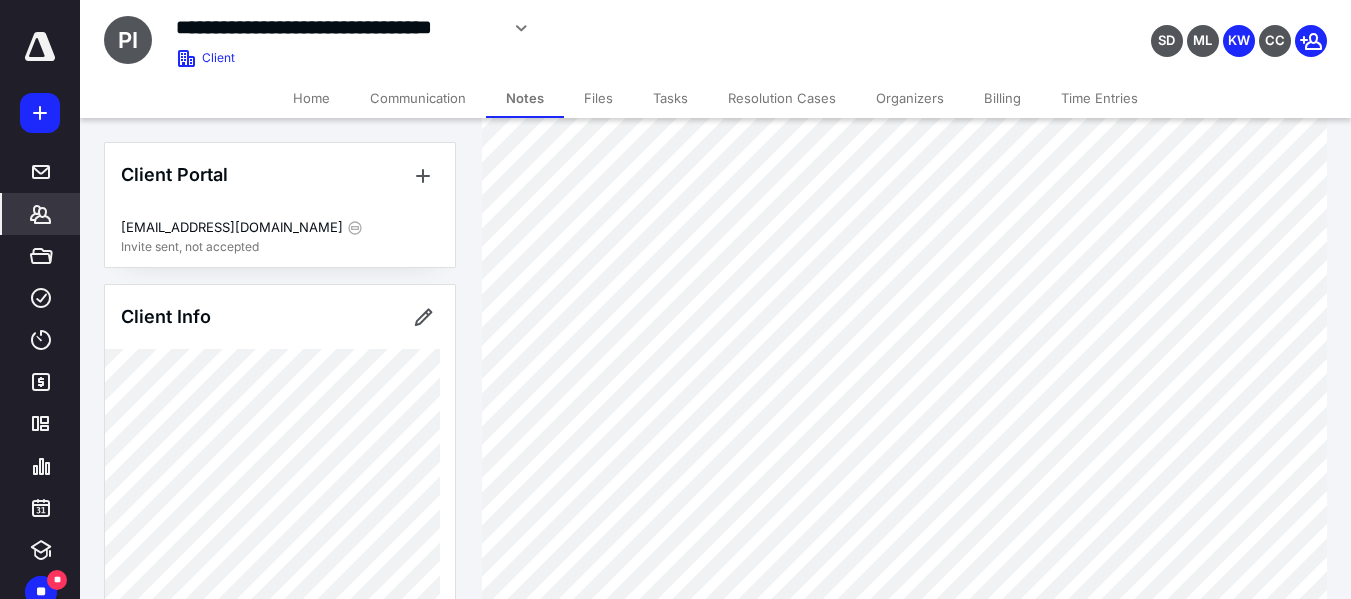 click on "Files" at bounding box center [598, 98] 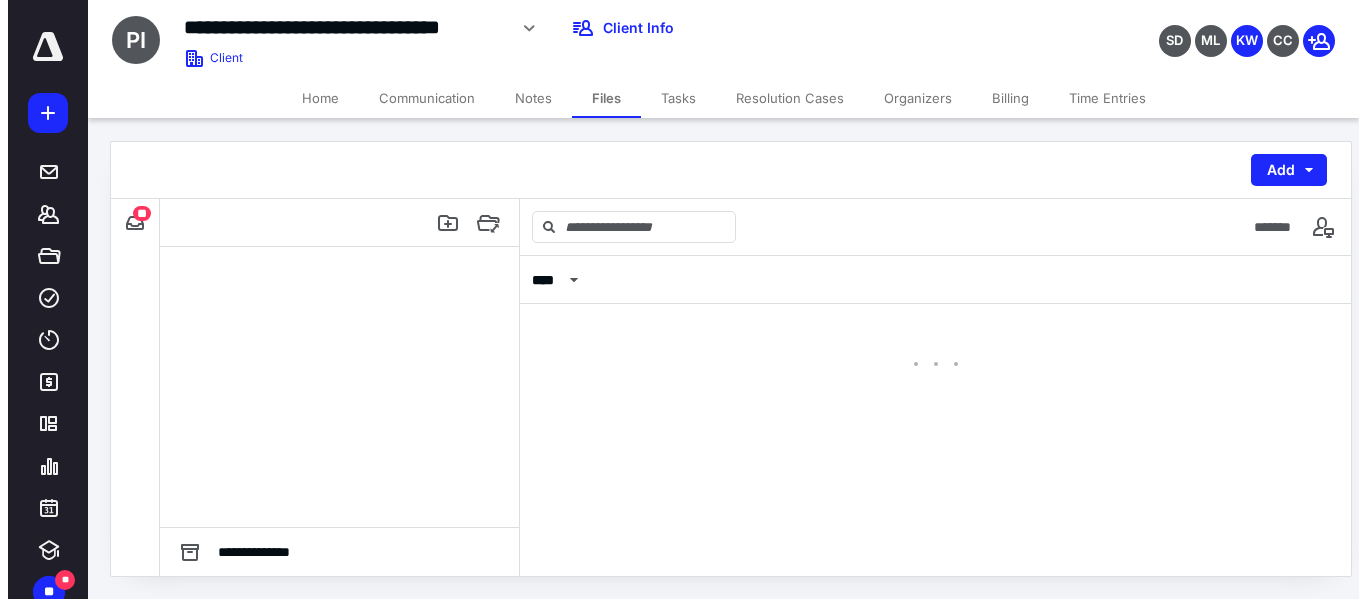scroll, scrollTop: 0, scrollLeft: 0, axis: both 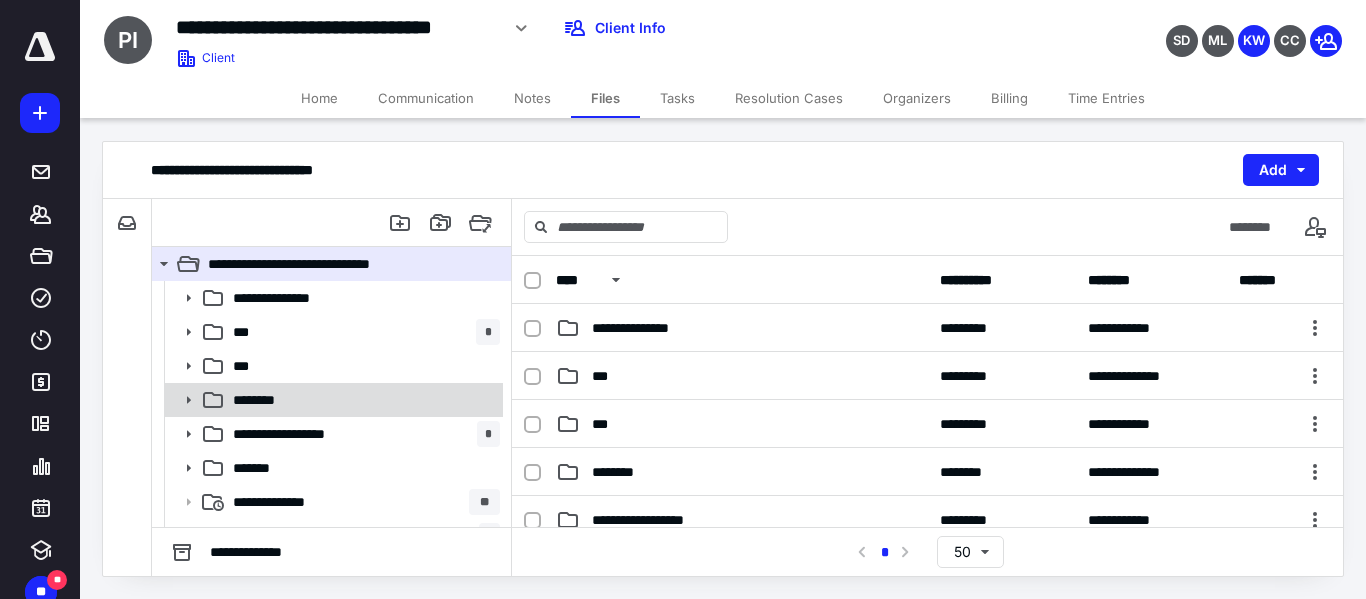 click 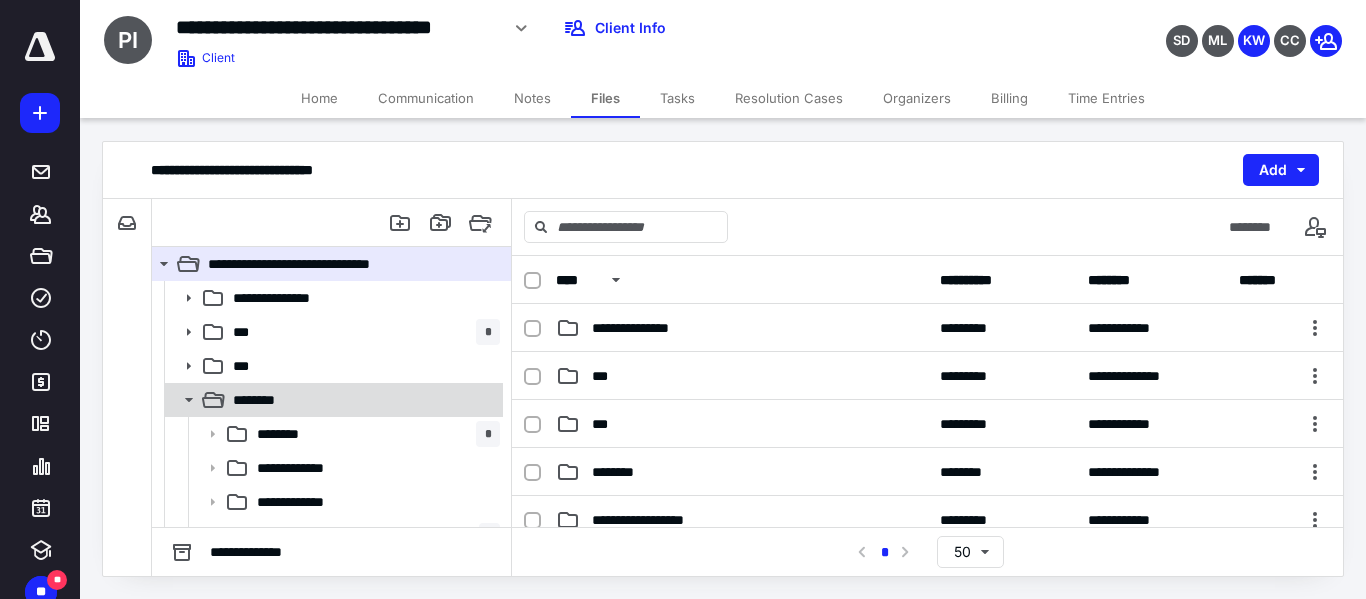 click 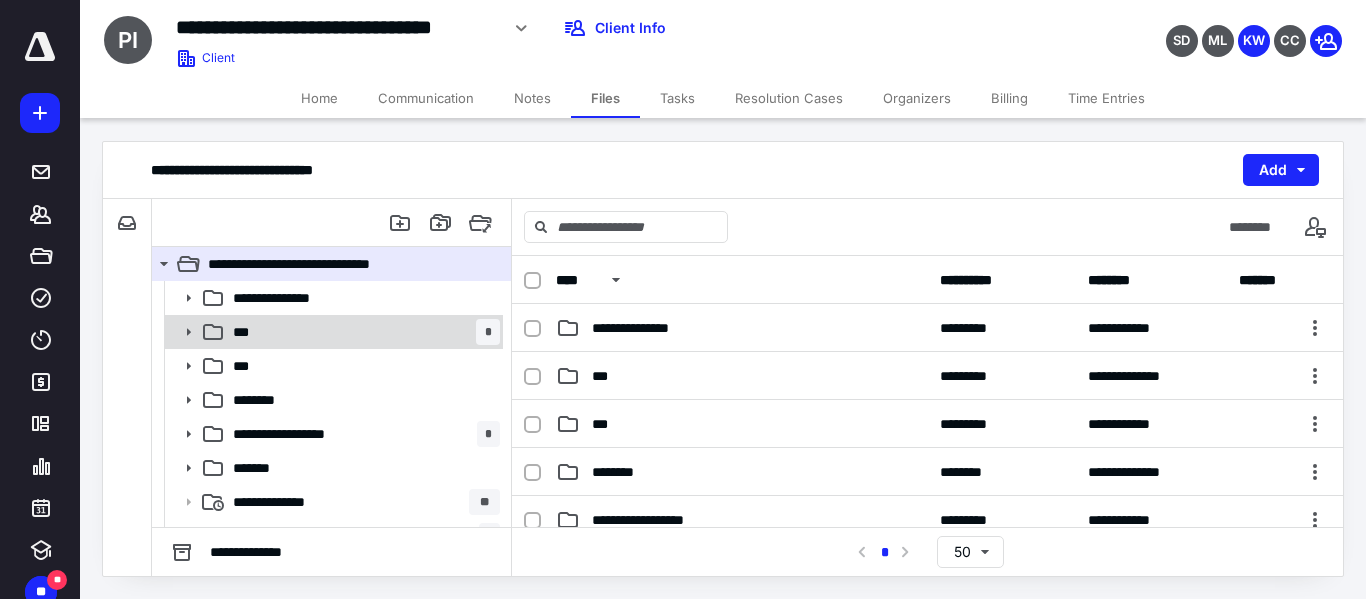 click 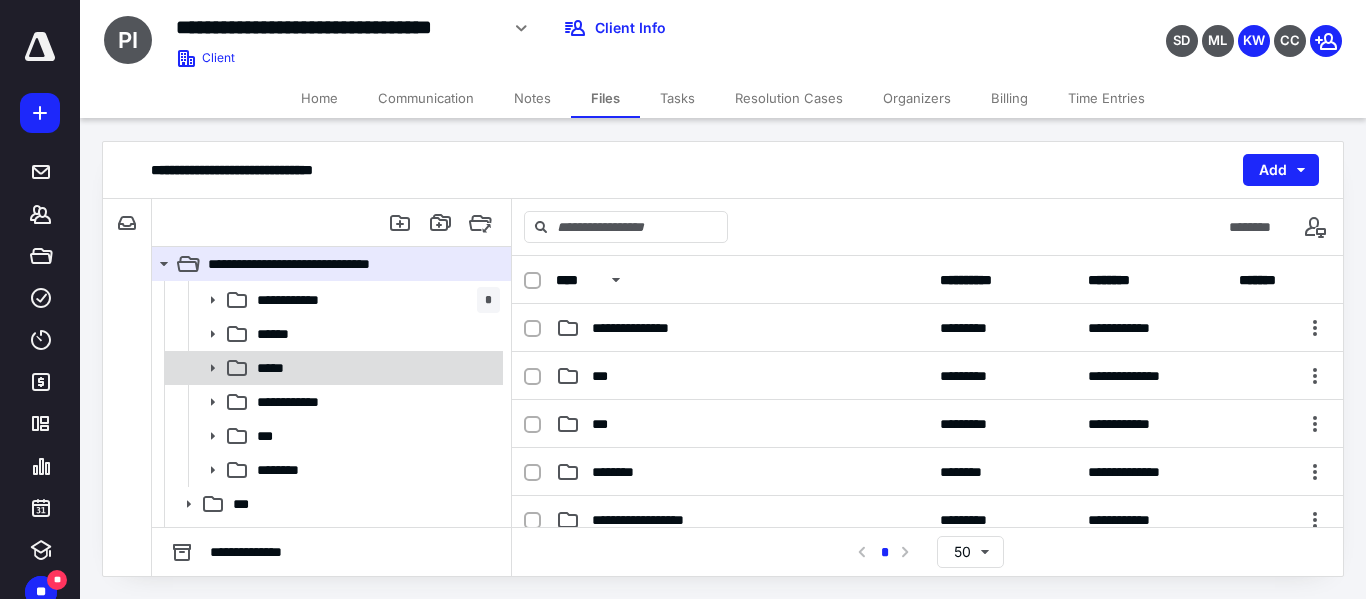 scroll, scrollTop: 200, scrollLeft: 0, axis: vertical 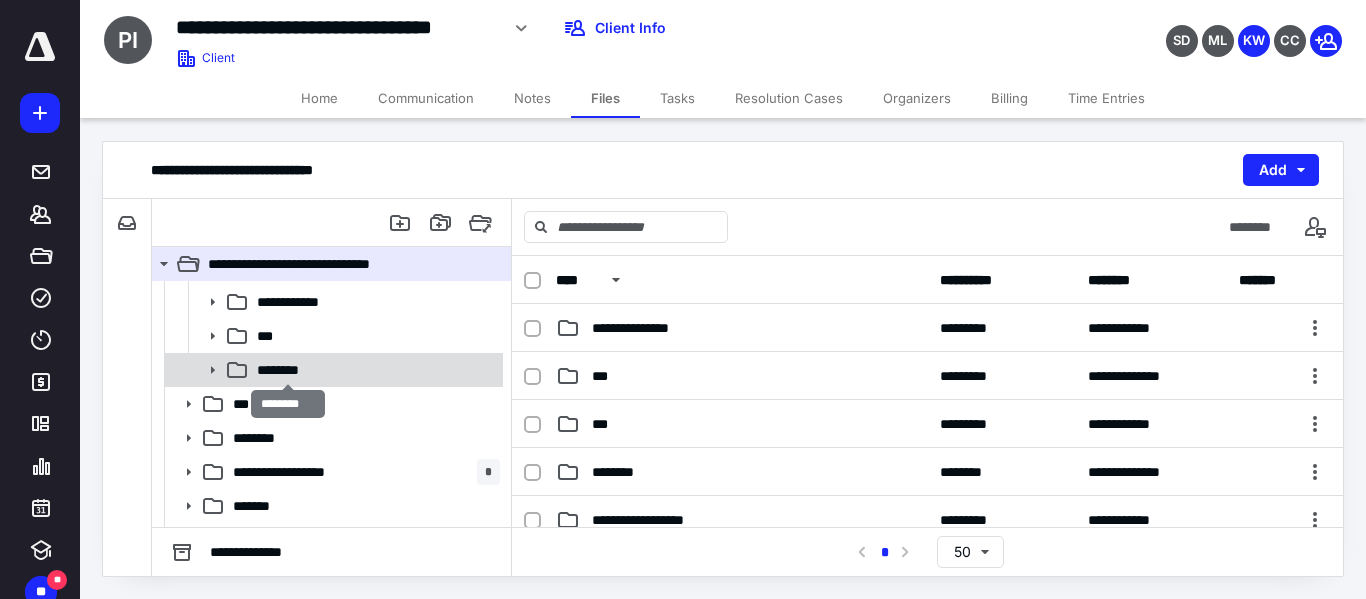 click on "********" at bounding box center (288, 370) 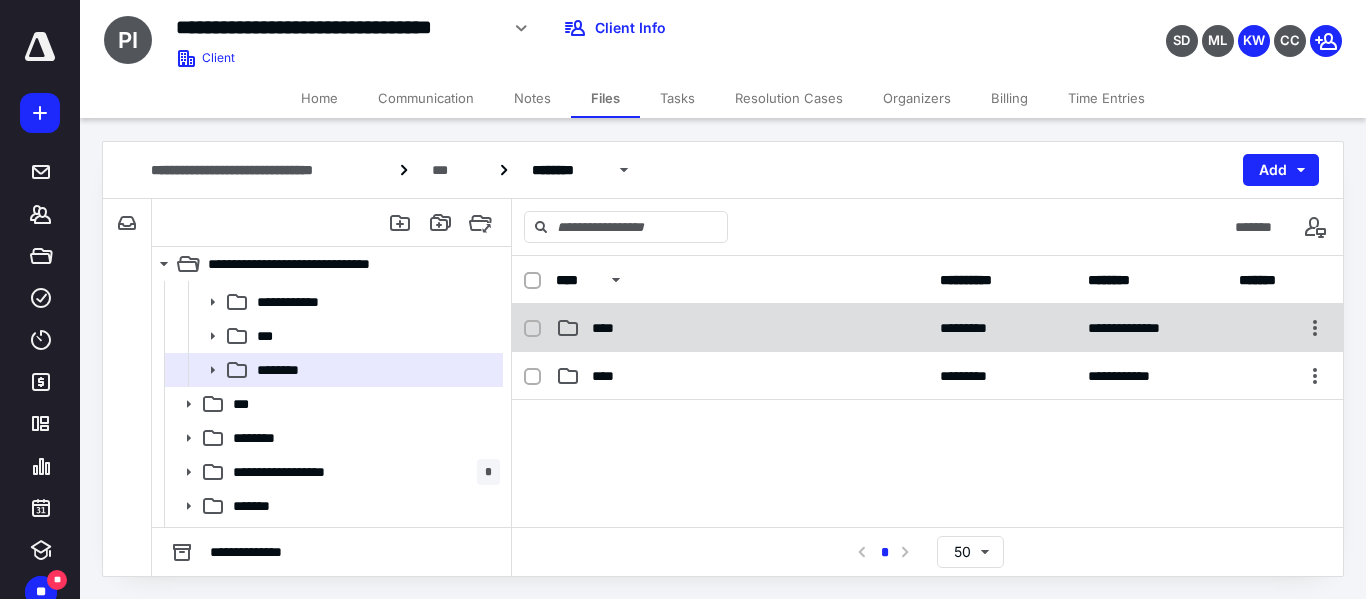 click on "****" at bounding box center (609, 328) 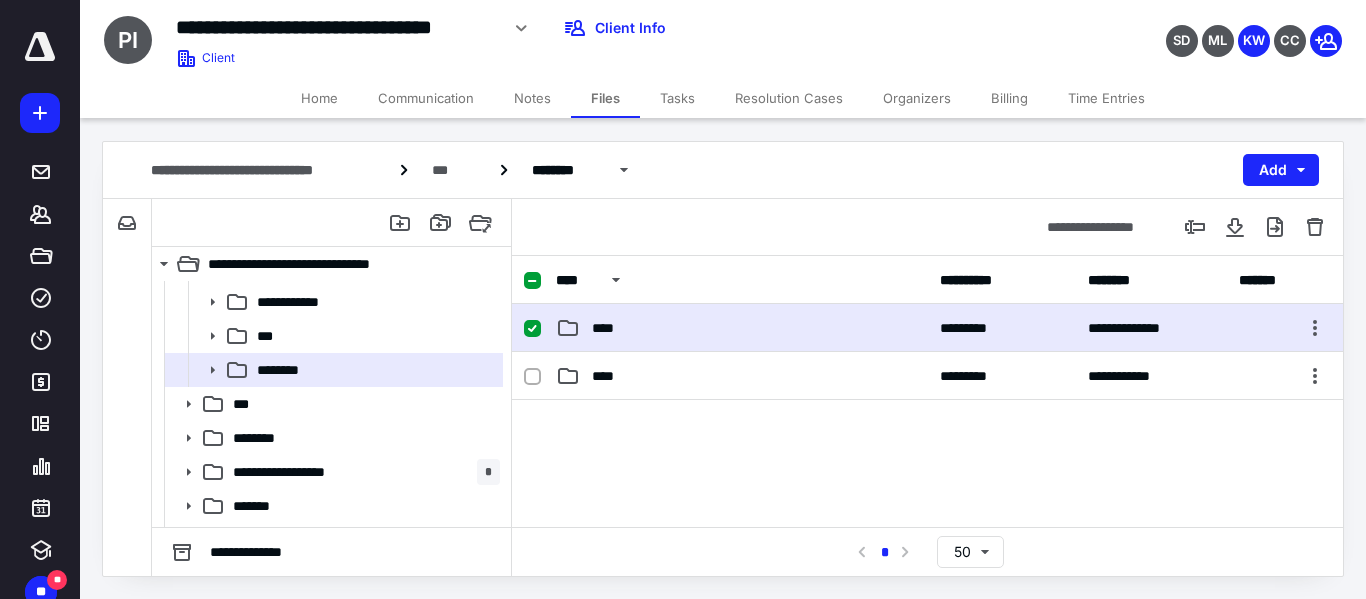 click on "****" at bounding box center [609, 328] 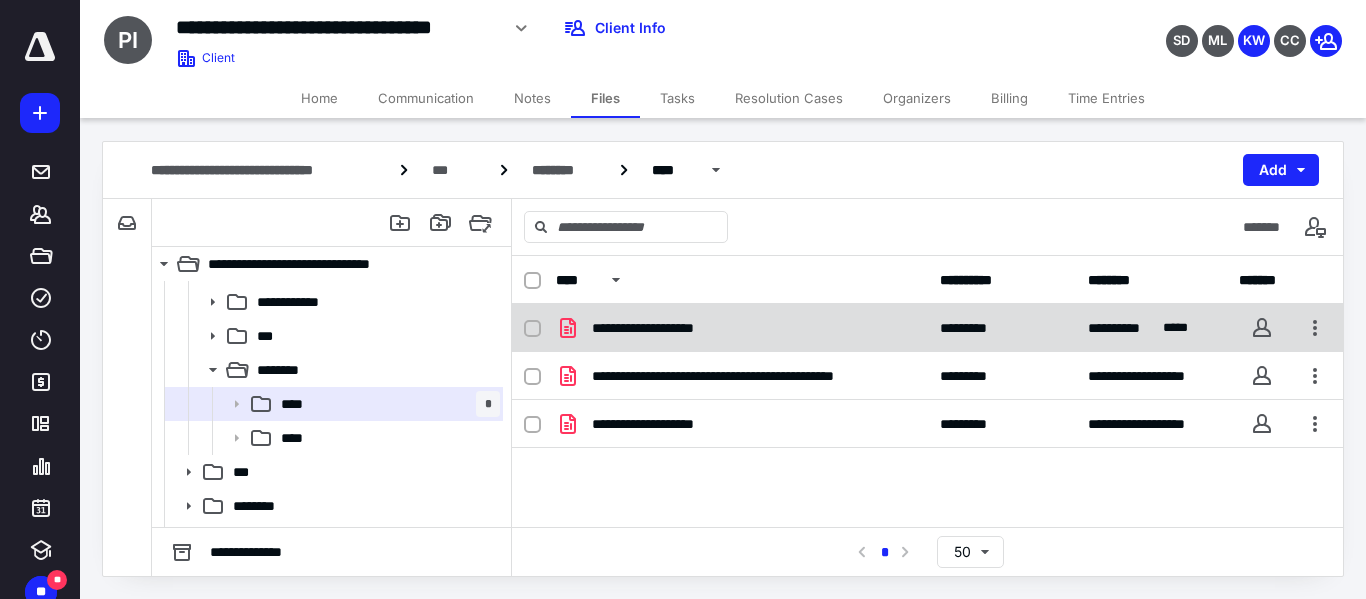 click on "**********" at bounding box center (669, 328) 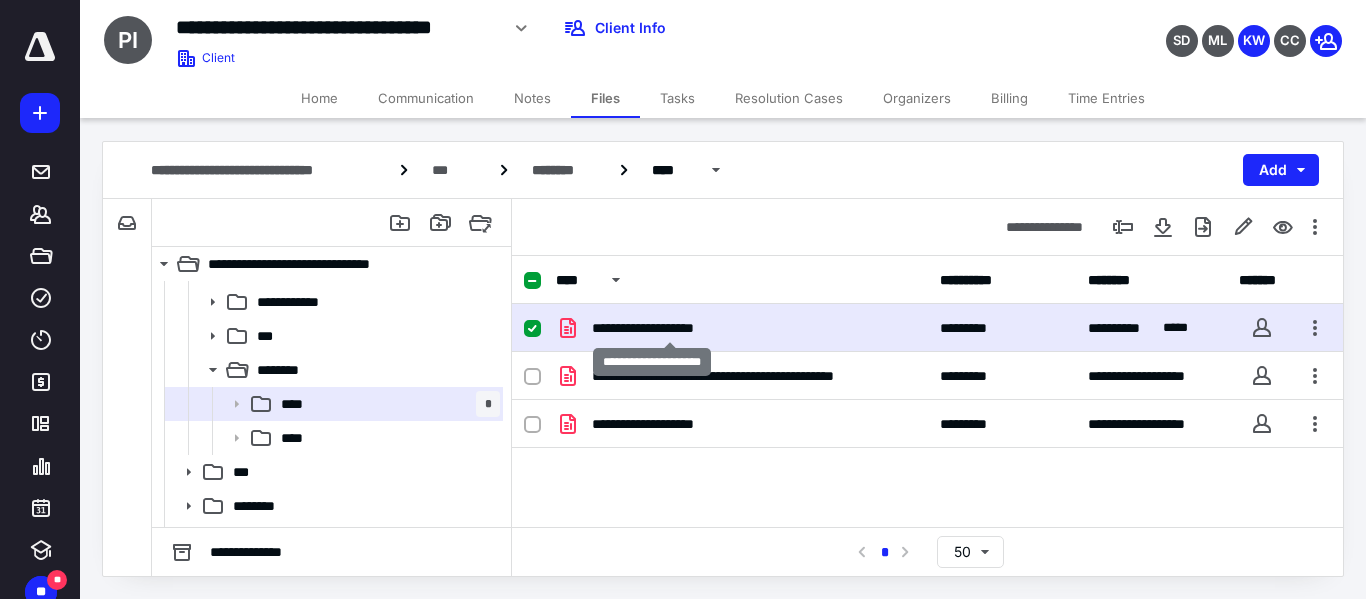 click on "**********" at bounding box center [669, 328] 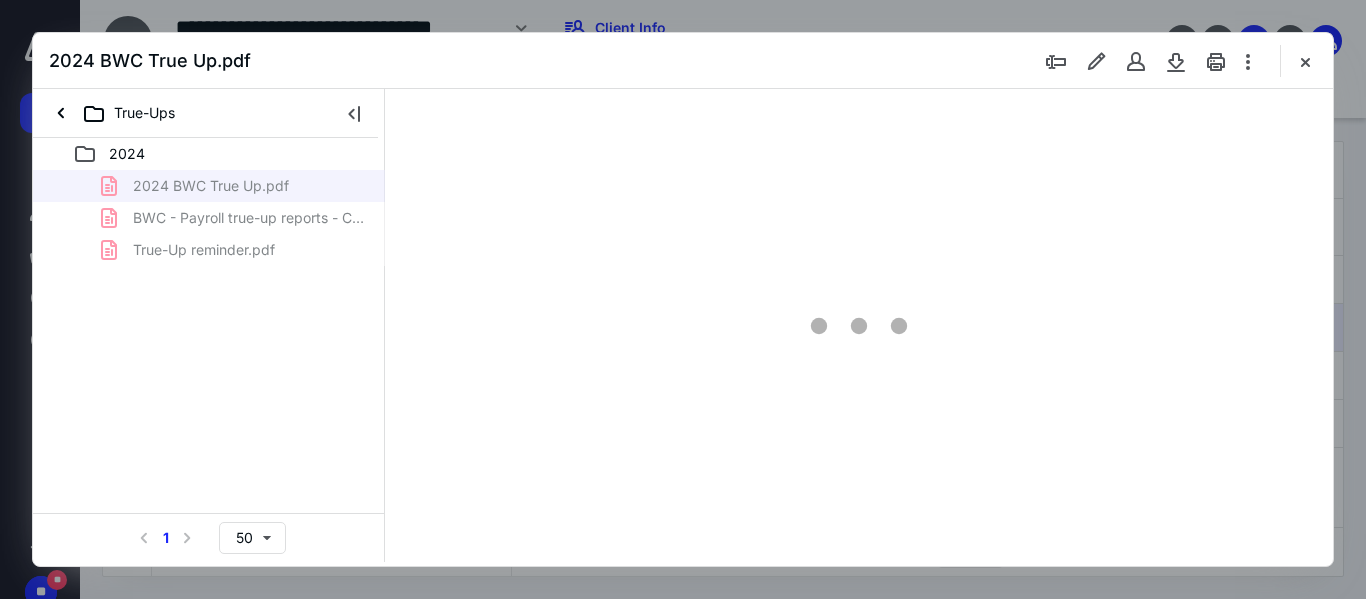 scroll, scrollTop: 200, scrollLeft: 0, axis: vertical 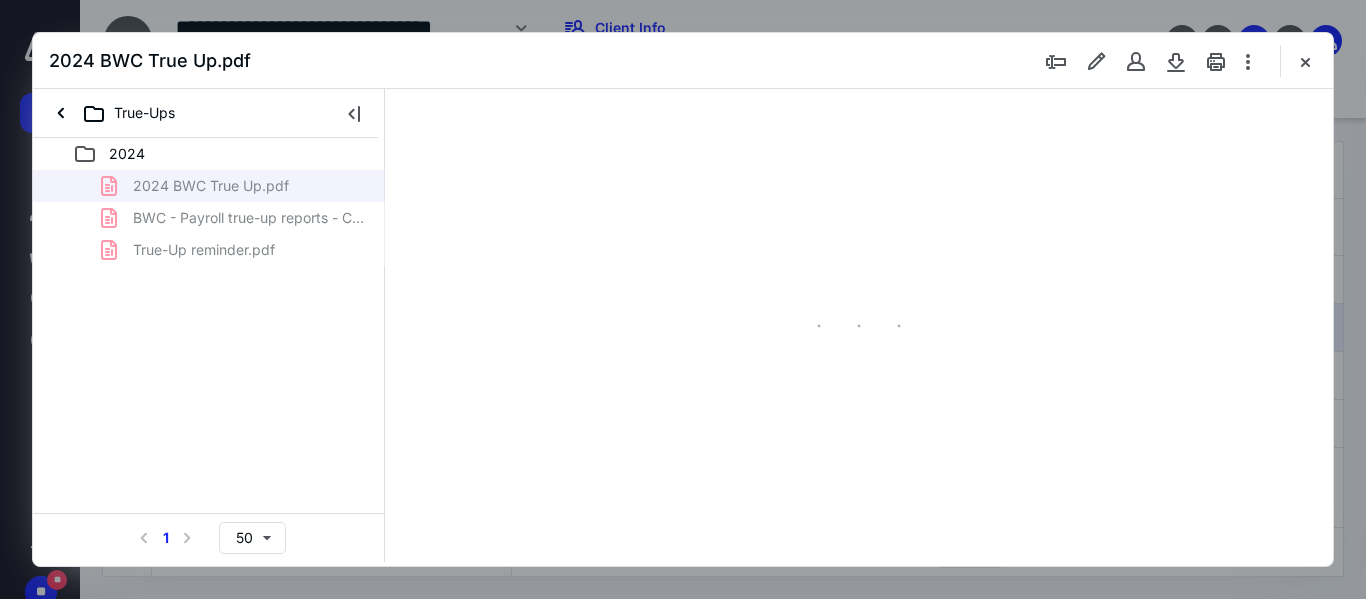 click on "True-Ups" at bounding box center (205, 113) 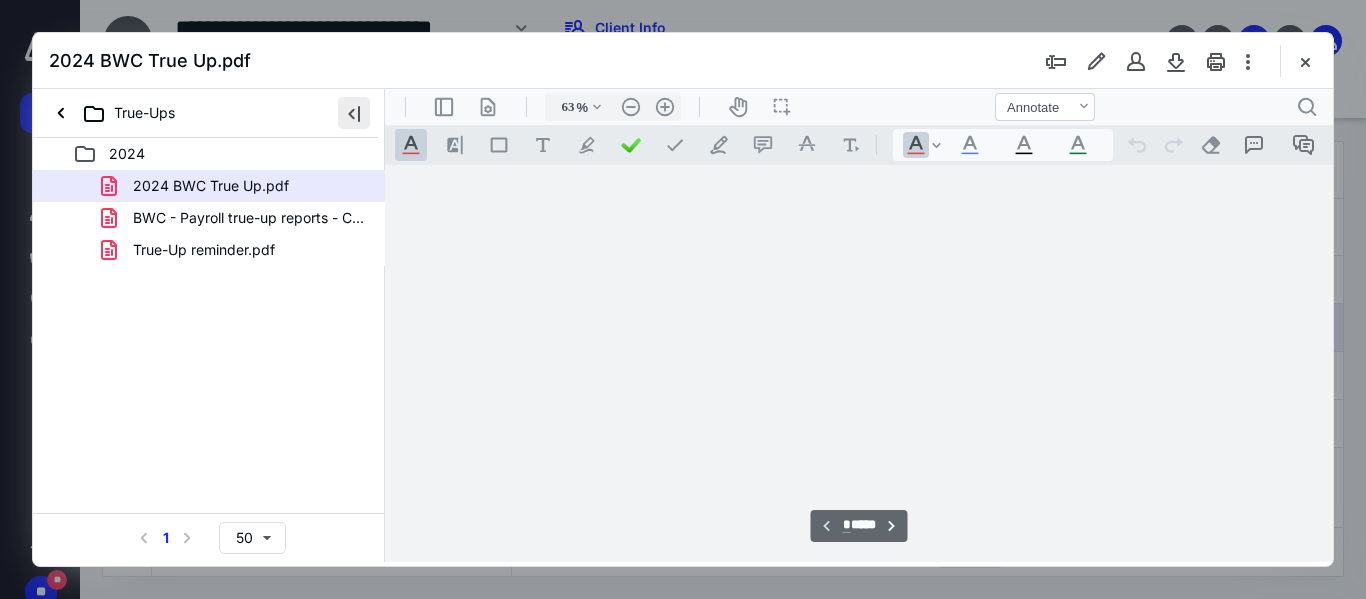 scroll, scrollTop: 78, scrollLeft: 0, axis: vertical 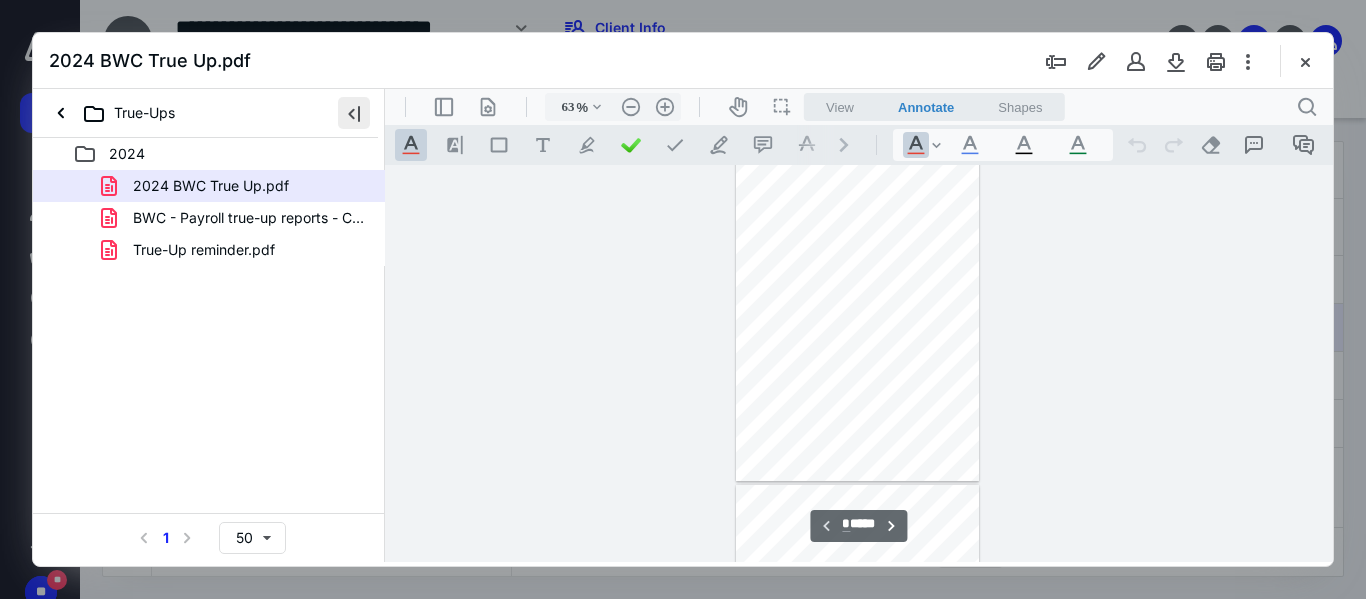 click at bounding box center [354, 113] 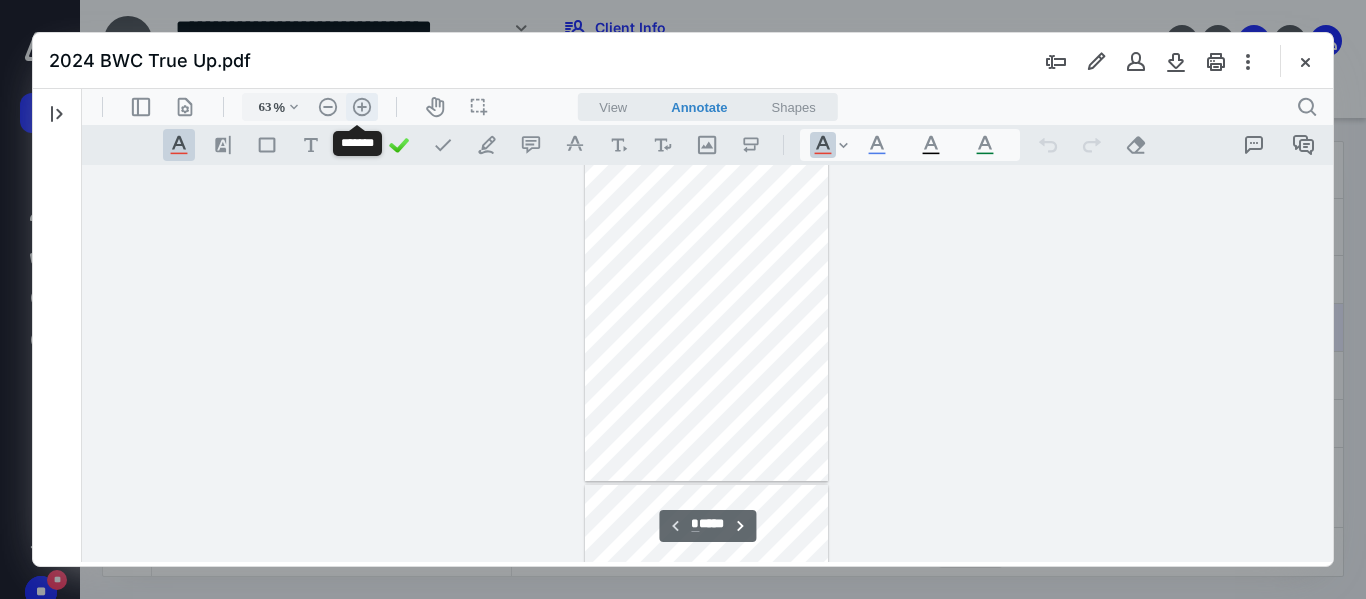 click on ".cls-1{fill:#abb0c4;} icon - header - zoom - in - line" at bounding box center (362, 107) 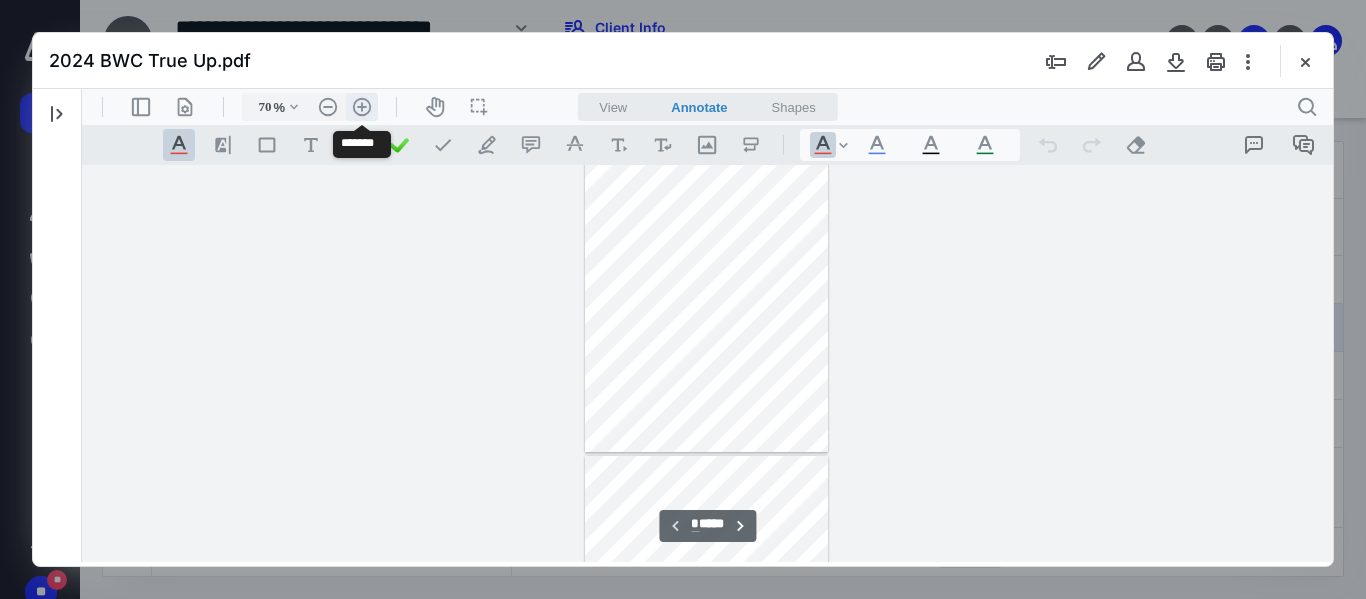 click on ".cls-1{fill:#abb0c4;} icon - header - zoom - in - line" at bounding box center (362, 107) 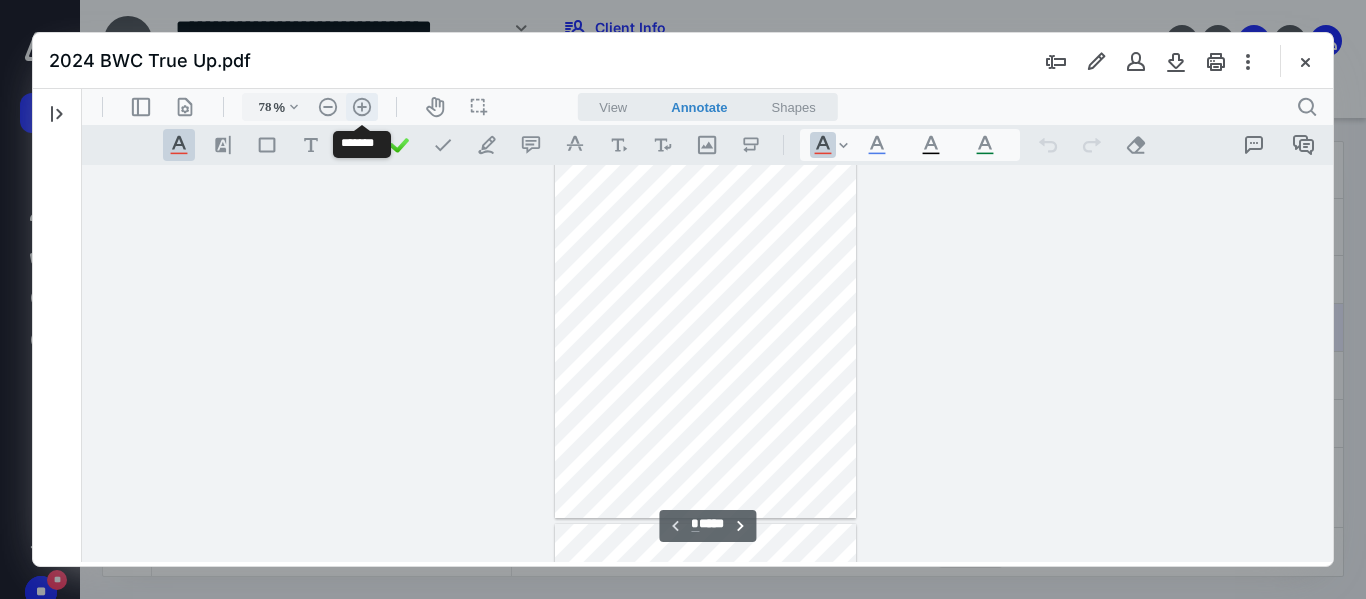 click on ".cls-1{fill:#abb0c4;} icon - header - zoom - in - line" at bounding box center [362, 107] 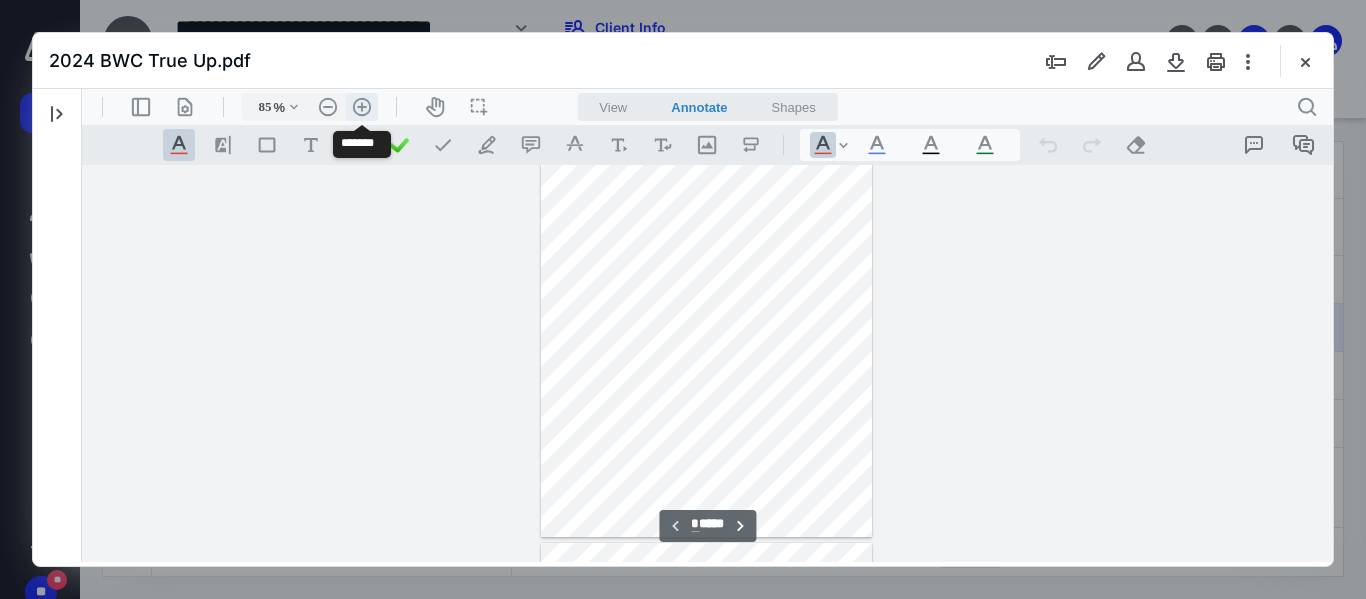click on ".cls-1{fill:#abb0c4;} icon - header - zoom - in - line" at bounding box center [362, 107] 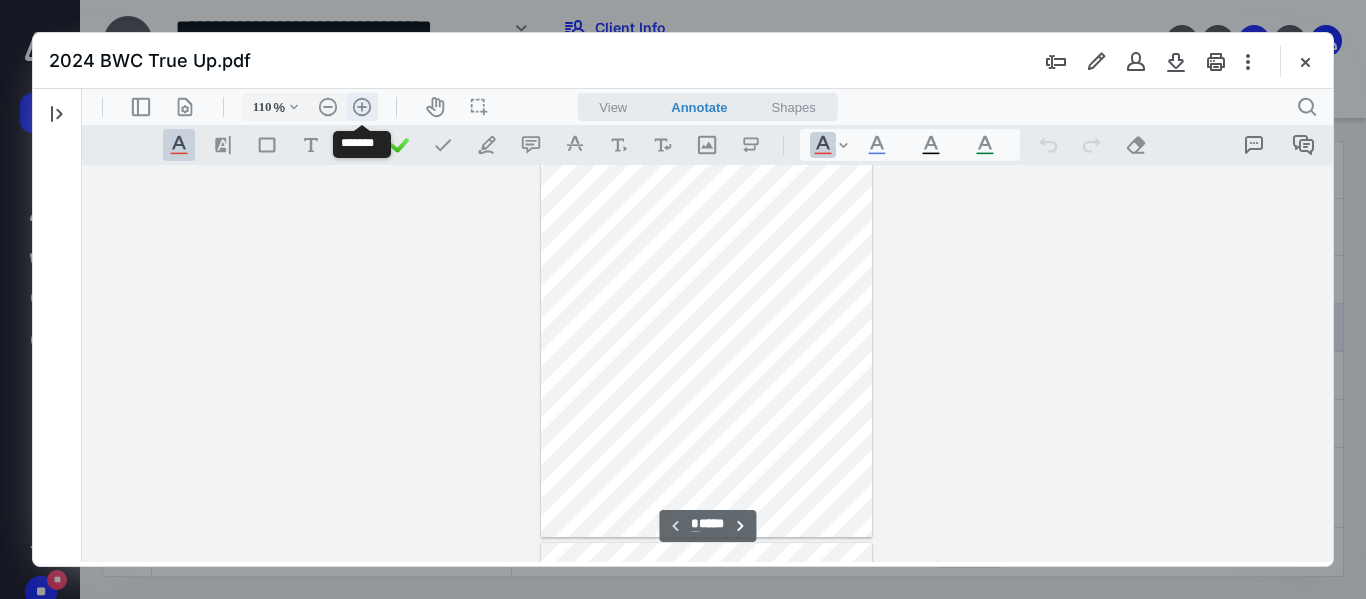 scroll, scrollTop: 261, scrollLeft: 0, axis: vertical 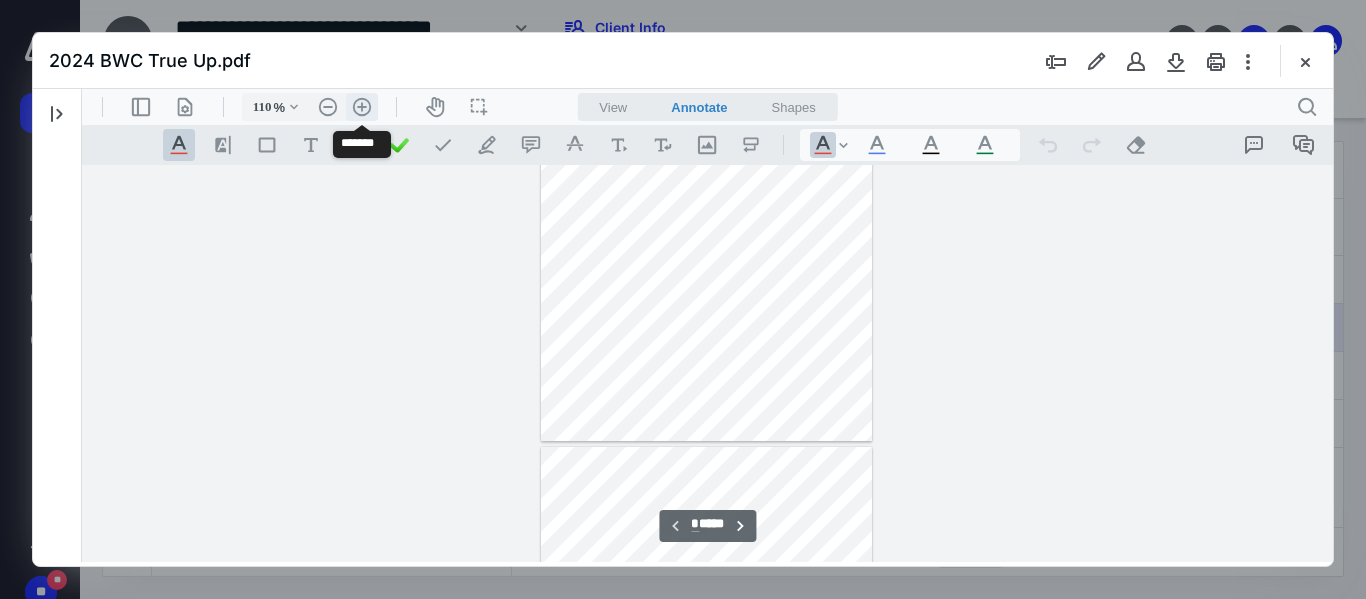 click on ".cls-1{fill:#abb0c4;} icon - header - zoom - in - line" at bounding box center (362, 107) 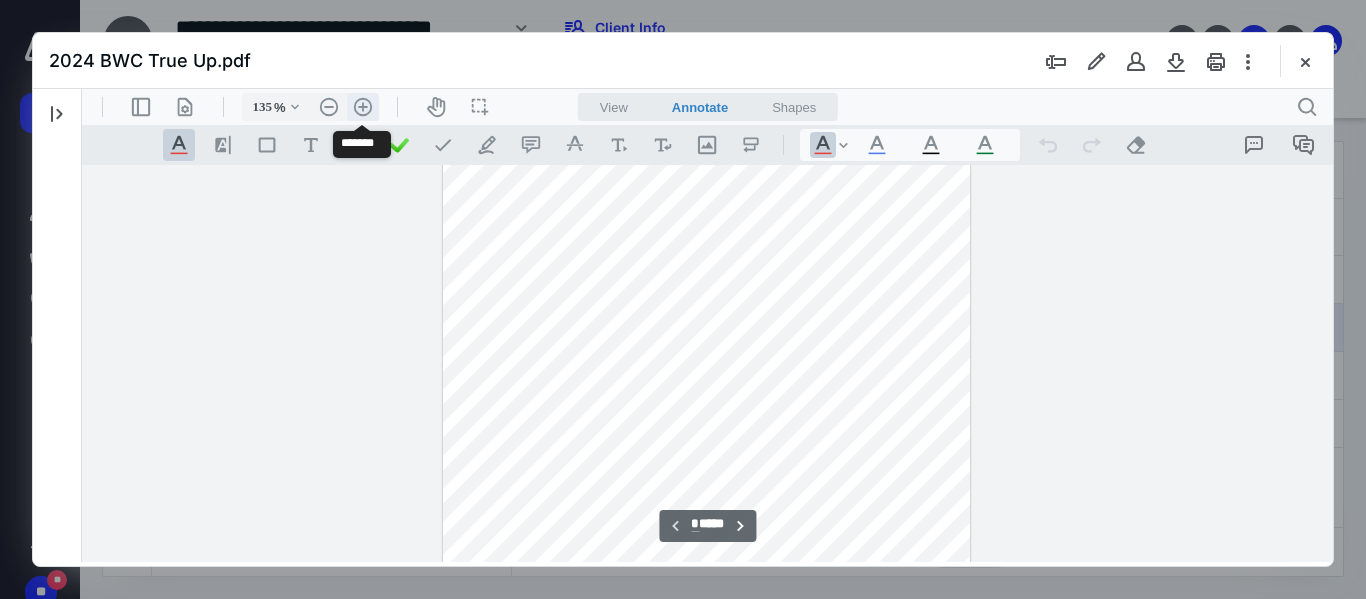 click on ".cls-1{fill:#abb0c4;} icon - header - zoom - in - line" at bounding box center (363, 107) 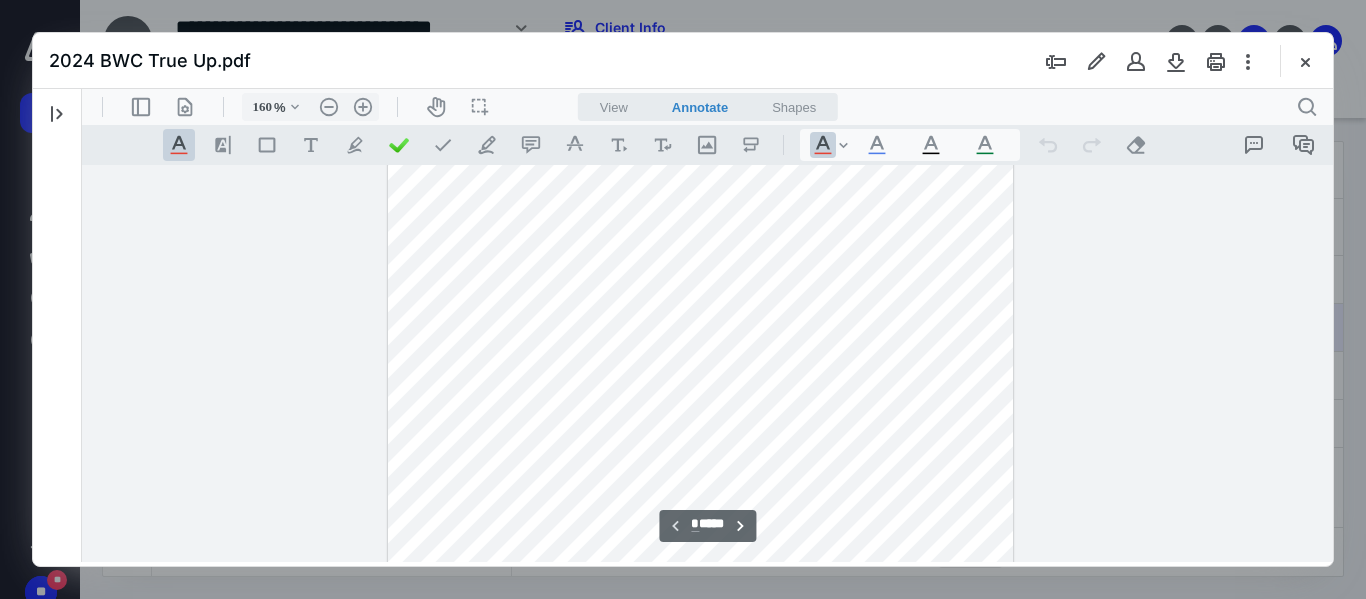 scroll, scrollTop: 353, scrollLeft: 18, axis: both 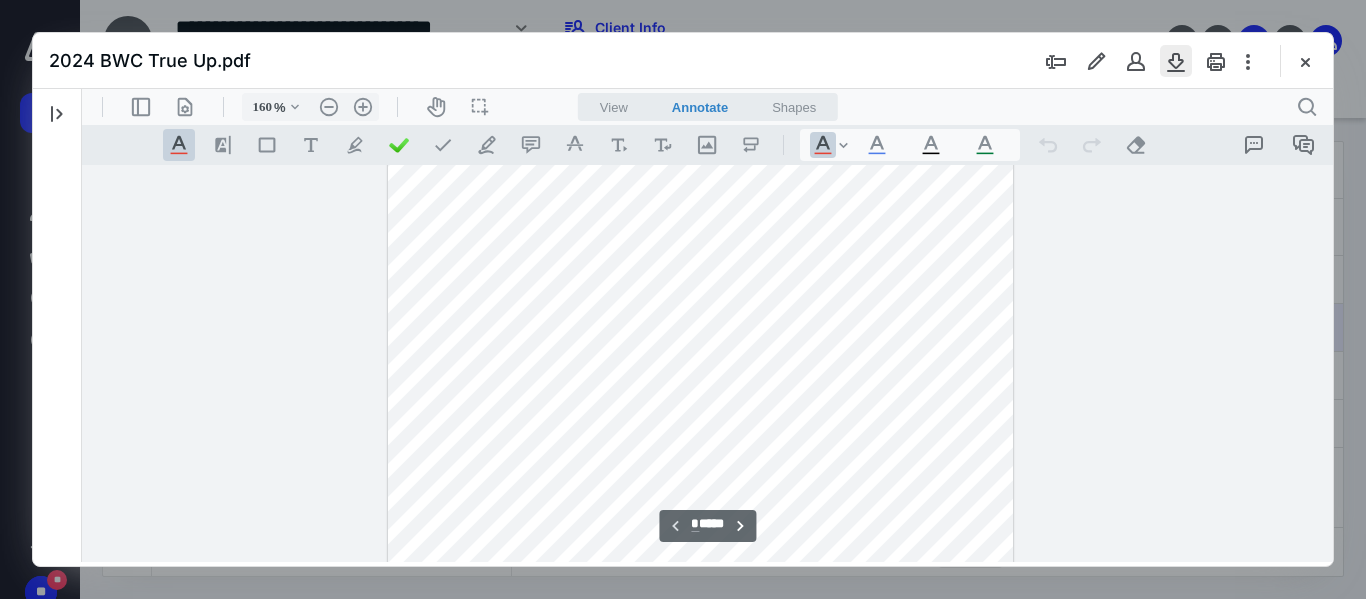 click at bounding box center [1176, 61] 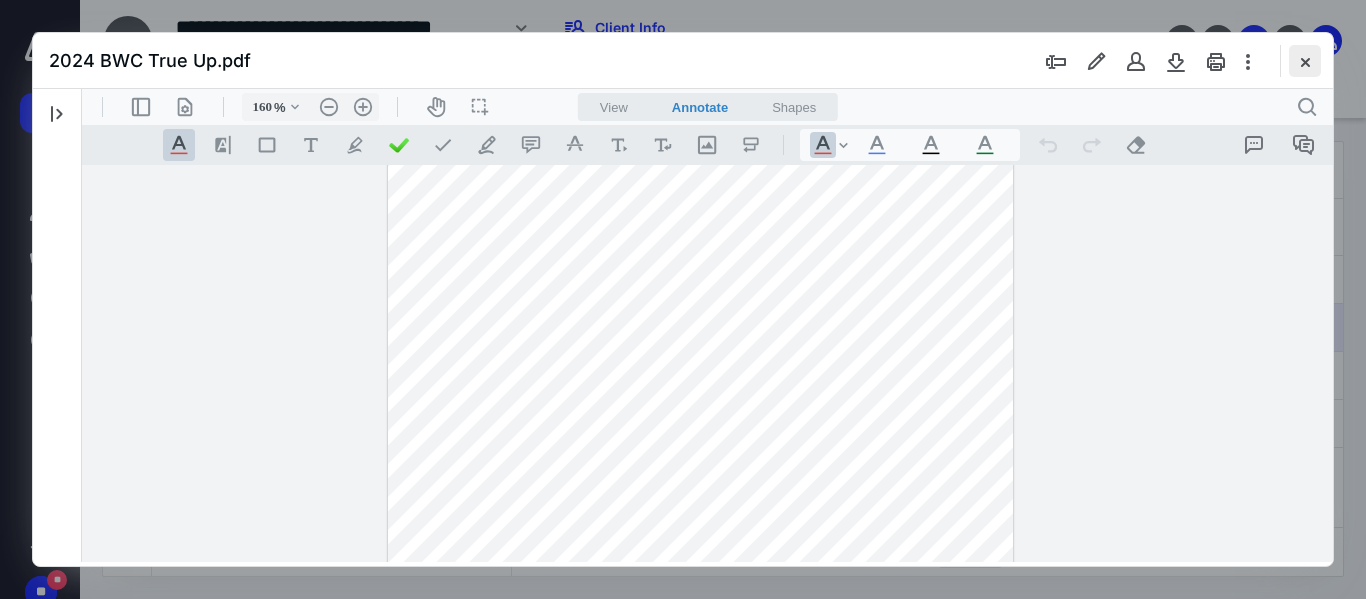 click at bounding box center (1305, 61) 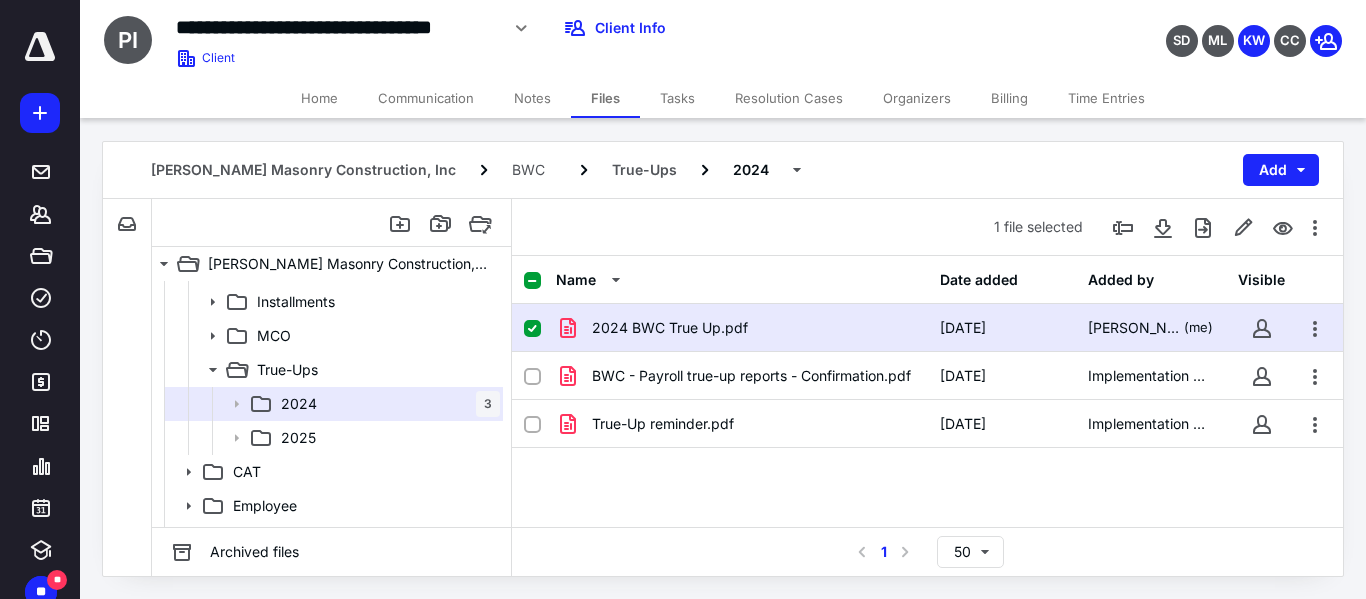 scroll, scrollTop: 502, scrollLeft: 0, axis: vertical 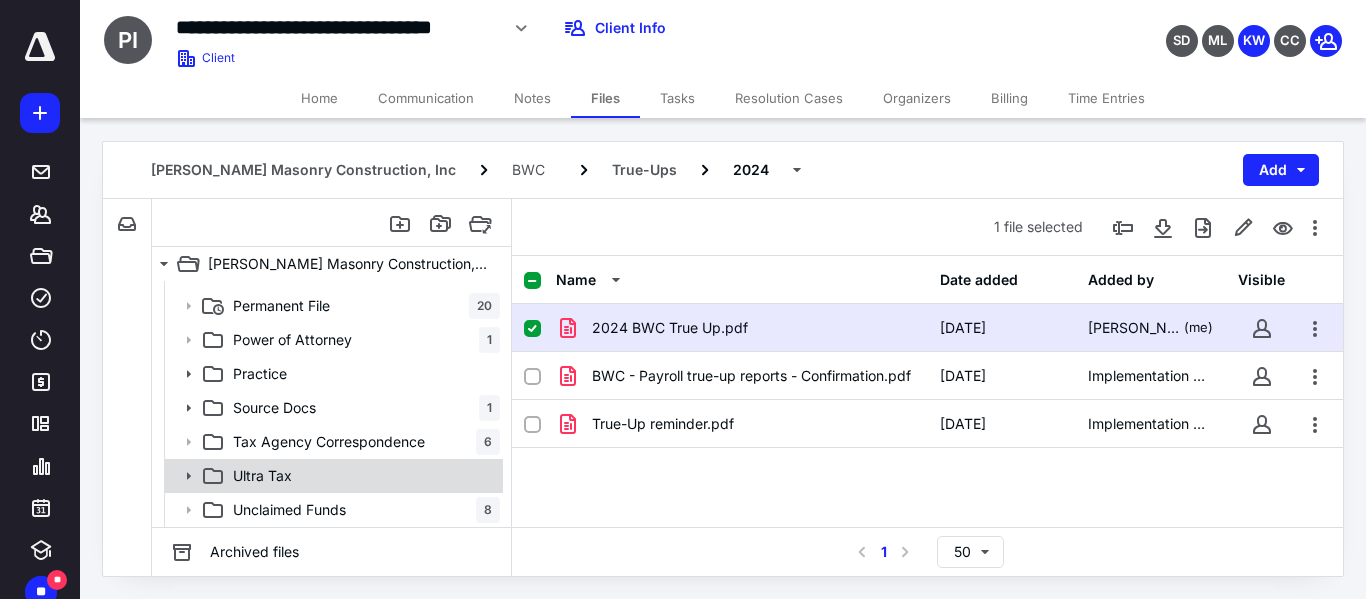click 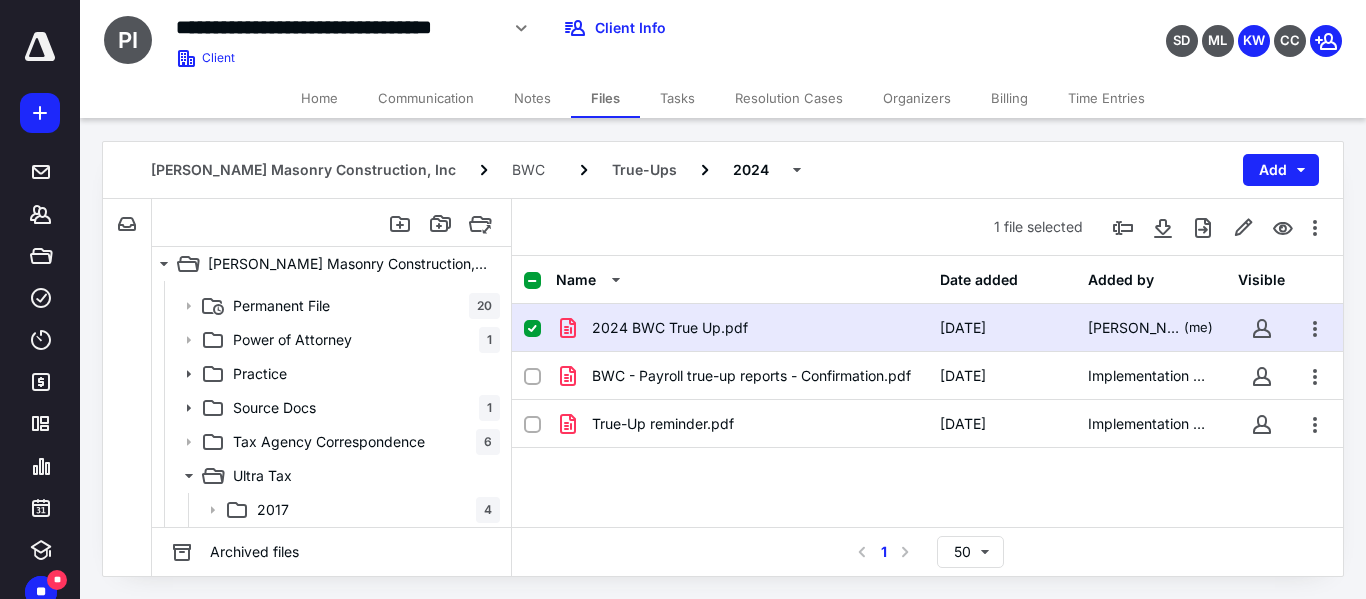 scroll, scrollTop: 774, scrollLeft: 0, axis: vertical 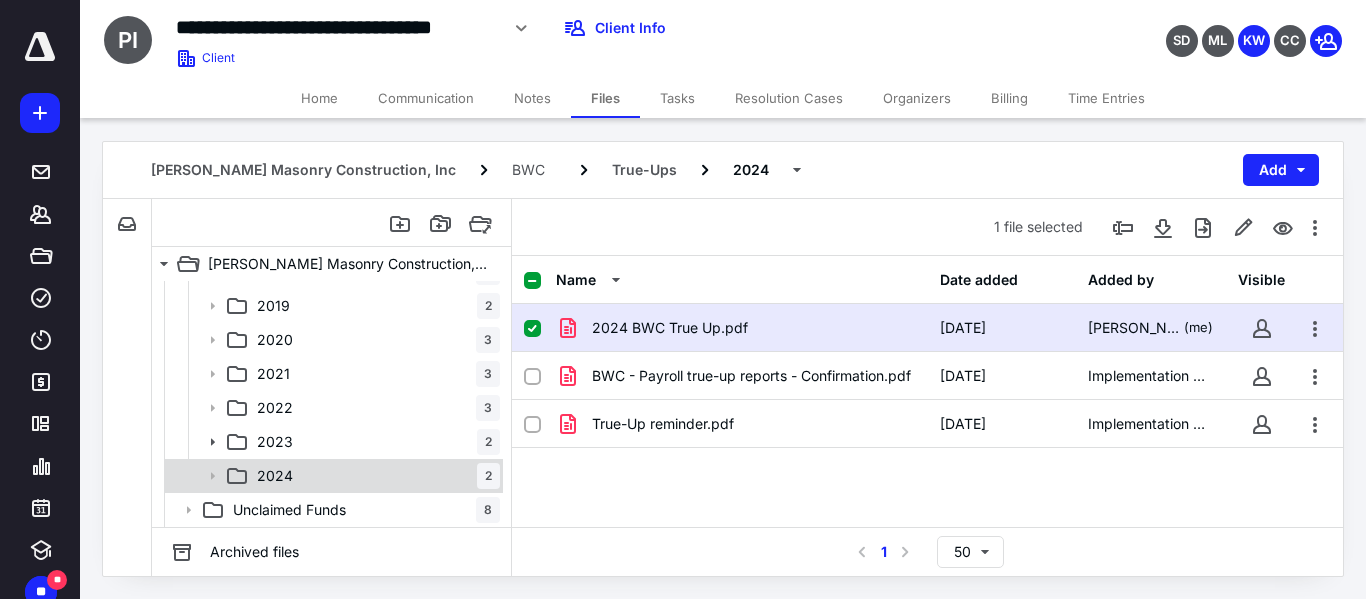 click 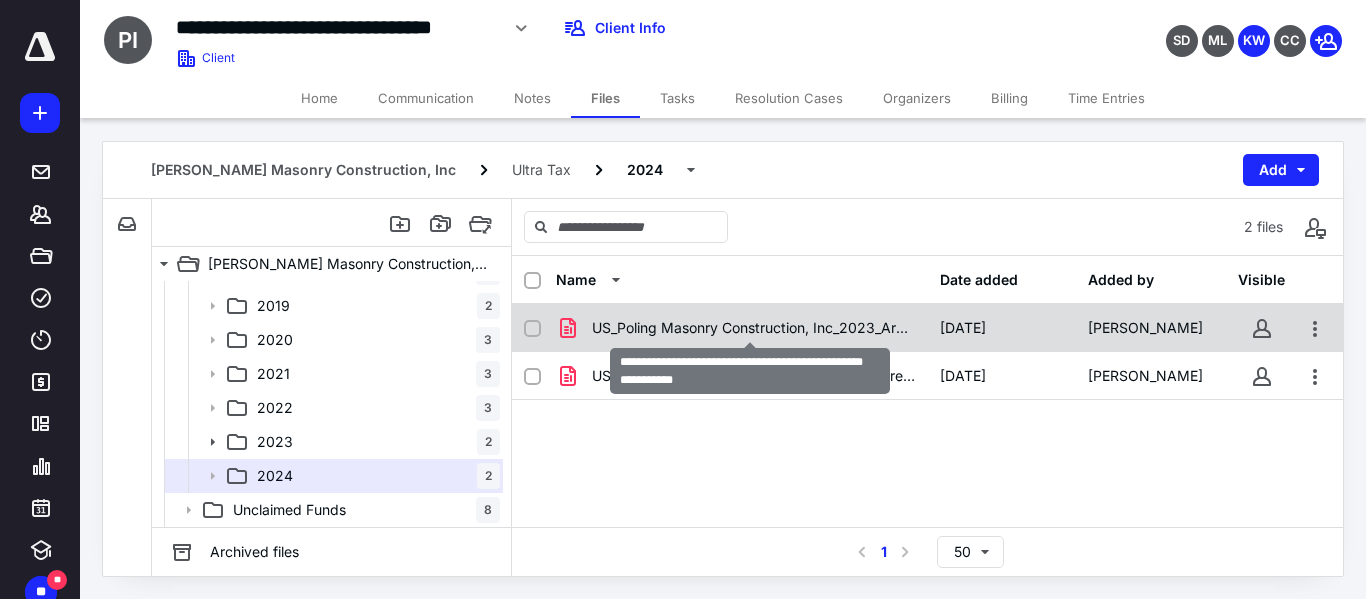 click on "US_Poling Masonry Construction, Inc_2023_ArchiveTaxReturn.pdf" at bounding box center (754, 328) 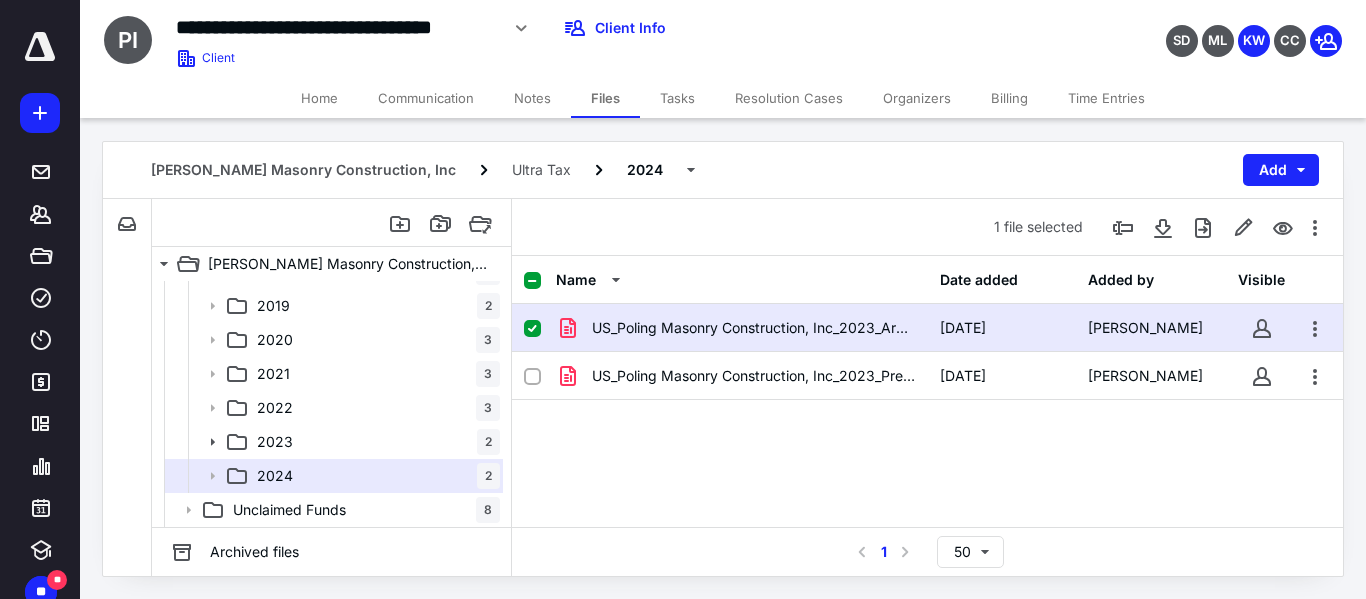 click on "US_Poling Masonry Construction, Inc_2023_ArchiveTaxReturn.pdf" at bounding box center [754, 328] 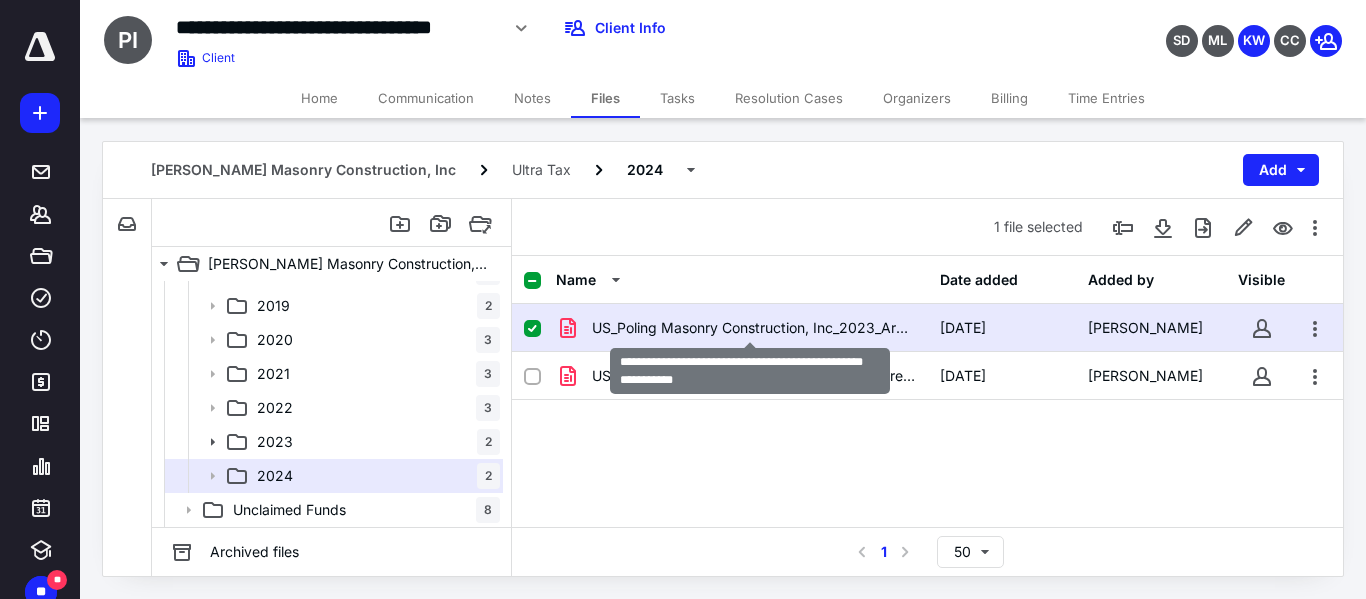 click on "US_Poling Masonry Construction, Inc_2023_ArchiveTaxReturn.pdf" at bounding box center [754, 328] 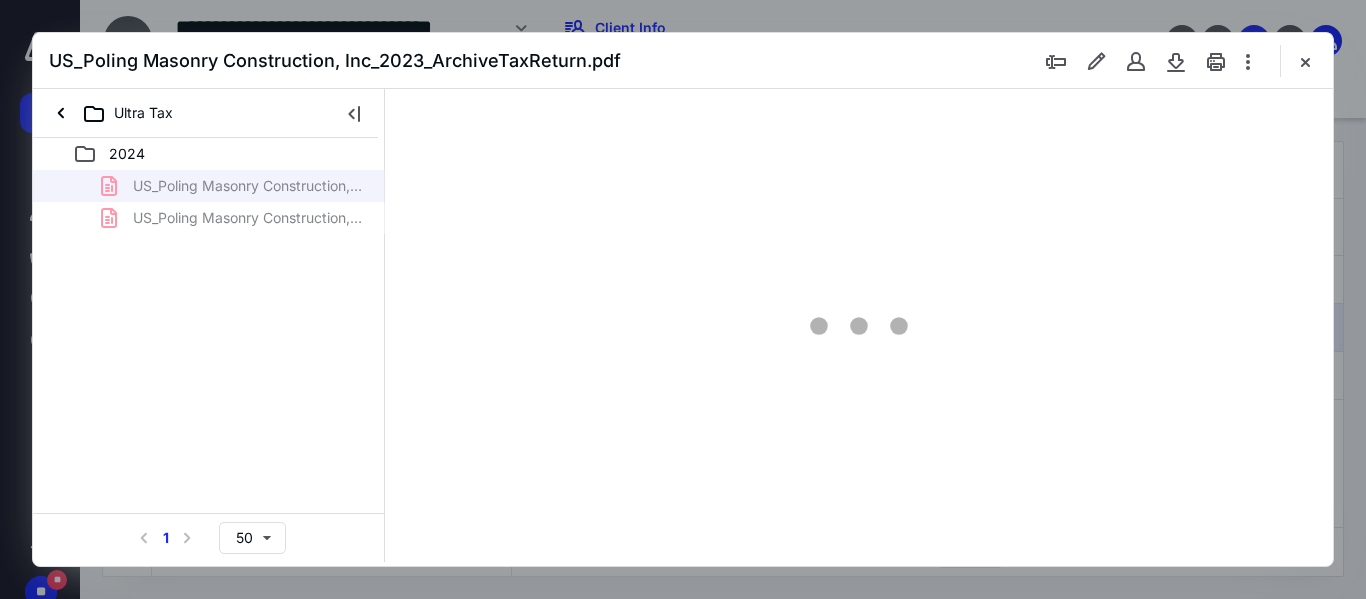 scroll, scrollTop: 0, scrollLeft: 0, axis: both 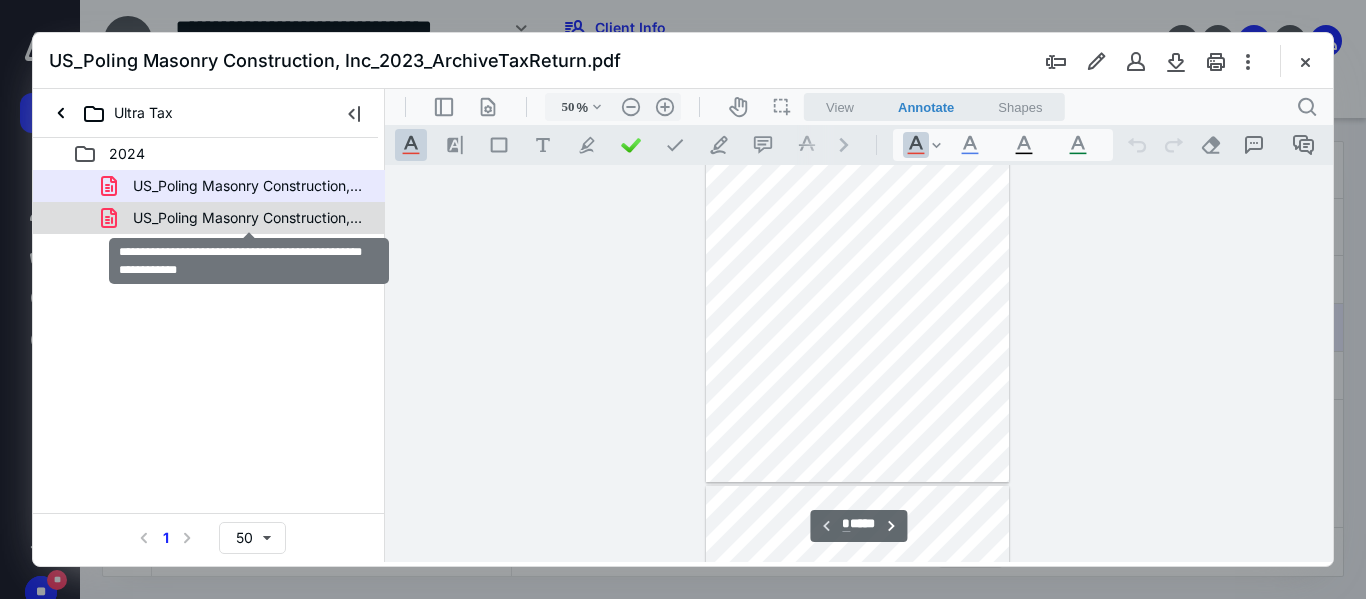 click on "US_Poling Masonry Construction, Inc_2023_PreparerCopyTaxRe.pdf" at bounding box center [249, 218] 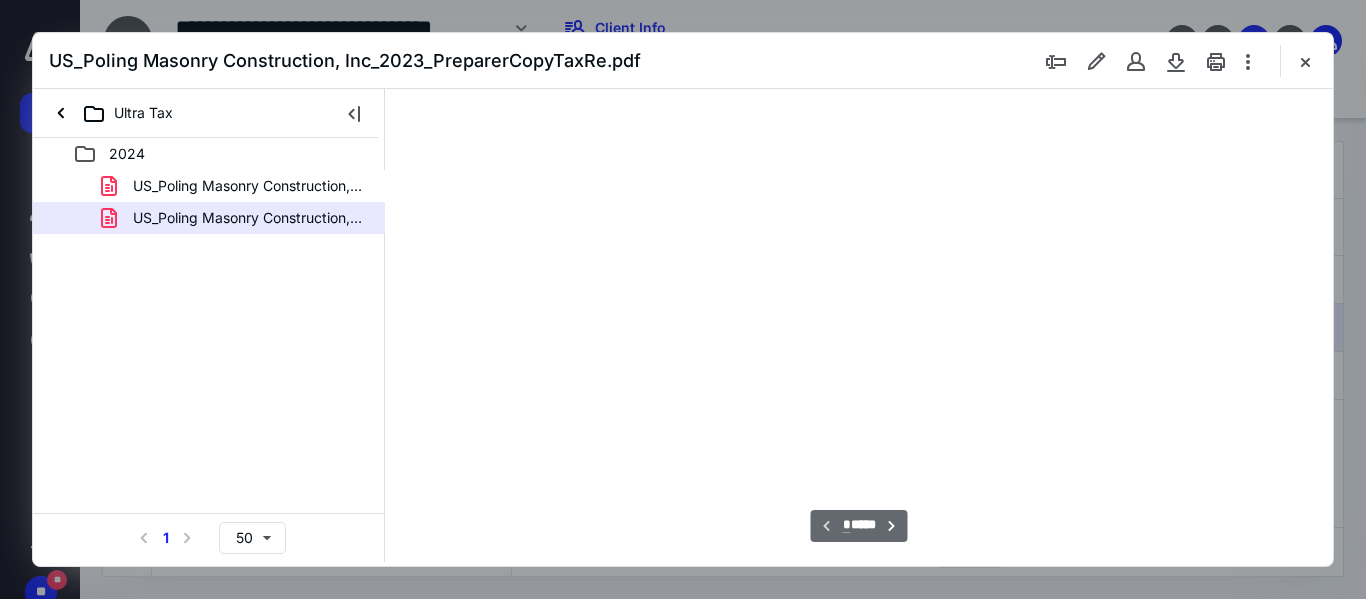 type on "50" 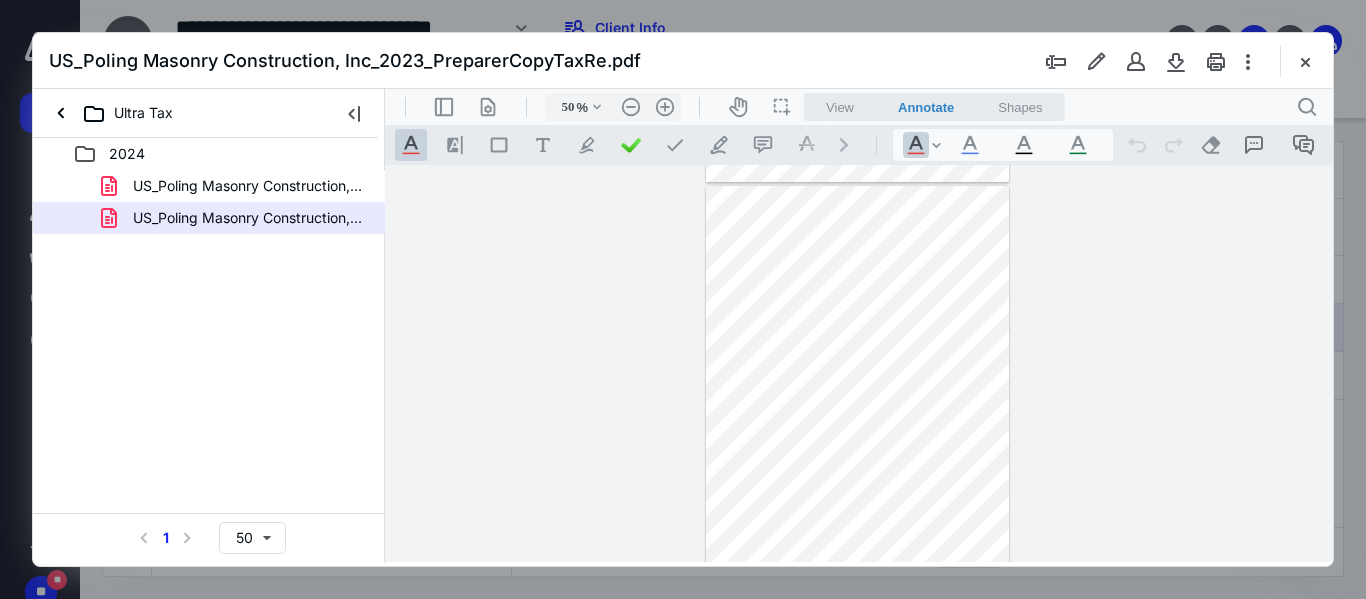 type on "*" 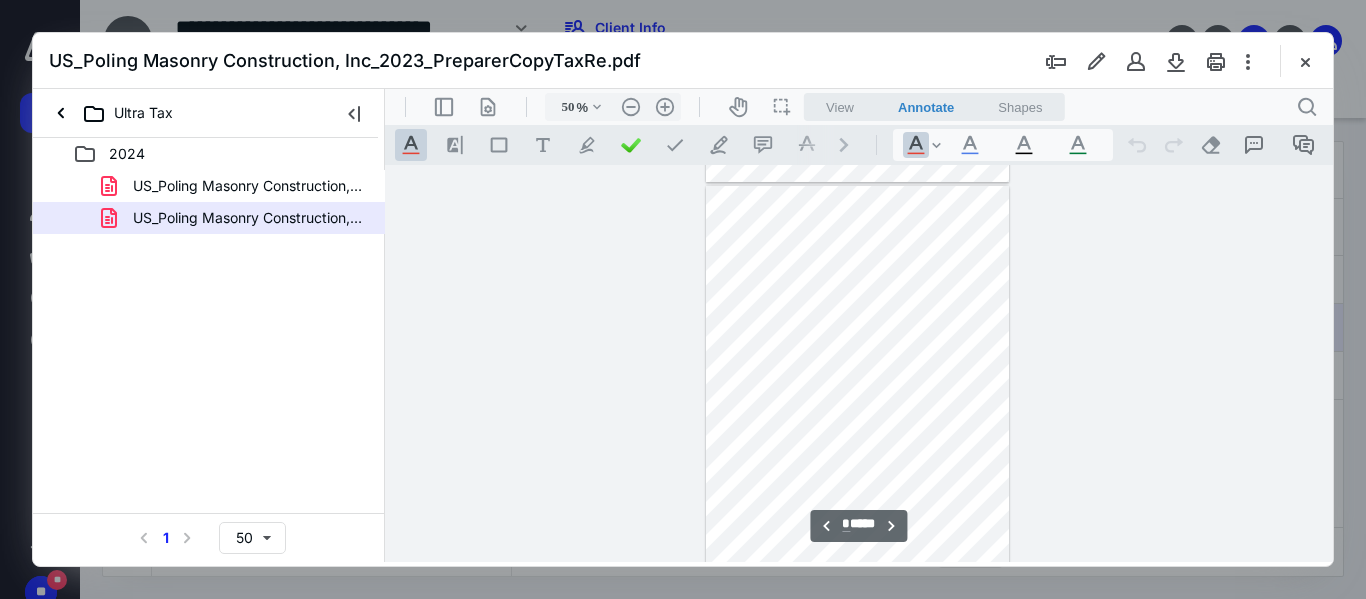 scroll, scrollTop: 778, scrollLeft: 0, axis: vertical 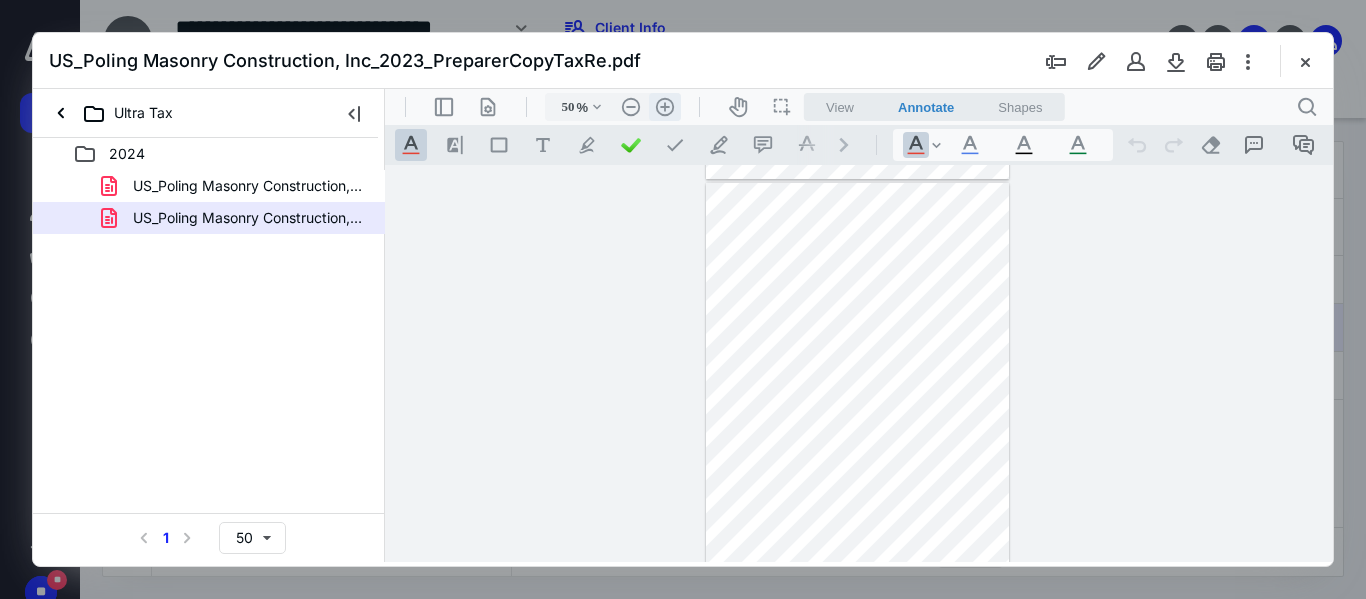 click on ".cls-1{fill:#abb0c4;} icon - header - zoom - in - line" at bounding box center [665, 107] 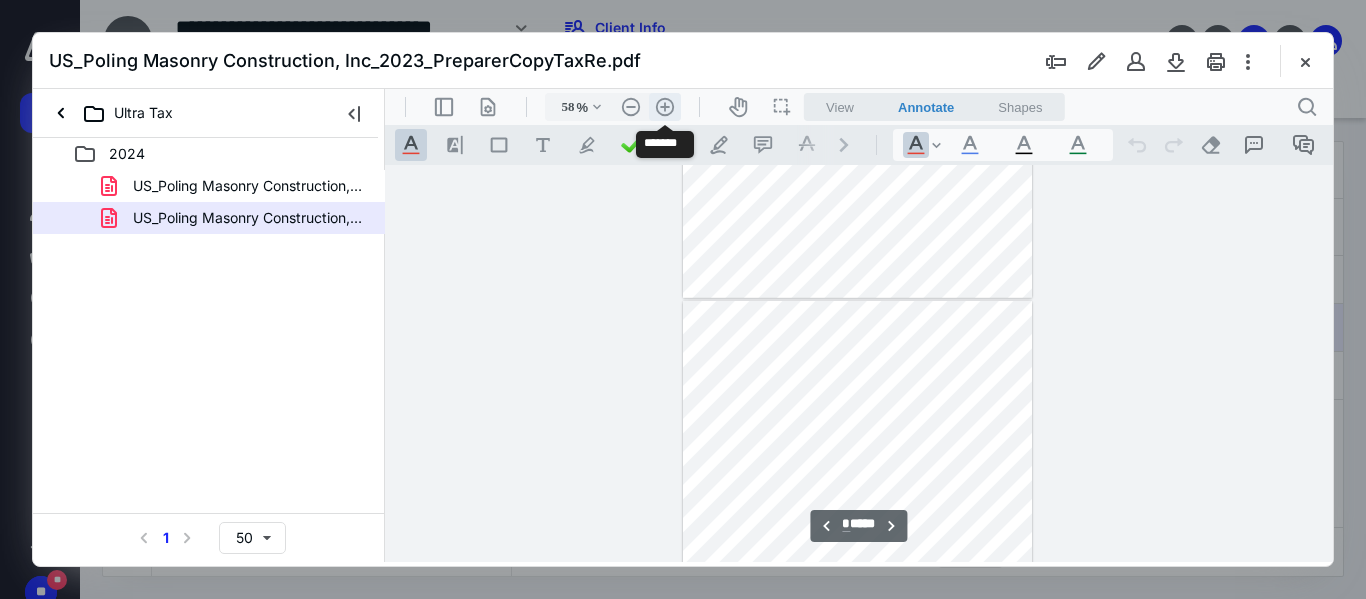 click on ".cls-1{fill:#abb0c4;} icon - header - zoom - in - line" at bounding box center (665, 107) 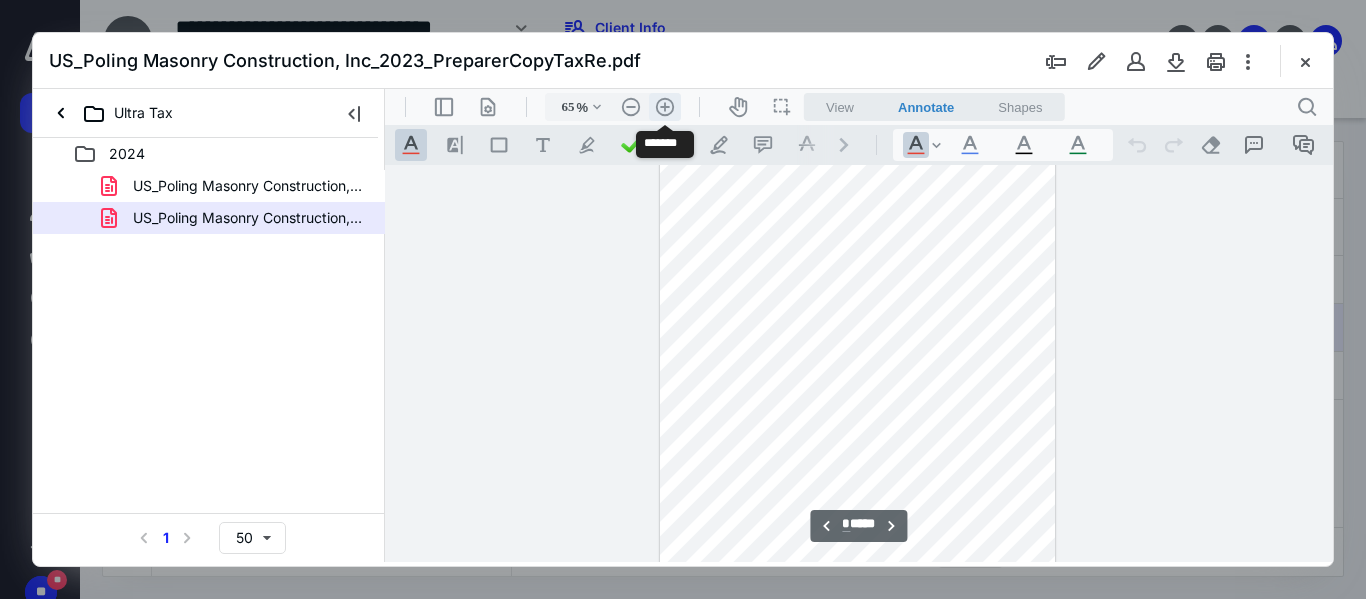 click on ".cls-1{fill:#abb0c4;} icon - header - zoom - in - line" at bounding box center (665, 107) 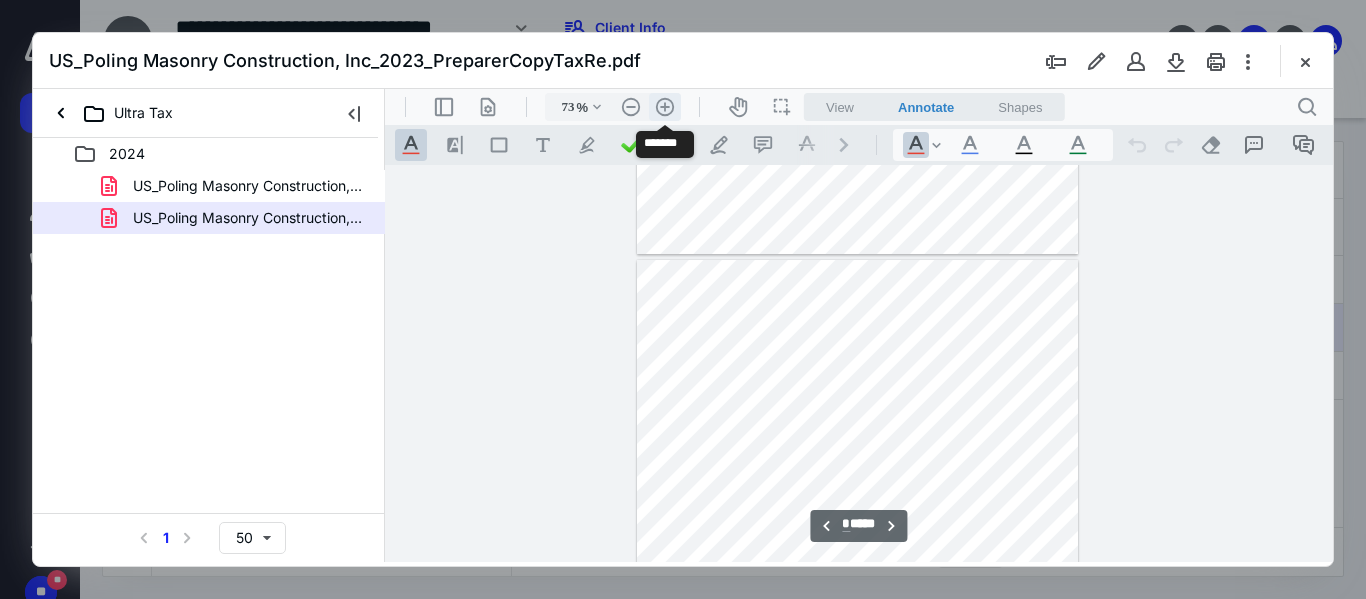 click on ".cls-1{fill:#abb0c4;} icon - header - zoom - in - line" at bounding box center [665, 107] 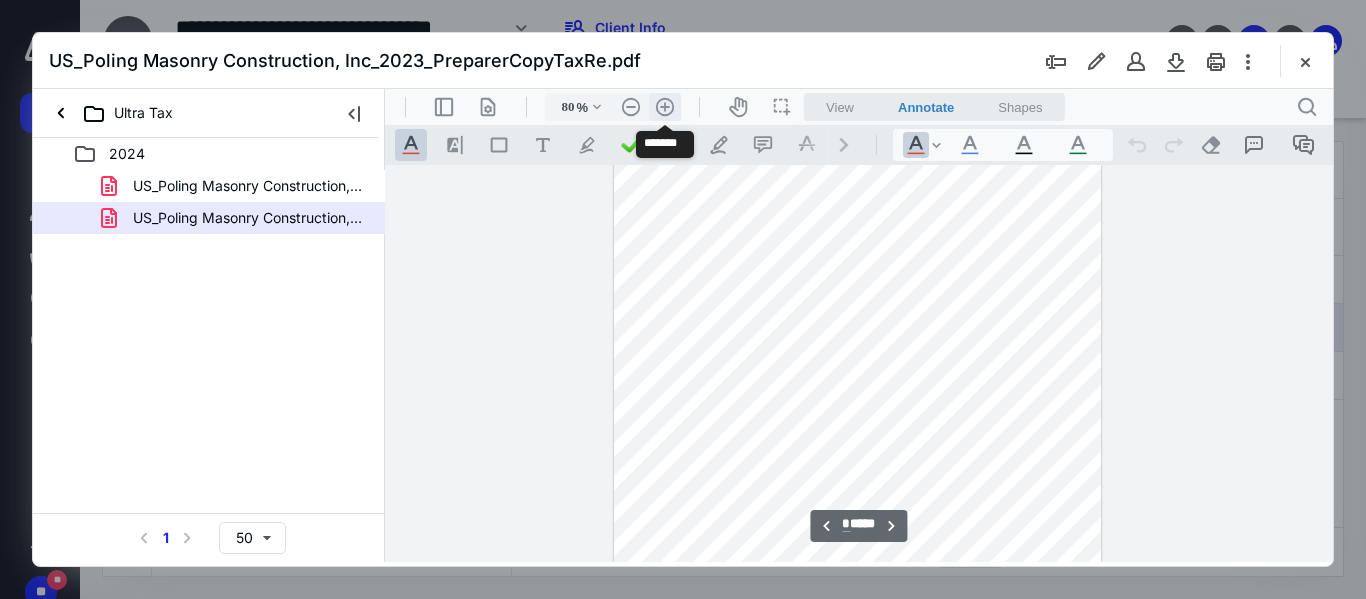 click on ".cls-1{fill:#abb0c4;} icon - header - zoom - in - line" at bounding box center (665, 107) 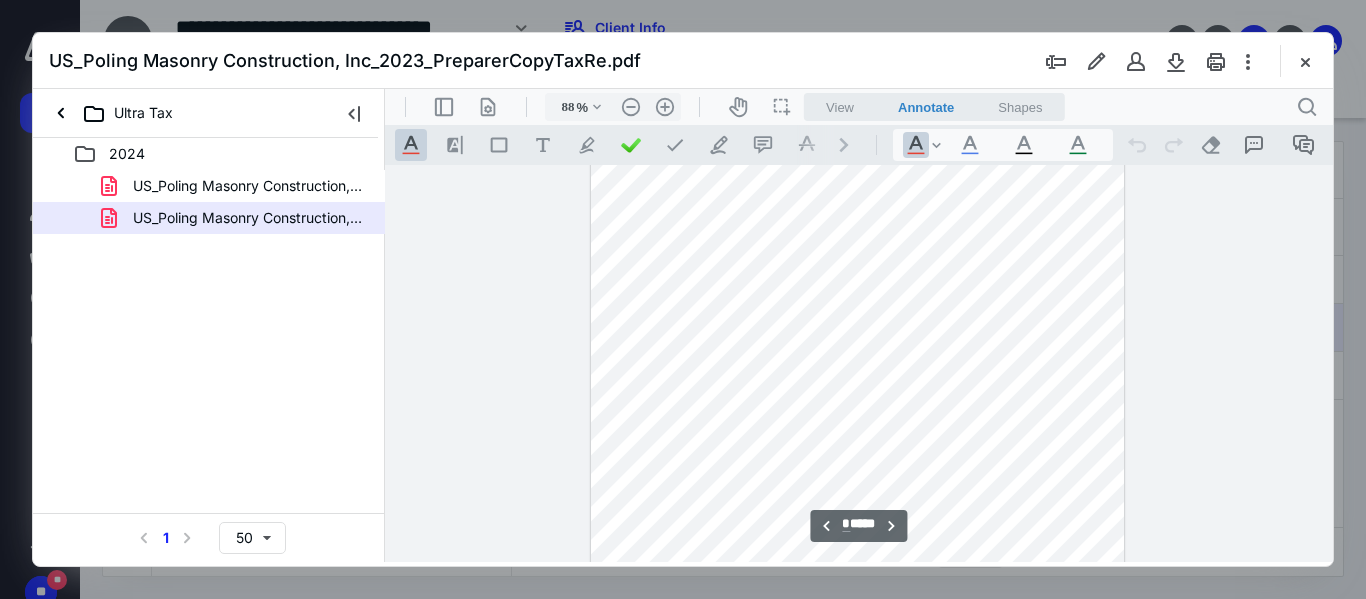 scroll, scrollTop: 3388, scrollLeft: 0, axis: vertical 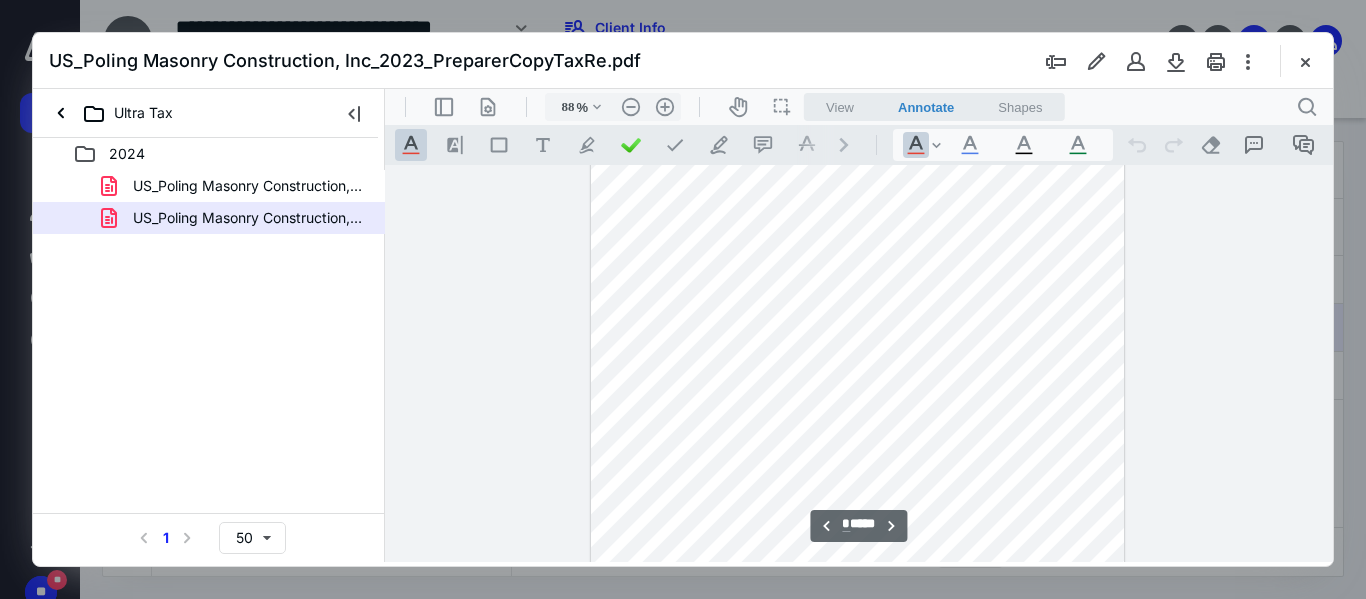 type on "*" 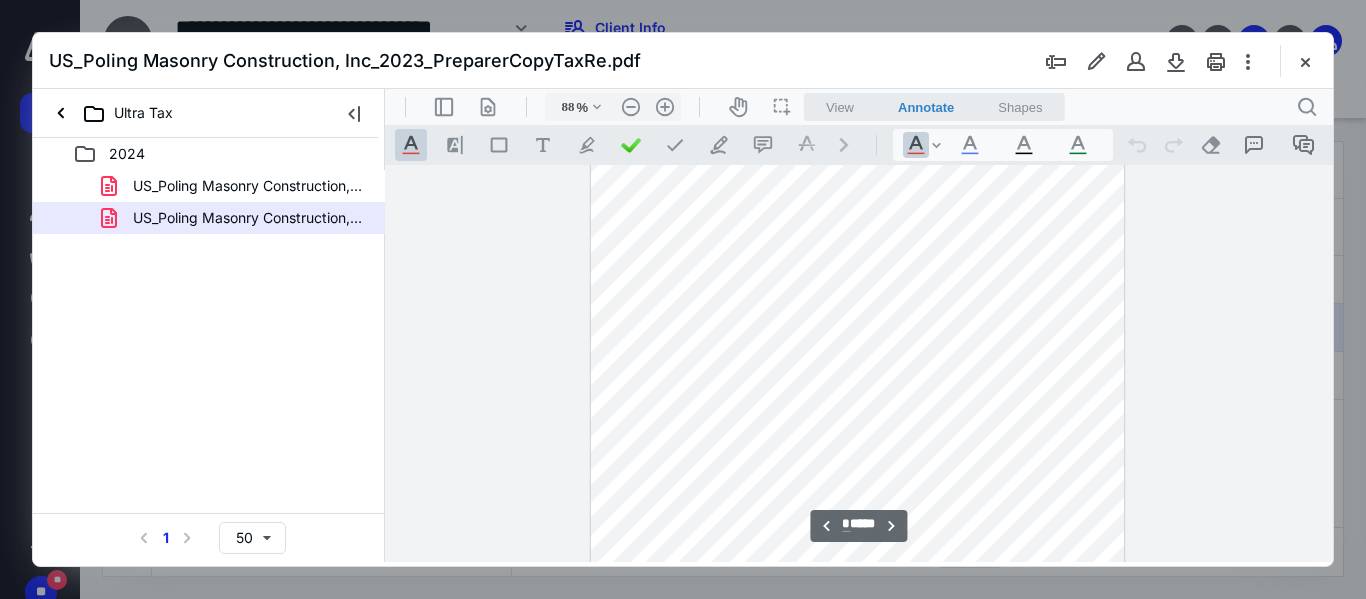 scroll, scrollTop: 3988, scrollLeft: 0, axis: vertical 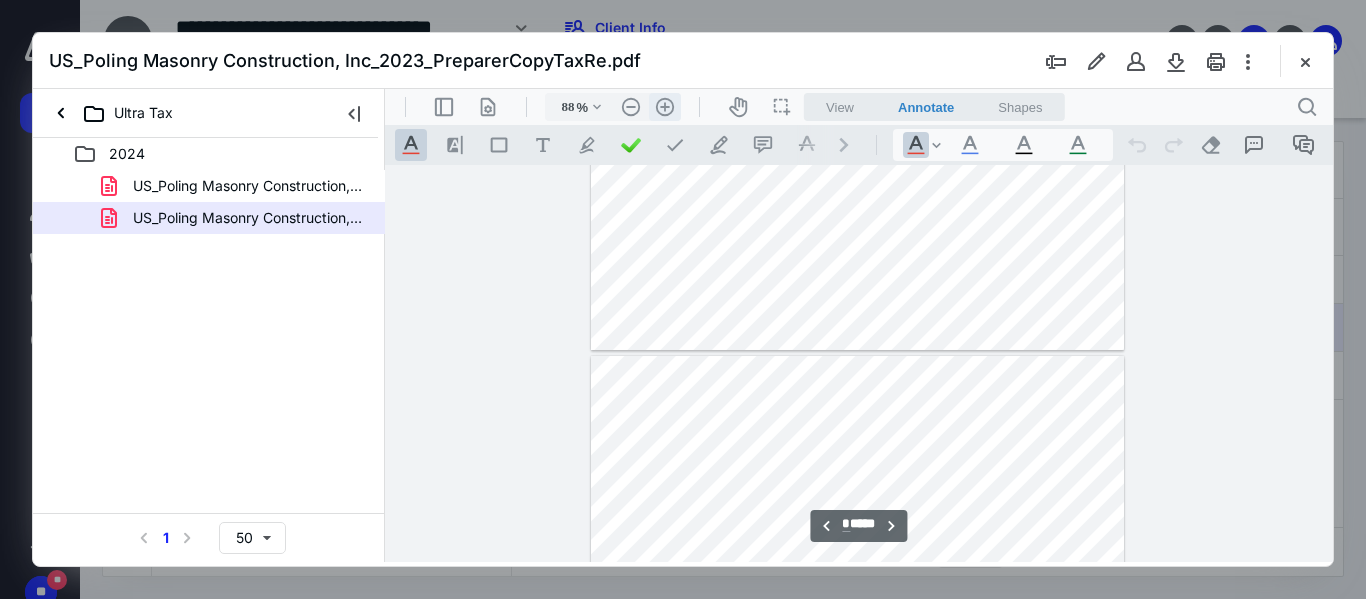 click on ".cls-1{fill:#abb0c4;} icon - header - zoom - in - line" at bounding box center (665, 107) 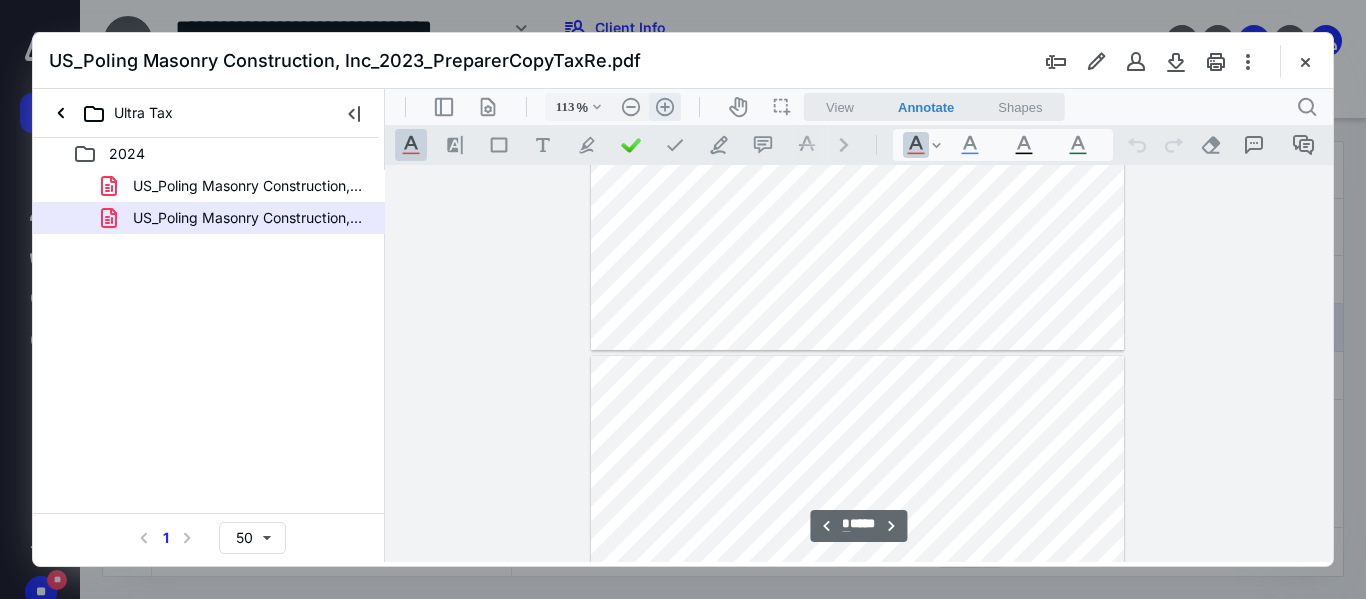 scroll, scrollTop: 5178, scrollLeft: 0, axis: vertical 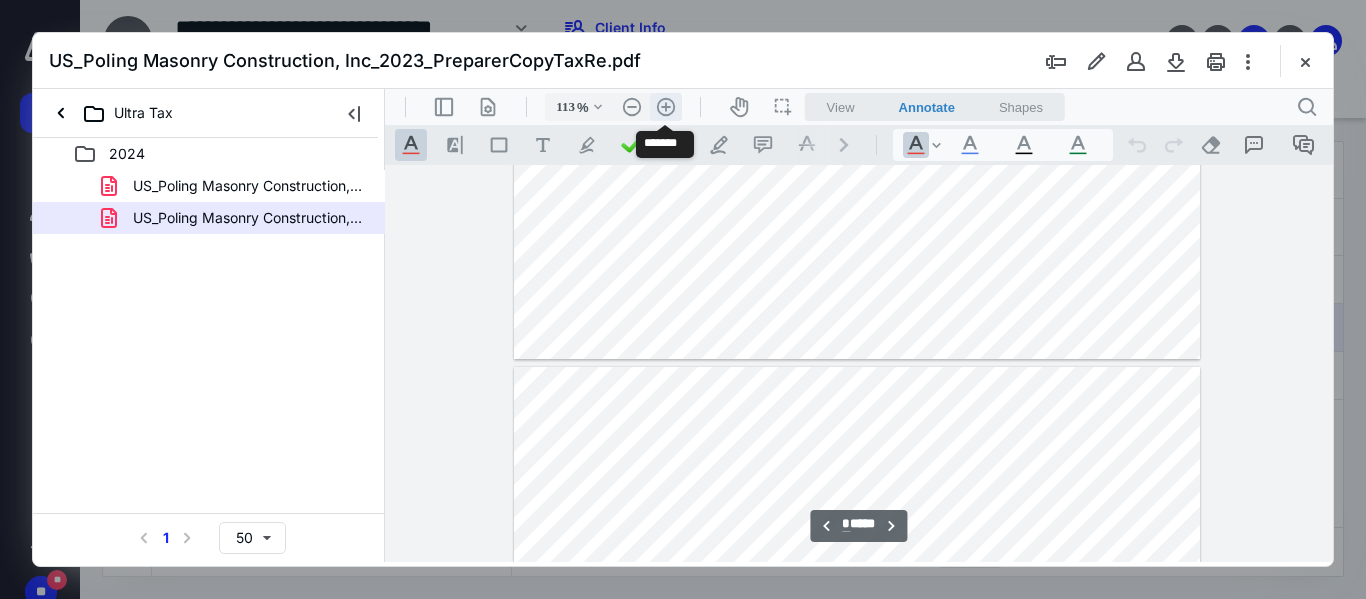 click on ".cls-1{fill:#abb0c4;} icon - header - zoom - in - line" at bounding box center (666, 107) 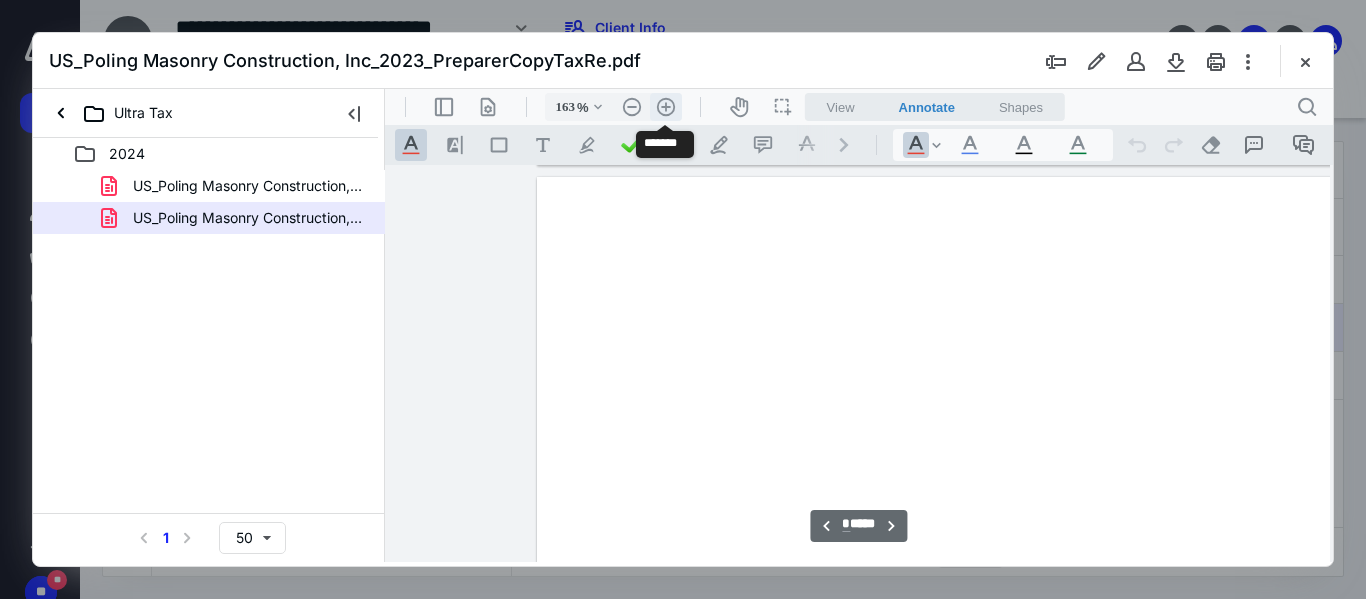 scroll, scrollTop: 7558, scrollLeft: 181, axis: both 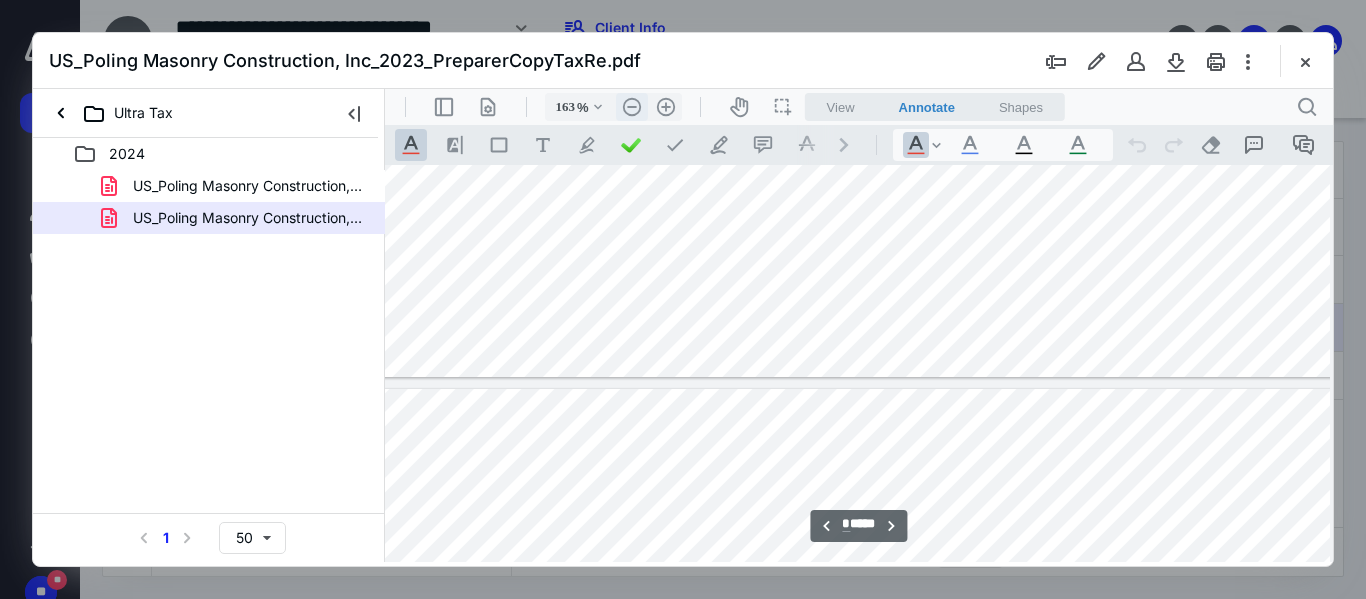 click on ".cls-1{fill:#abb0c4;} icon - header - zoom - out - line" at bounding box center [632, 107] 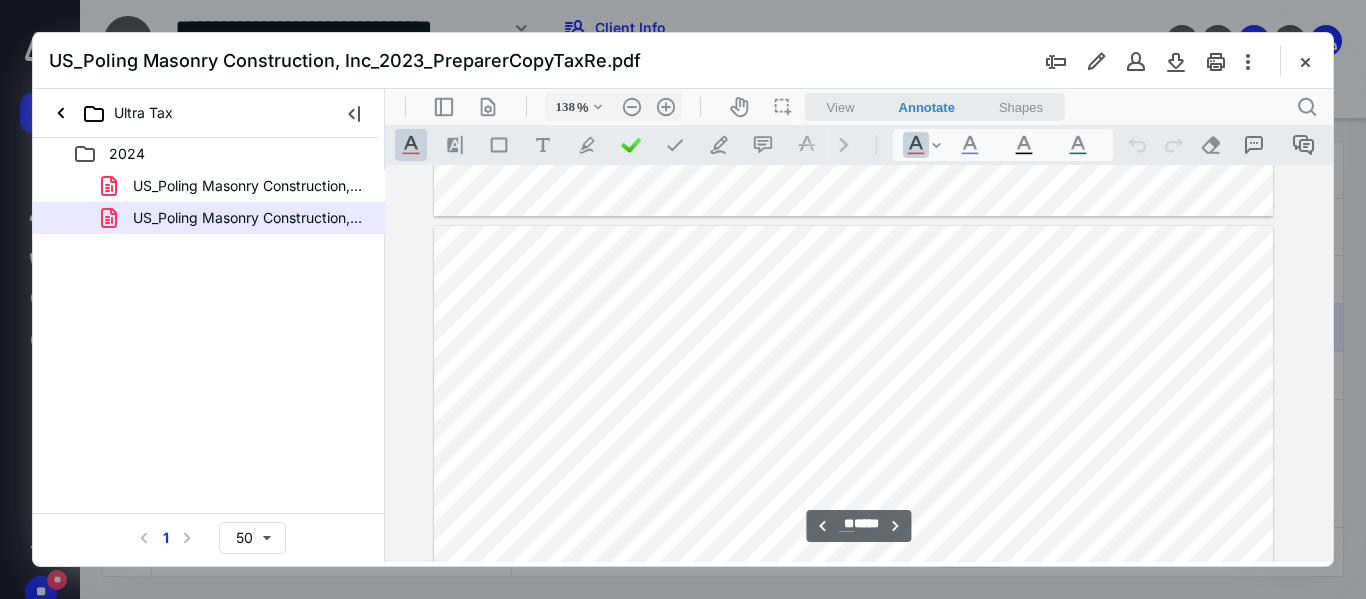 scroll, scrollTop: 21168, scrollLeft: 80, axis: both 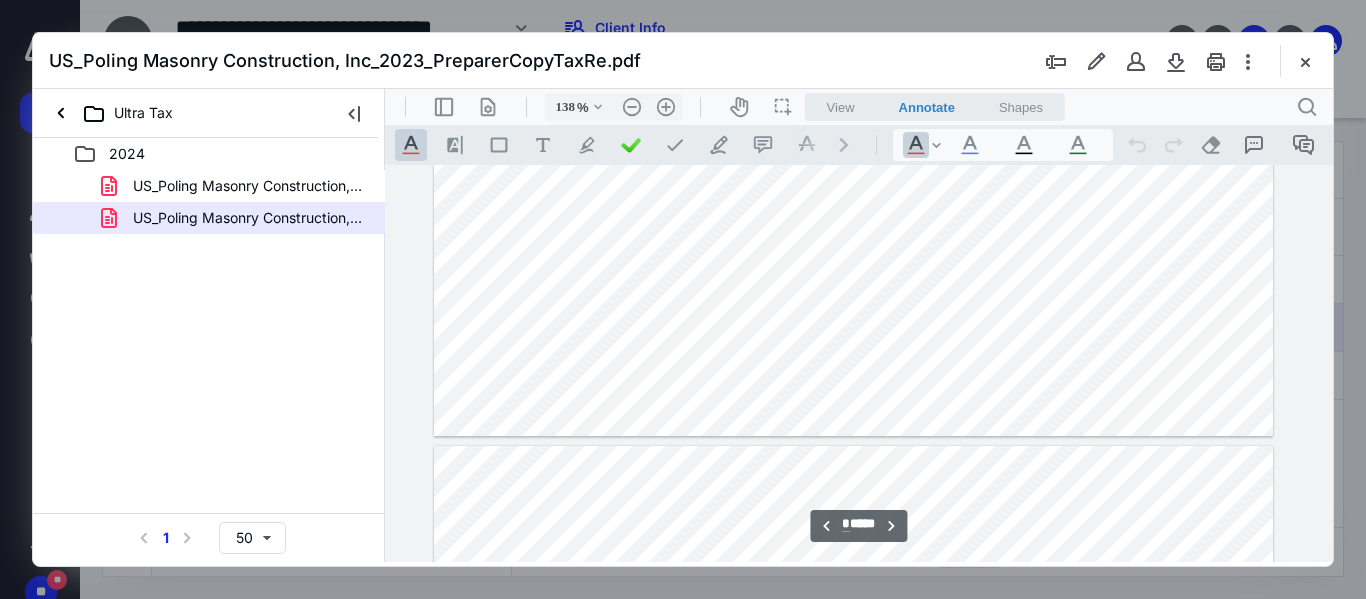 type on "*" 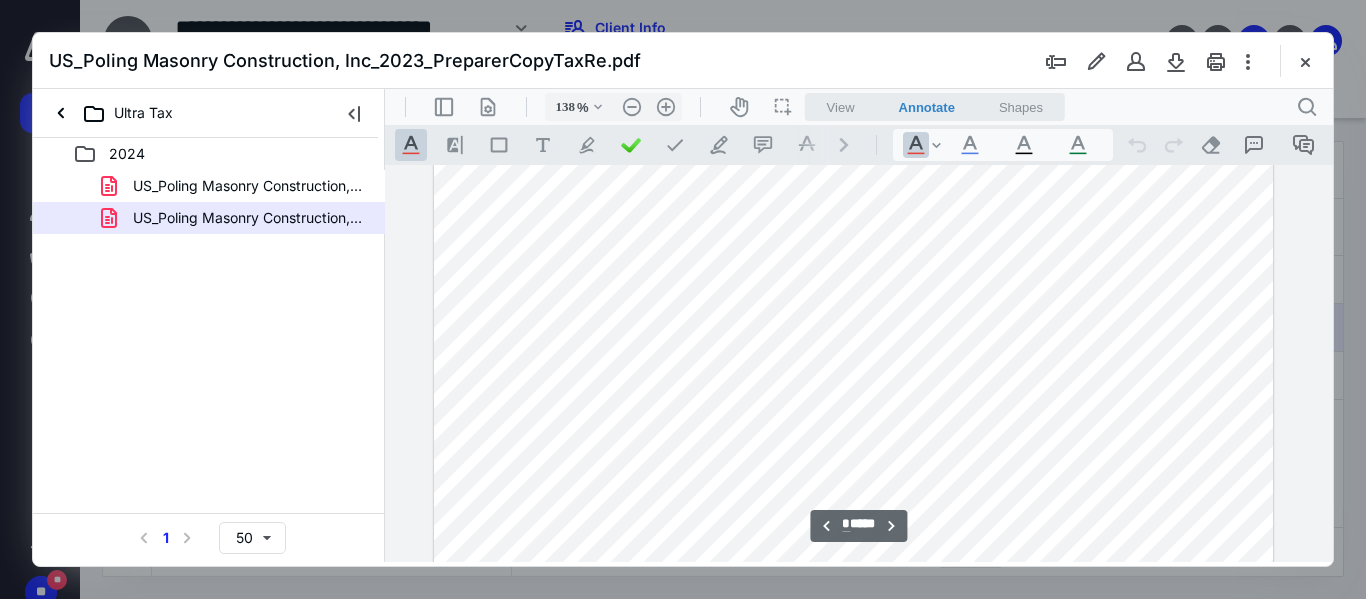 scroll, scrollTop: 6600, scrollLeft: 80, axis: both 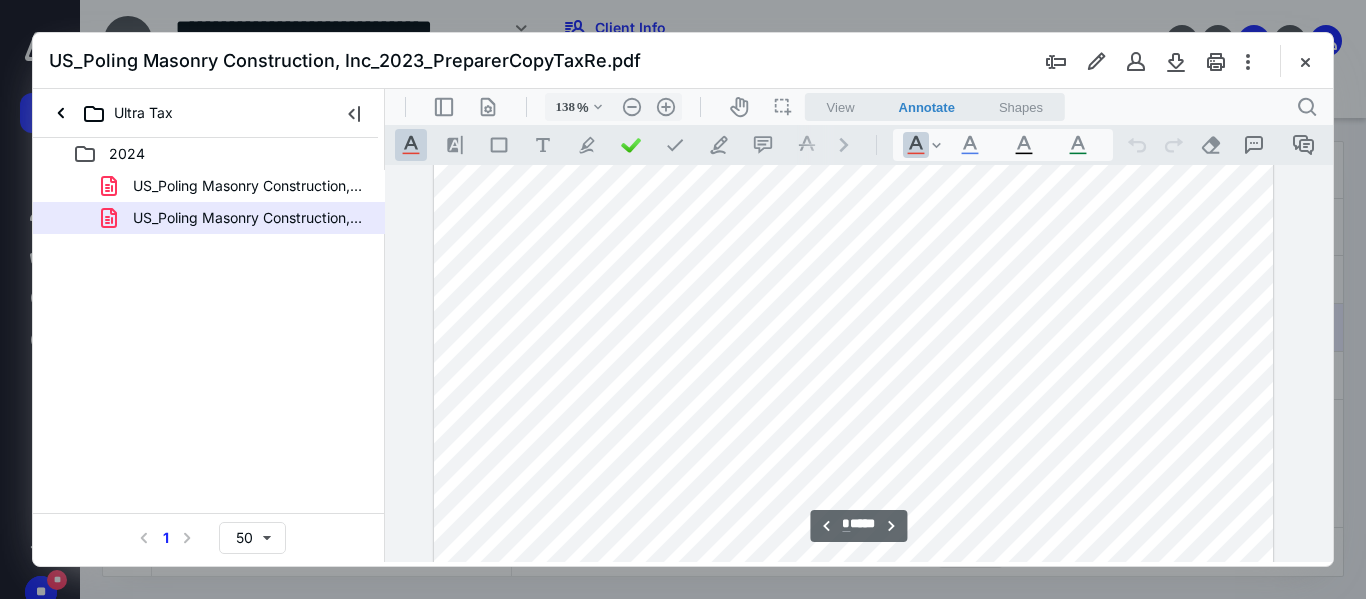 click on "2024" at bounding box center (209, 154) 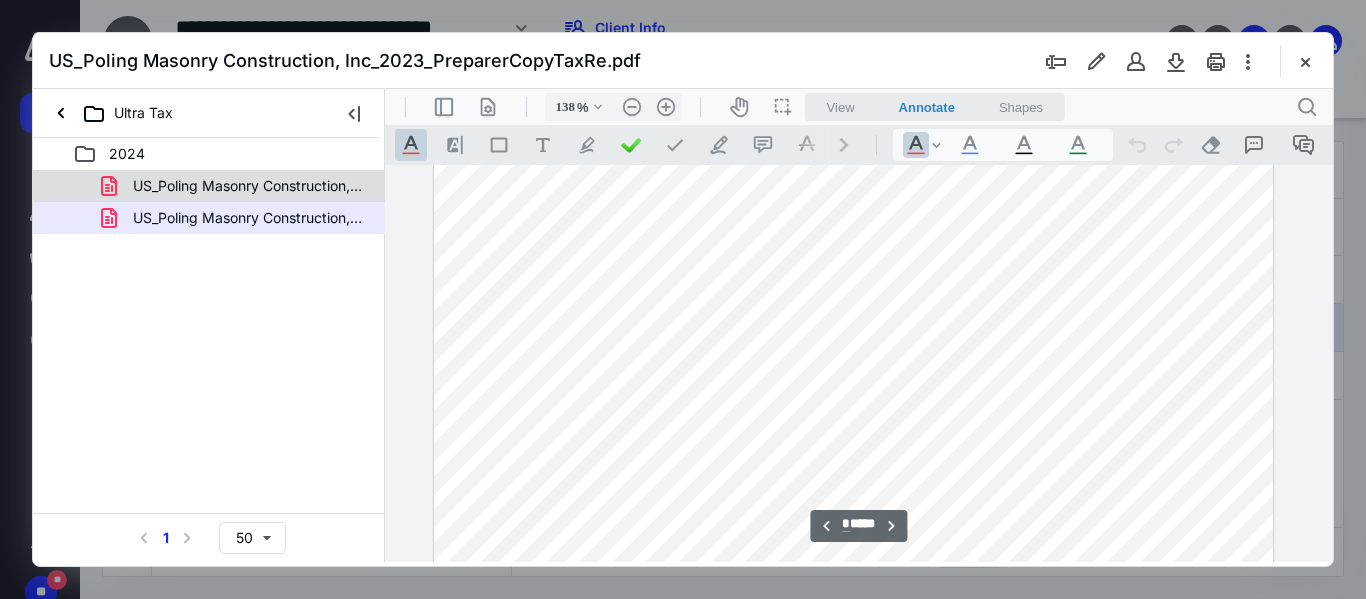 click on "US_Poling Masonry Construction, Inc_2023_ArchiveTaxReturn.pdf" at bounding box center (249, 186) 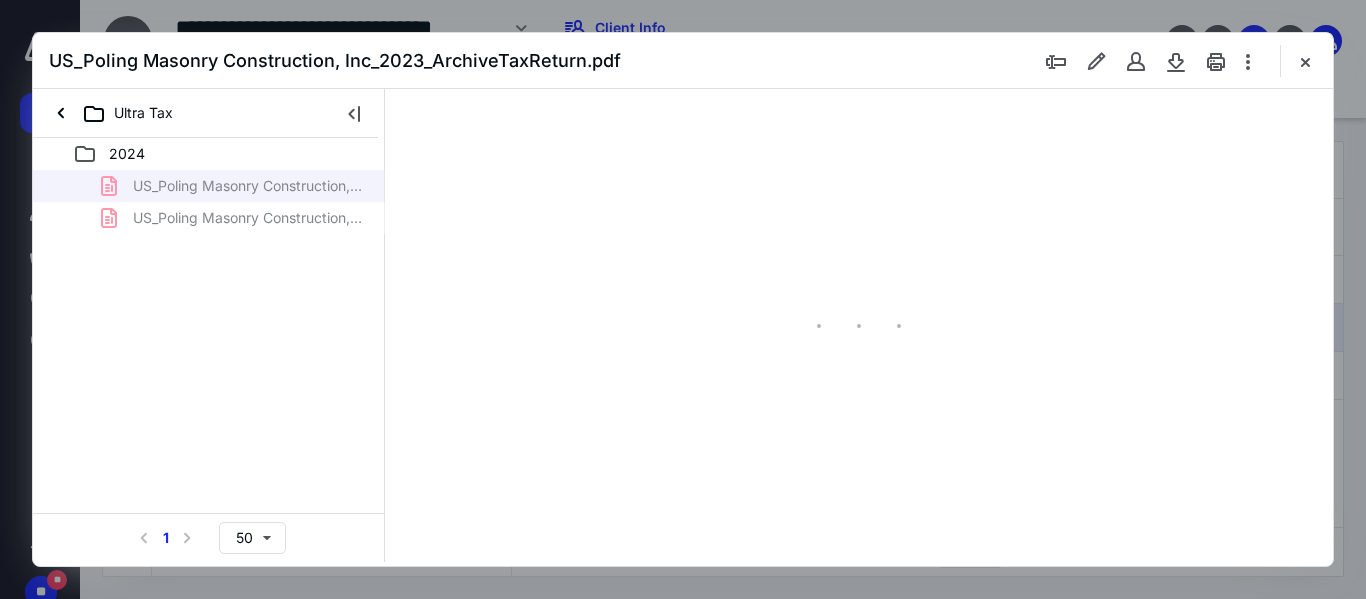 scroll, scrollTop: 78, scrollLeft: 0, axis: vertical 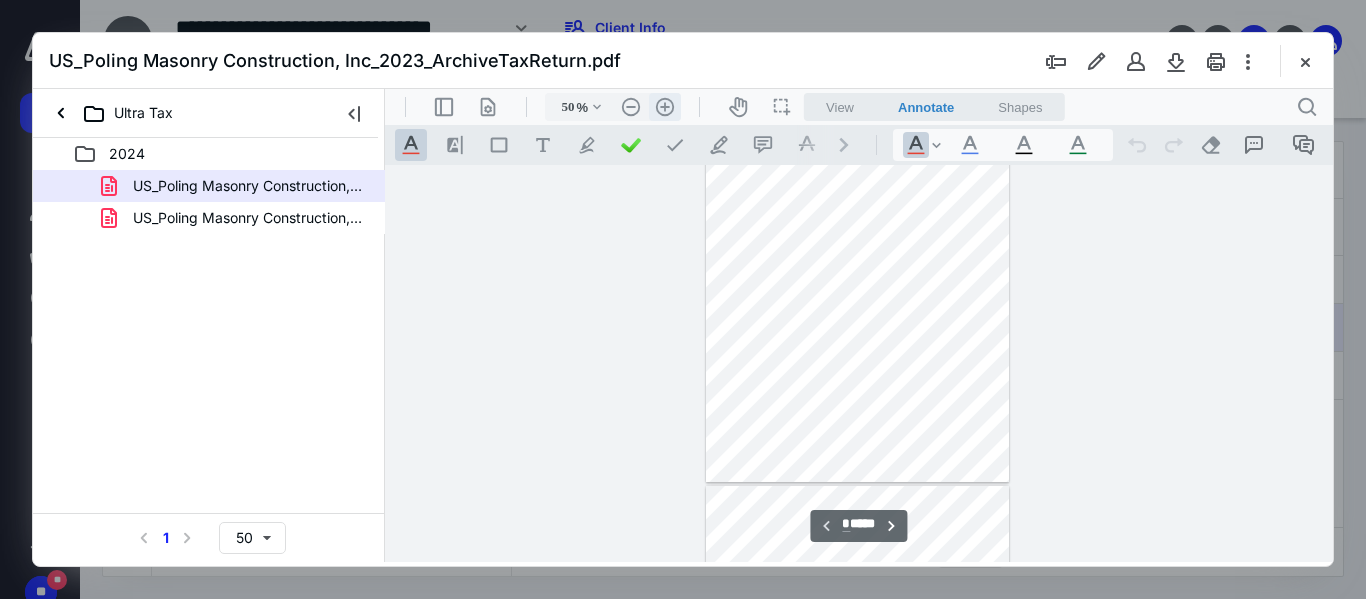 click on ".cls-1{fill:#abb0c4;} icon - header - zoom - in - line" at bounding box center [665, 107] 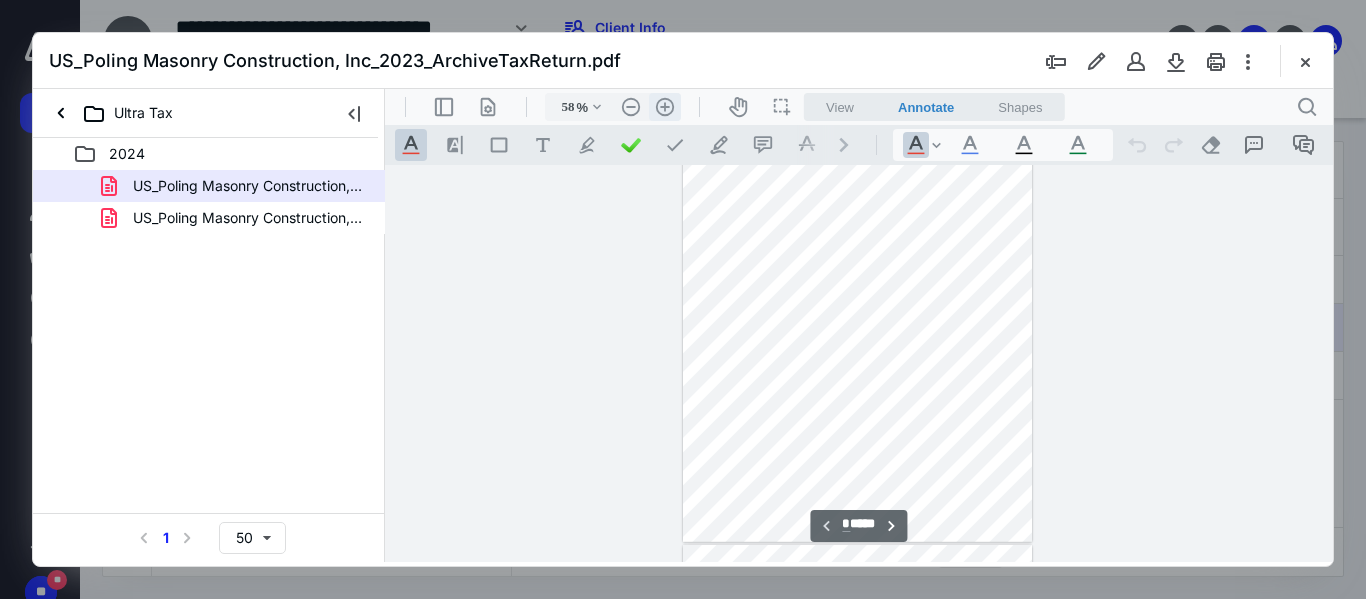 click on ".cls-1{fill:#abb0c4;} icon - header - zoom - in - line" at bounding box center [665, 107] 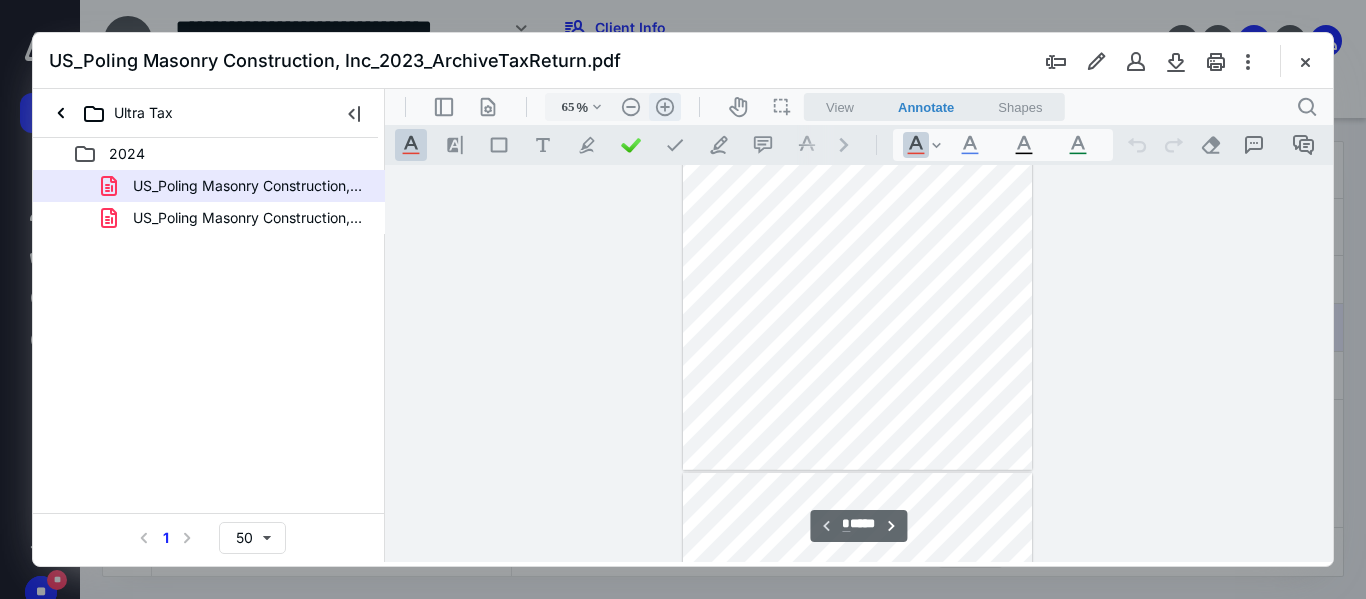click on ".cls-1{fill:#abb0c4;} icon - header - zoom - in - line" at bounding box center (665, 107) 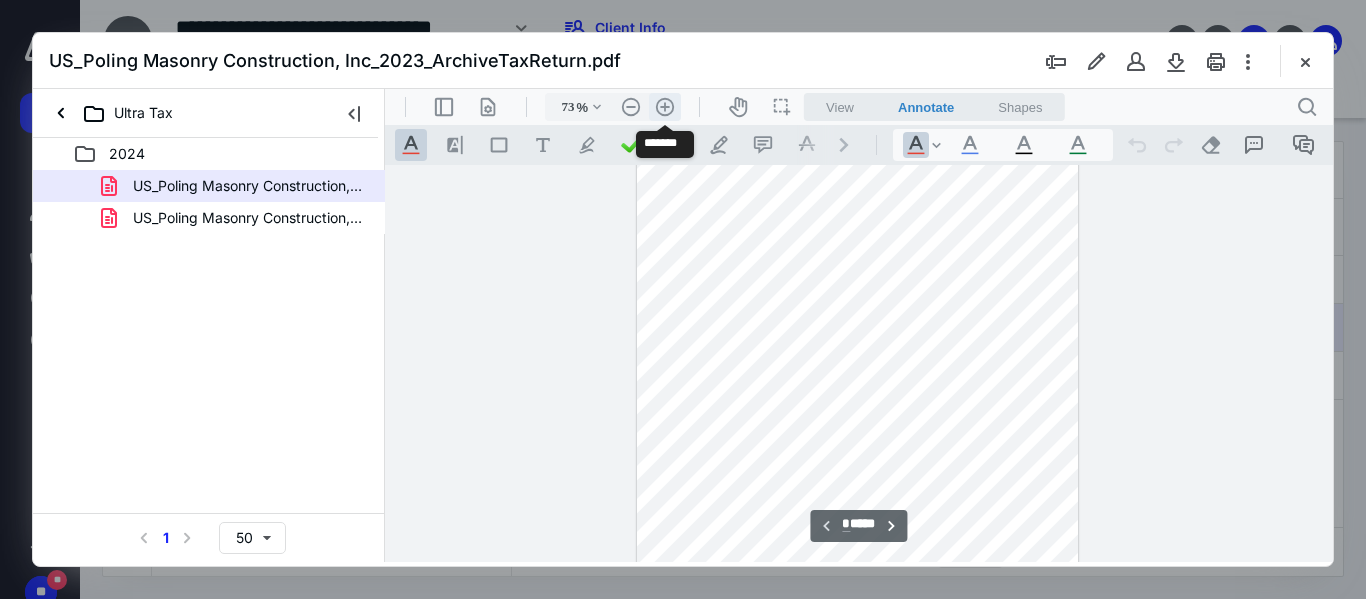 click on ".cls-1{fill:#abb0c4;} icon - header - zoom - in - line" at bounding box center [665, 107] 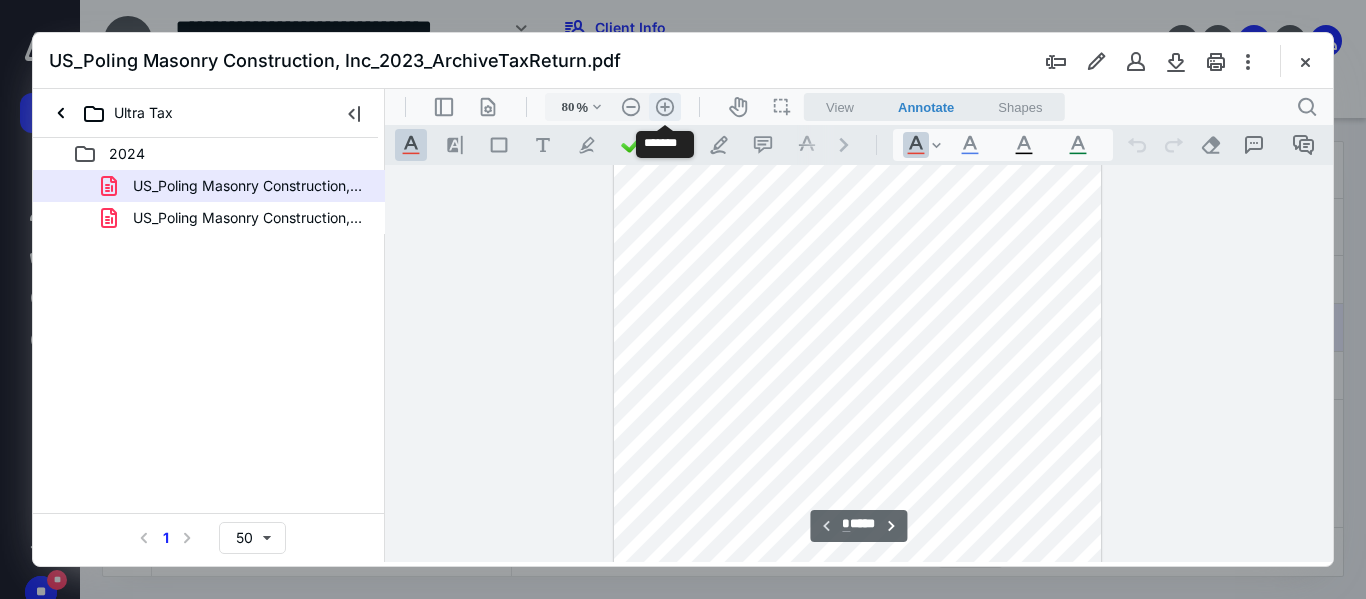 click on ".cls-1{fill:#abb0c4;} icon - header - zoom - in - line" at bounding box center [665, 107] 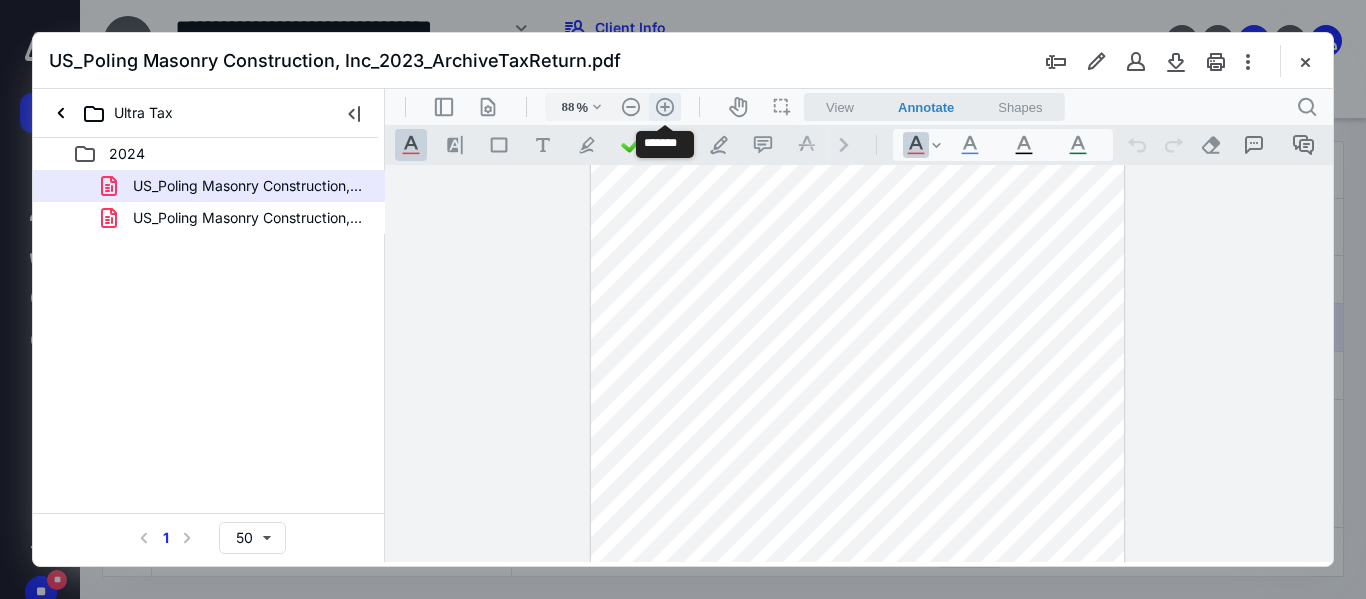 click on ".cls-1{fill:#abb0c4;} icon - header - zoom - in - line" at bounding box center [665, 107] 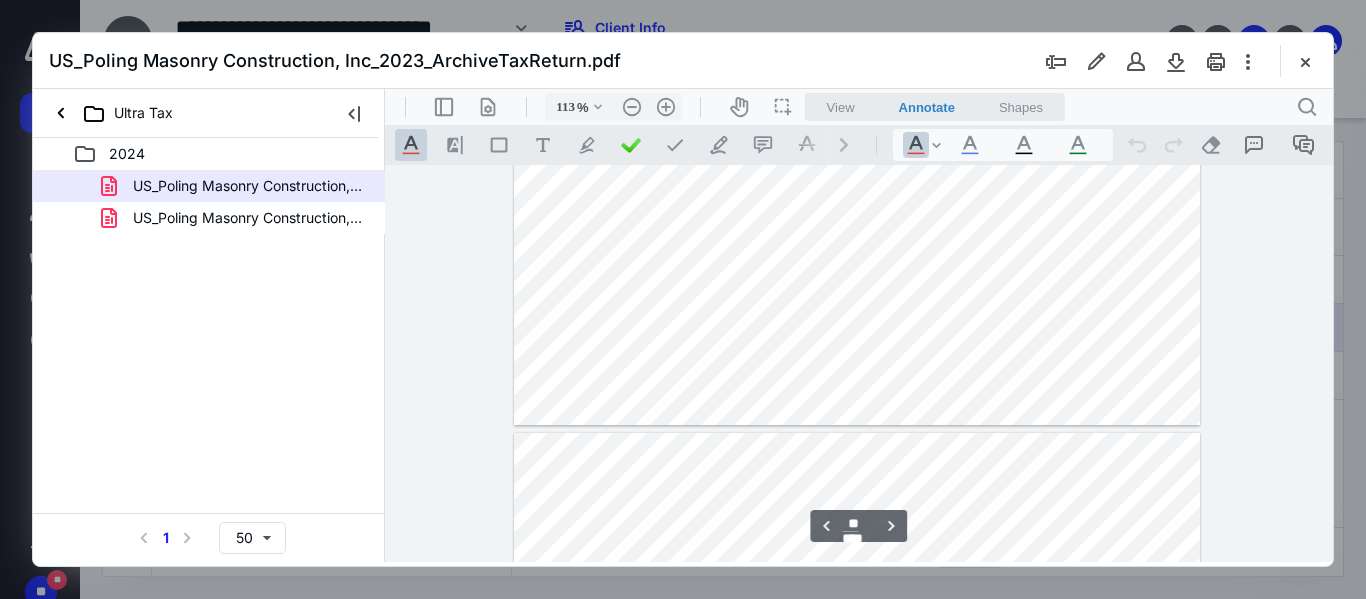 scroll, scrollTop: 7900, scrollLeft: 0, axis: vertical 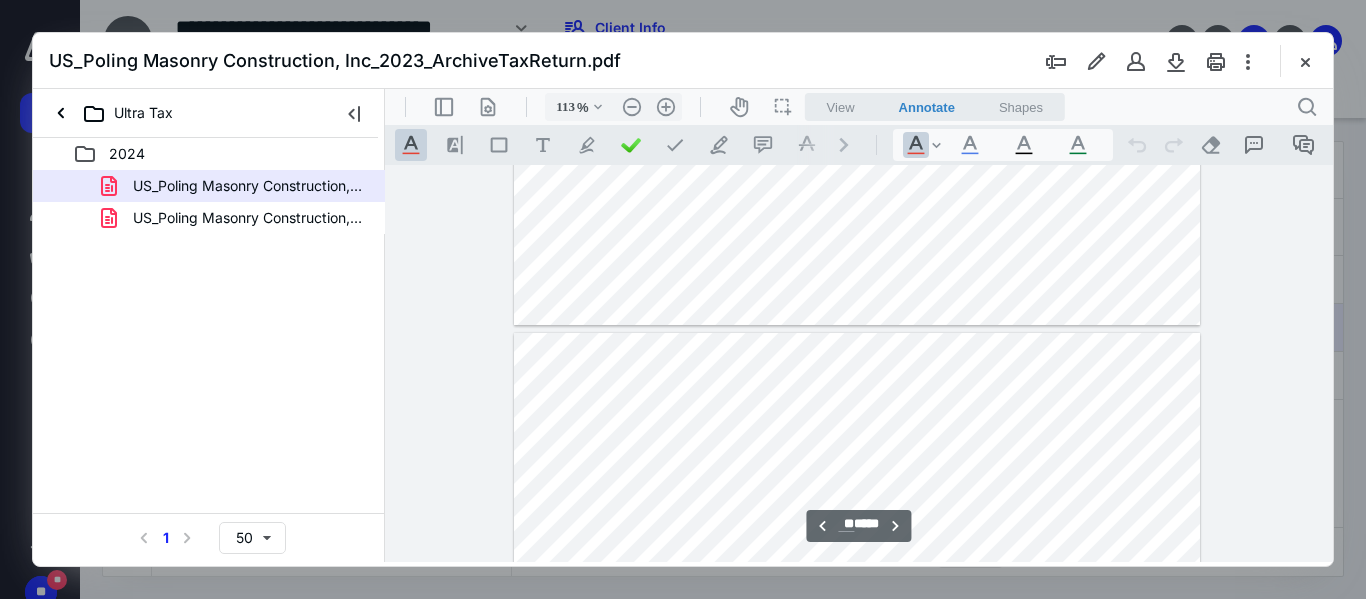 type on "*" 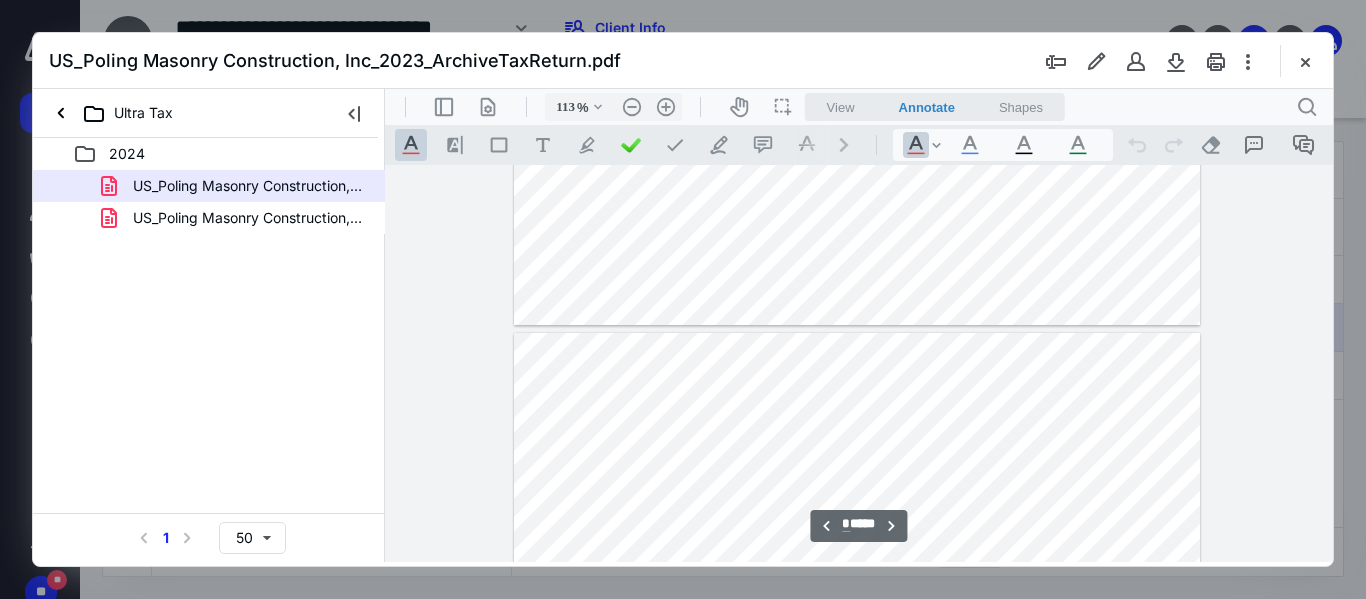 scroll, scrollTop: 7700, scrollLeft: 0, axis: vertical 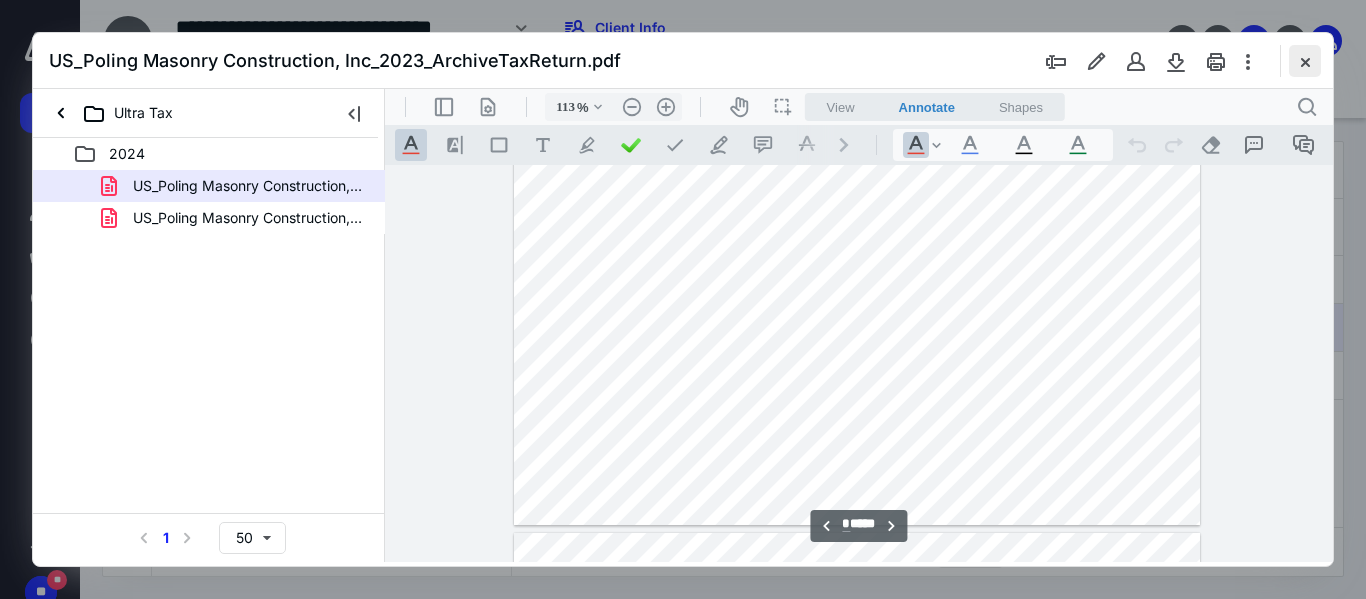 click at bounding box center [1305, 61] 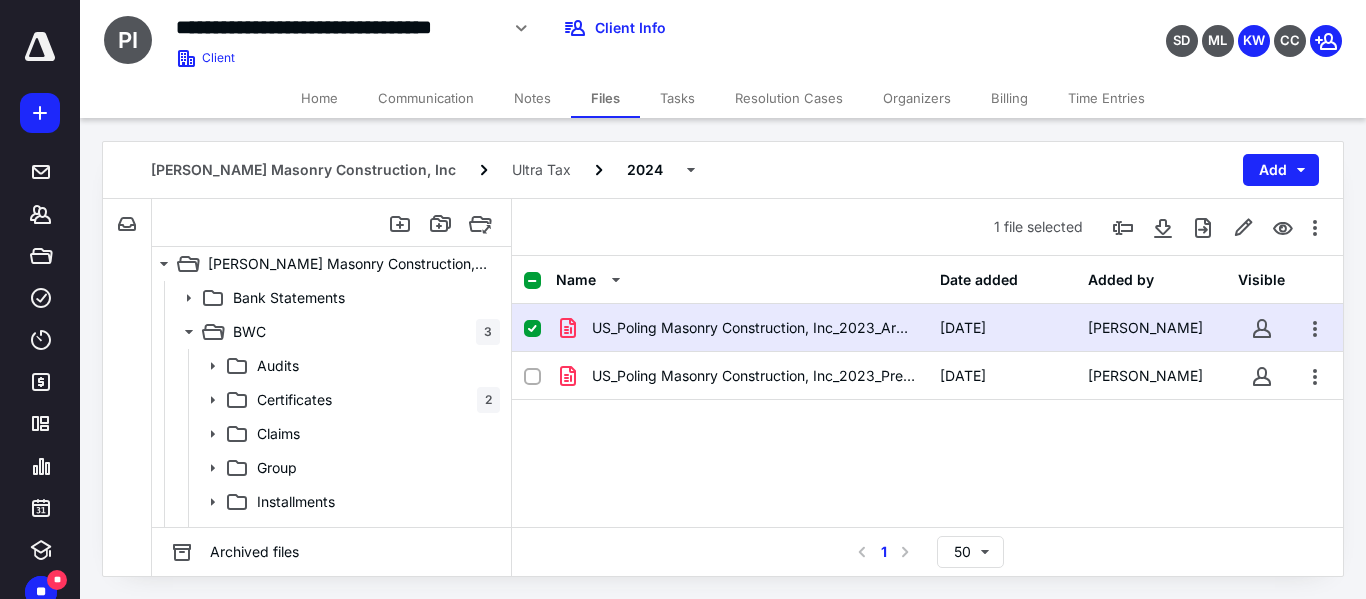 scroll, scrollTop: 200, scrollLeft: 0, axis: vertical 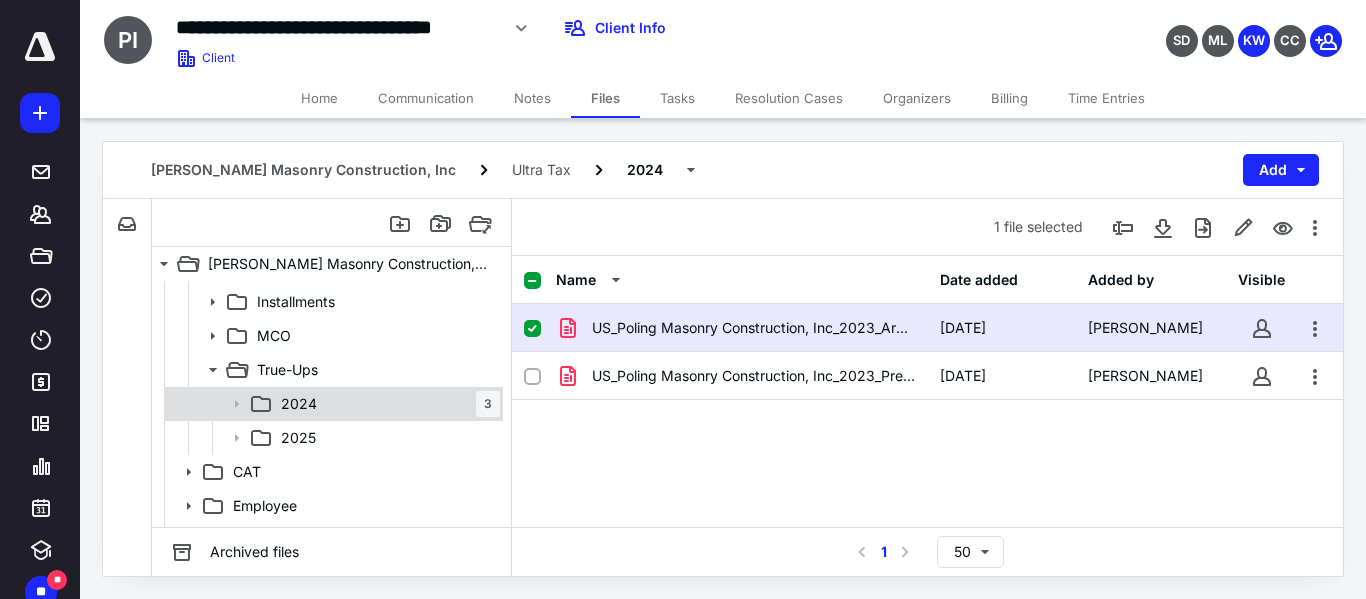 click on "2024 3" at bounding box center [386, 404] 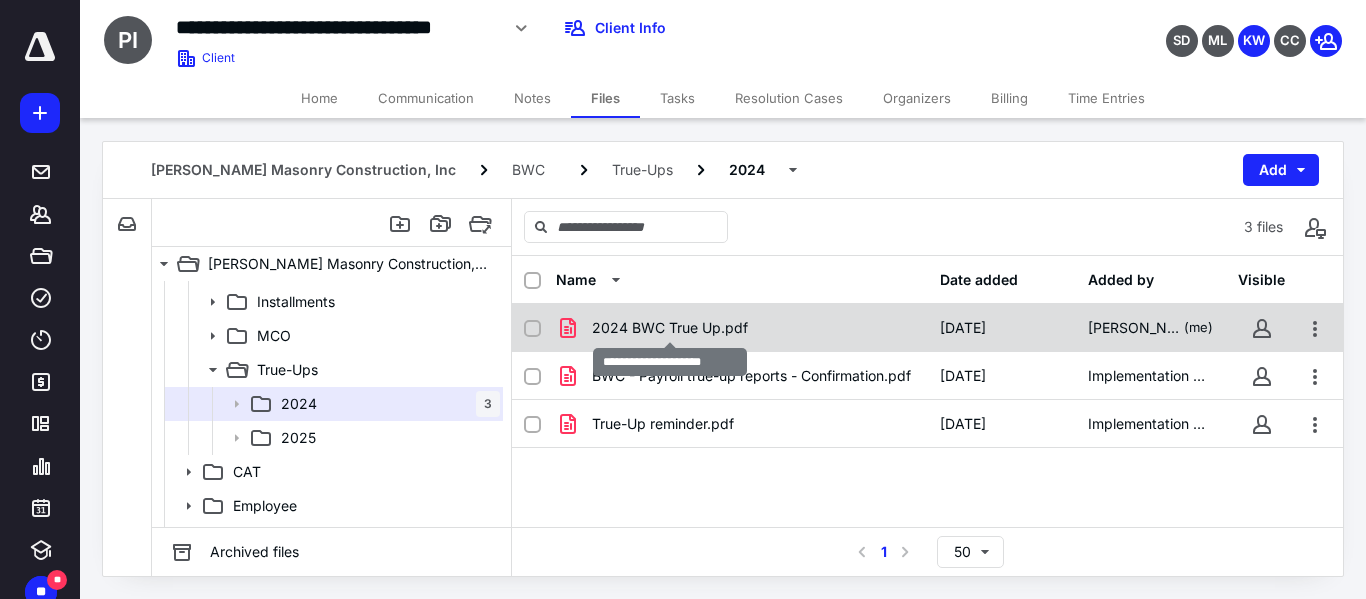 click on "2024 BWC True Up.pdf" at bounding box center (670, 328) 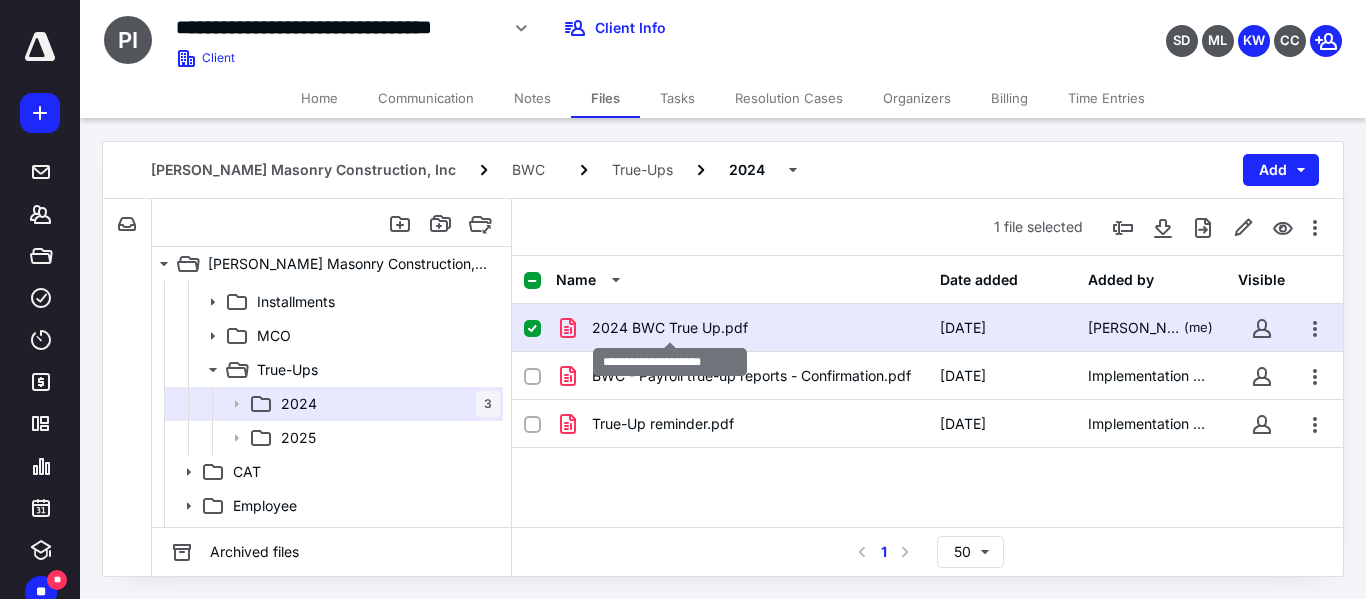 click on "2024 BWC True Up.pdf" at bounding box center (670, 328) 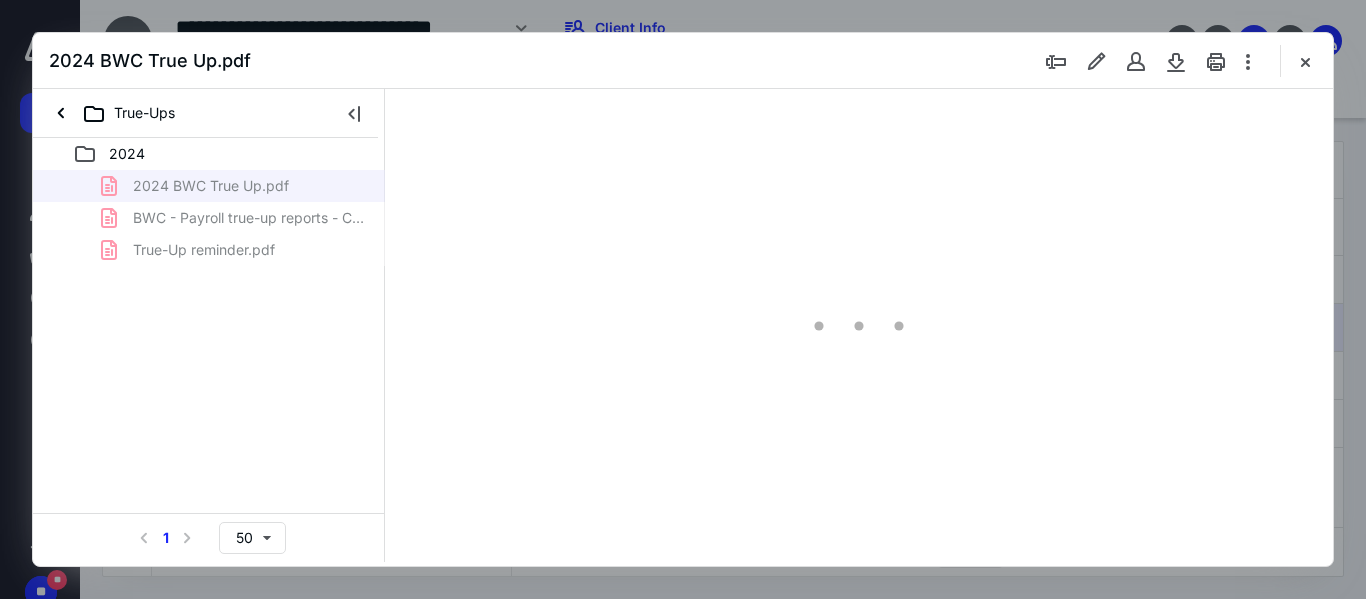 scroll, scrollTop: 0, scrollLeft: 0, axis: both 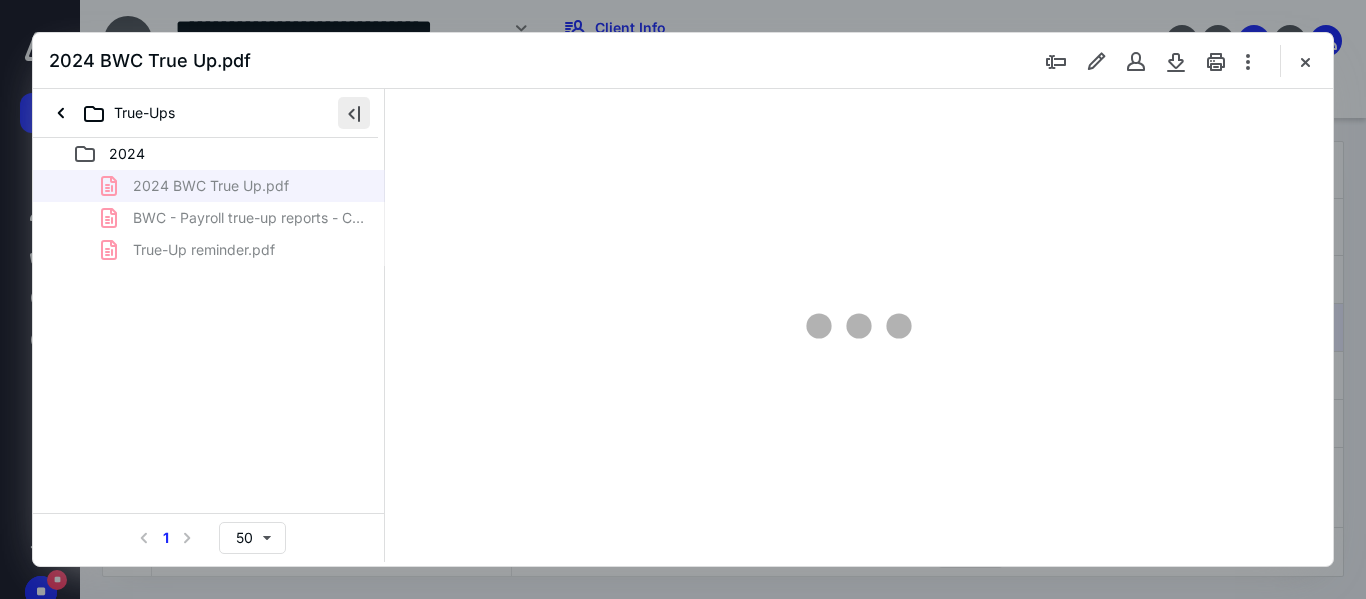 click at bounding box center (354, 113) 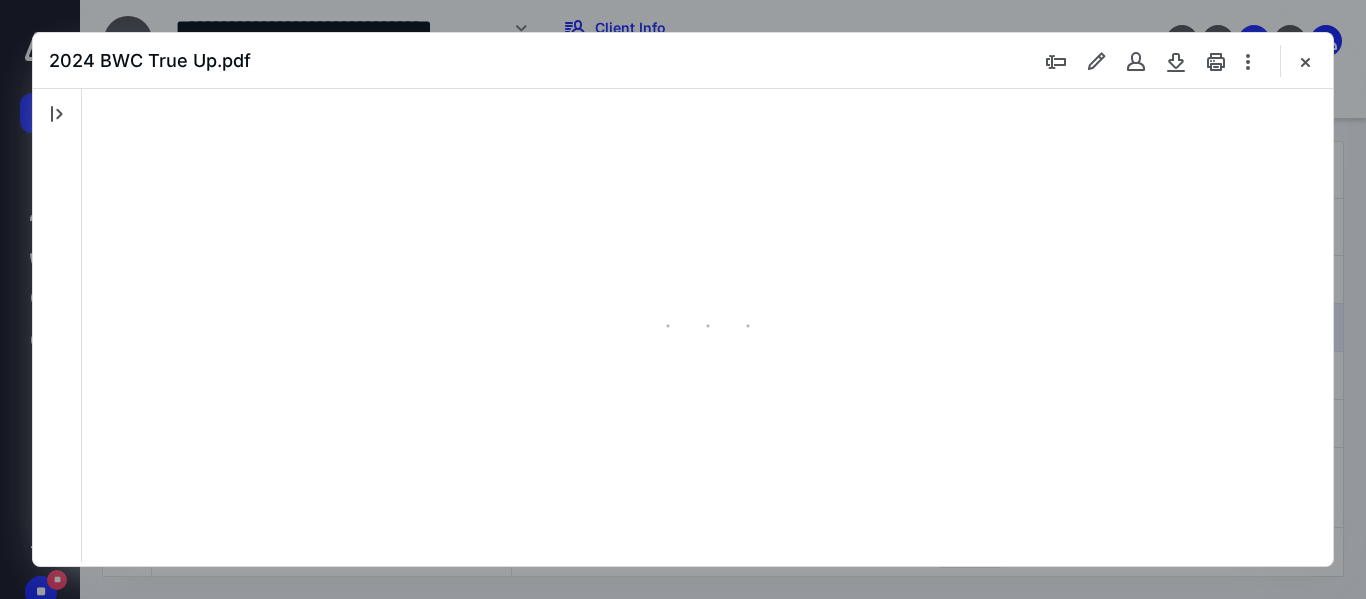 scroll, scrollTop: 78, scrollLeft: 0, axis: vertical 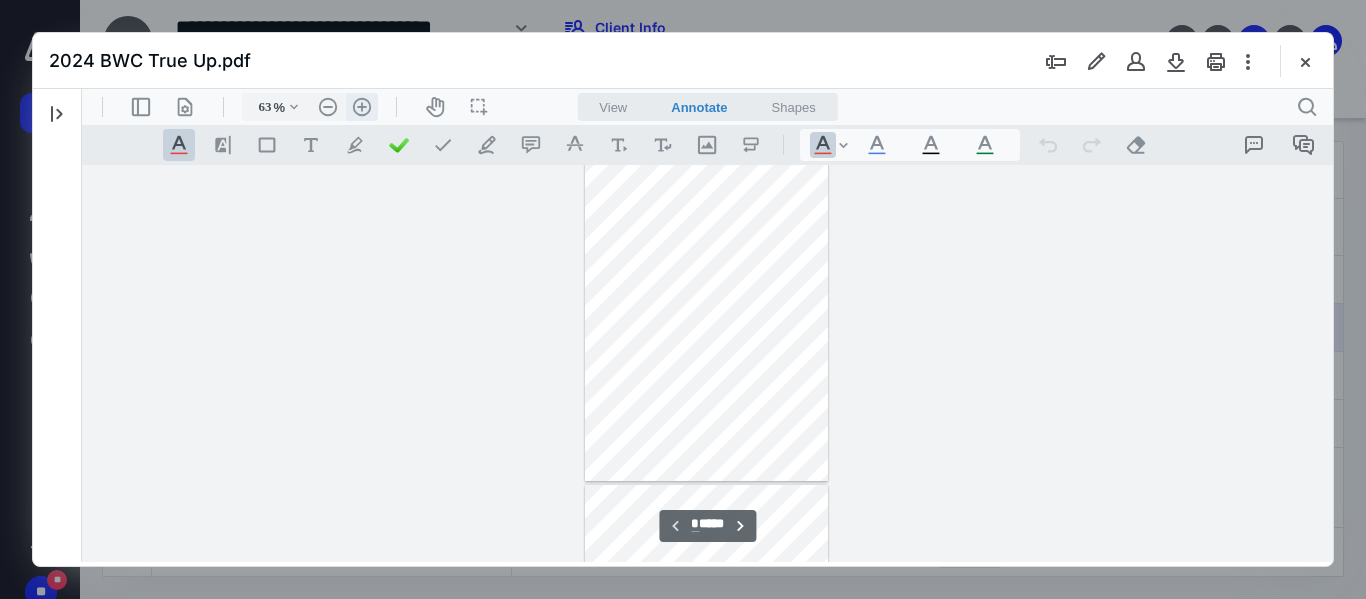 click on ".cls-1{fill:#abb0c4;} icon - header - zoom - in - line" at bounding box center [362, 107] 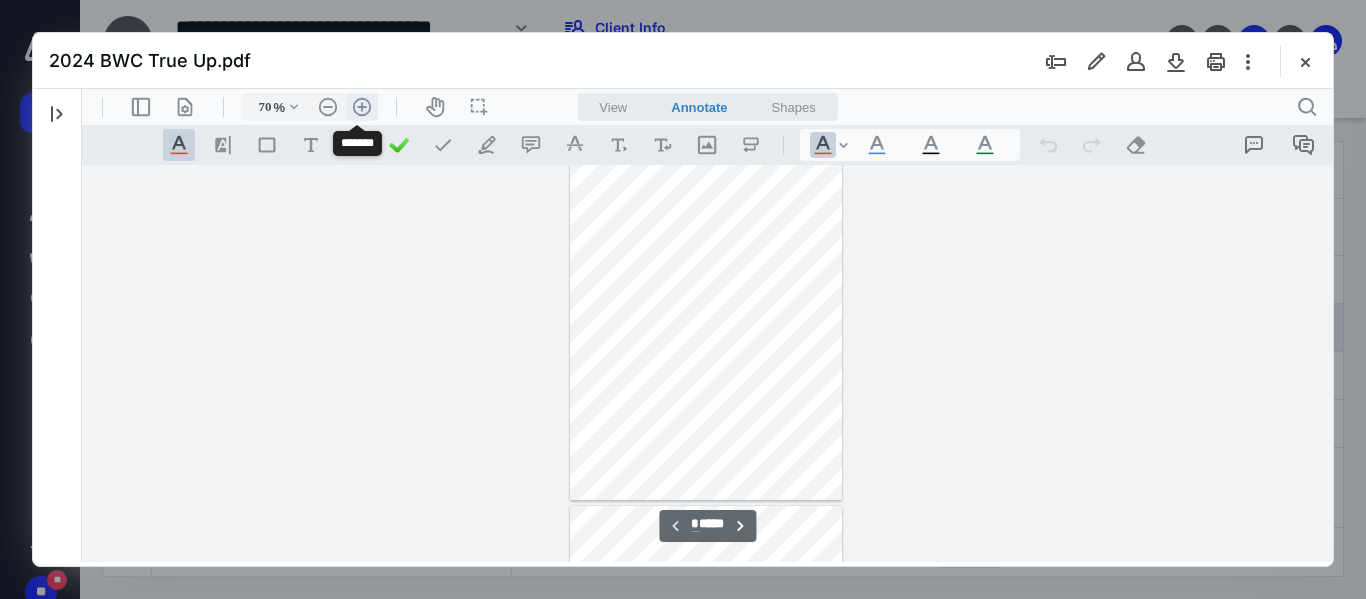 click on ".cls-1{fill:#abb0c4;} icon - header - zoom - in - line" at bounding box center [362, 107] 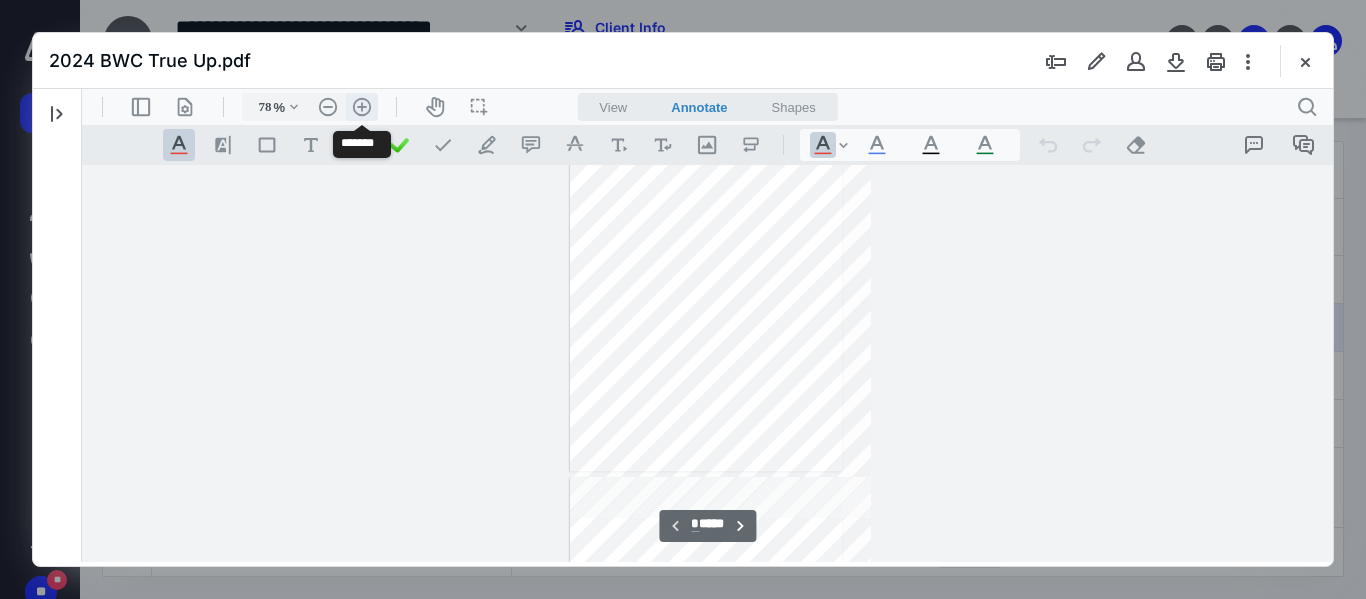 click on ".cls-1{fill:#abb0c4;} icon - header - zoom - in - line" at bounding box center [362, 107] 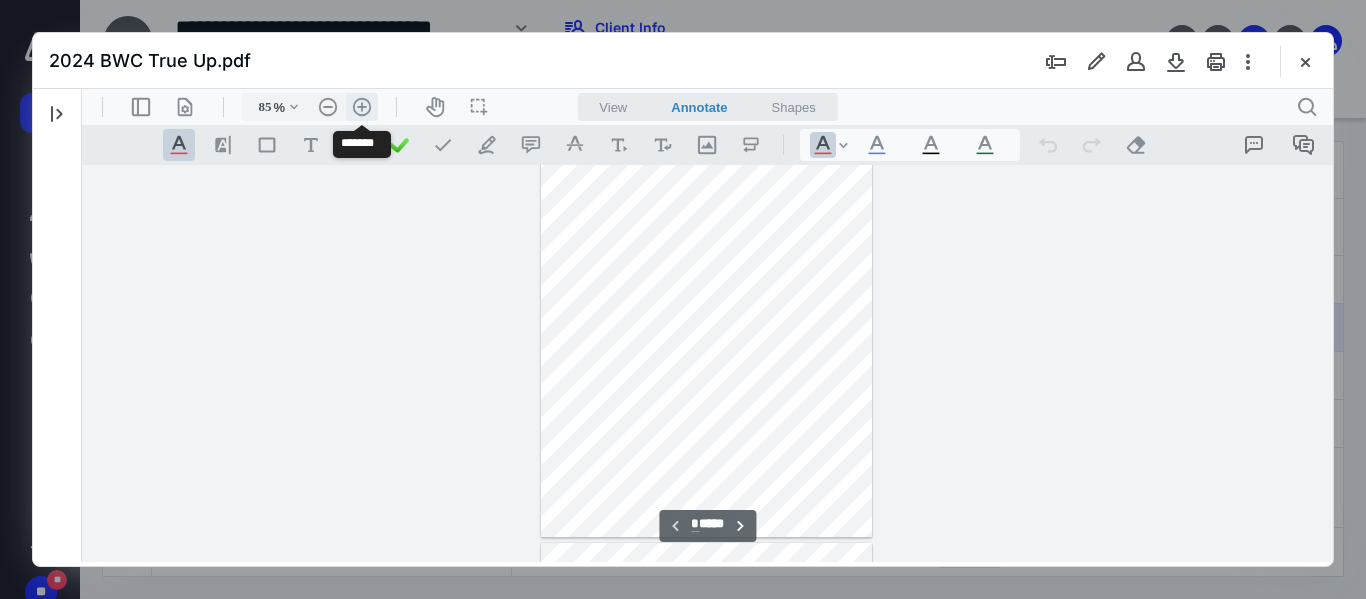 click on ".cls-1{fill:#abb0c4;} icon - header - zoom - in - line" at bounding box center (362, 107) 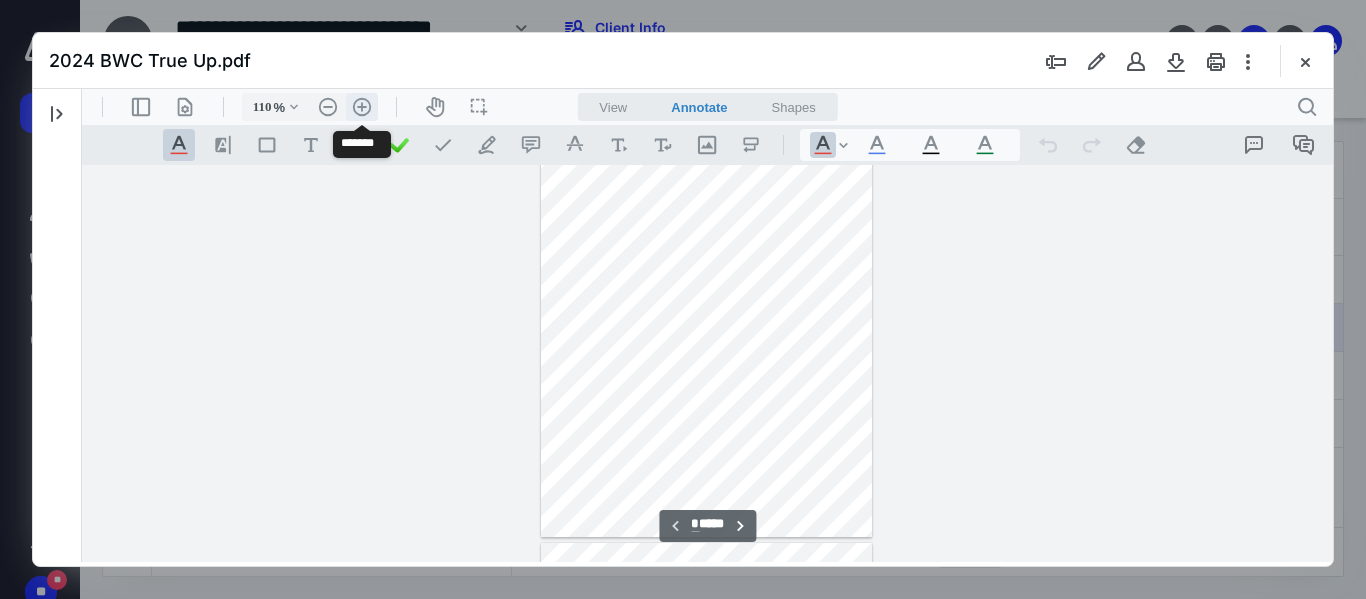 click on ".cls-1{fill:#abb0c4;} icon - header - zoom - in - line" at bounding box center [362, 107] 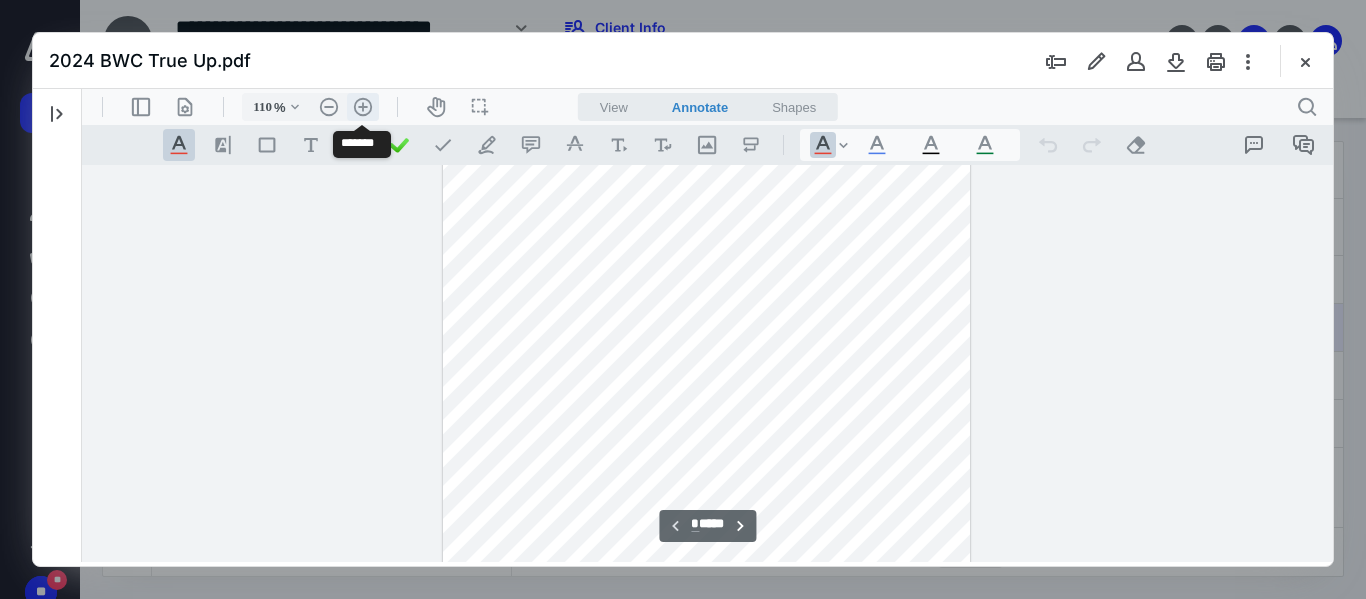 type on "135" 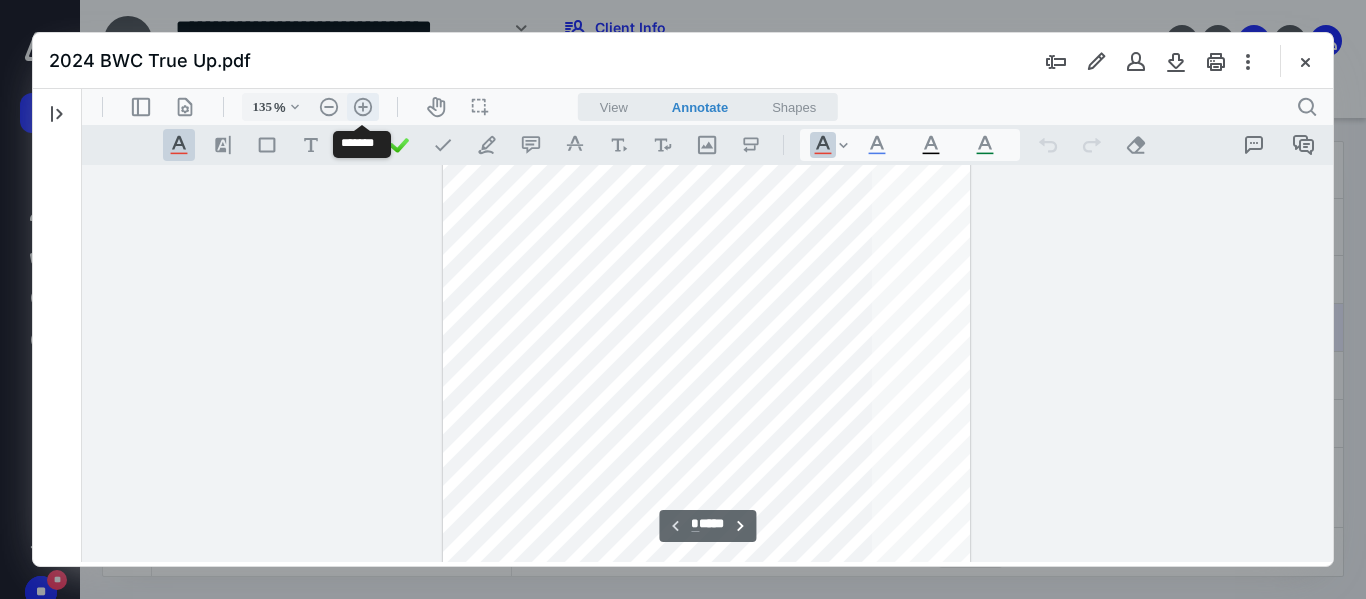 scroll, scrollTop: 357, scrollLeft: 0, axis: vertical 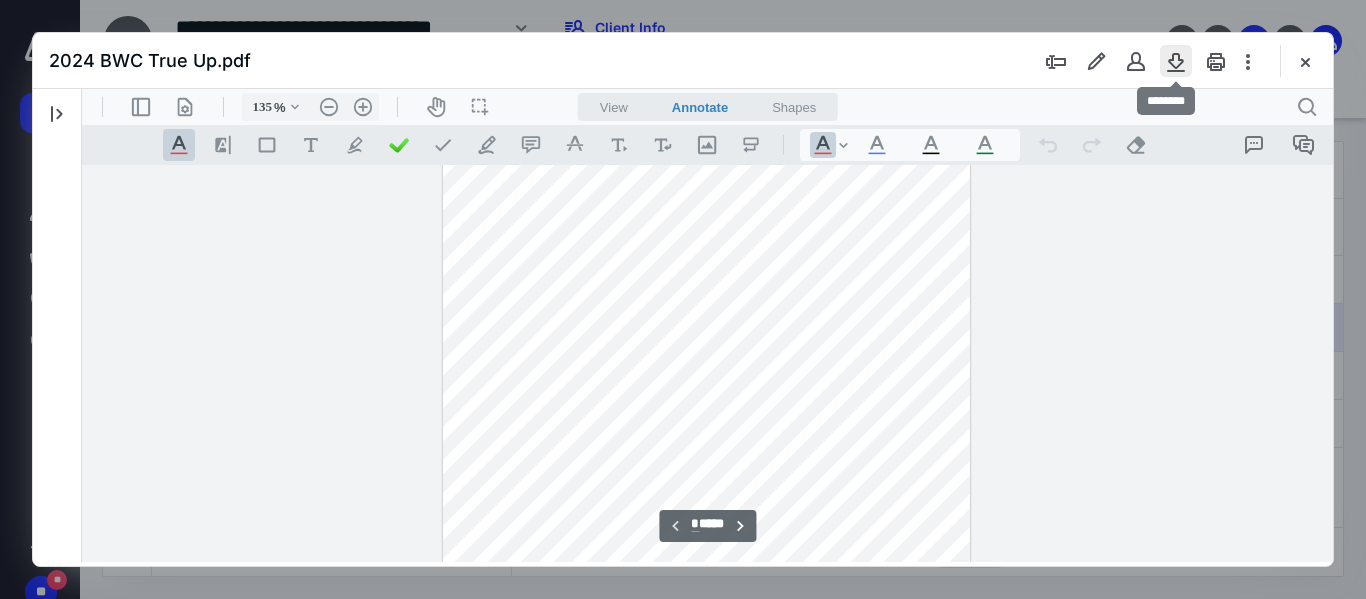 click at bounding box center [1176, 61] 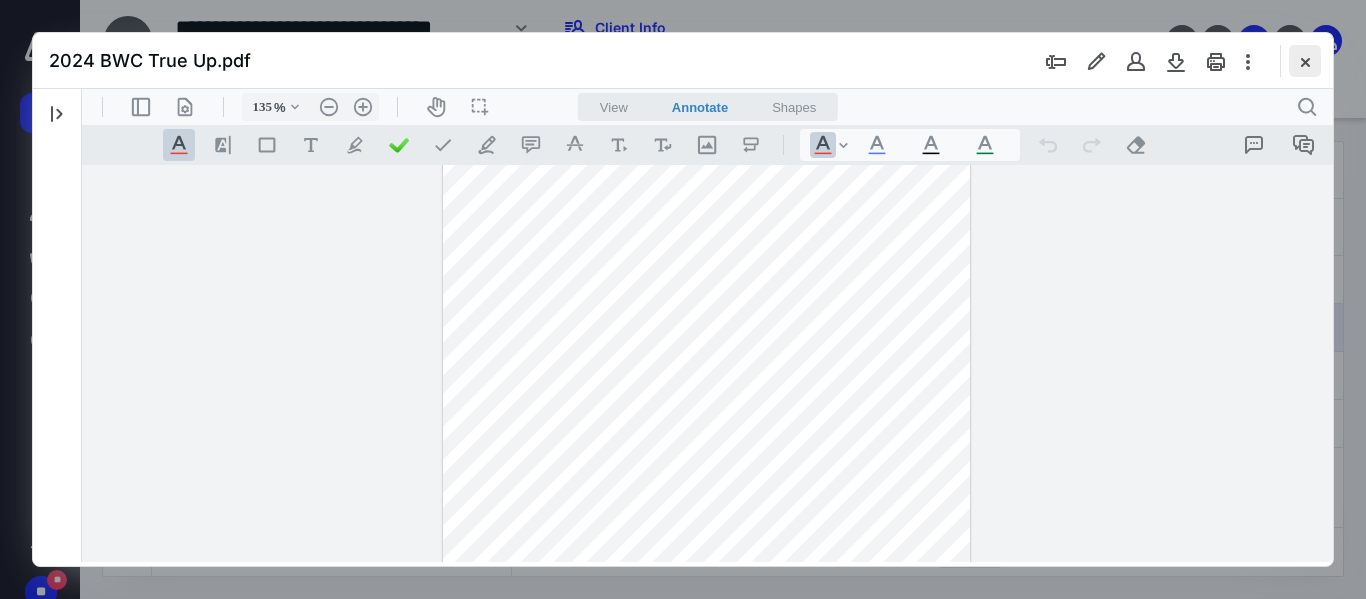 click at bounding box center (1305, 61) 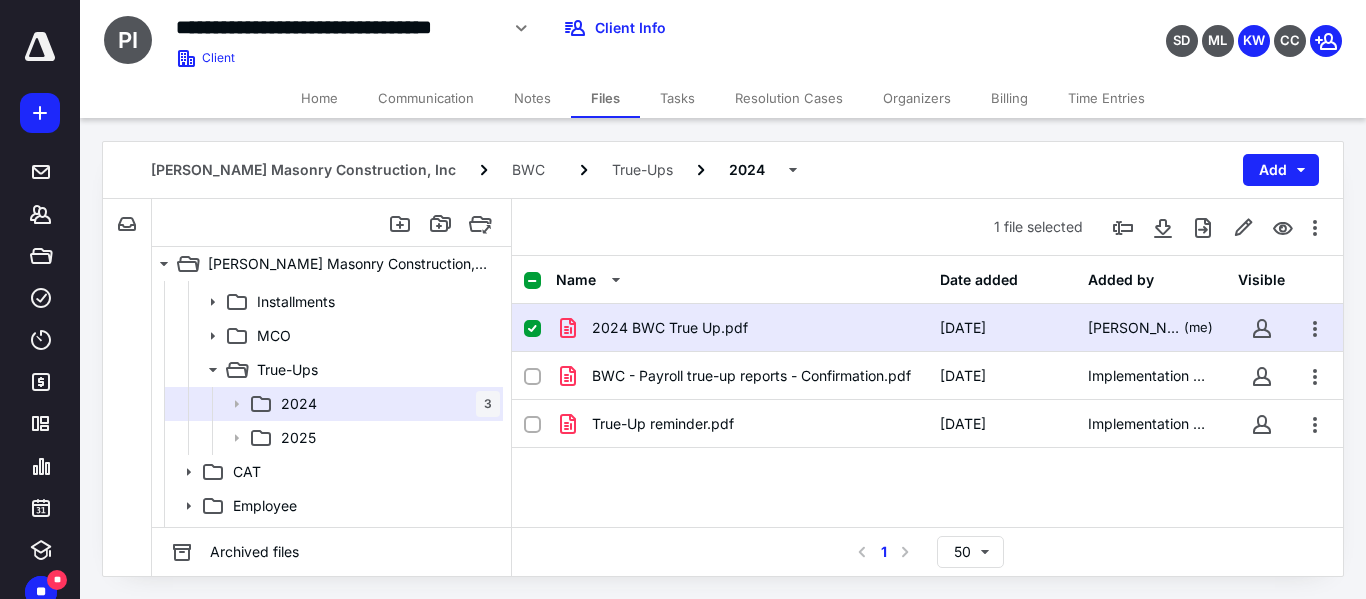 scroll, scrollTop: 774, scrollLeft: 0, axis: vertical 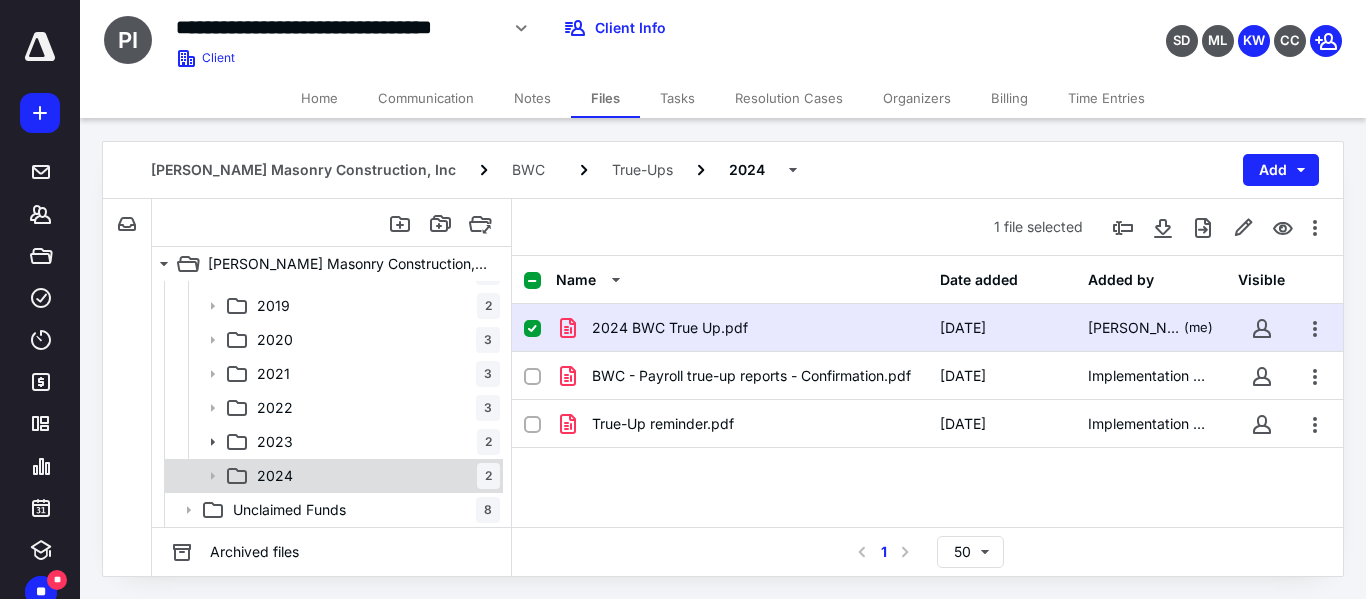 click 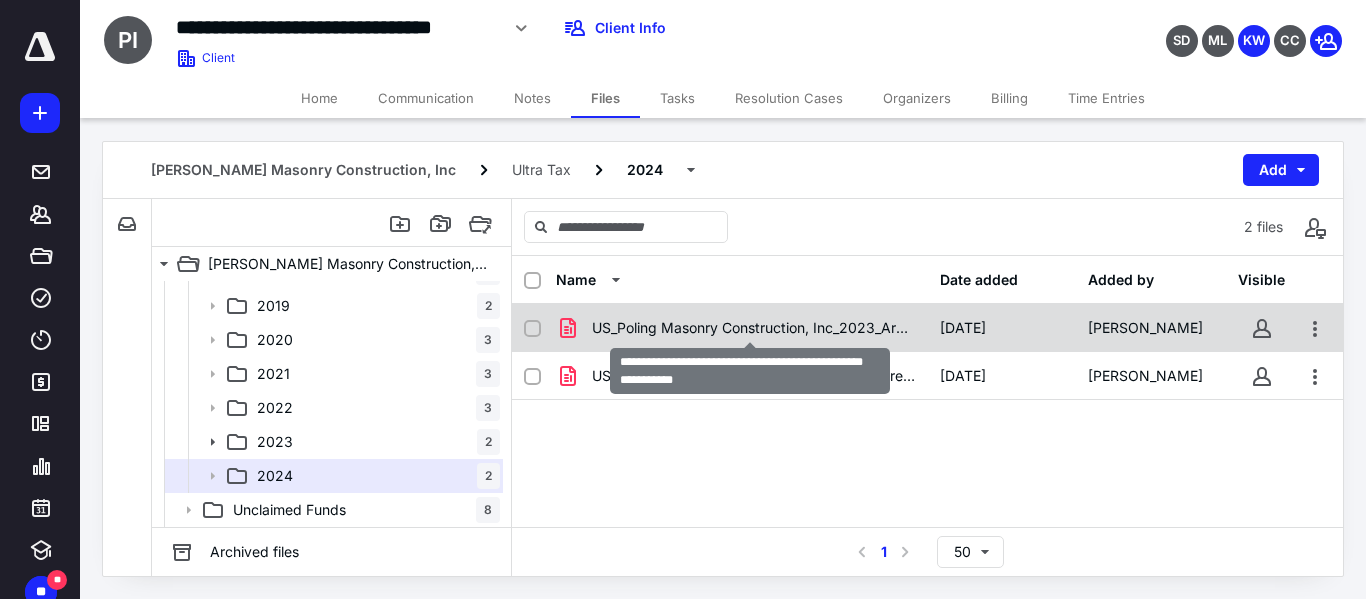 click on "US_Poling Masonry Construction, Inc_2023_ArchiveTaxReturn.pdf" at bounding box center [754, 328] 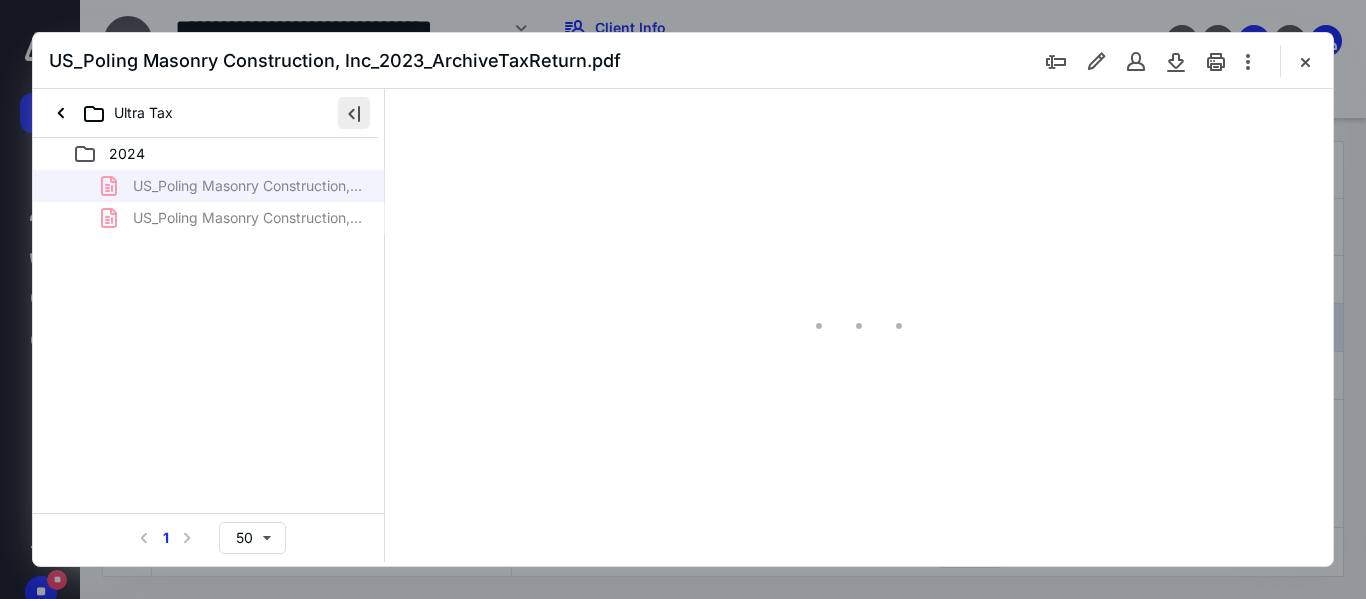 click at bounding box center (354, 113) 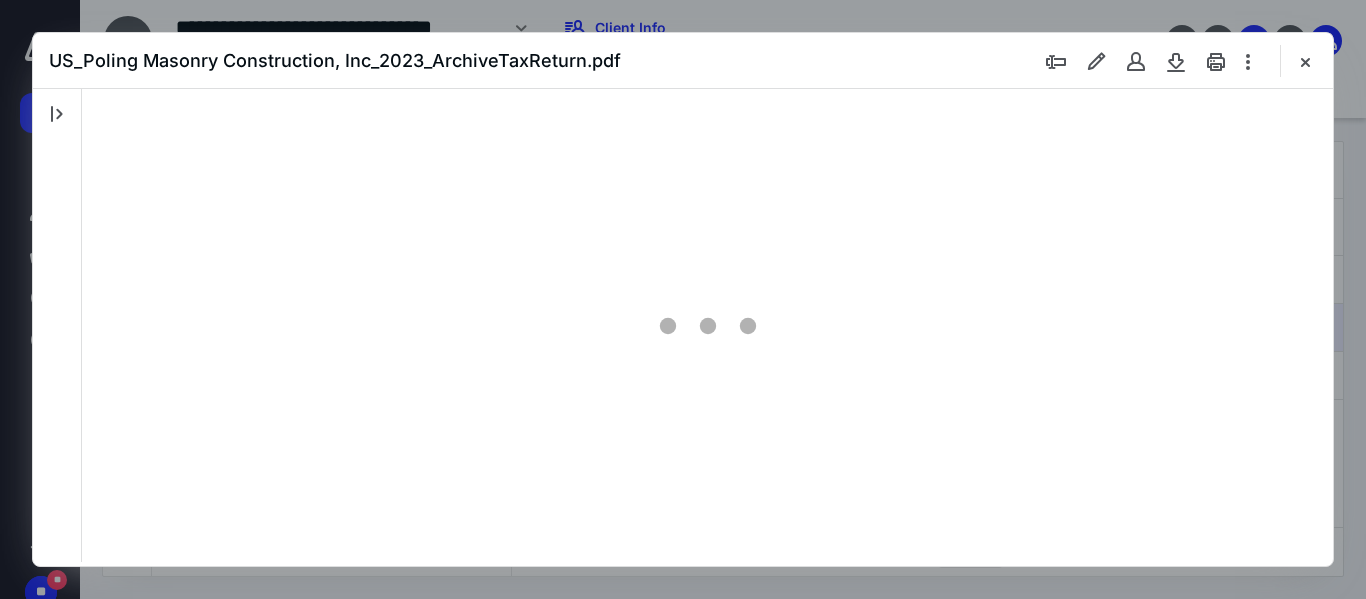 scroll, scrollTop: 0, scrollLeft: 0, axis: both 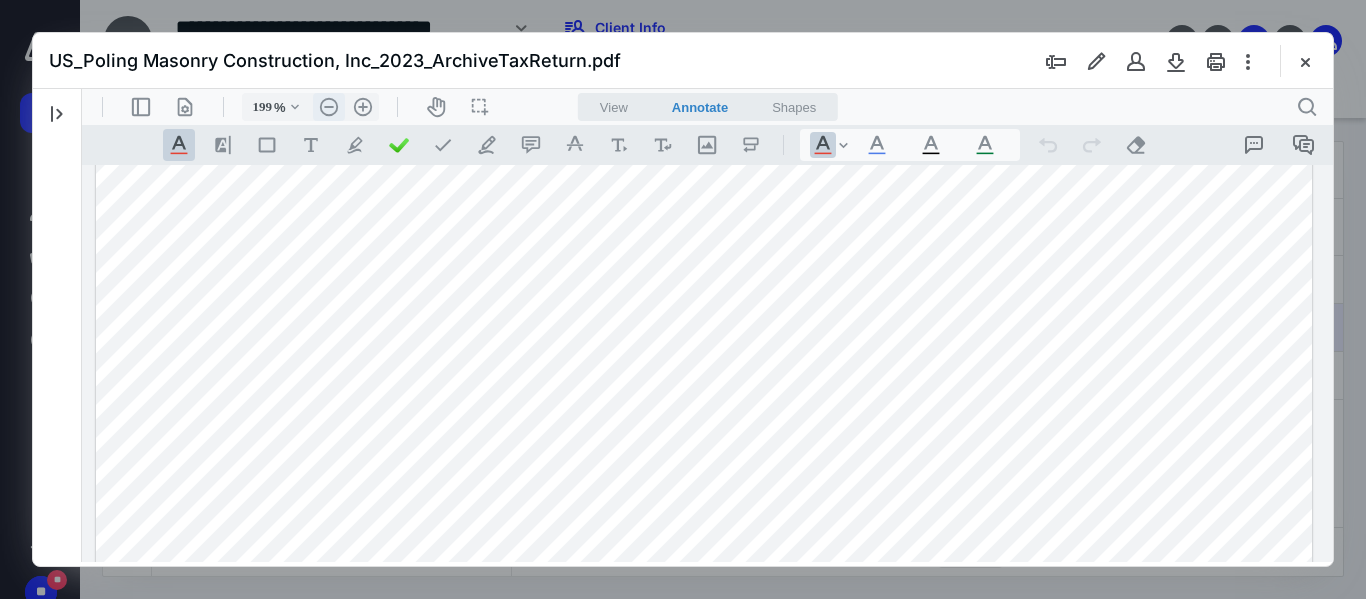 click on ".cls-1{fill:#abb0c4;} icon - header - zoom - out - line" at bounding box center (329, 107) 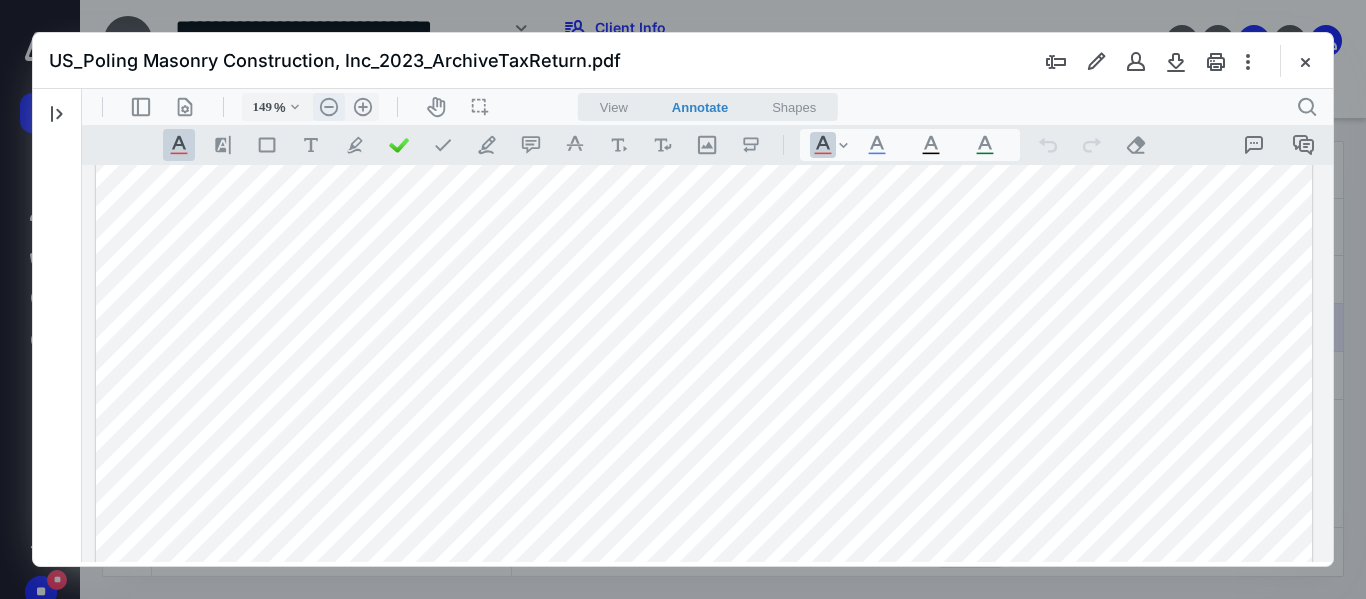 click on ".cls-1{fill:#abb0c4;} icon - header - zoom - out - line" at bounding box center (329, 107) 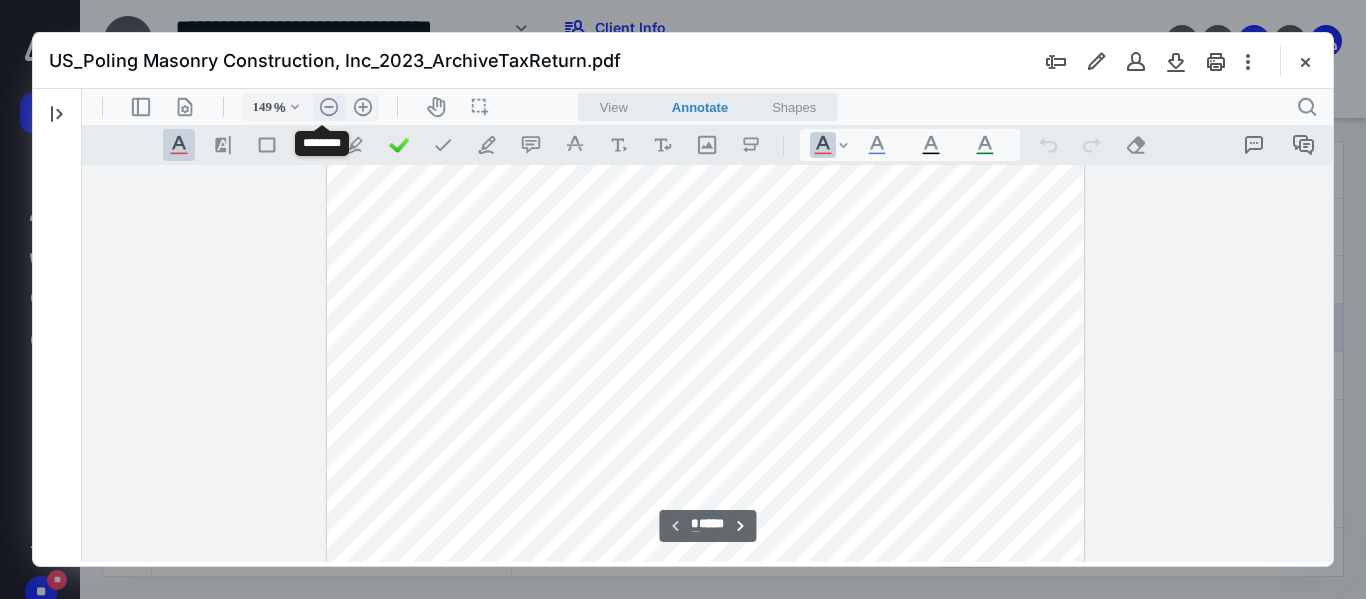 type on "124" 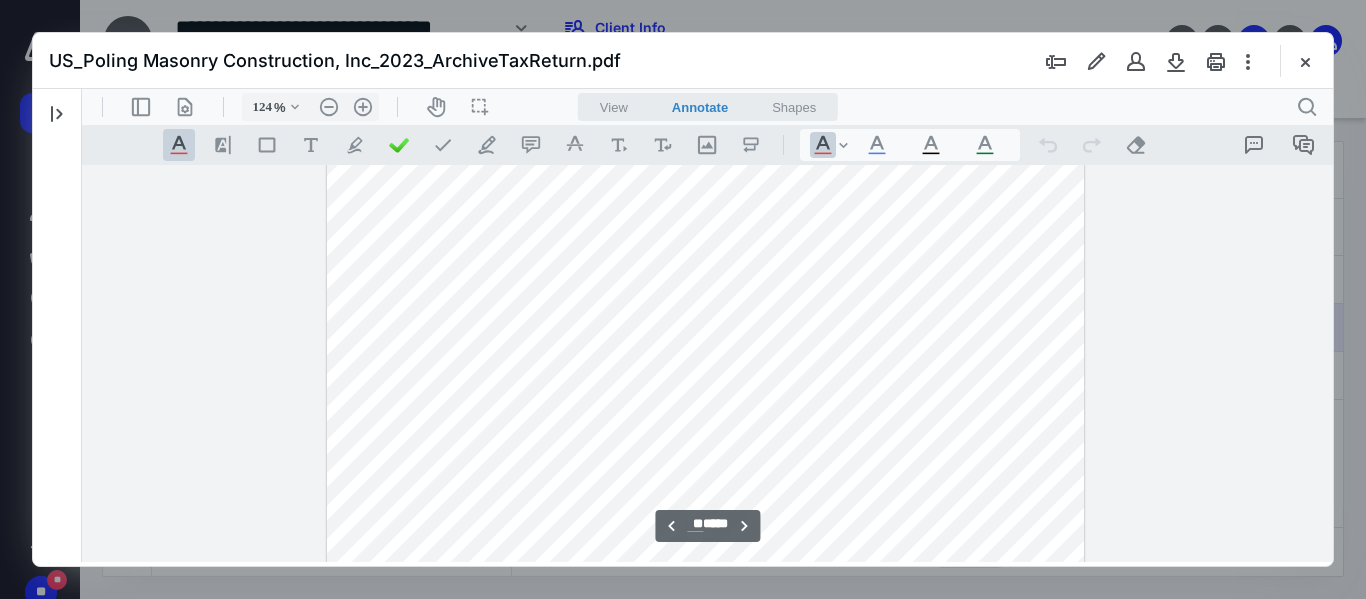 scroll, scrollTop: 16300, scrollLeft: 0, axis: vertical 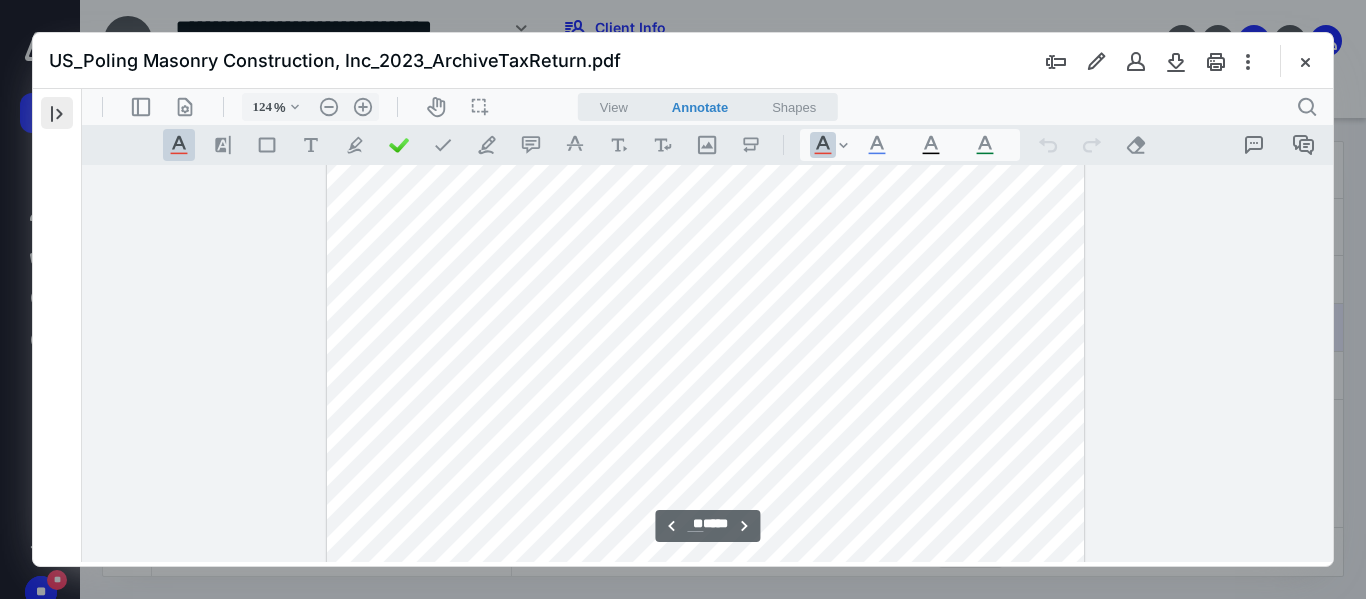 click at bounding box center (57, 113) 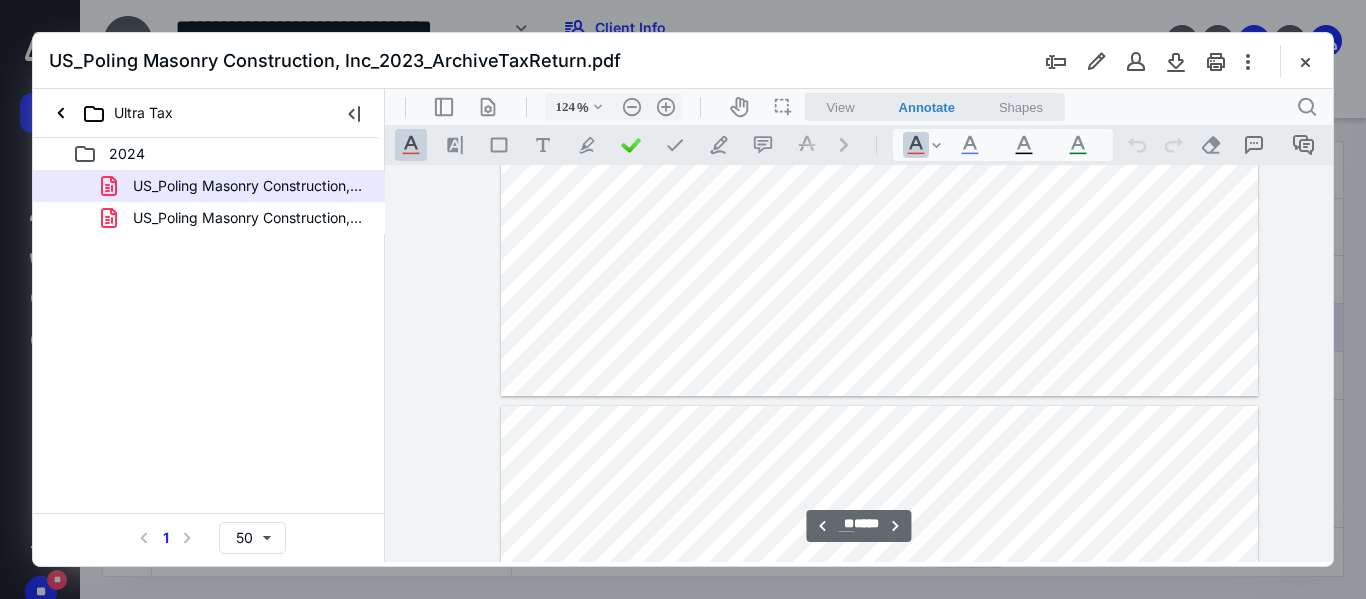 type on "**" 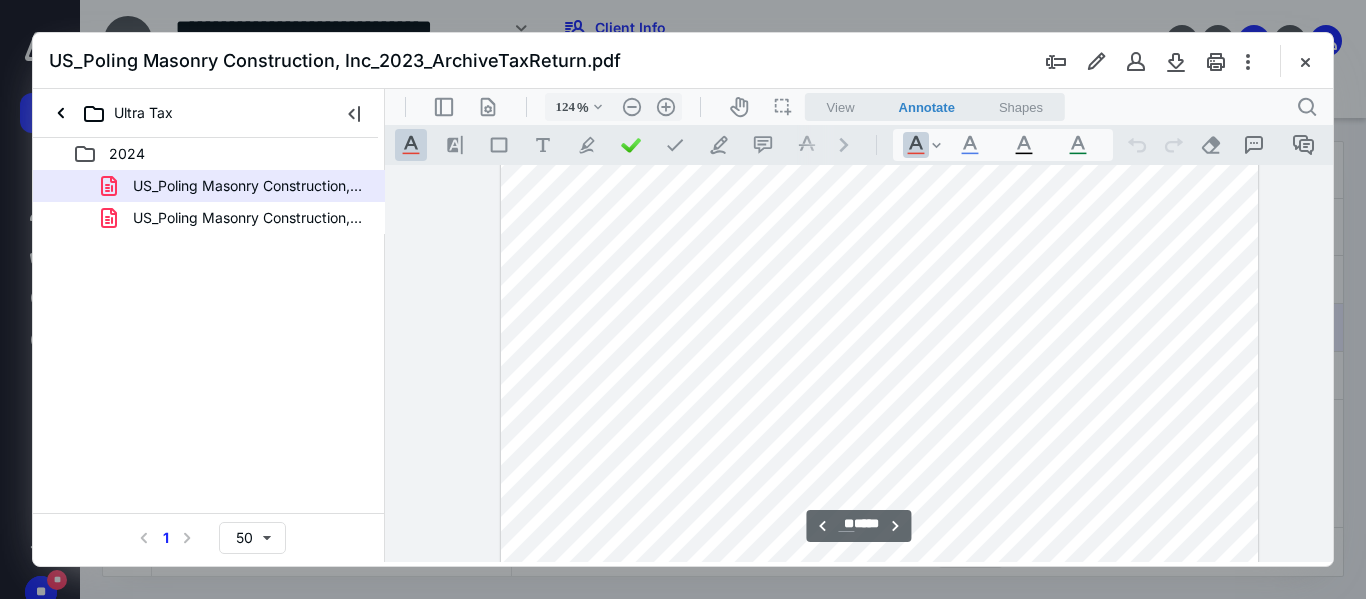 scroll, scrollTop: 22200, scrollLeft: 0, axis: vertical 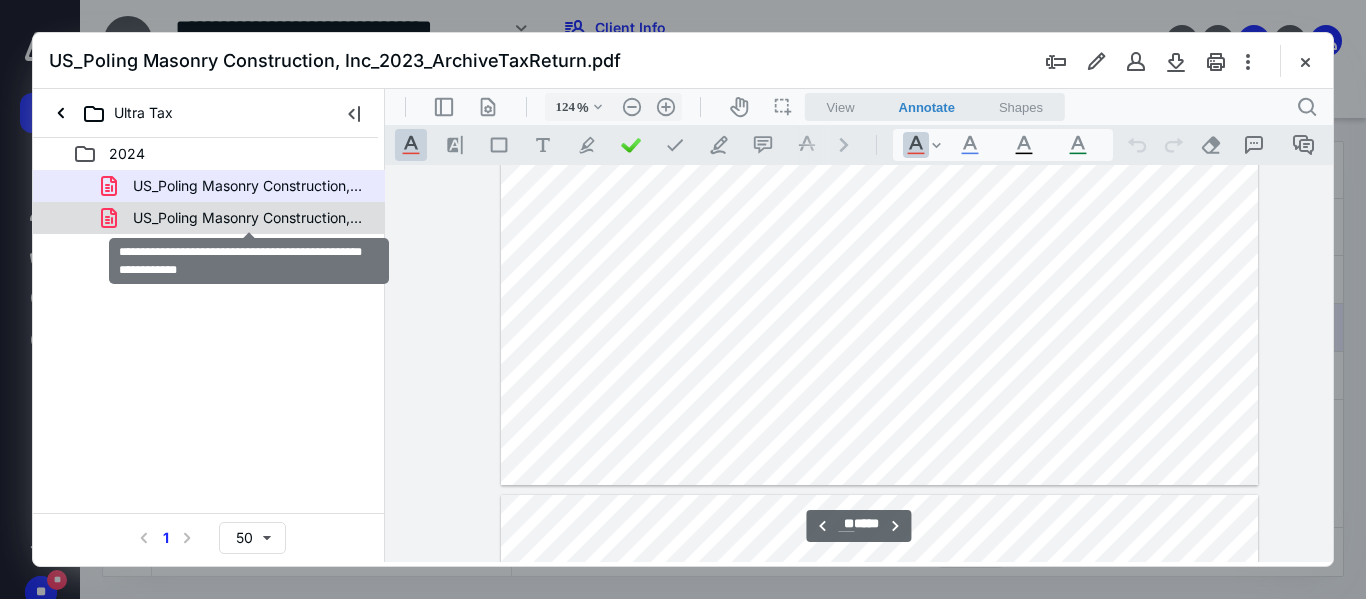 click on "US_Poling Masonry Construction, Inc_2023_PreparerCopyTaxRe.pdf" at bounding box center [249, 218] 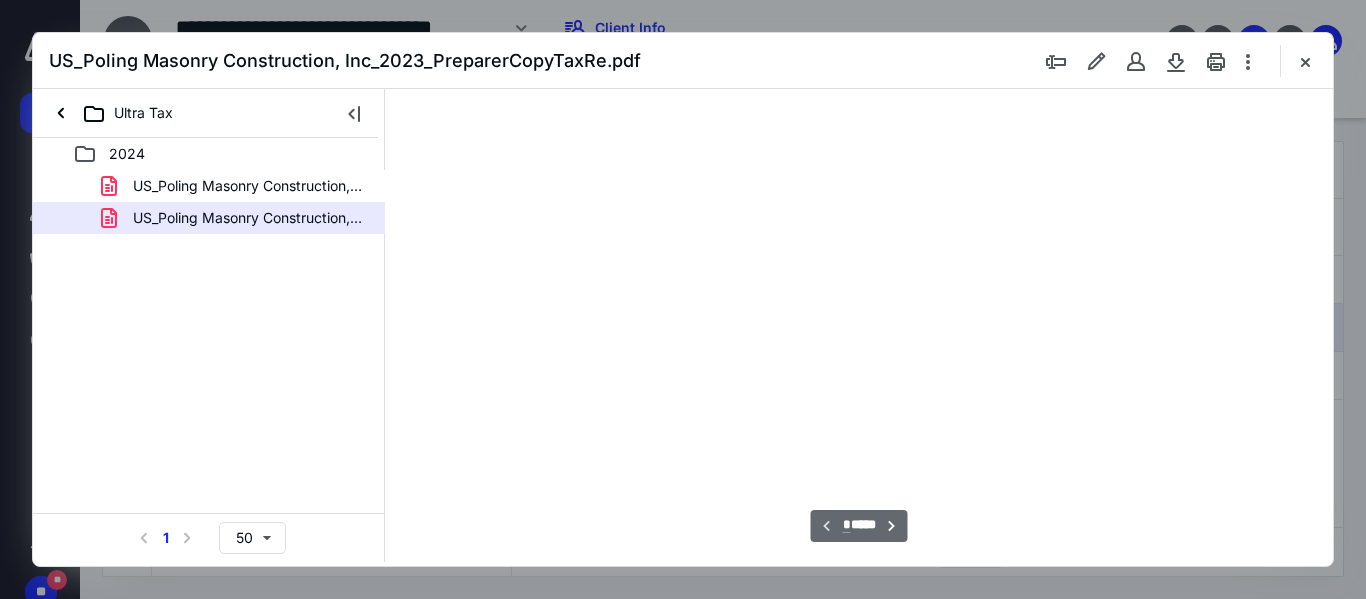 scroll, scrollTop: 82, scrollLeft: 134, axis: both 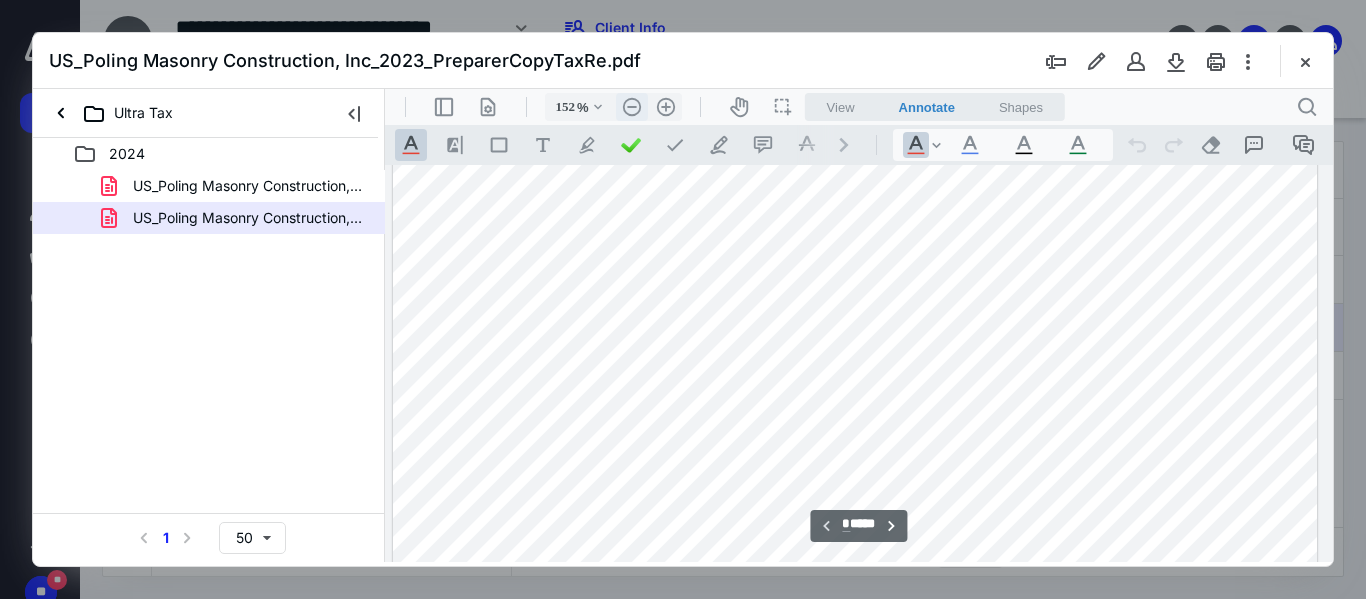click on ".cls-1{fill:#abb0c4;} icon - header - zoom - out - line" at bounding box center [632, 107] 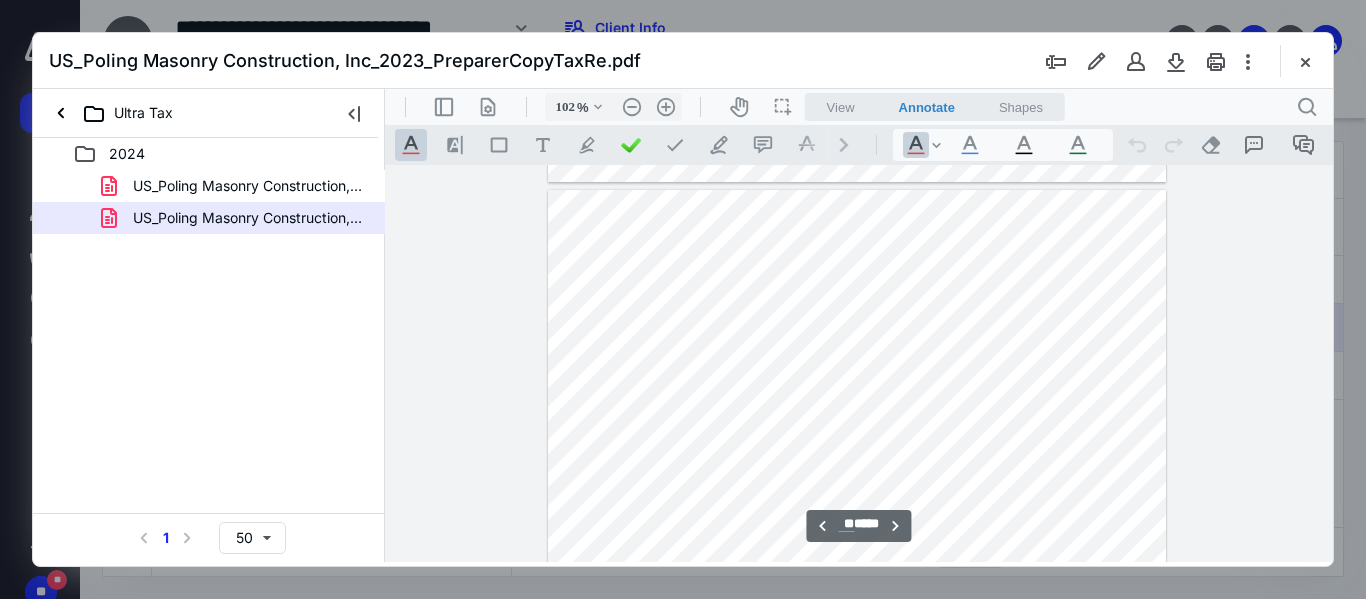 scroll, scrollTop: 21539, scrollLeft: 0, axis: vertical 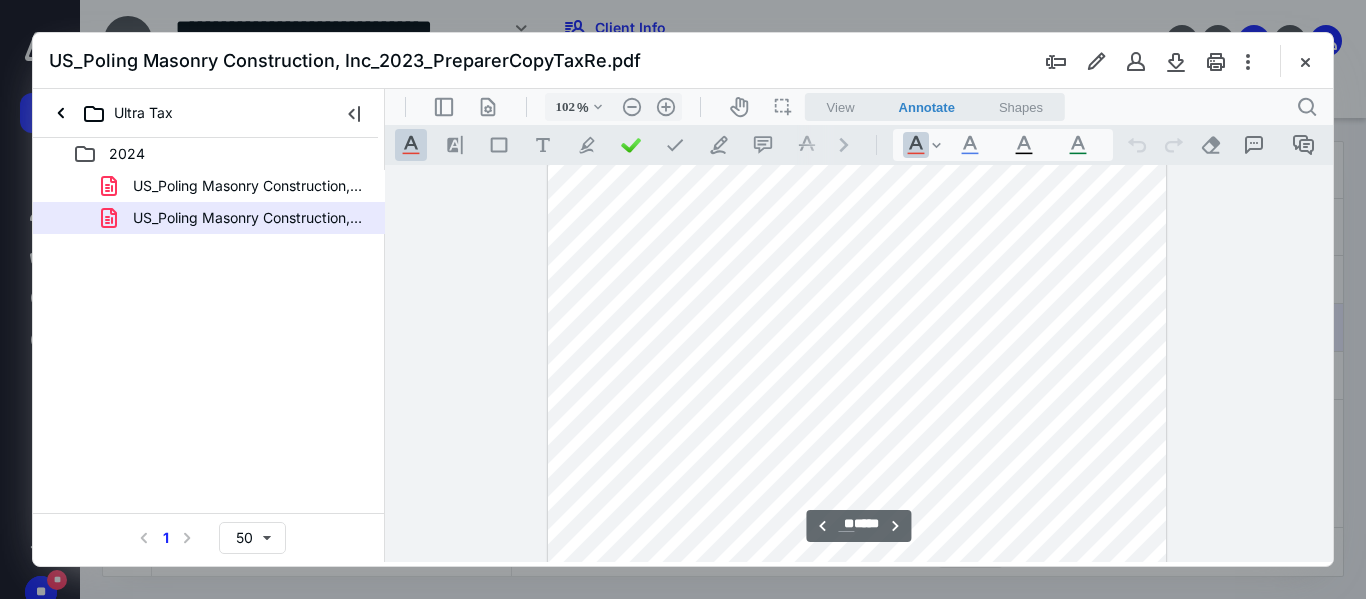 drag, startPoint x: 1334, startPoint y: 393, endPoint x: 946, endPoint y: 219, distance: 425.22934 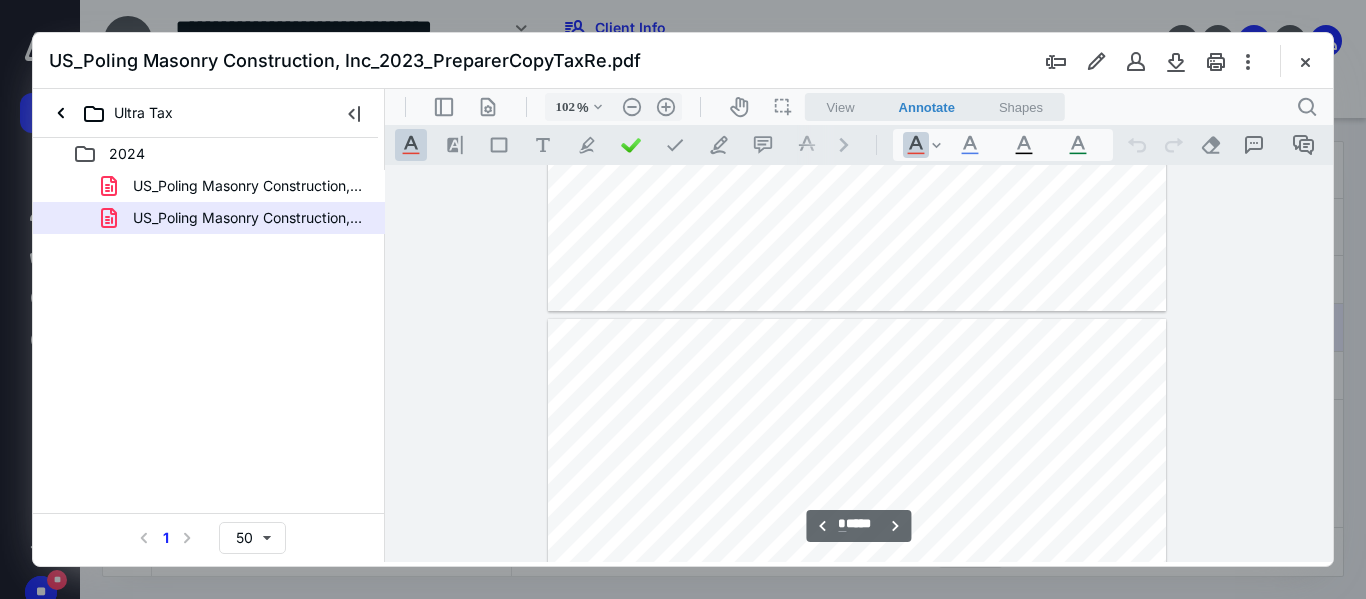scroll, scrollTop: 0, scrollLeft: 0, axis: both 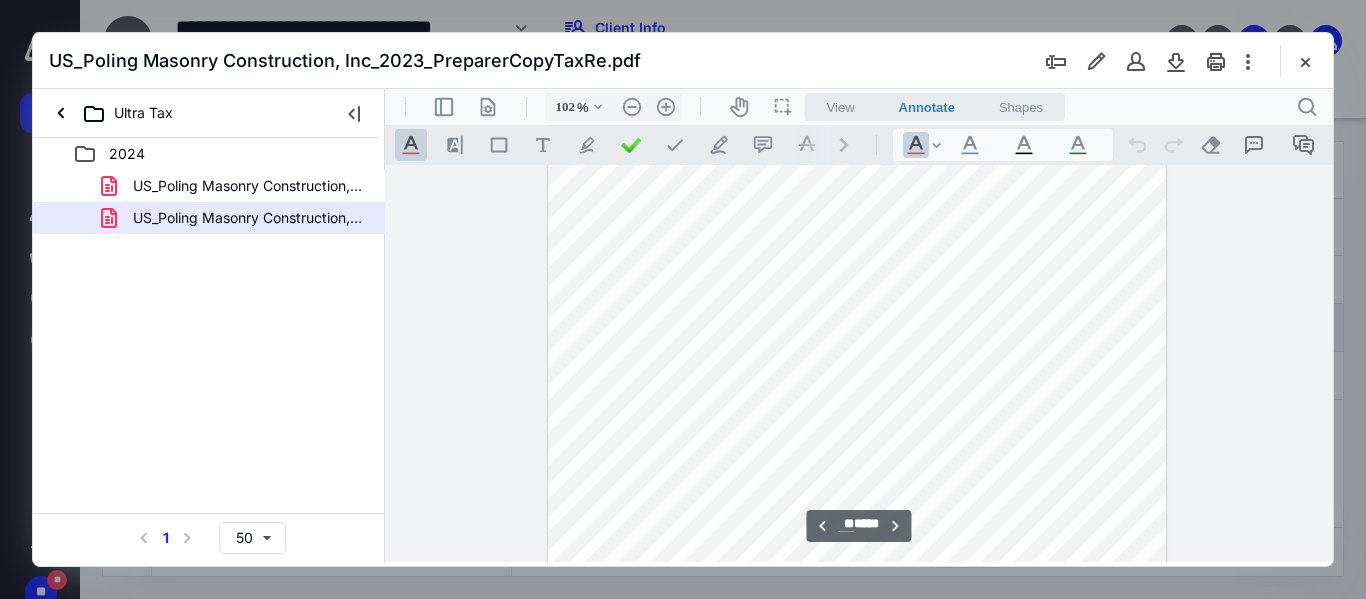 type on "**" 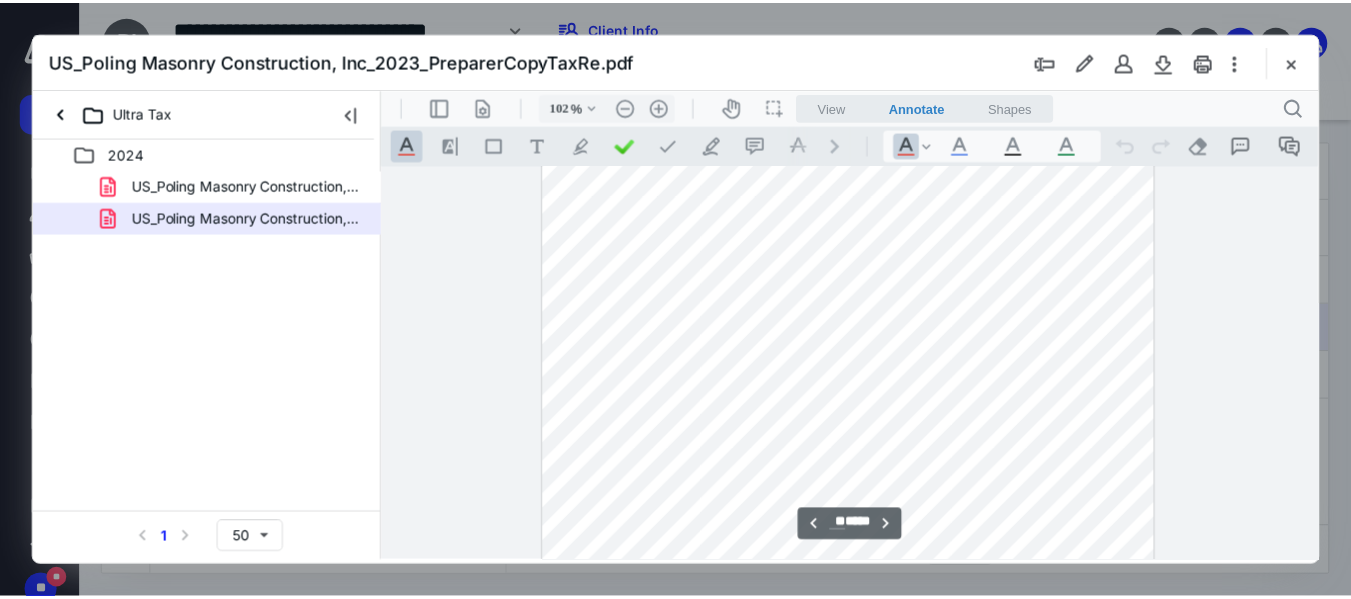 scroll, scrollTop: 11500, scrollLeft: 0, axis: vertical 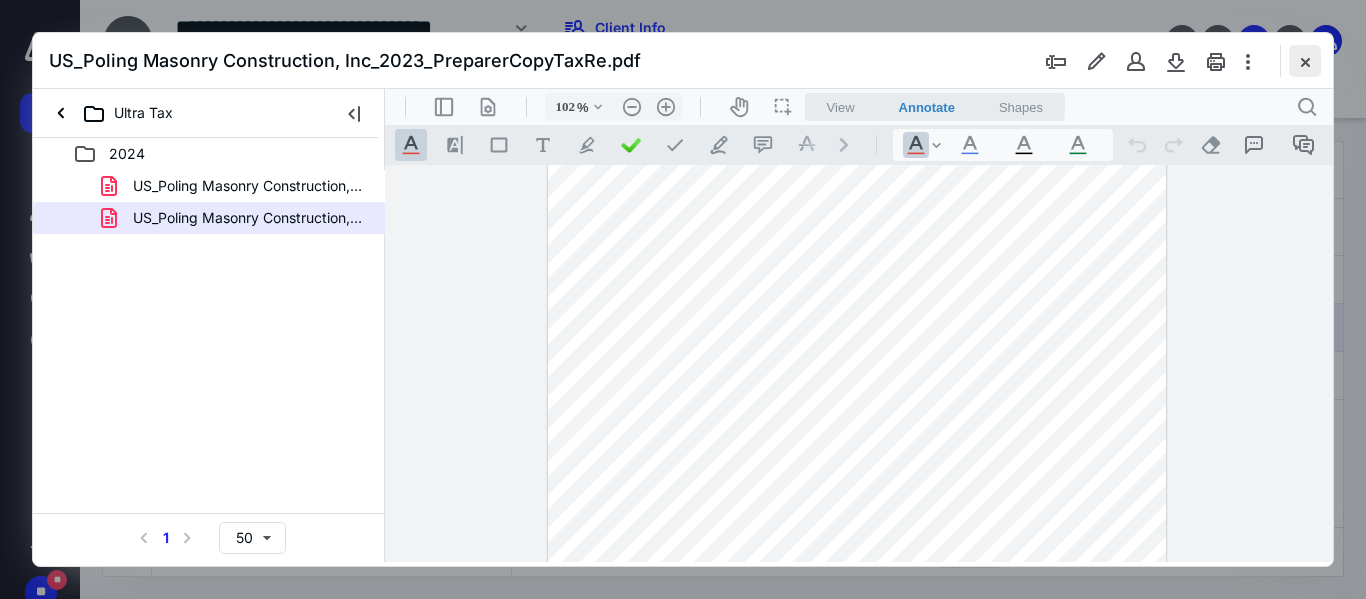click at bounding box center [1305, 61] 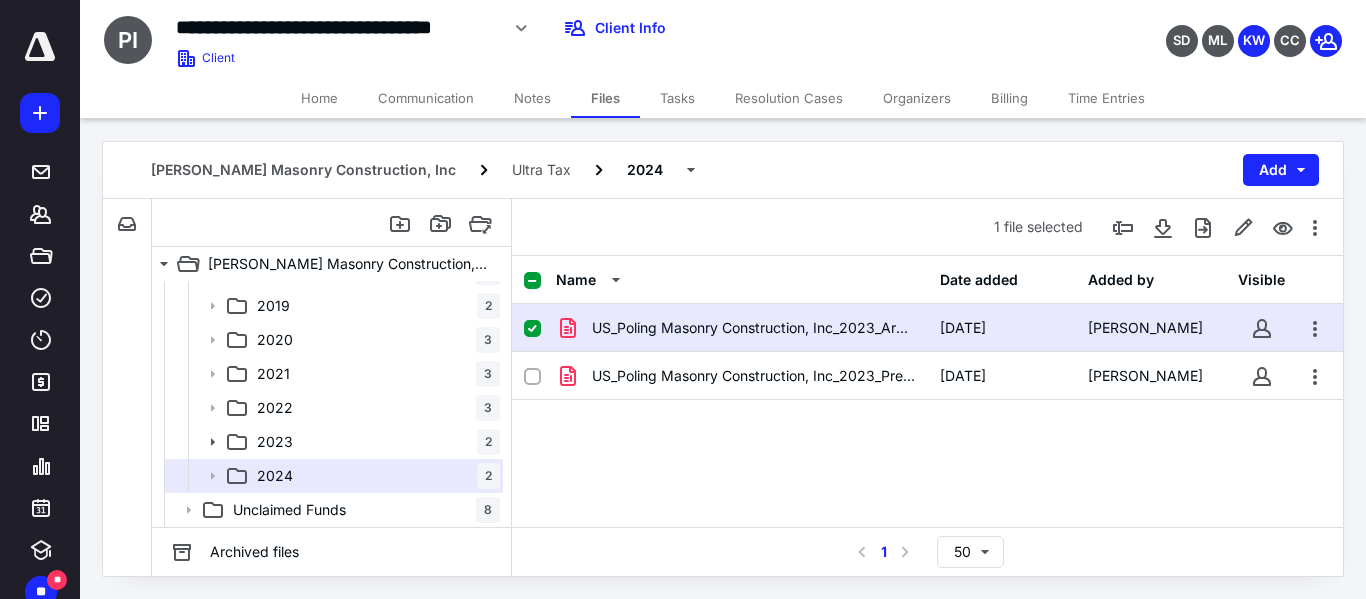 click on "Notes" at bounding box center [532, 98] 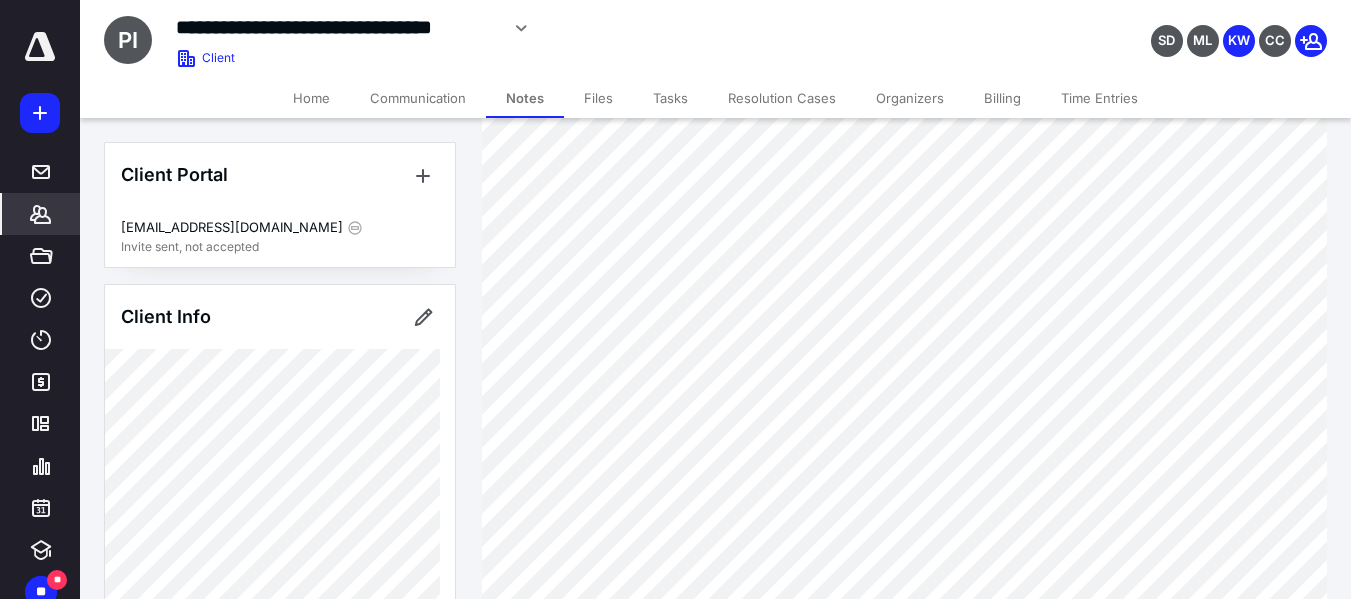 scroll, scrollTop: 500, scrollLeft: 0, axis: vertical 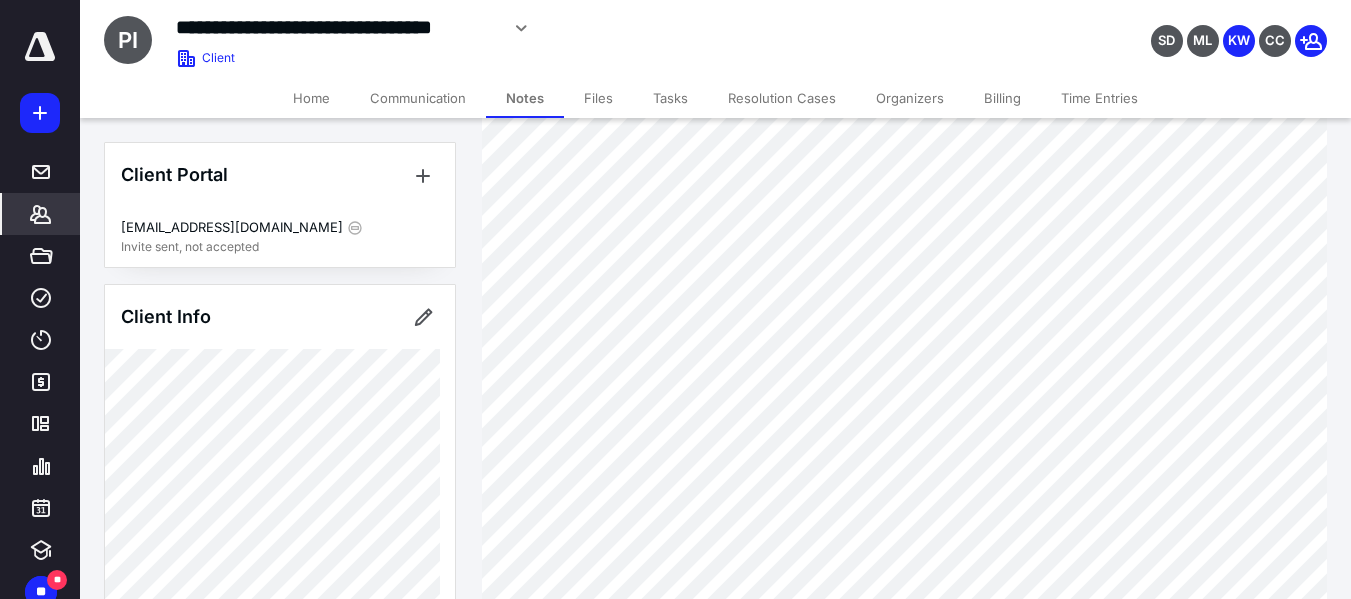 click on "Files" at bounding box center (598, 98) 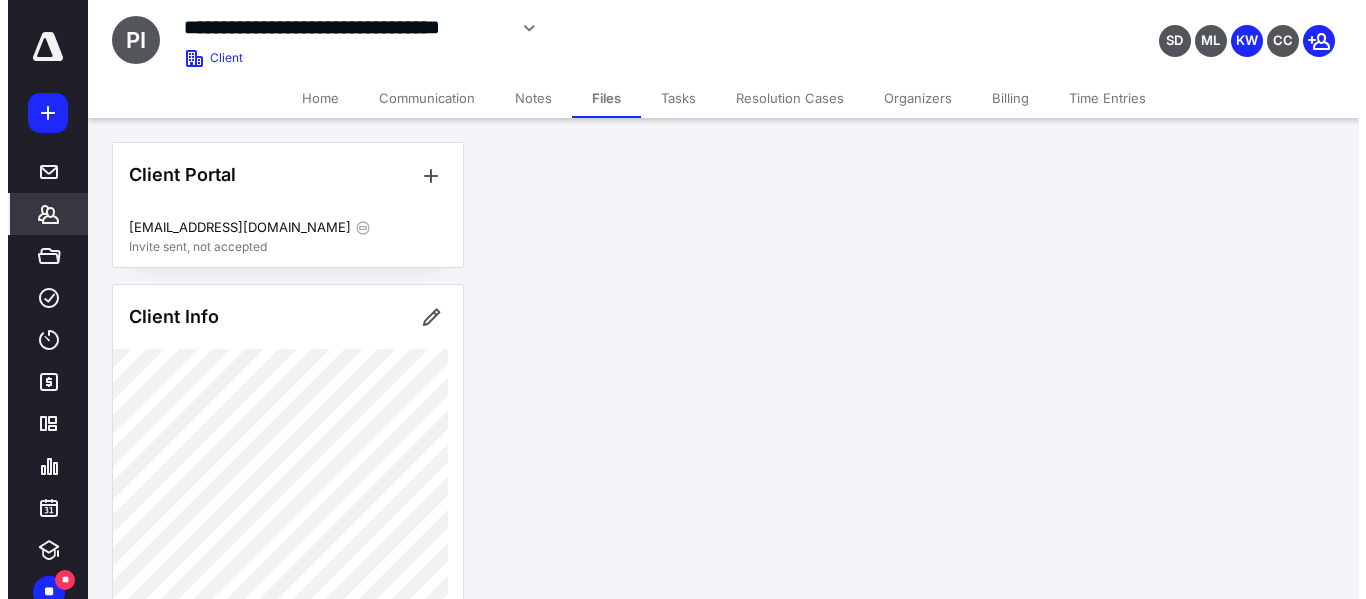 scroll, scrollTop: 0, scrollLeft: 0, axis: both 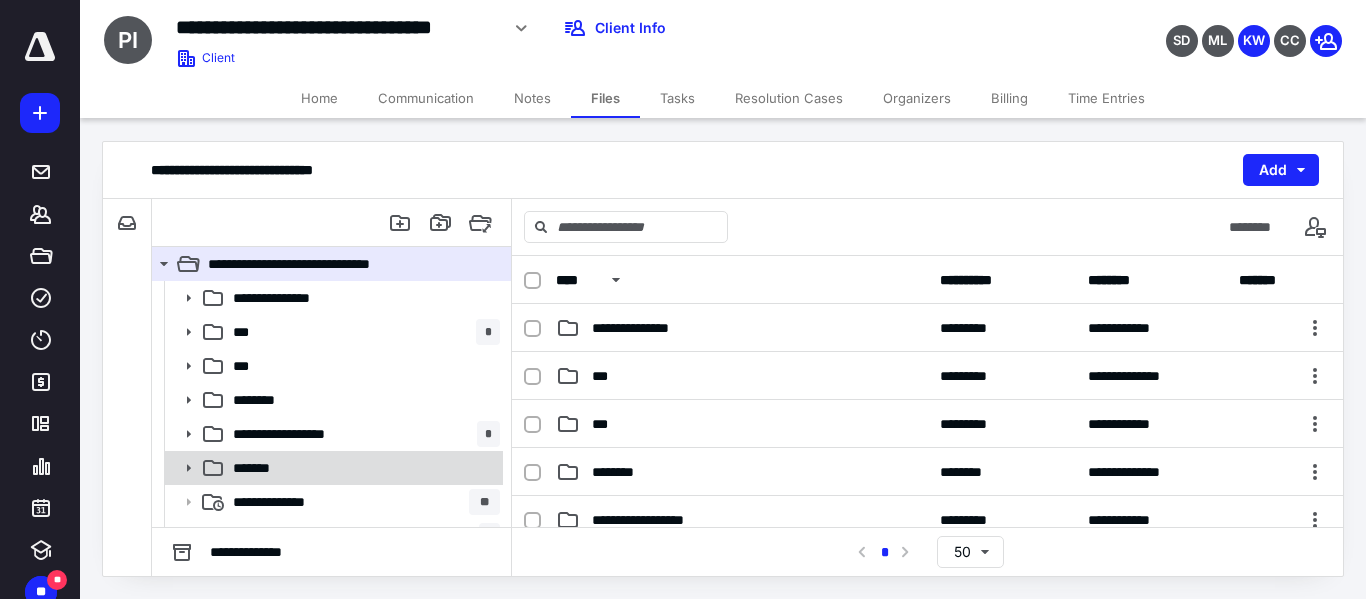 click 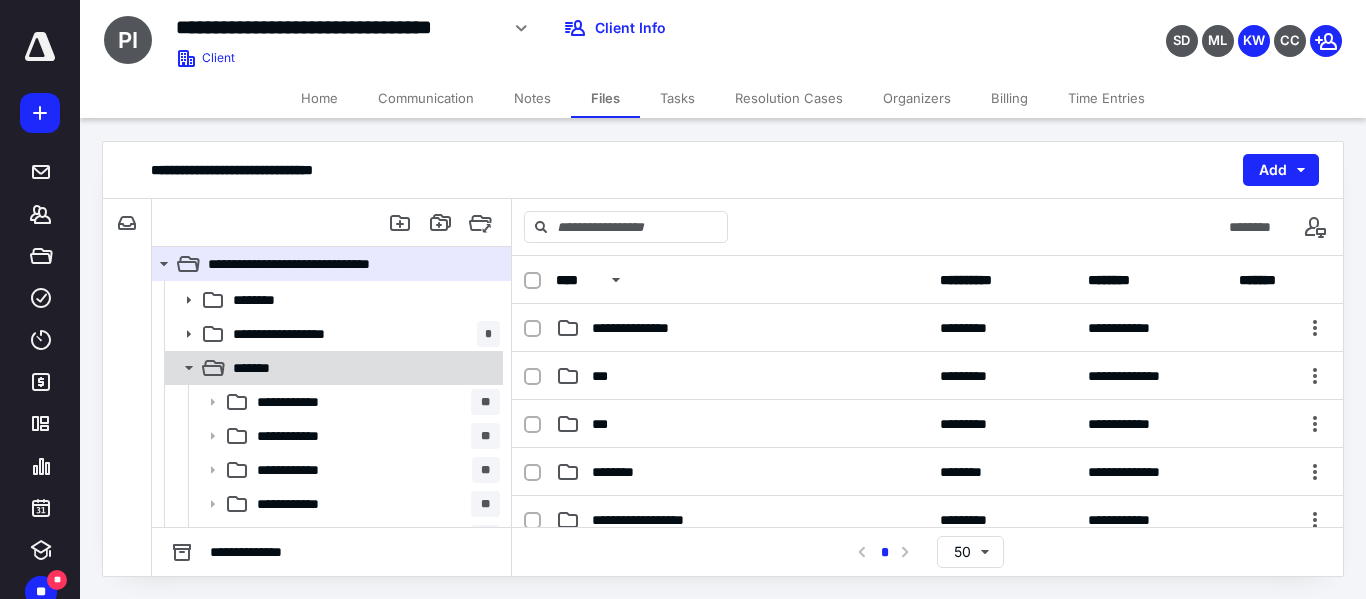 scroll, scrollTop: 0, scrollLeft: 0, axis: both 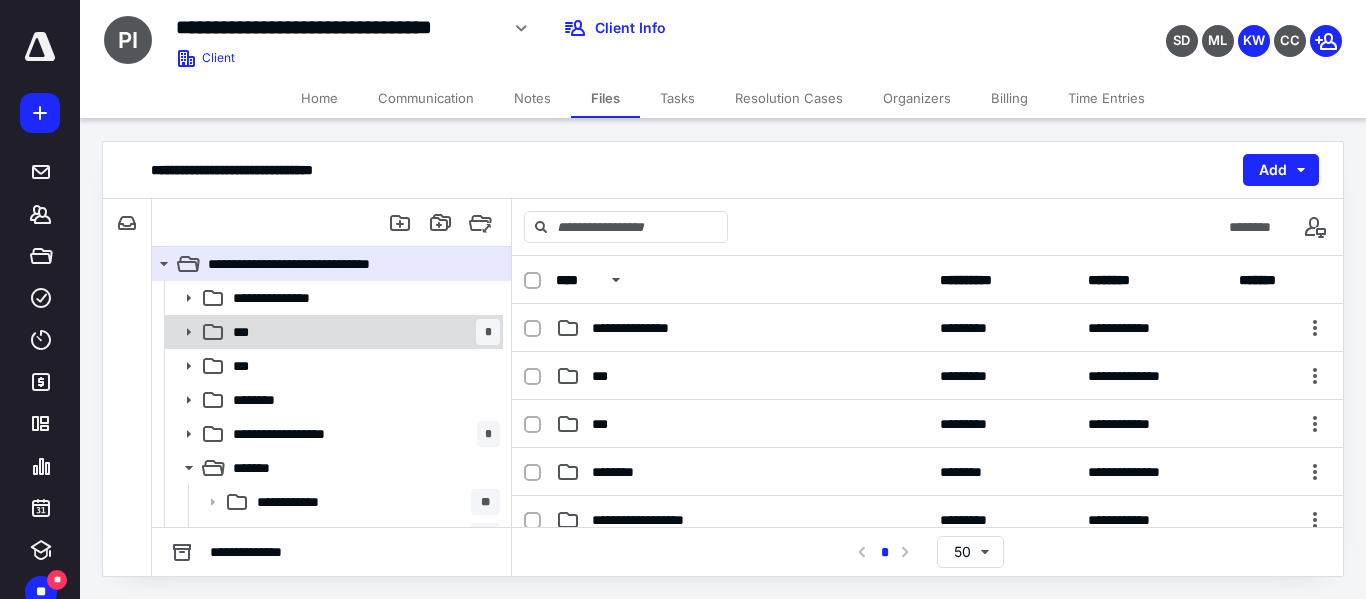 click 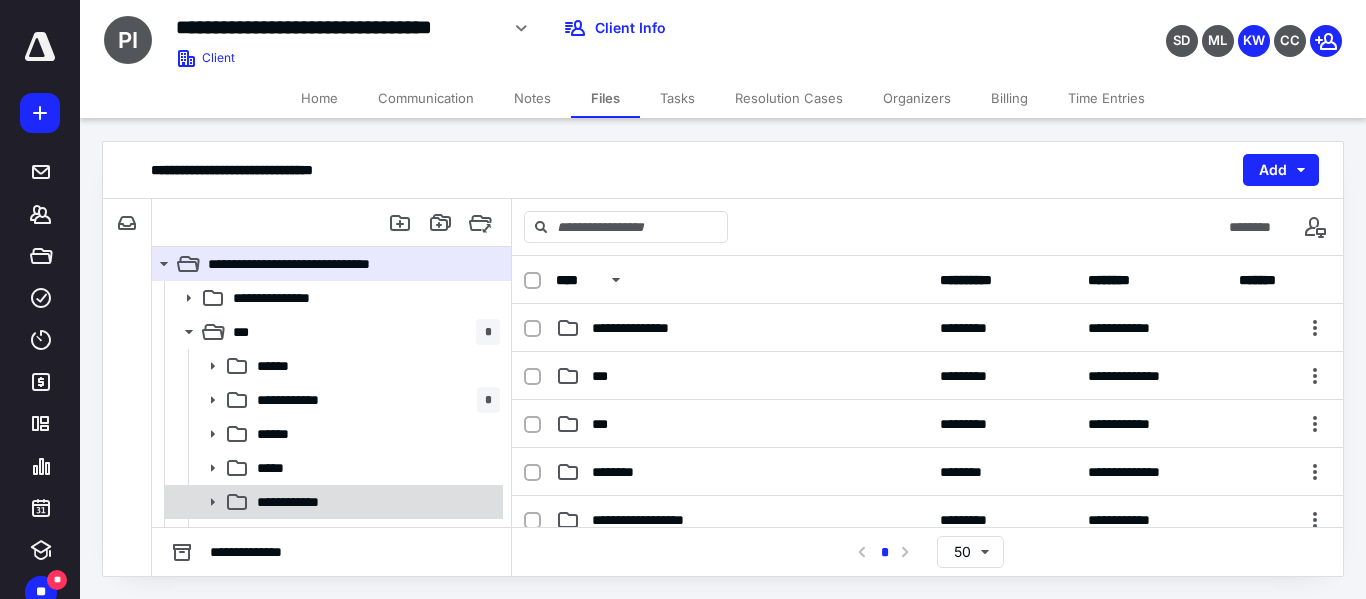 scroll, scrollTop: 100, scrollLeft: 0, axis: vertical 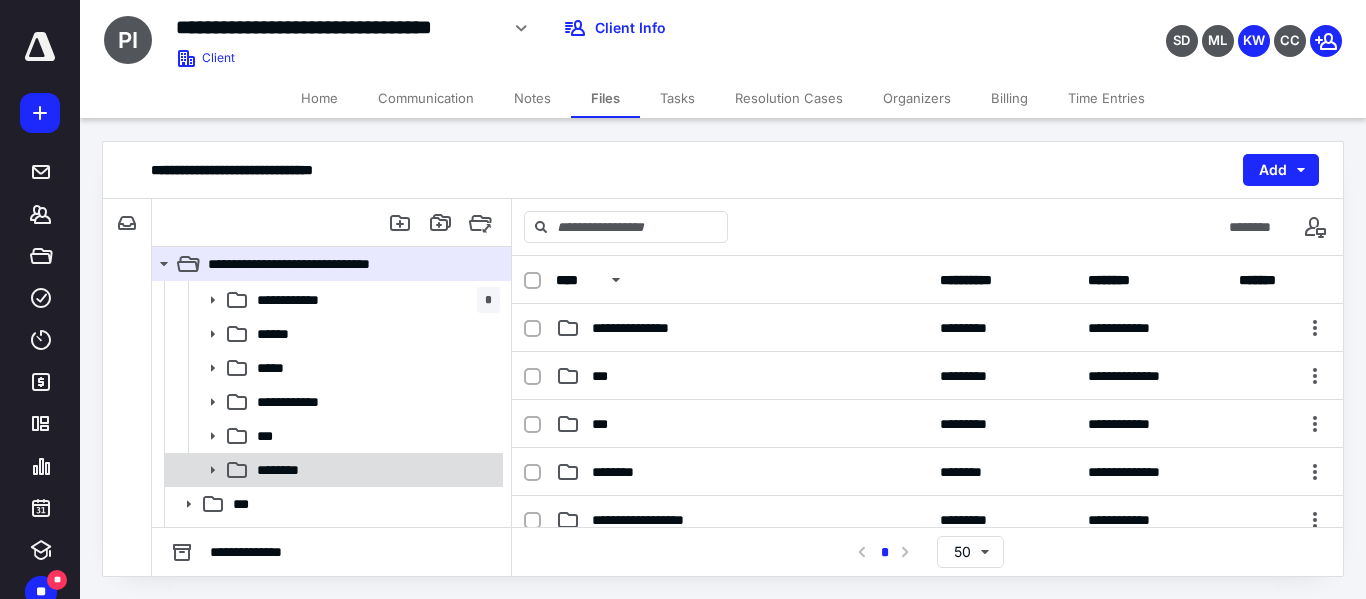 click 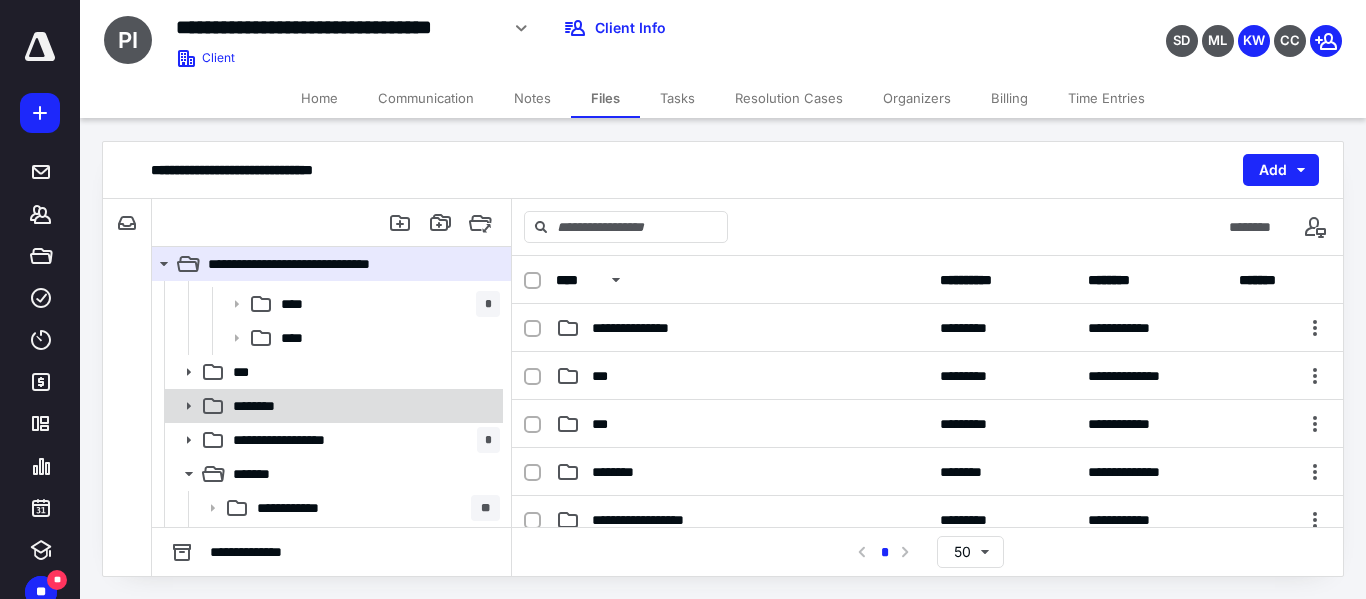 scroll, scrollTop: 200, scrollLeft: 0, axis: vertical 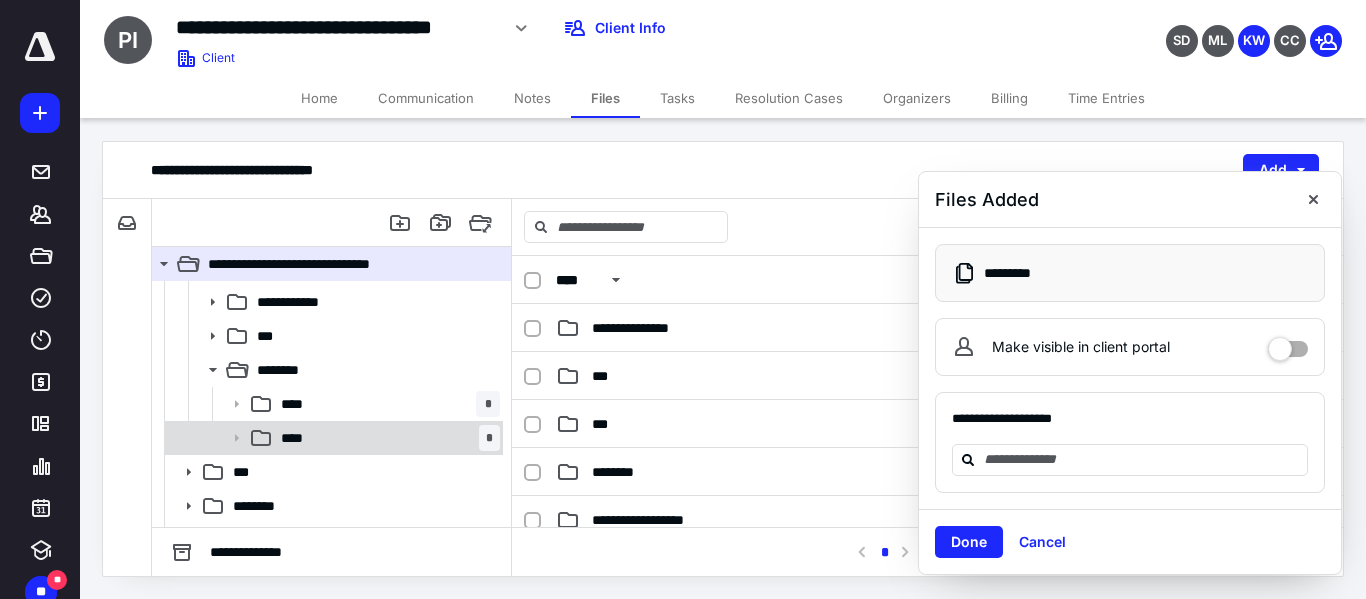 click on "****" at bounding box center [298, 438] 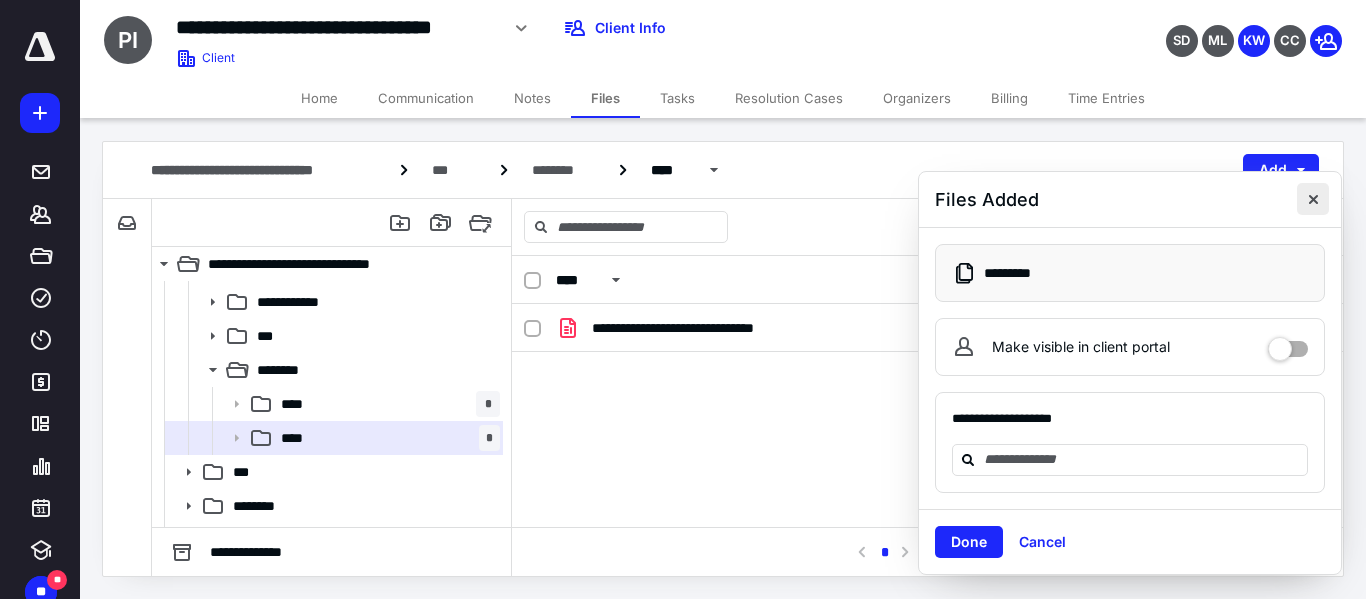 click at bounding box center (1313, 199) 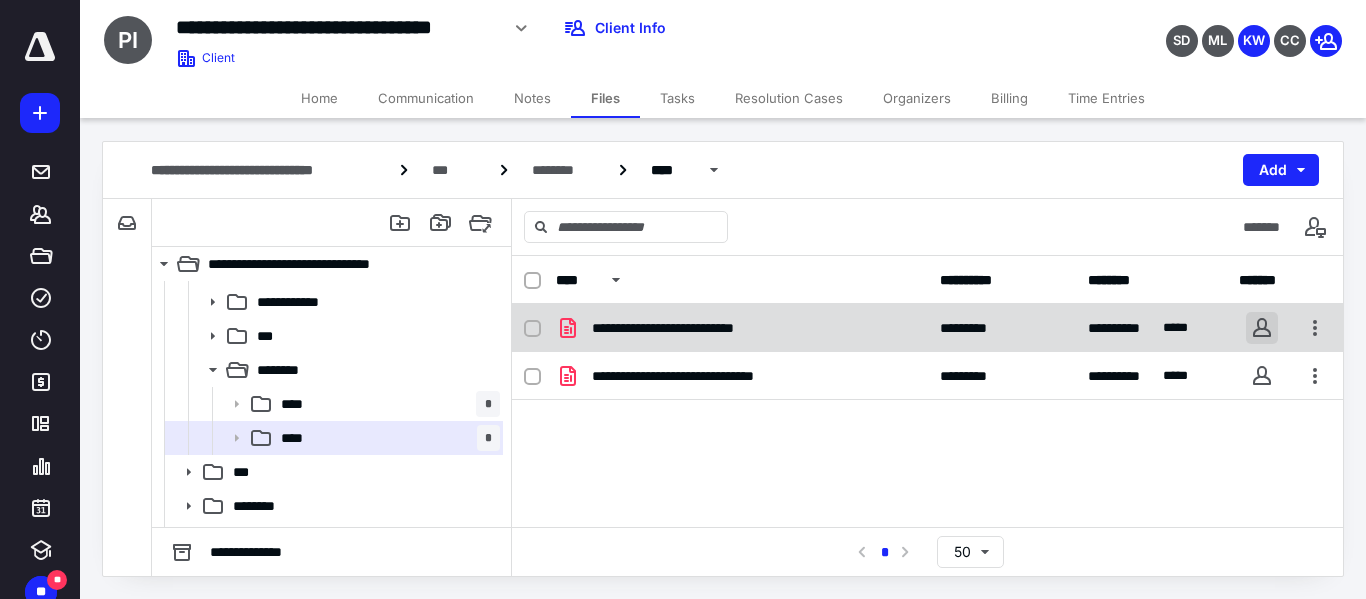 click at bounding box center [1262, 328] 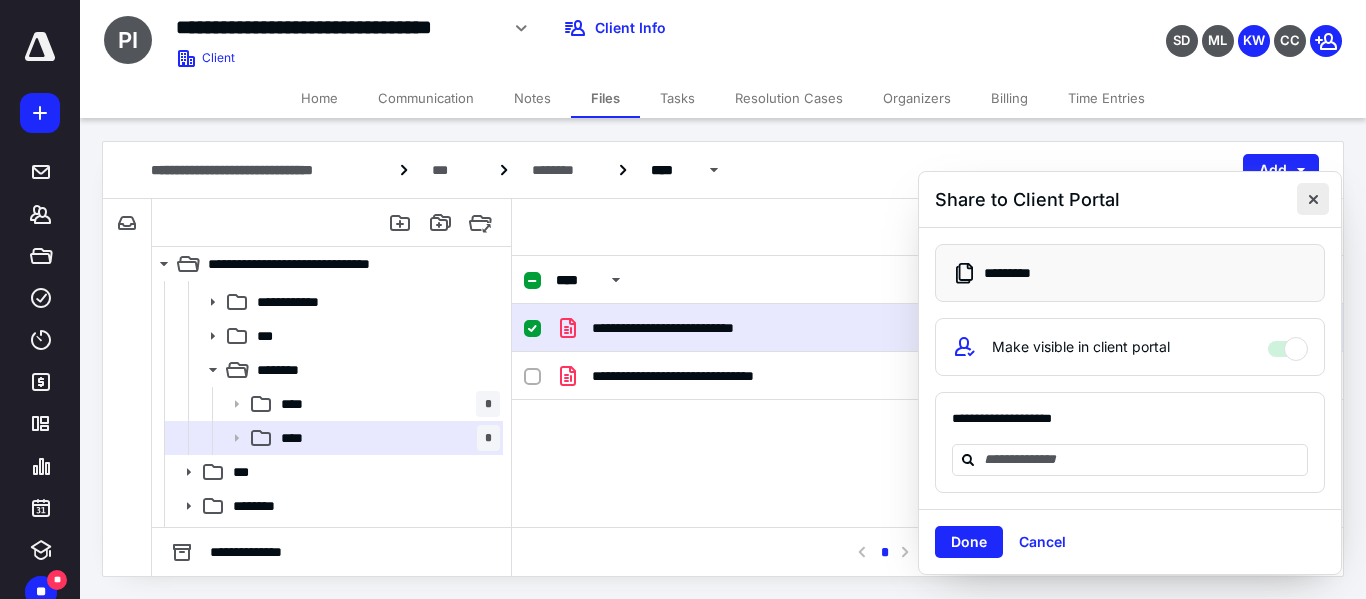 click at bounding box center (1313, 199) 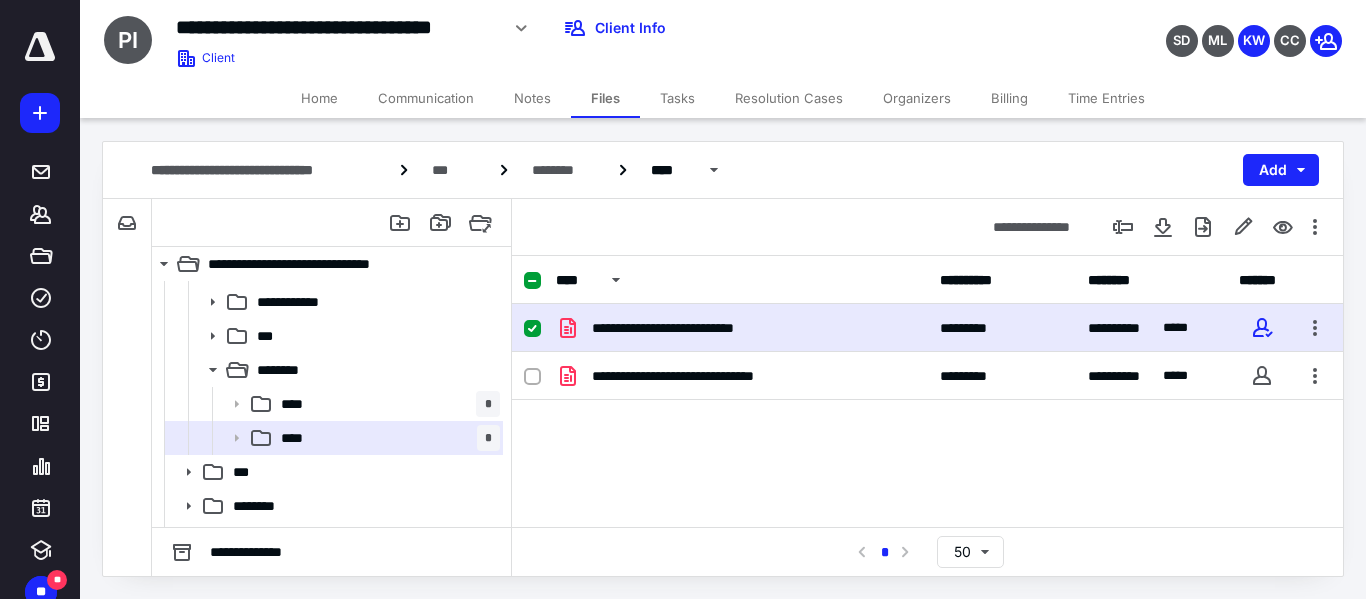 click on "**********" at bounding box center [696, 328] 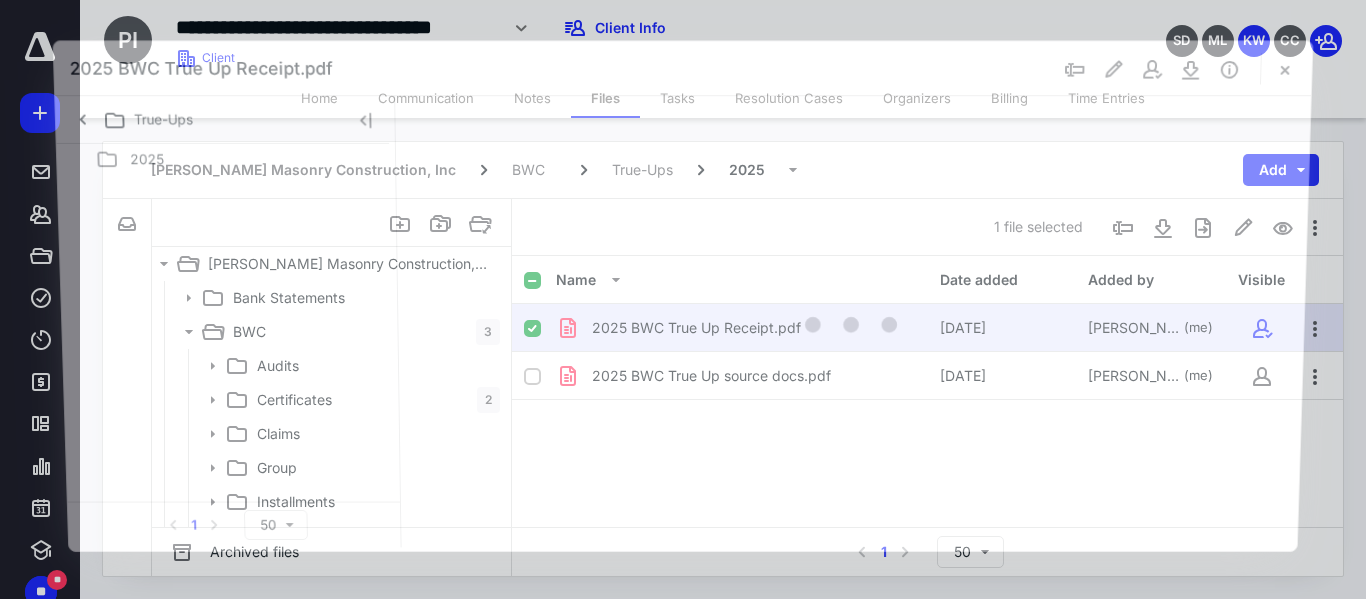 scroll, scrollTop: 200, scrollLeft: 0, axis: vertical 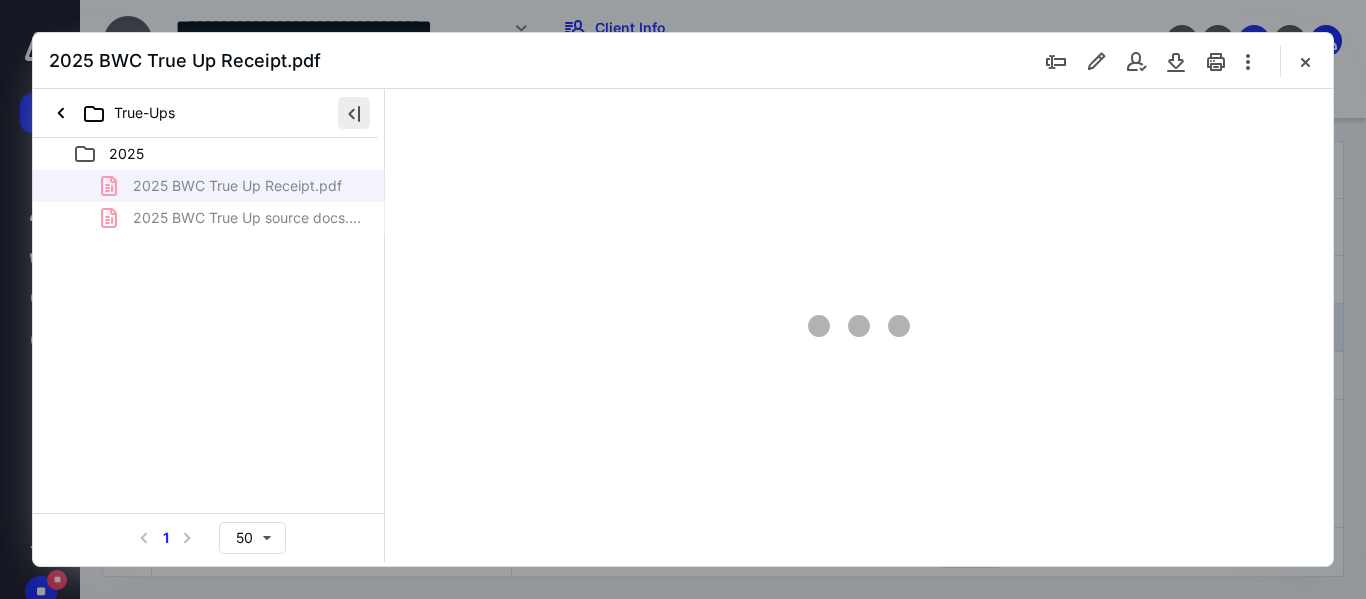 click at bounding box center [354, 113] 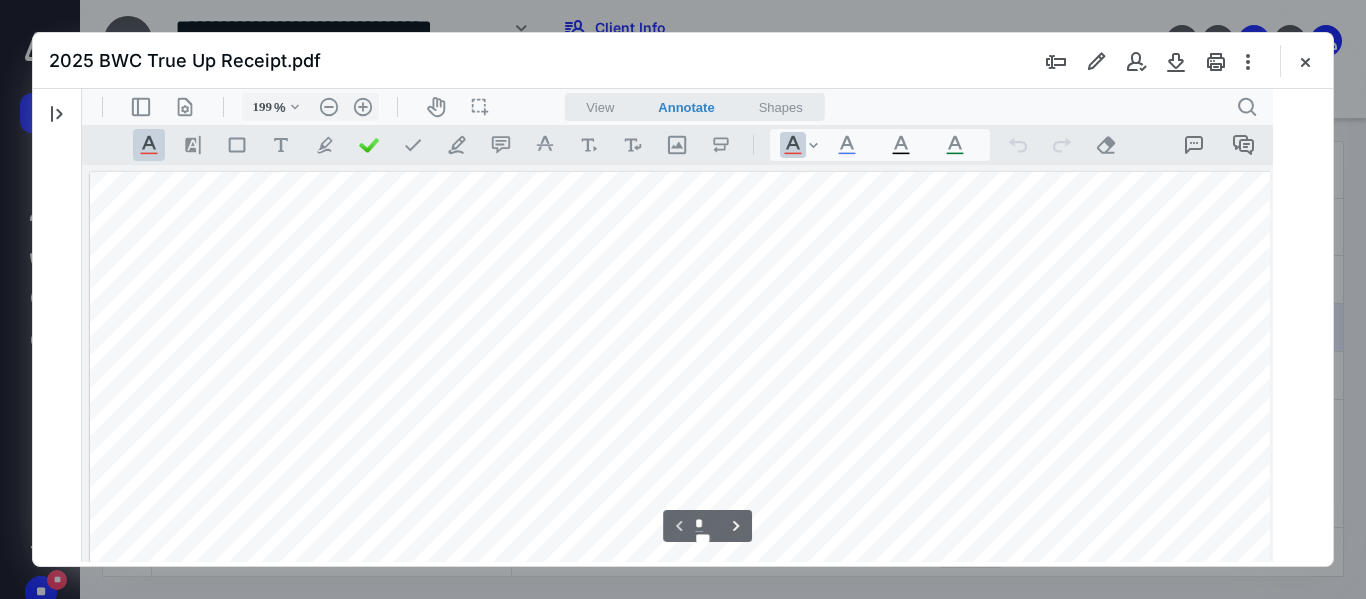 scroll, scrollTop: 2, scrollLeft: 0, axis: vertical 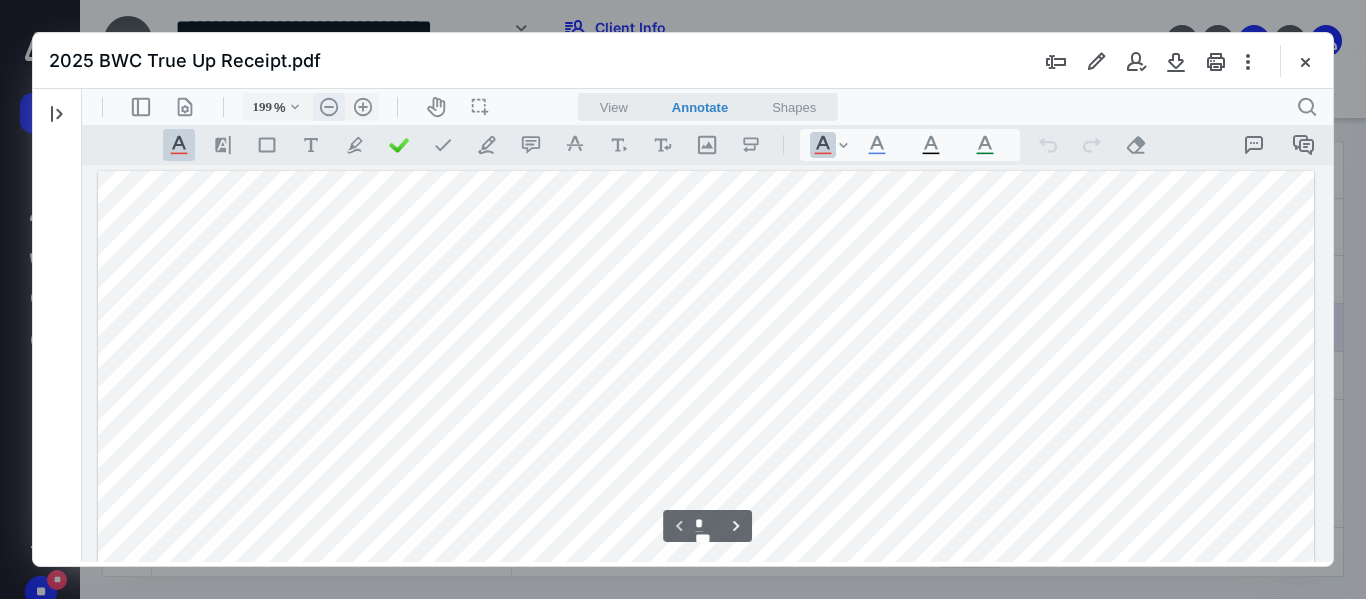 click on ".cls-1{fill:#abb0c4;} icon - header - zoom - out - line" at bounding box center (329, 107) 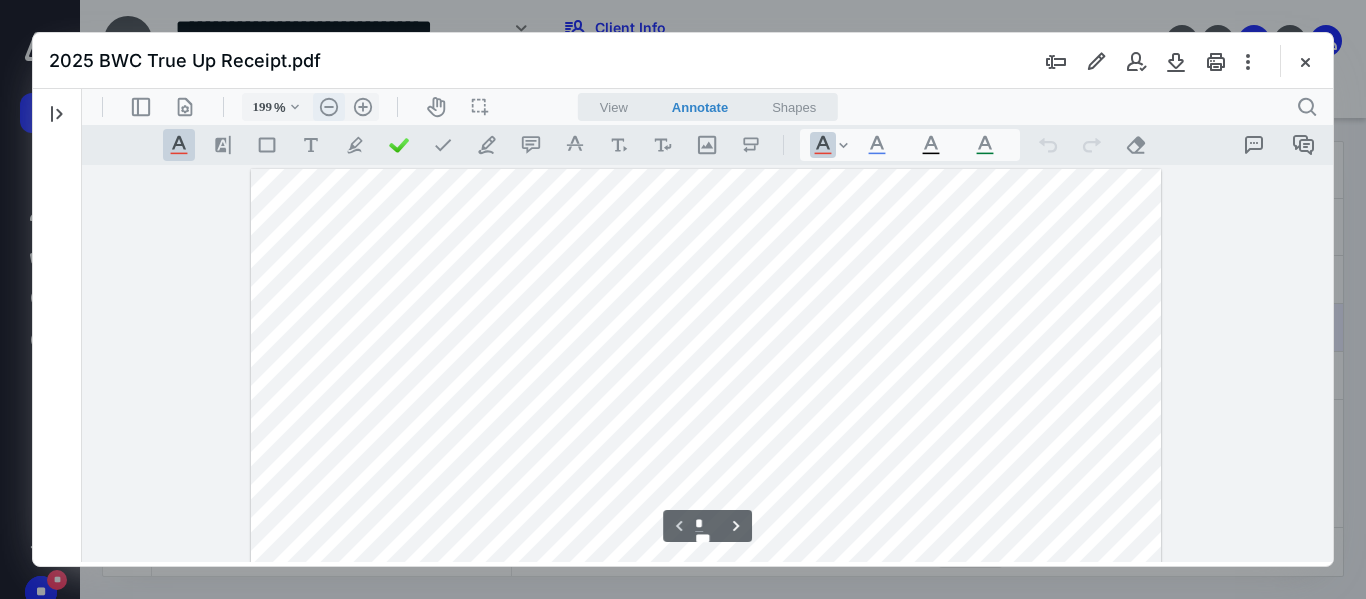 type on "149" 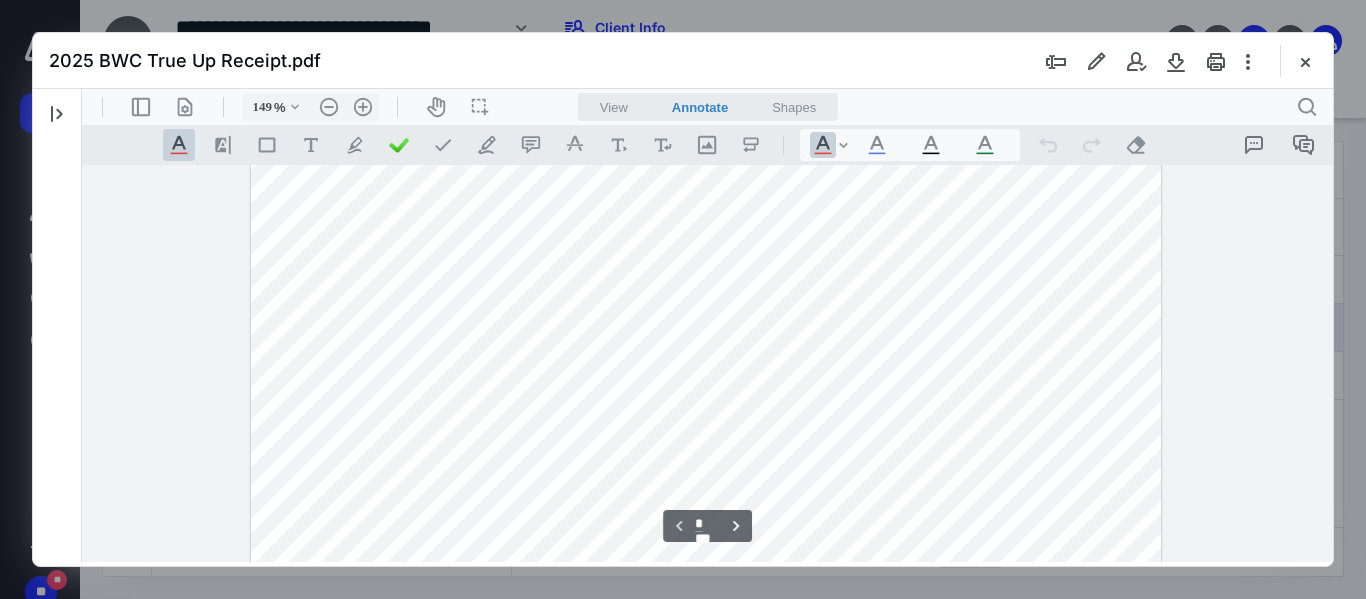 scroll, scrollTop: 200, scrollLeft: 0, axis: vertical 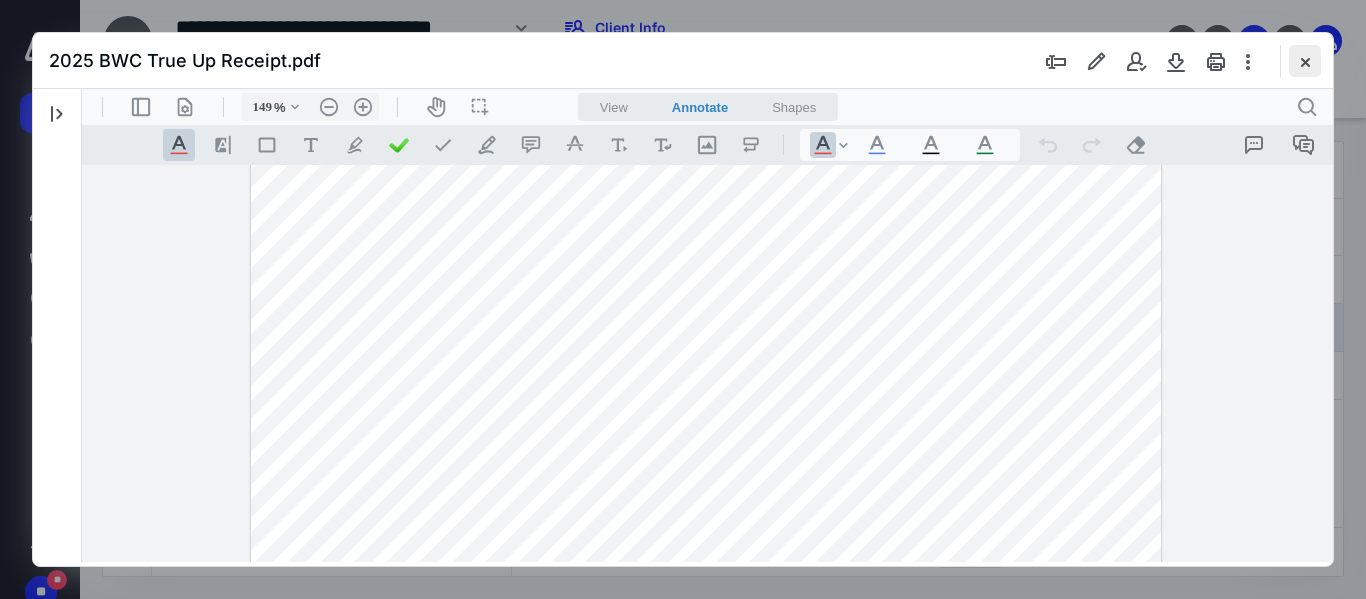 click at bounding box center (1305, 61) 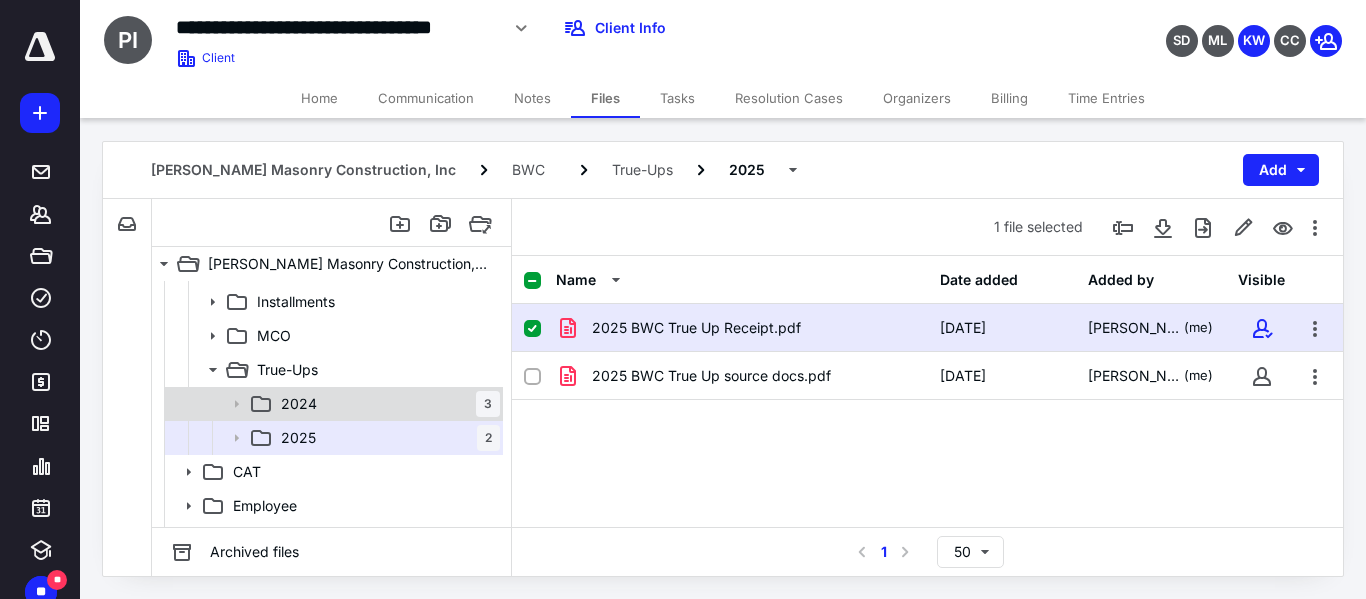 click on "2024 3" at bounding box center [386, 404] 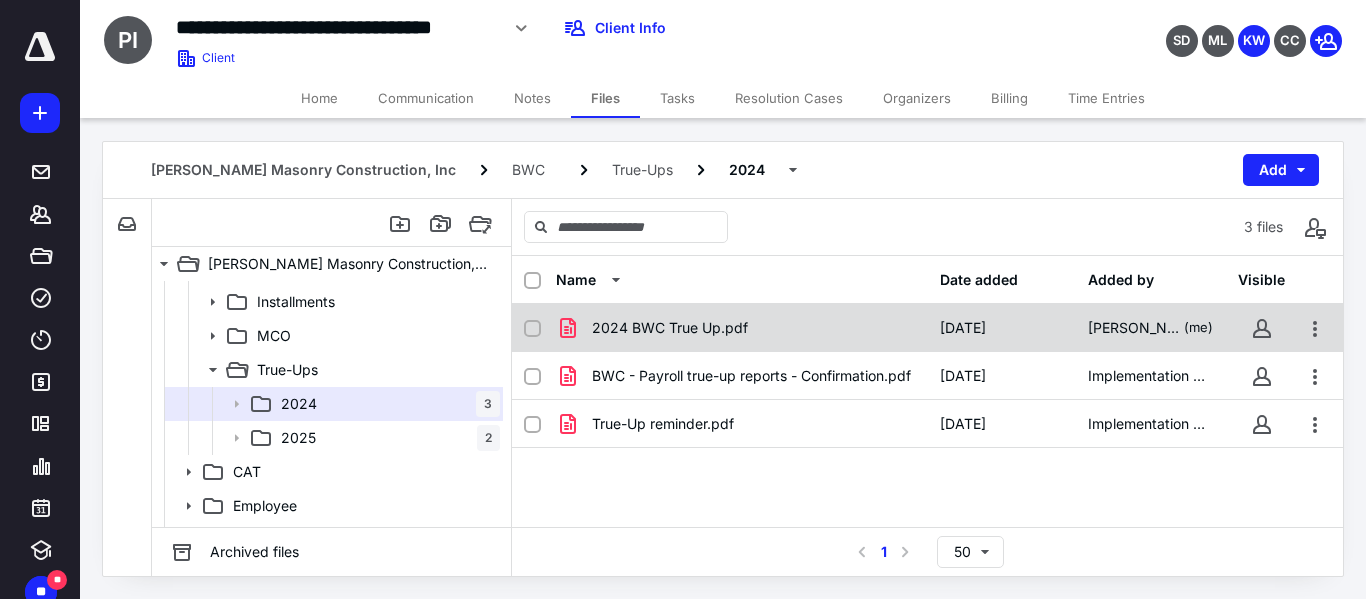 click on "2024 BWC True Up.pdf" at bounding box center [742, 328] 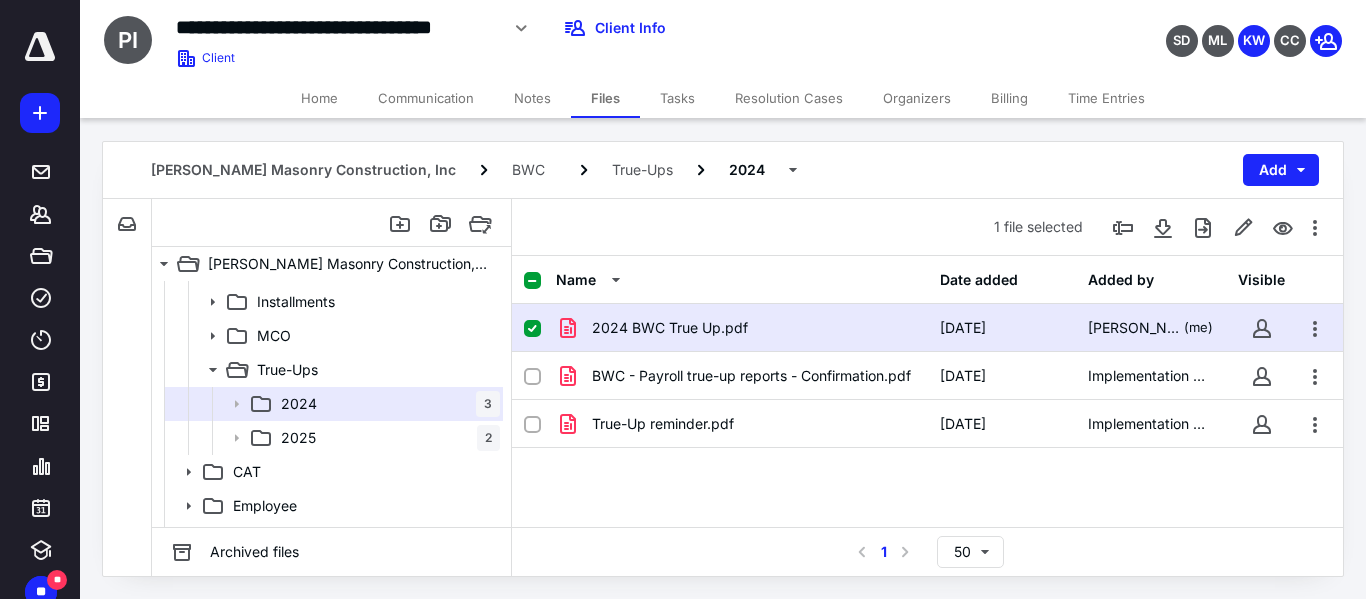 click on "2024 BWC True Up.pdf" at bounding box center (742, 328) 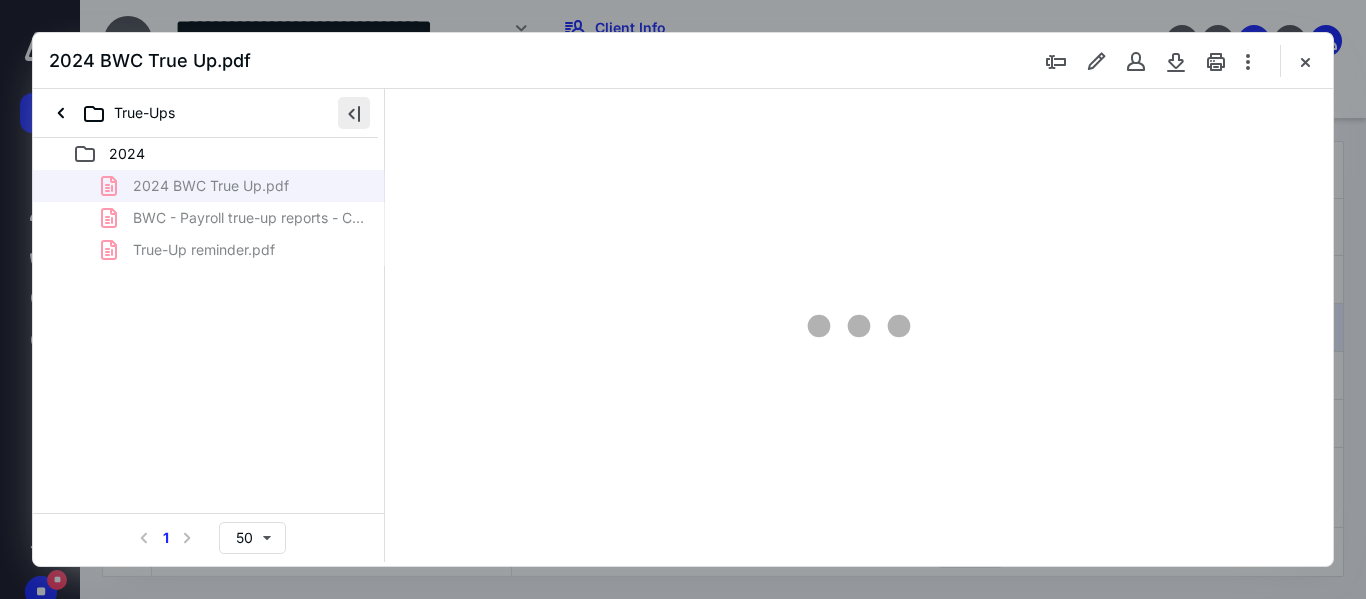 scroll, scrollTop: 0, scrollLeft: 0, axis: both 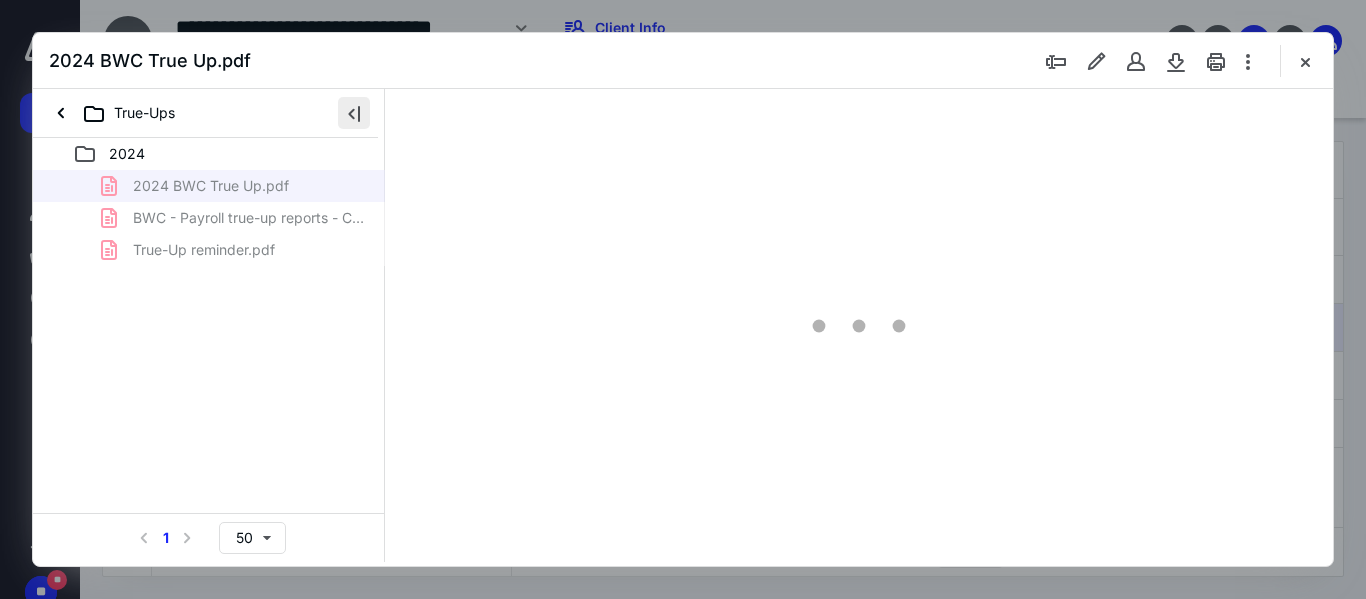 click at bounding box center [354, 113] 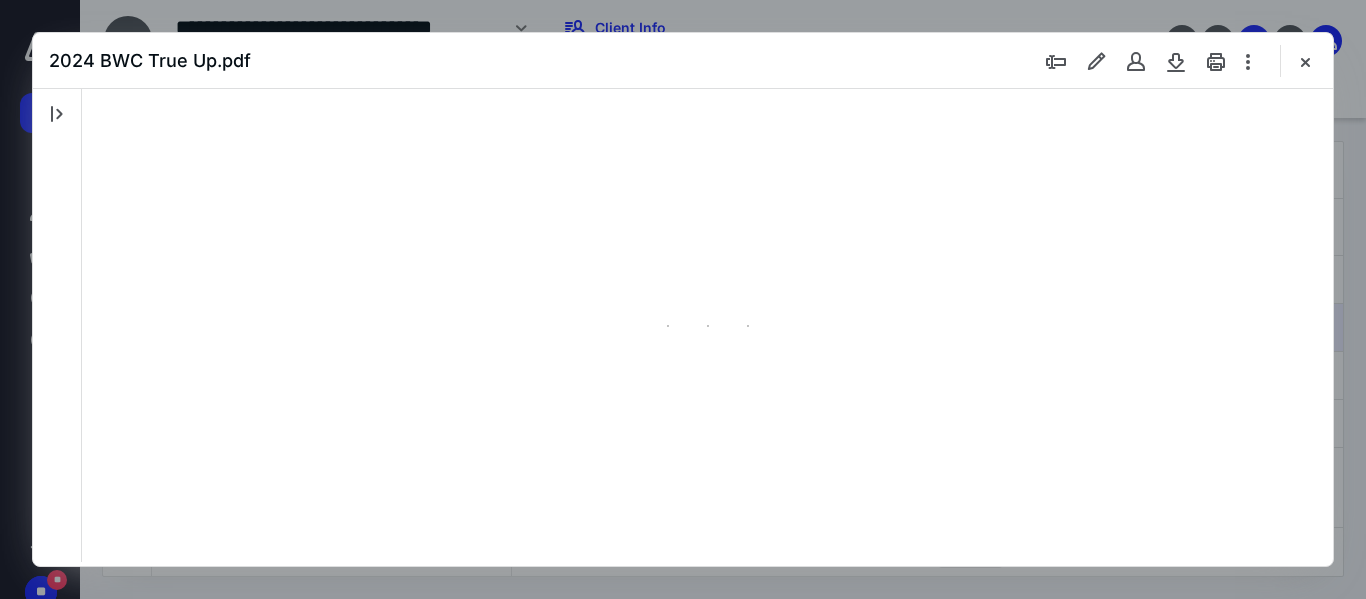 scroll, scrollTop: 88, scrollLeft: 608, axis: both 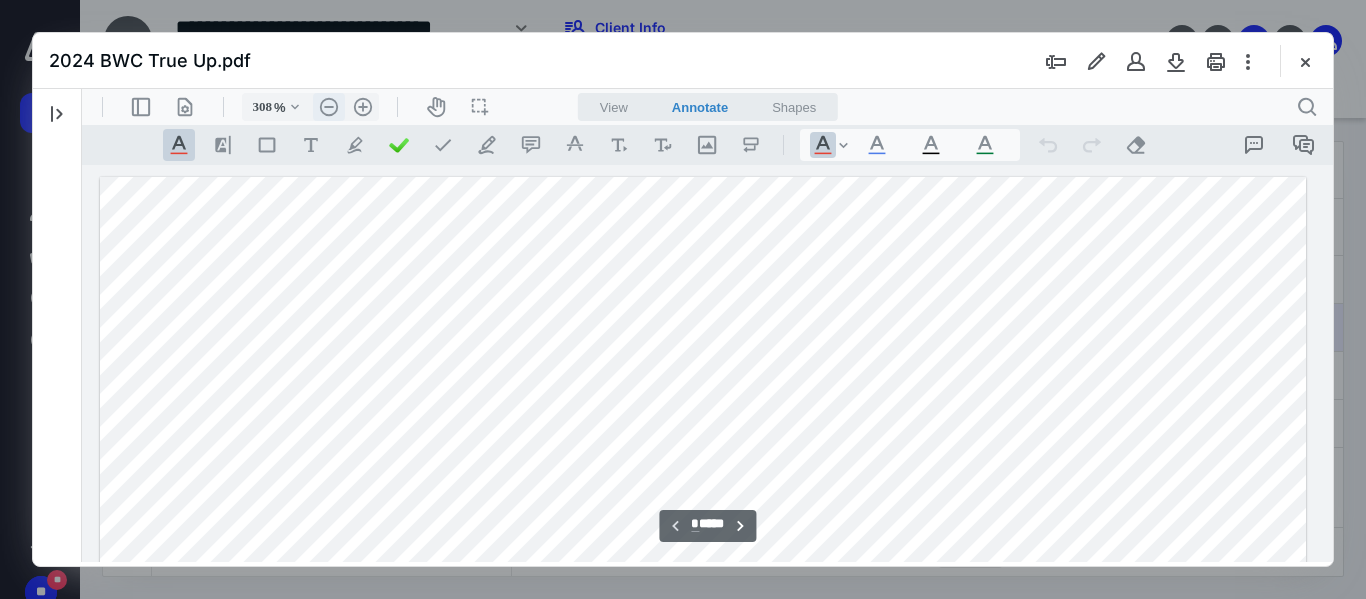 click on ".cls-1{fill:#abb0c4;} icon - header - zoom - out - line" at bounding box center (329, 107) 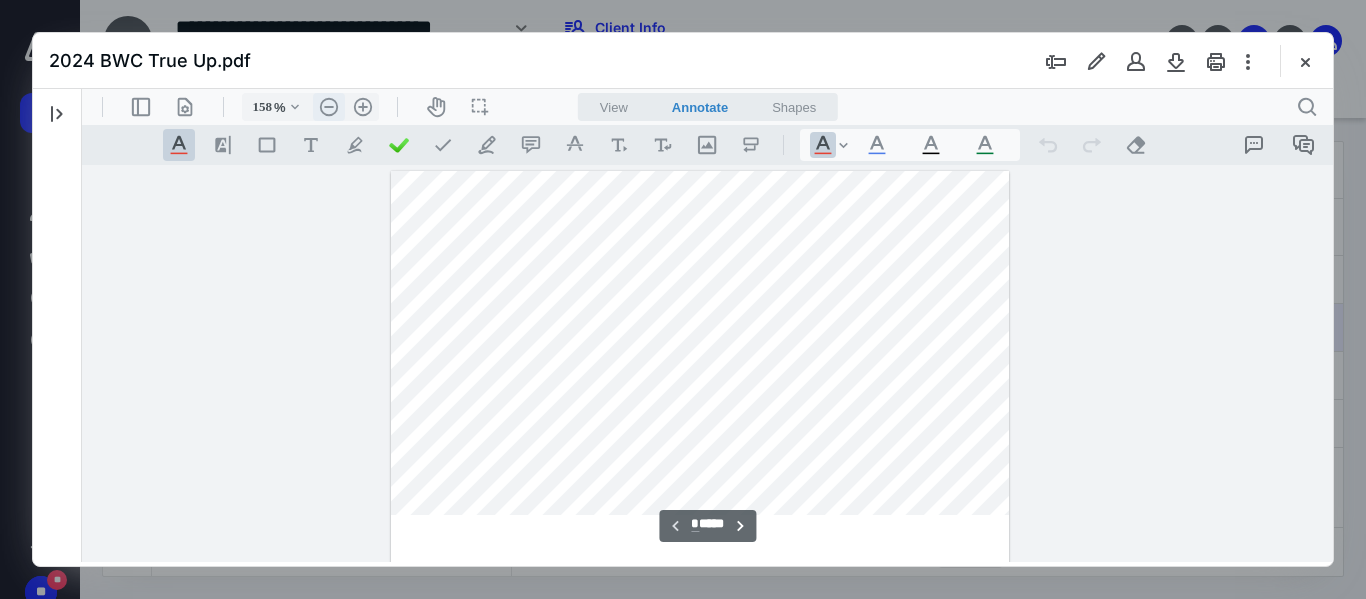 scroll, scrollTop: 0, scrollLeft: 7, axis: horizontal 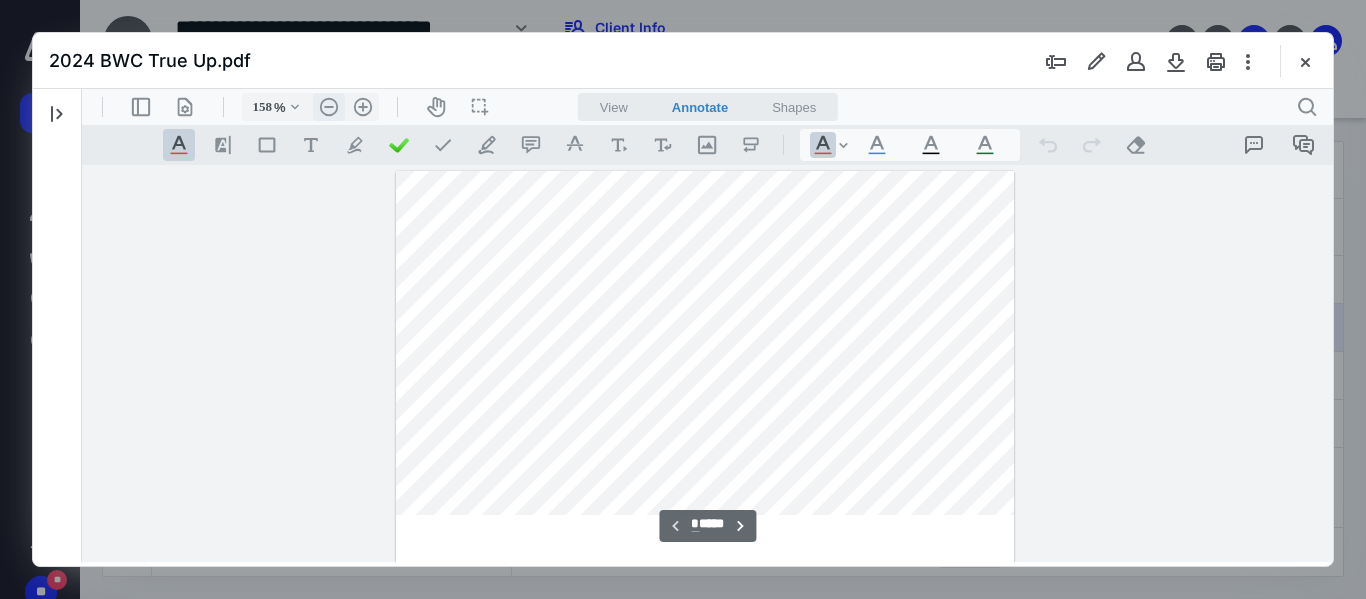 click on ".cls-1{fill:#abb0c4;} icon - header - zoom - out - line" at bounding box center [329, 107] 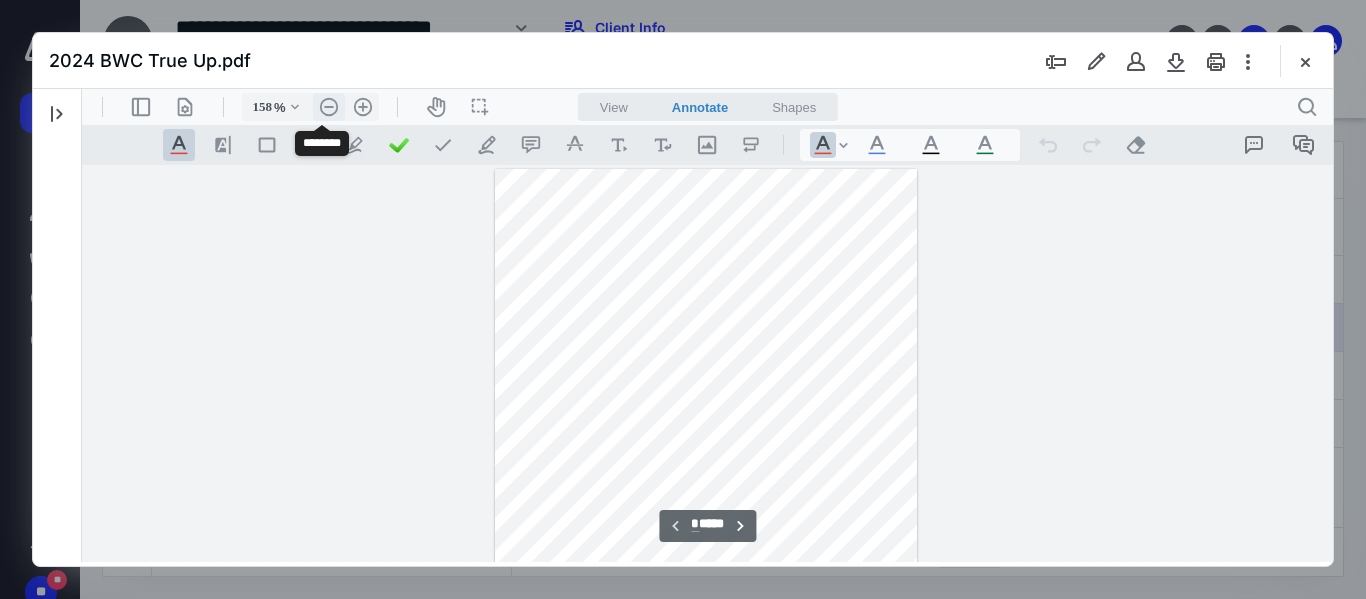 type on "108" 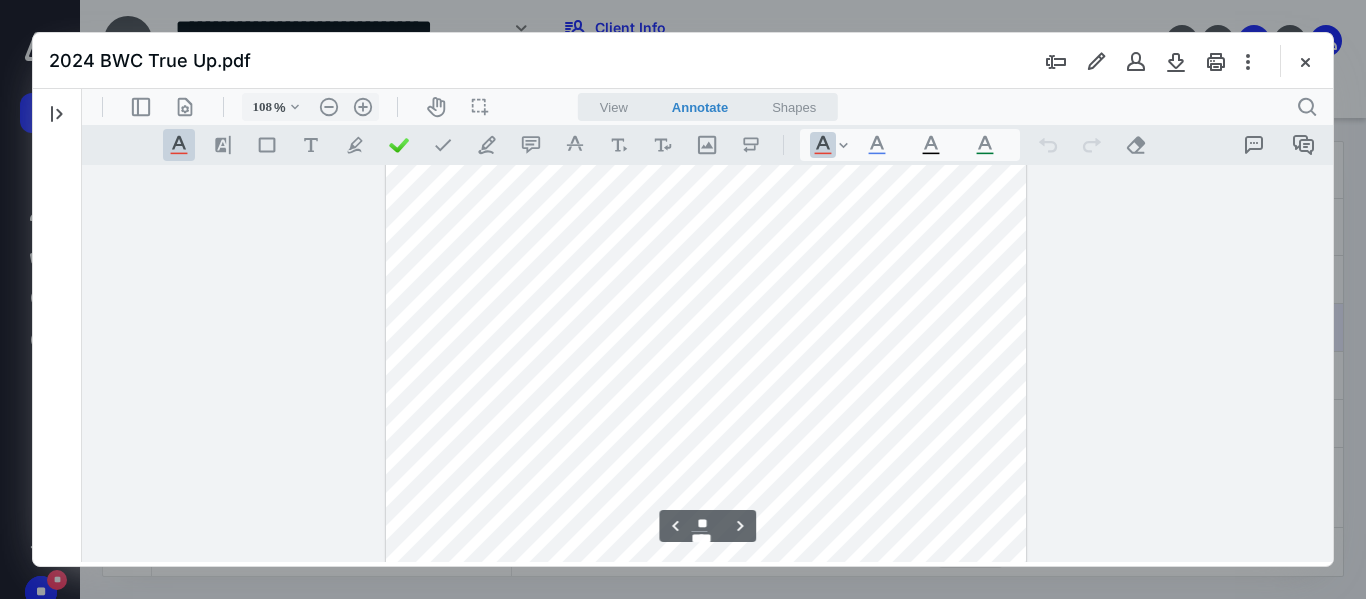 scroll, scrollTop: 8100, scrollLeft: 0, axis: vertical 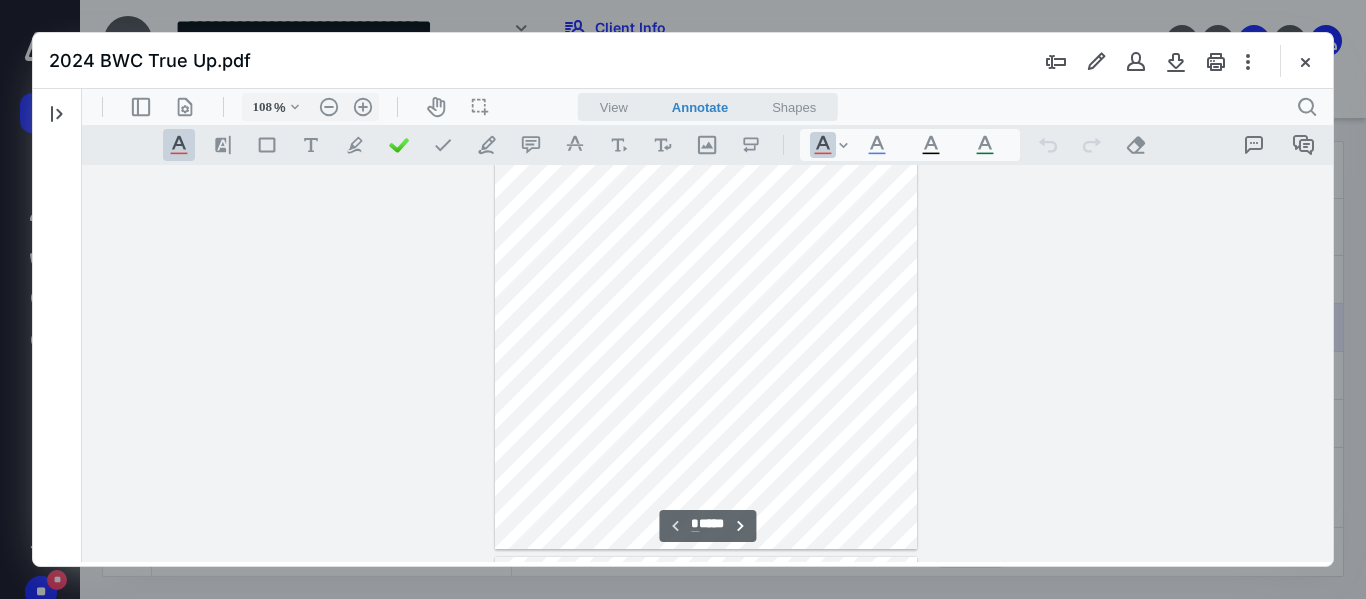 type on "*" 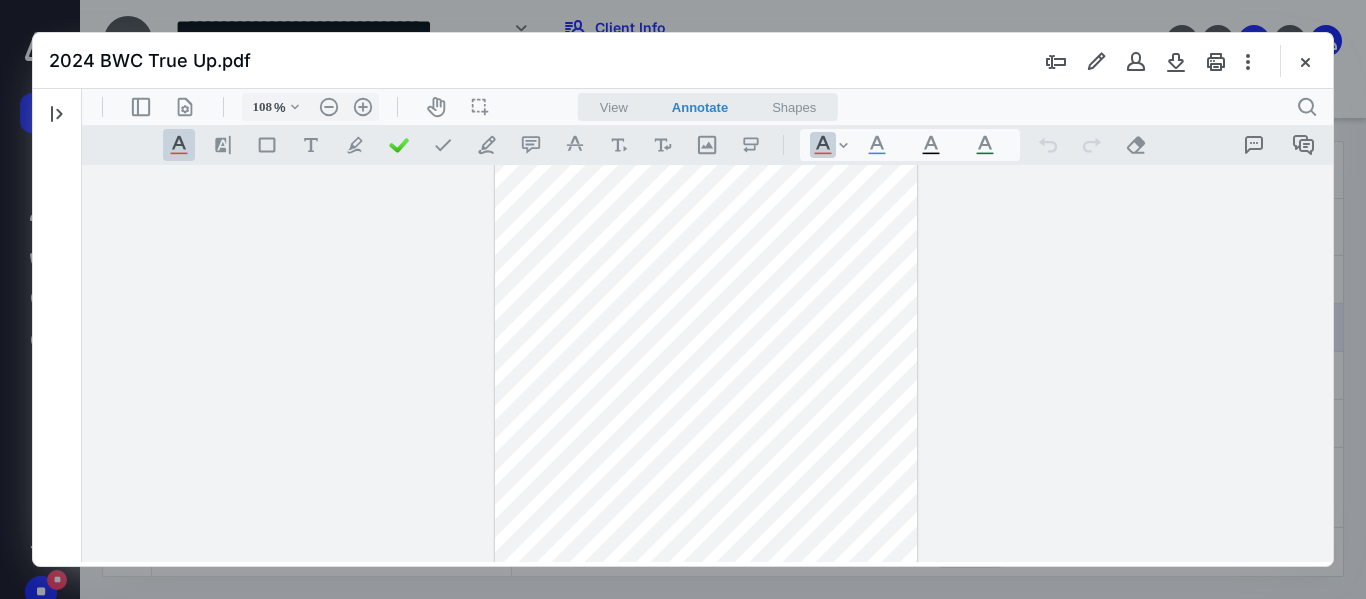 scroll, scrollTop: 1000, scrollLeft: 0, axis: vertical 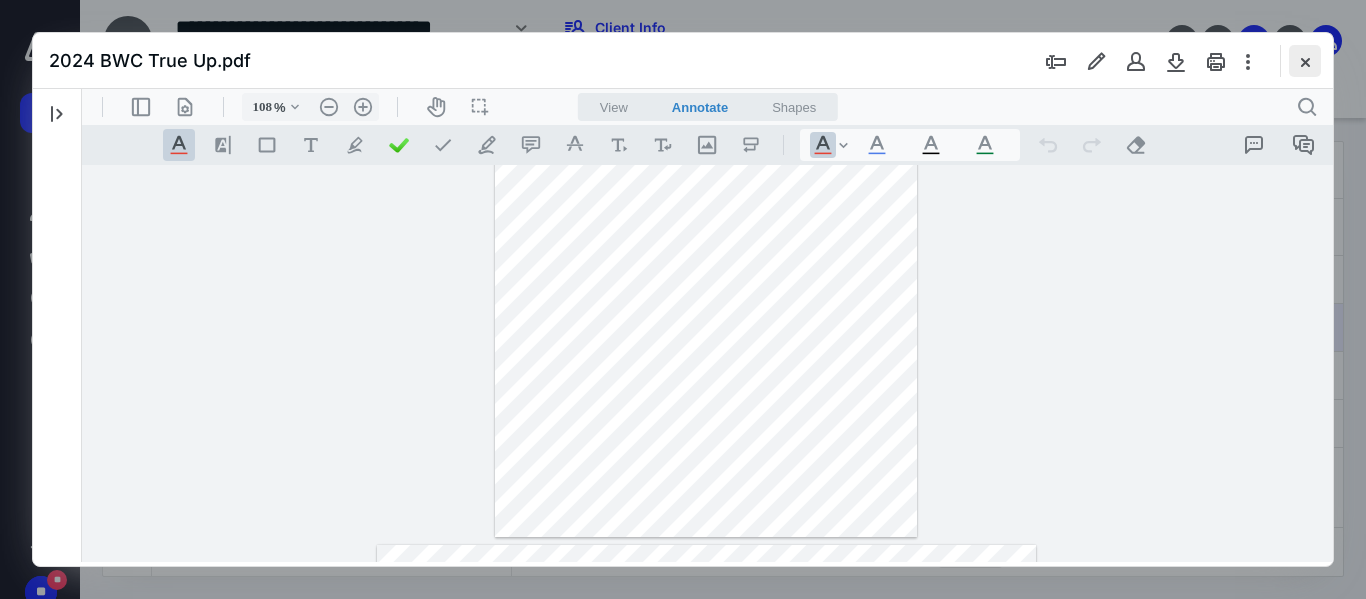 click at bounding box center (1305, 61) 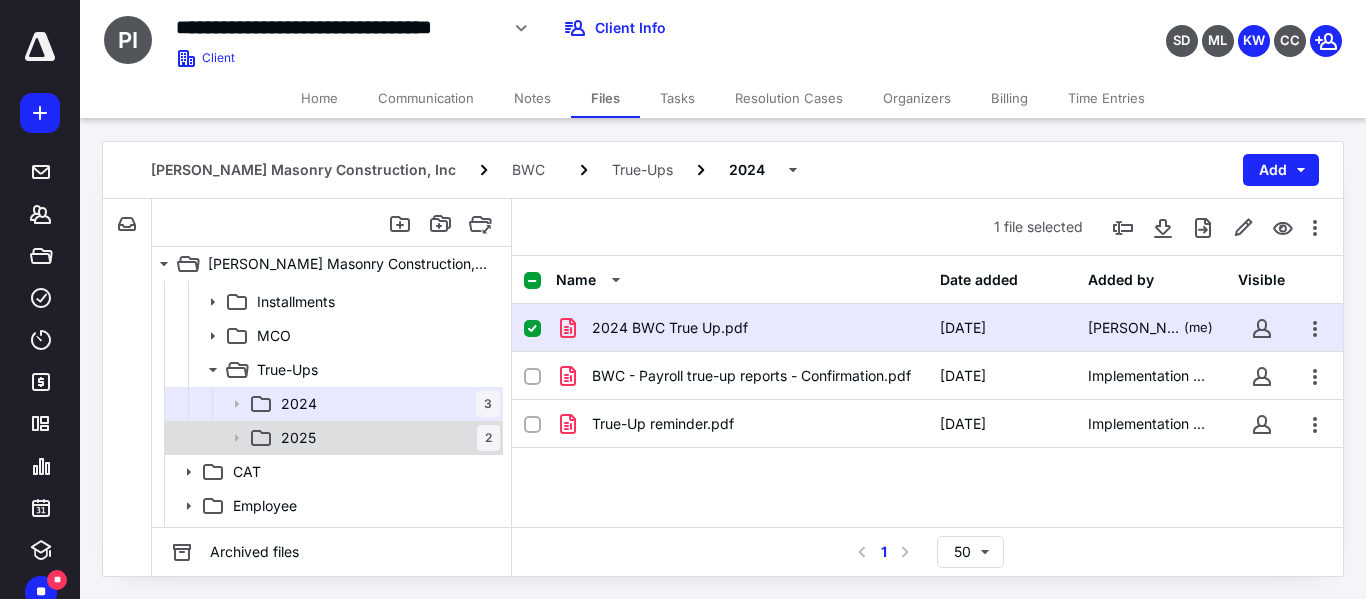 click on "2025 2" at bounding box center [386, 438] 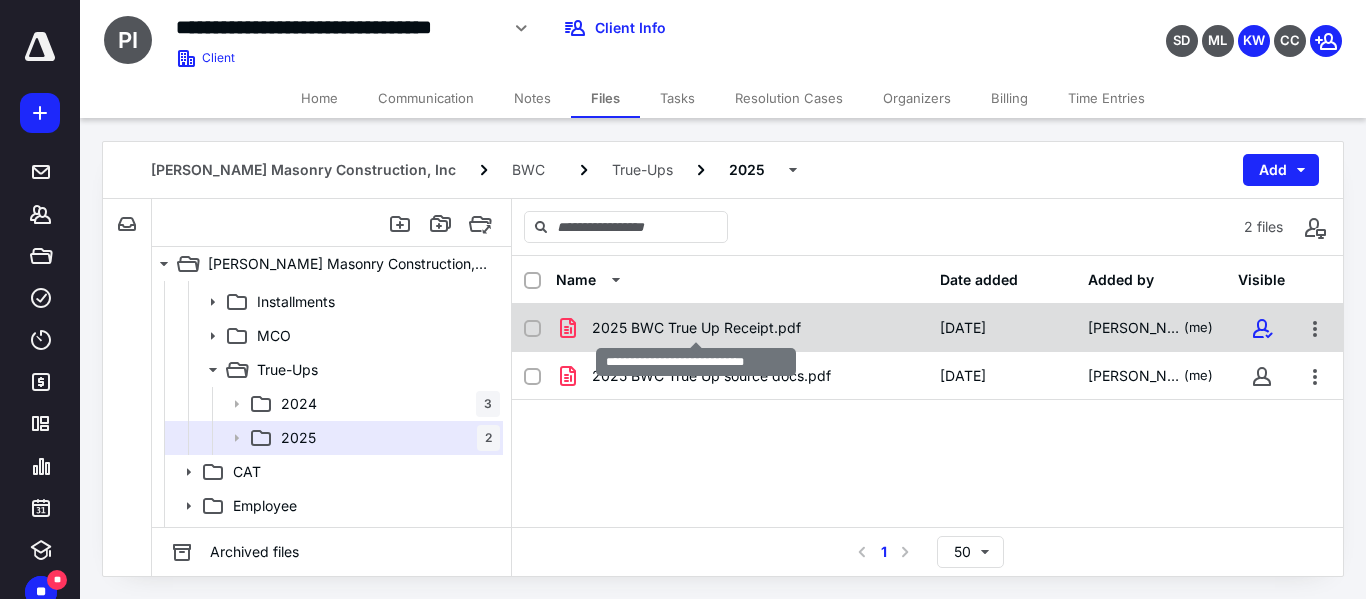 click on "2025 BWC True Up Receipt.pdf" at bounding box center [696, 328] 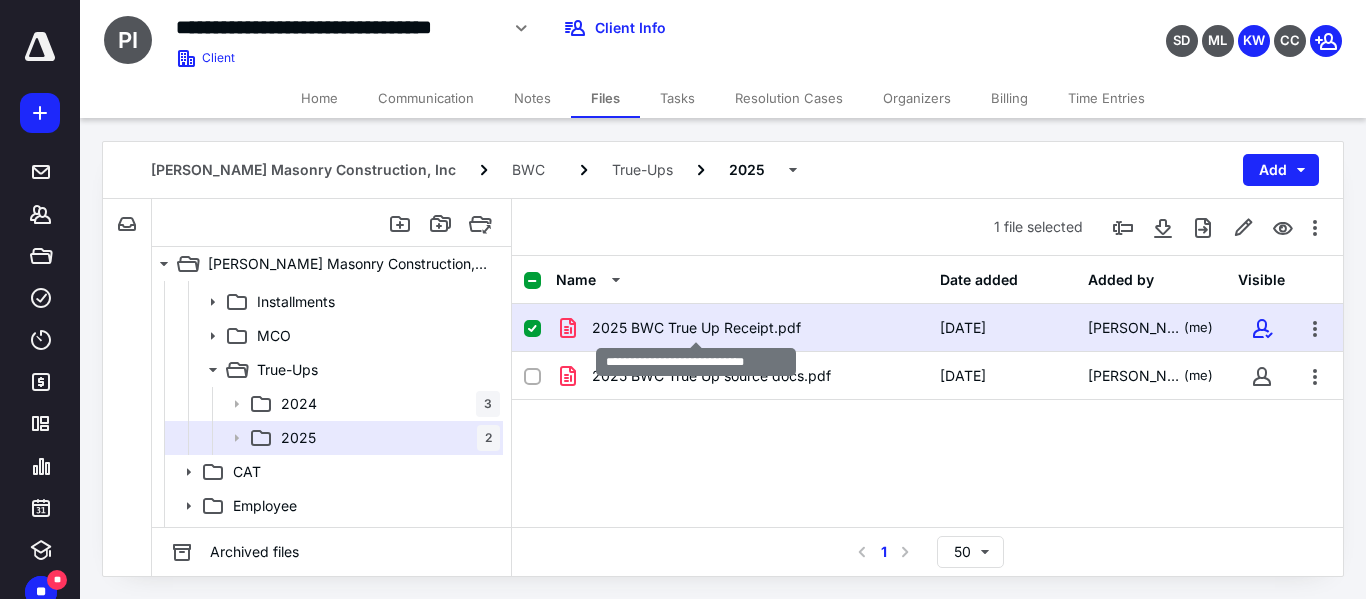 click on "2025 BWC True Up Receipt.pdf" at bounding box center [696, 328] 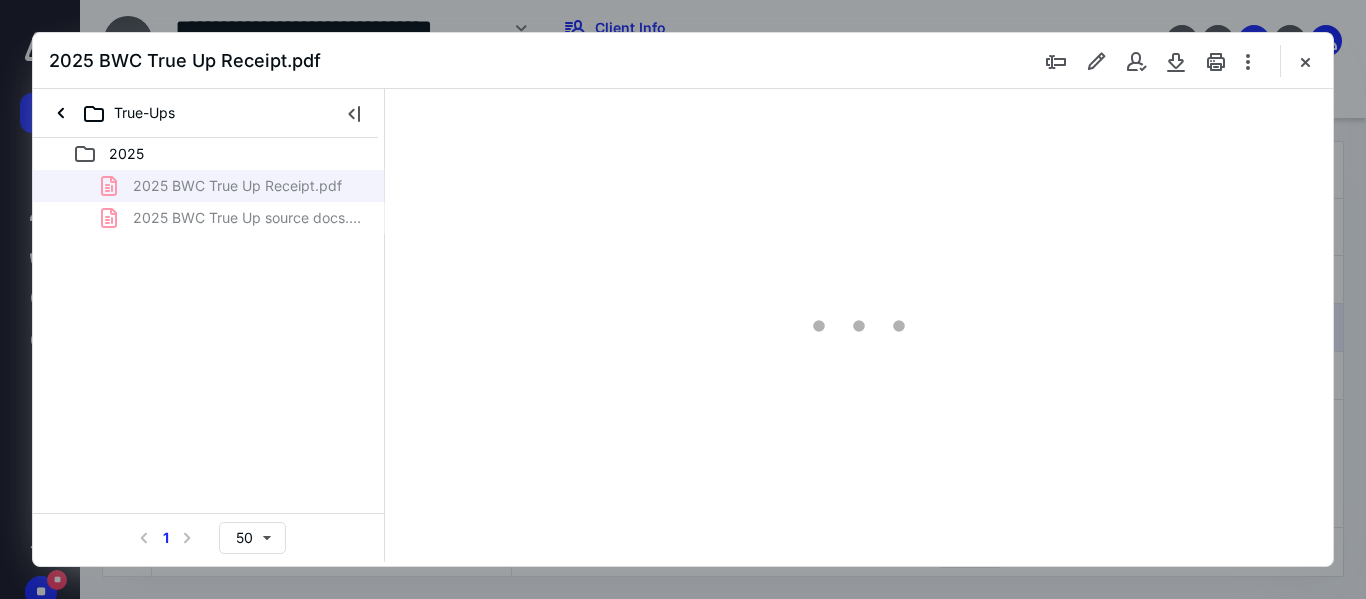 scroll, scrollTop: 0, scrollLeft: 0, axis: both 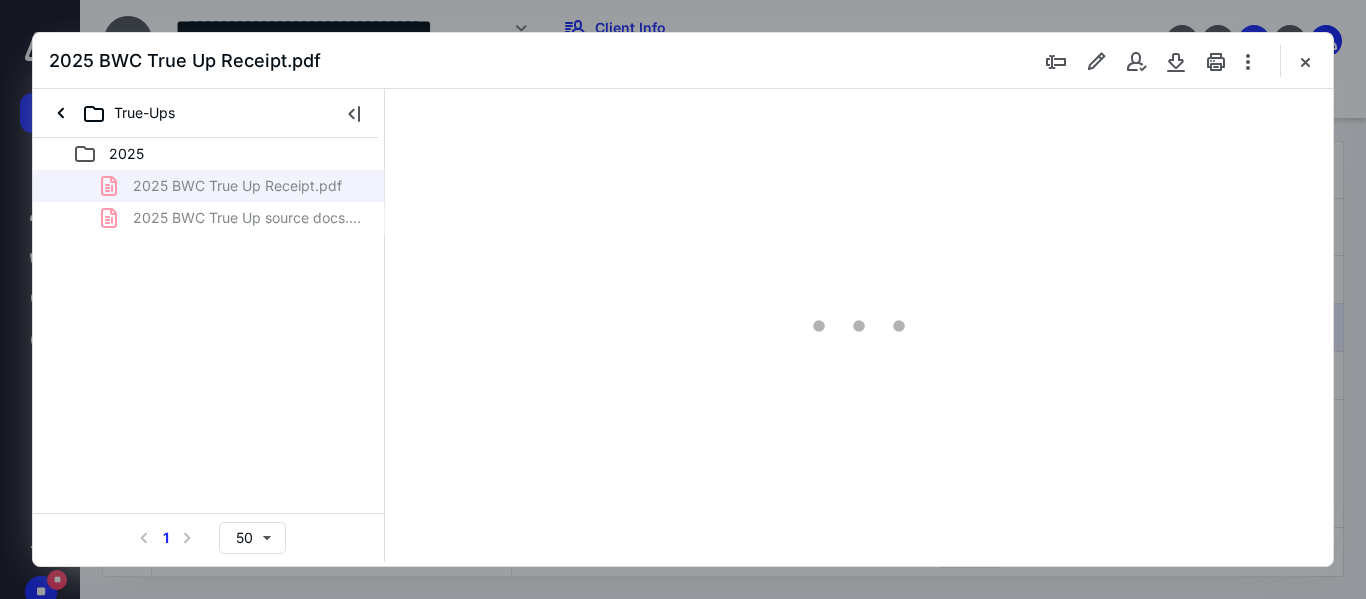 click on "2025 BWC True Up Receipt.pdf 2025 BWC True Up source docs.pdf" at bounding box center [209, 202] 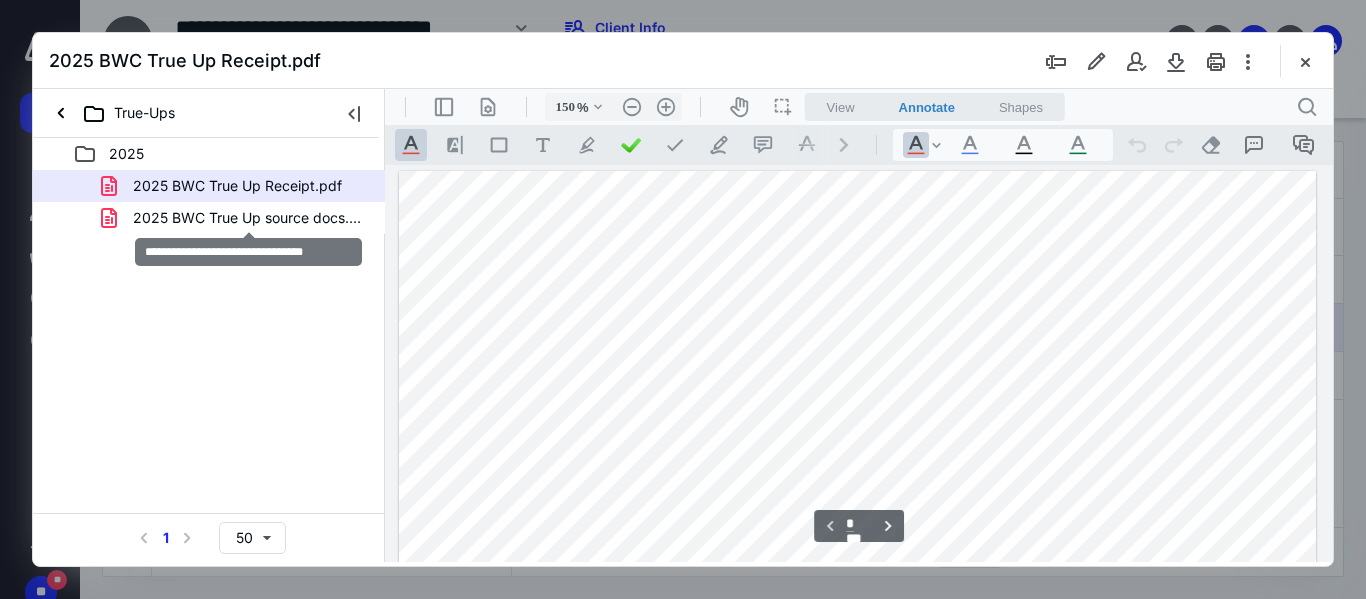 click on "2025 BWC True Up source docs.pdf" at bounding box center (249, 218) 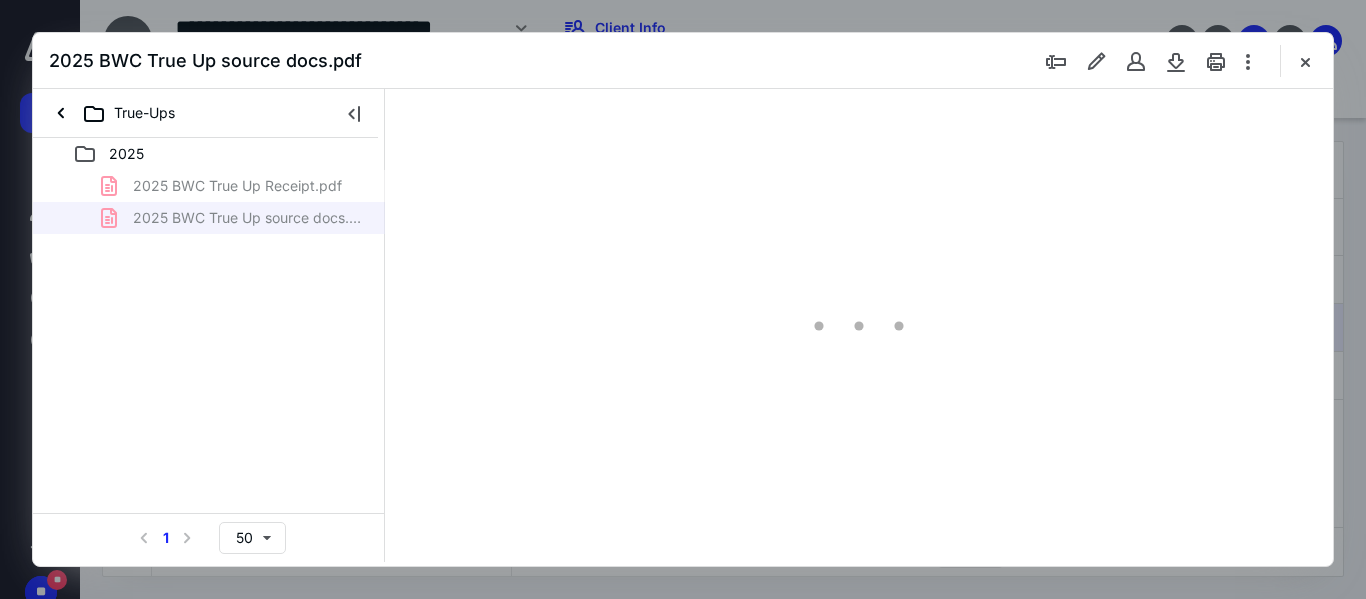 type on "118" 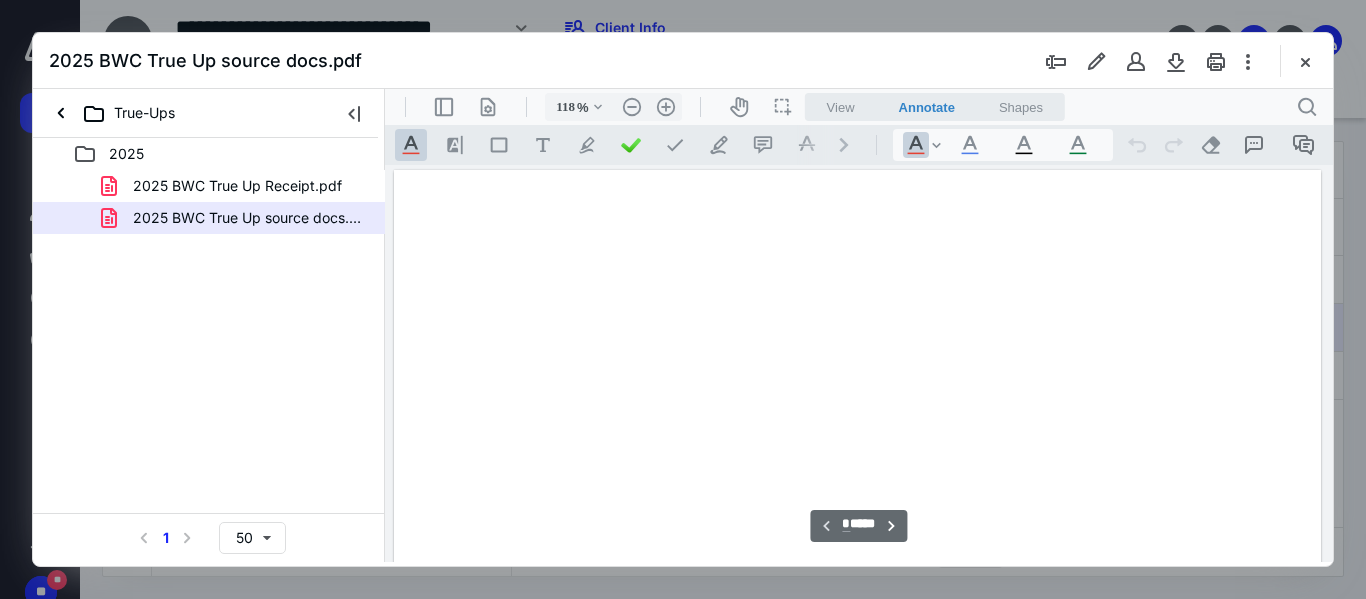 scroll, scrollTop: 81, scrollLeft: 0, axis: vertical 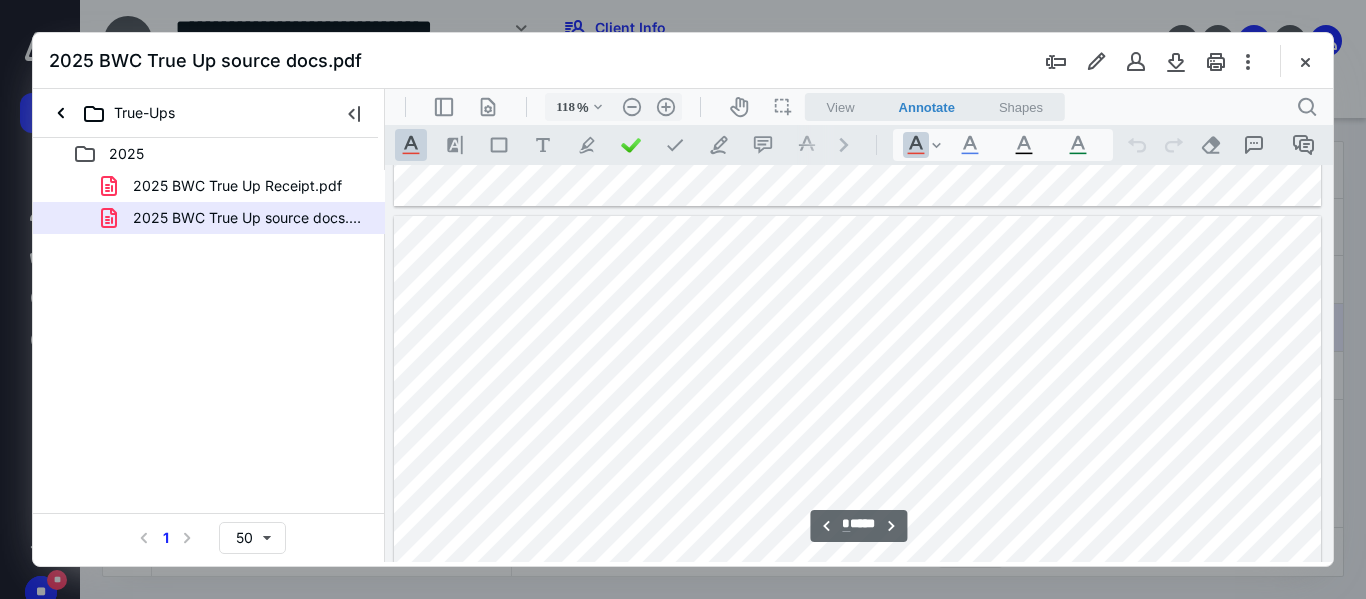 type on "*" 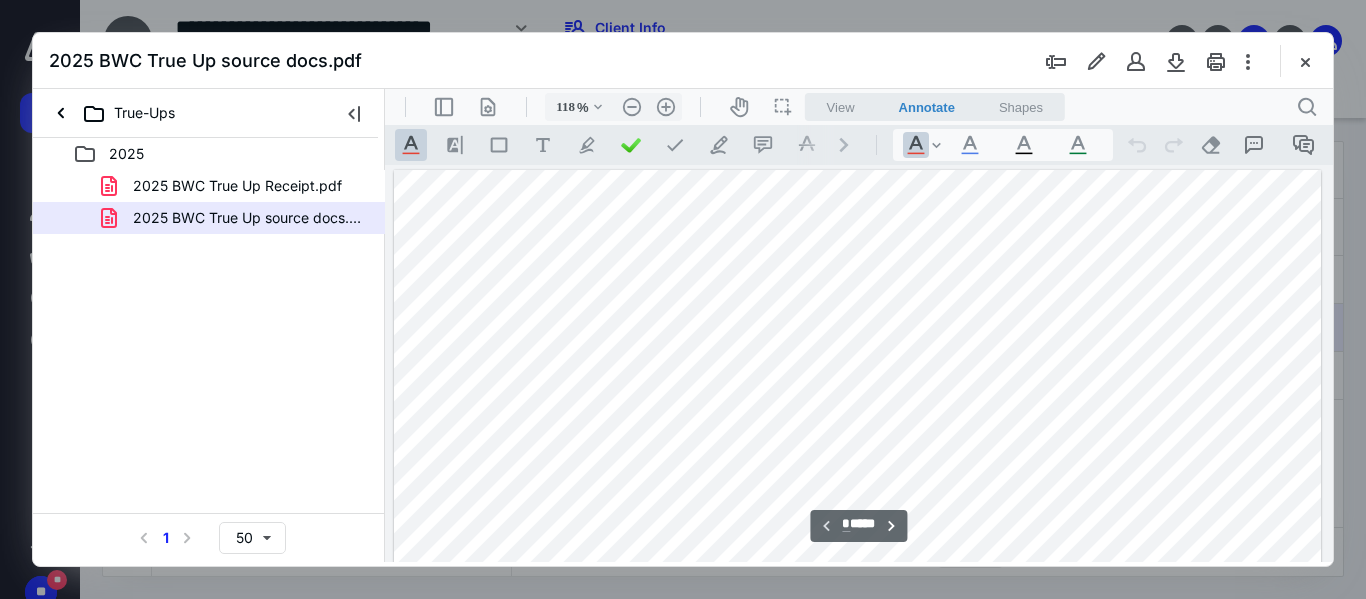 scroll, scrollTop: 100, scrollLeft: 0, axis: vertical 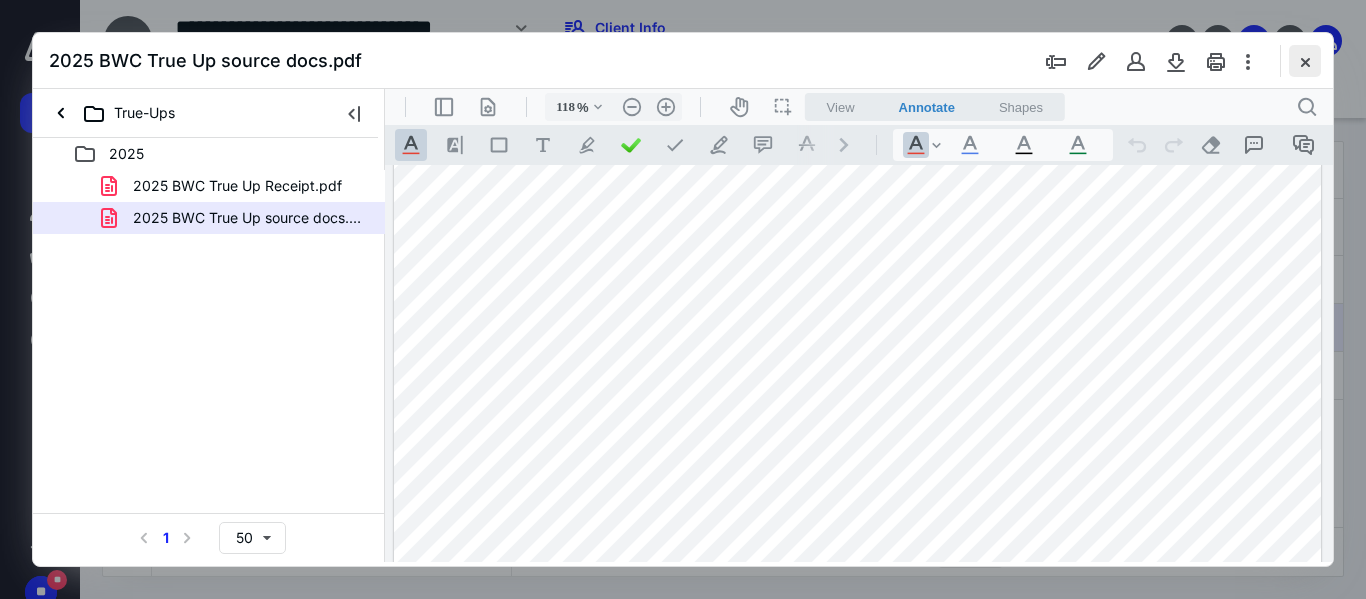 click at bounding box center (1305, 61) 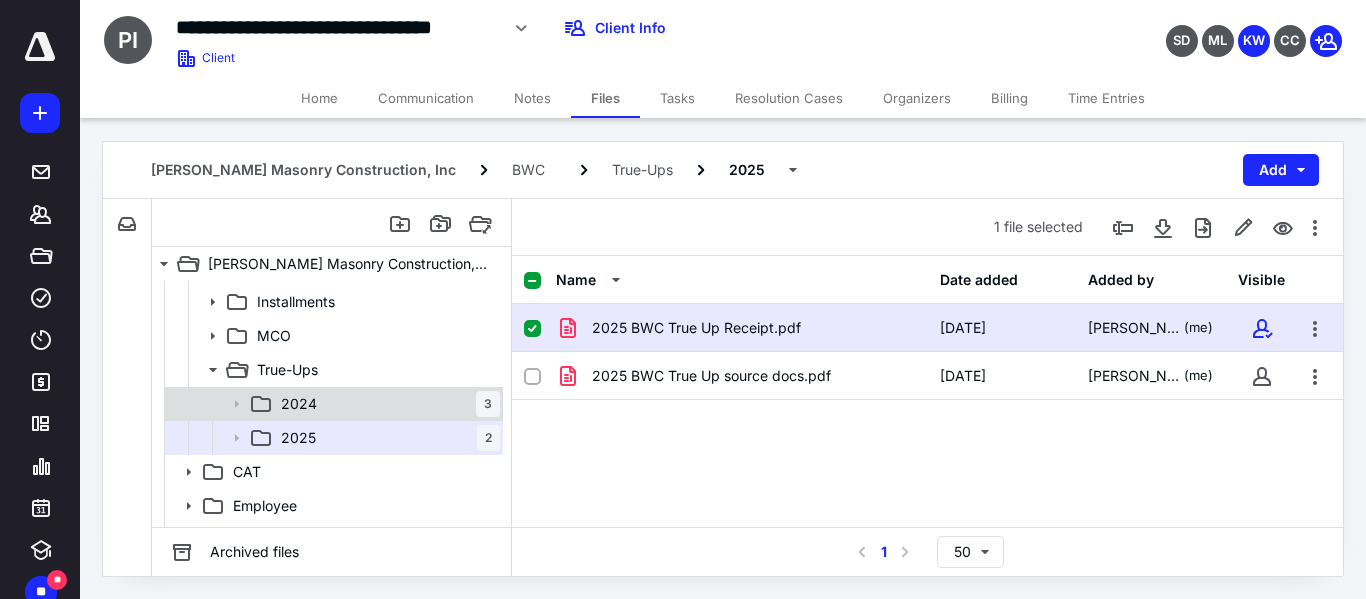 click on "2024 3" at bounding box center (386, 404) 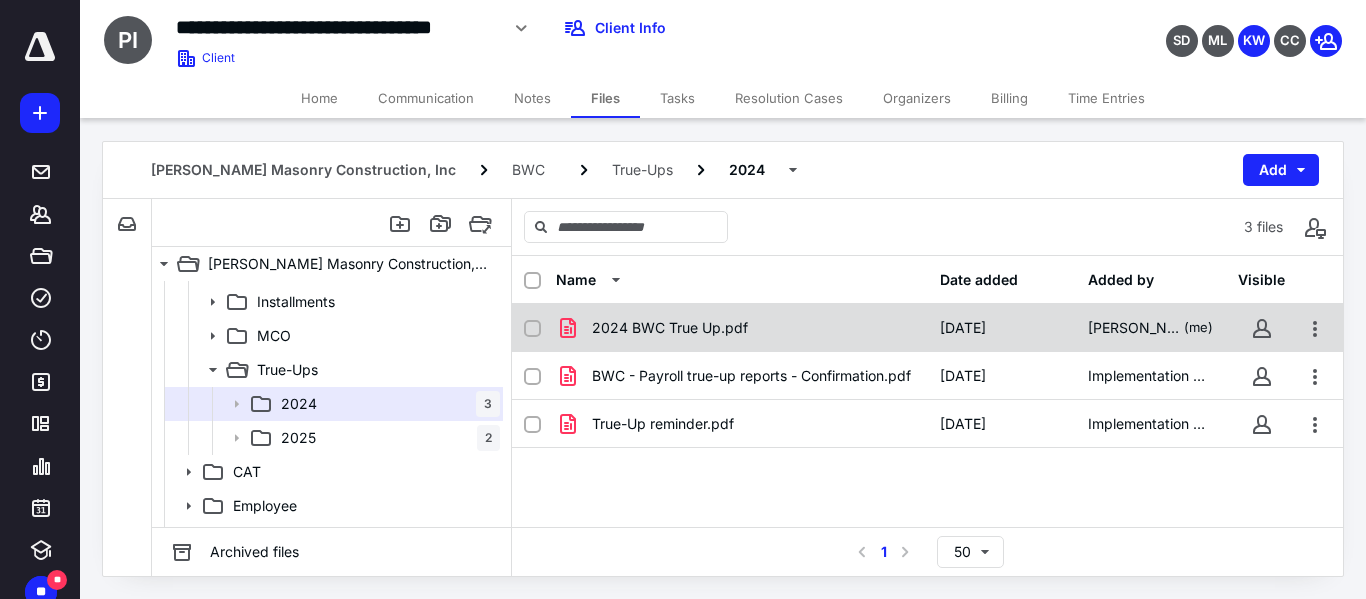click on "2024 BWC True Up.pdf" at bounding box center [742, 328] 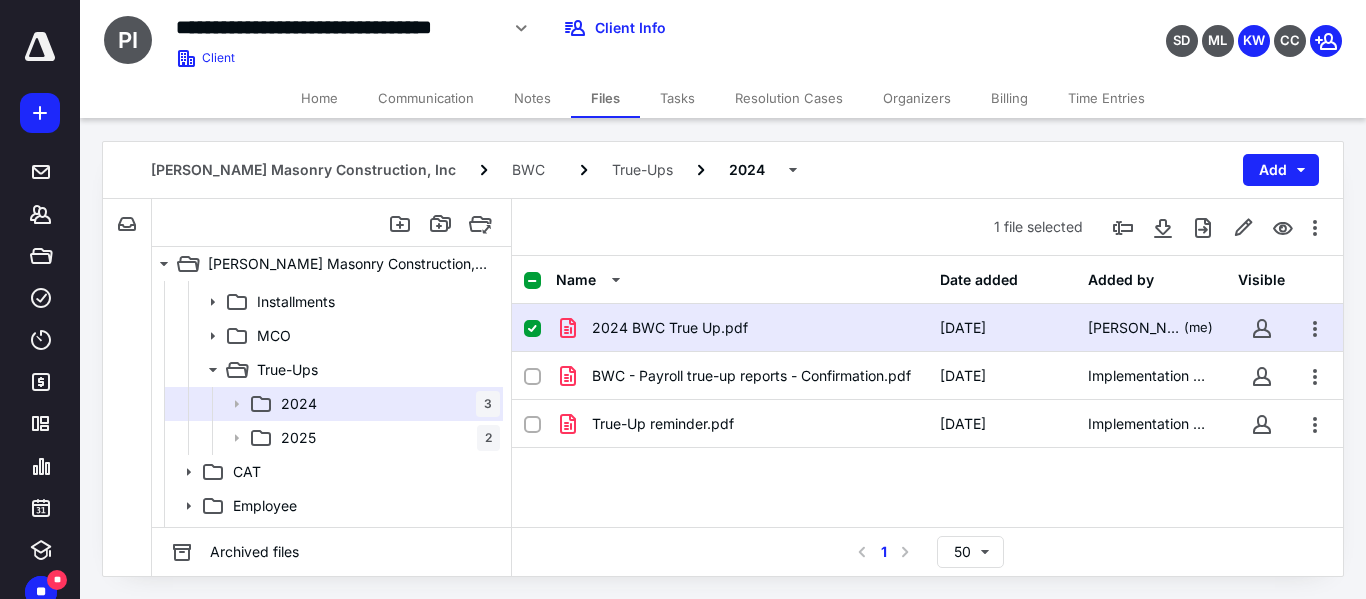 click on "2024 BWC True Up.pdf" at bounding box center [742, 328] 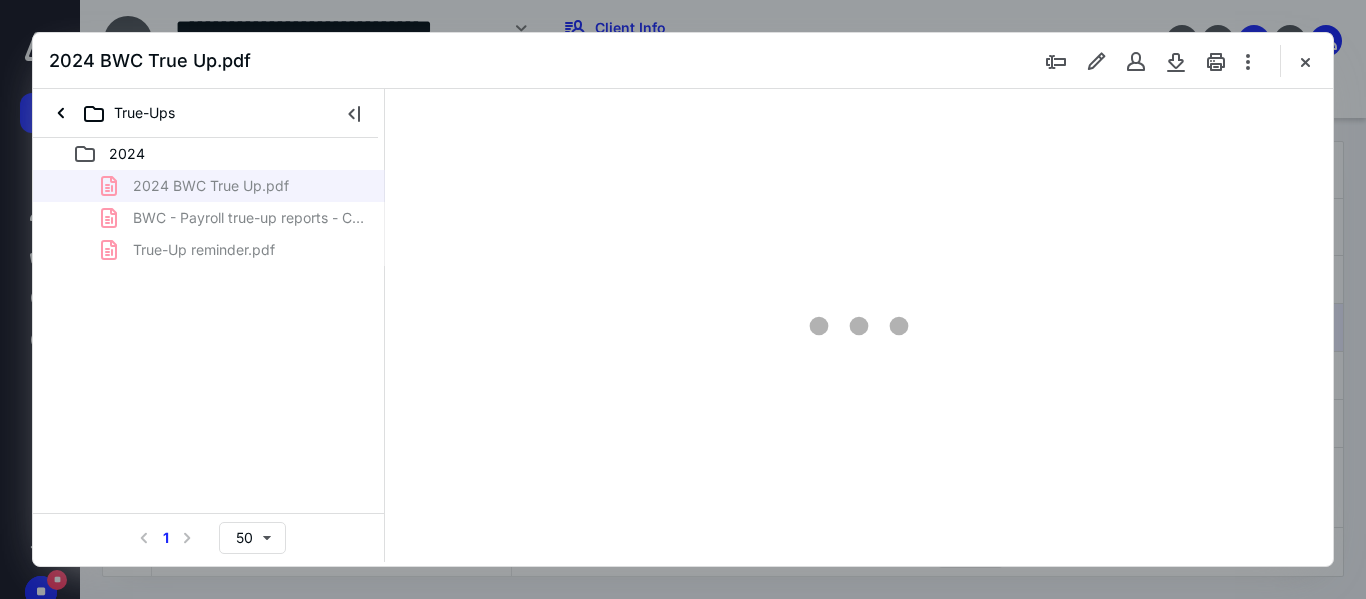 scroll, scrollTop: 0, scrollLeft: 0, axis: both 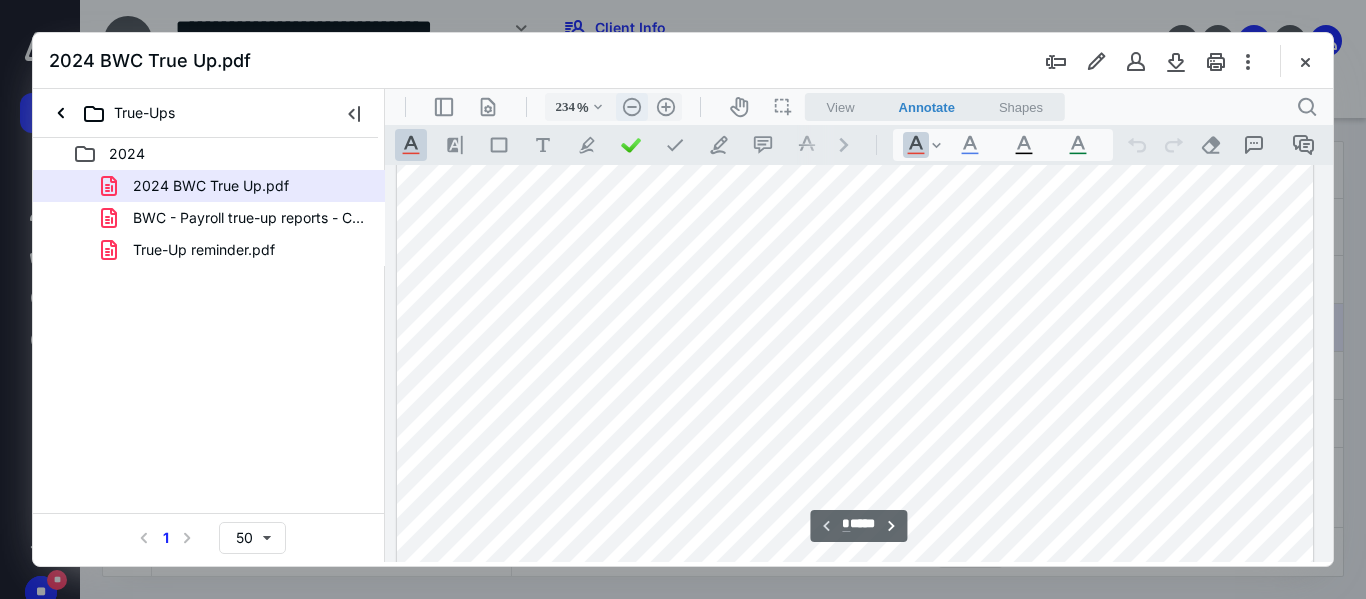 click on ".cls-1{fill:#abb0c4;} icon - header - zoom - out - line" at bounding box center [632, 107] 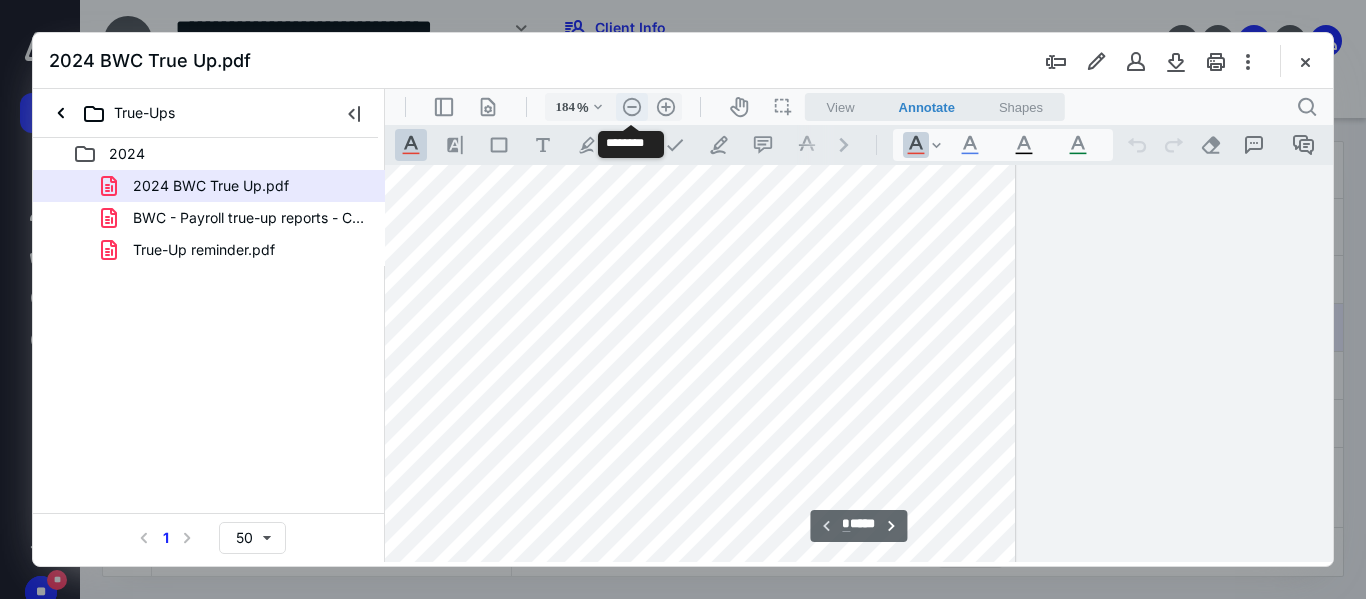 click on ".cls-1{fill:#abb0c4;} icon - header - zoom - out - line" at bounding box center [632, 107] 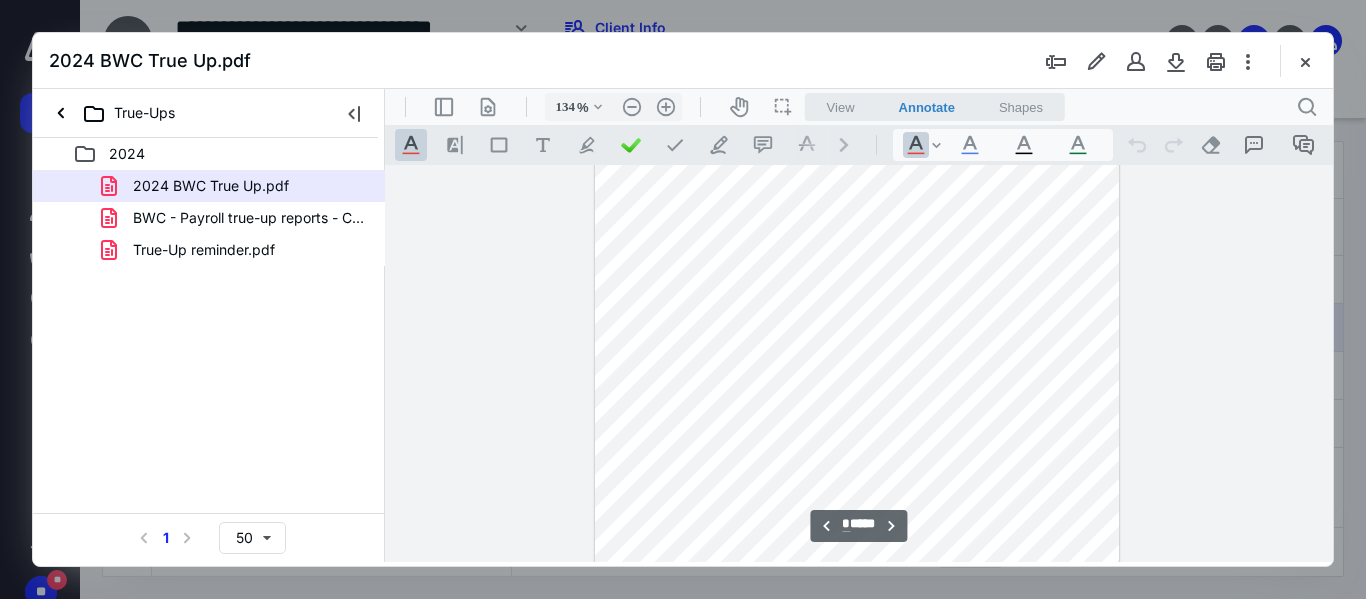 scroll, scrollTop: 1000, scrollLeft: 63, axis: both 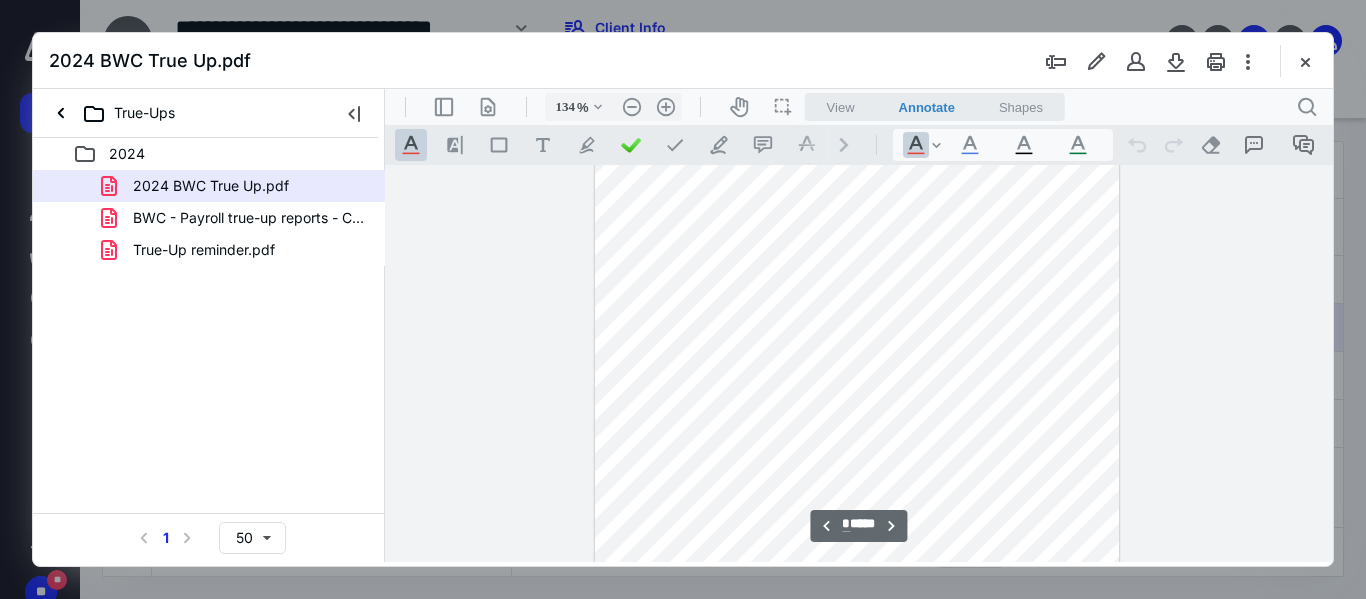 type on "*" 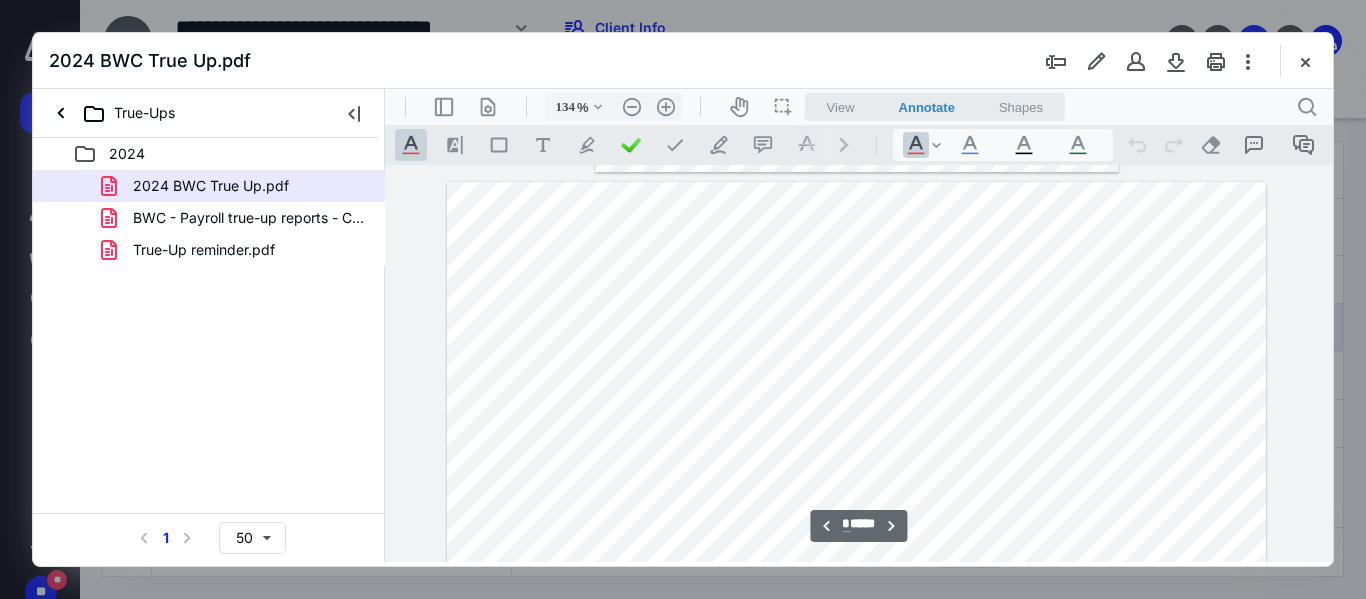 scroll, scrollTop: 1900, scrollLeft: 63, axis: both 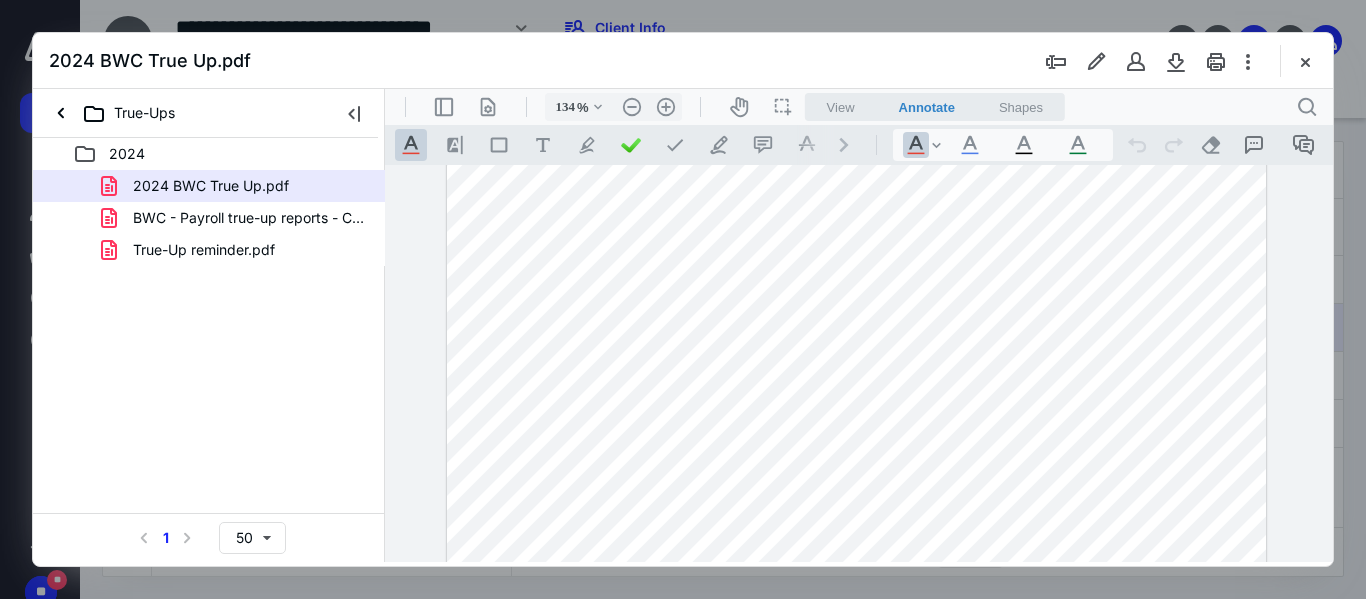 drag, startPoint x: 1058, startPoint y: 365, endPoint x: 1113, endPoint y: 460, distance: 109.77249 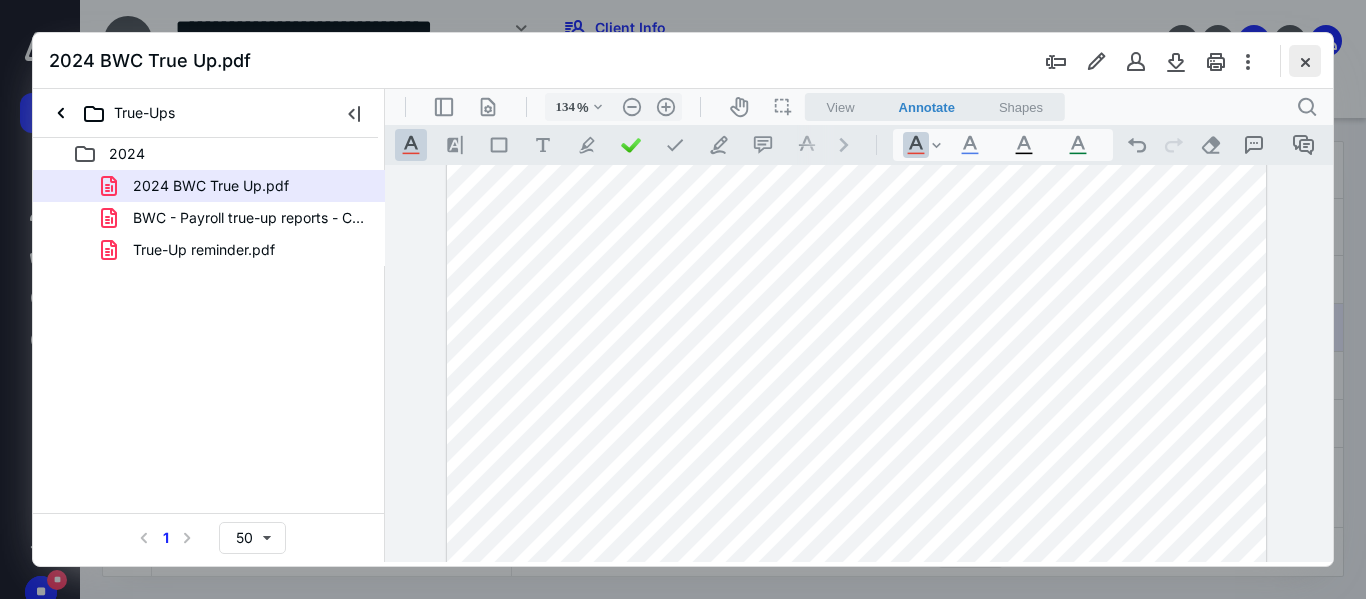 click at bounding box center (1305, 61) 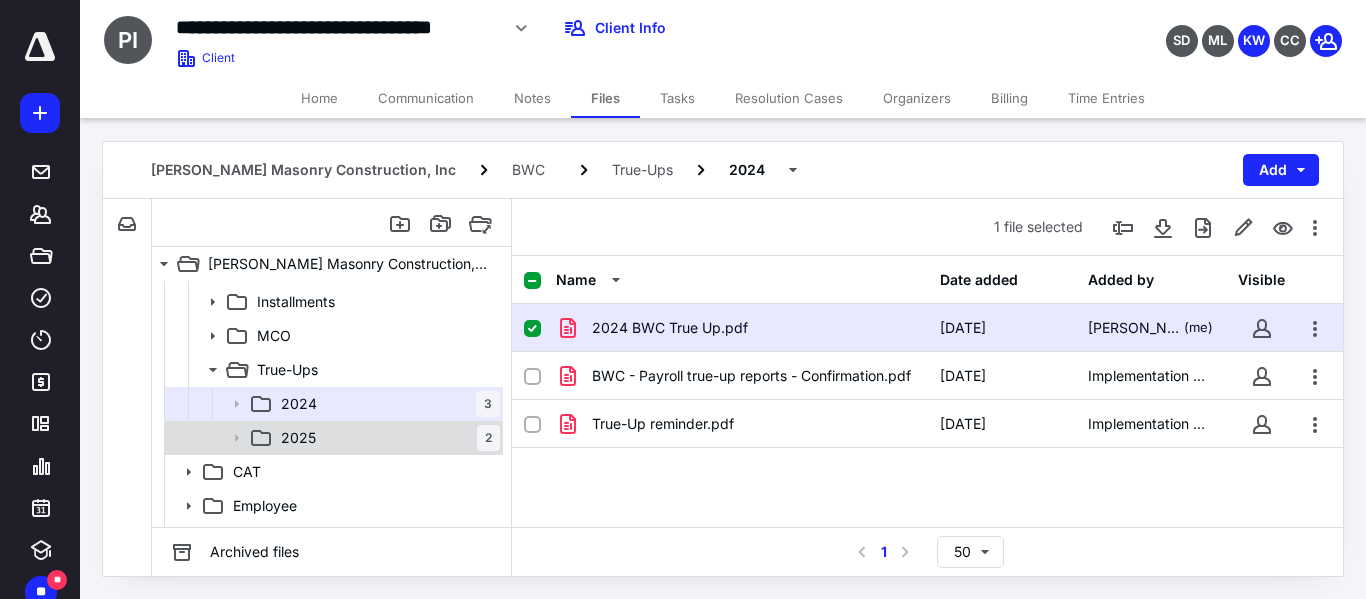 click on "2025 2" at bounding box center [386, 438] 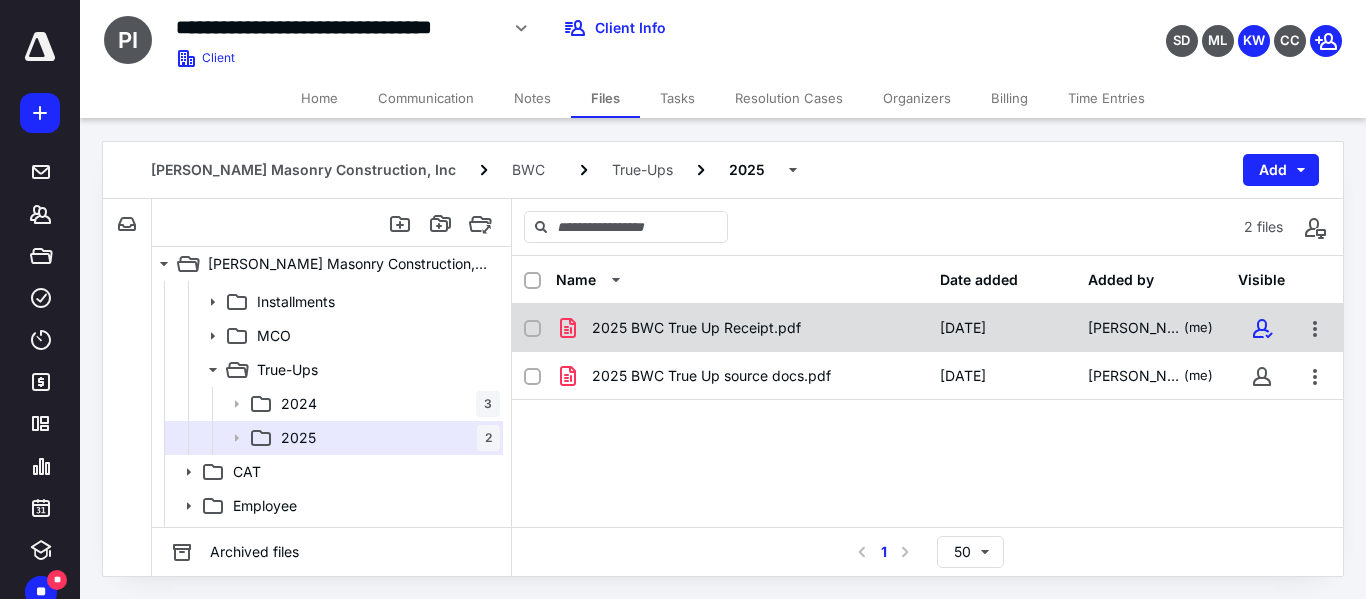 click on "2025 BWC True Up Receipt.pdf 7/10/2025 Kayla Ward  (me)" at bounding box center [927, 328] 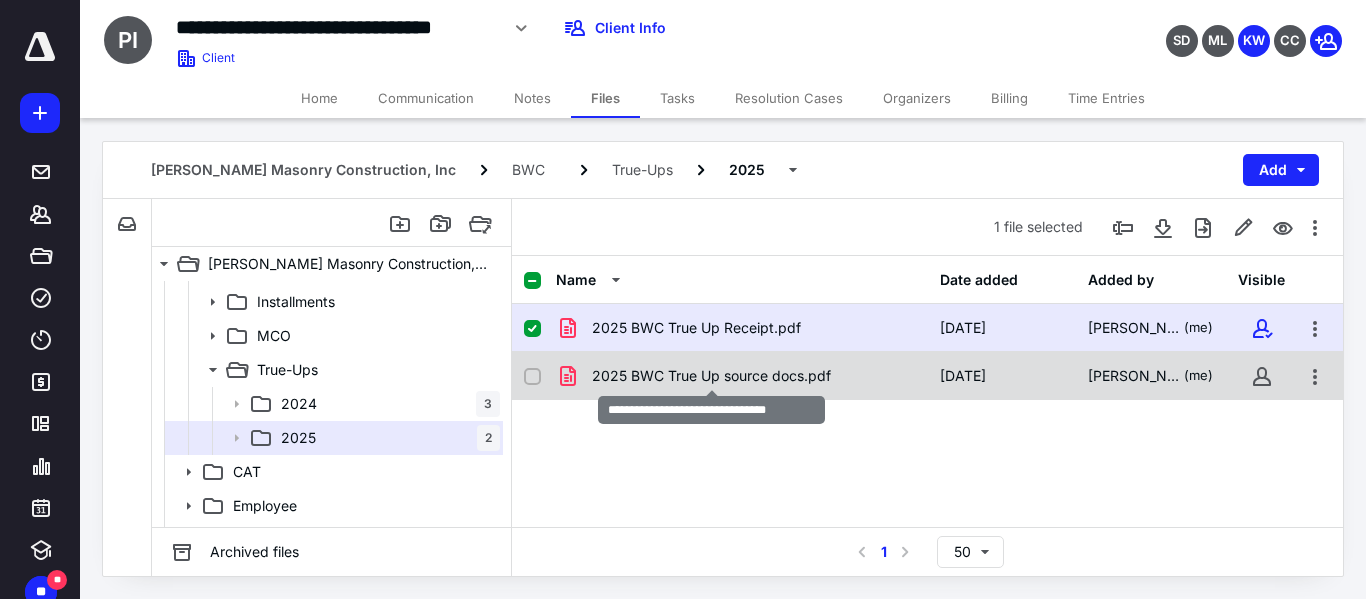 click on "2025 BWC True Up source docs.pdf" at bounding box center (711, 376) 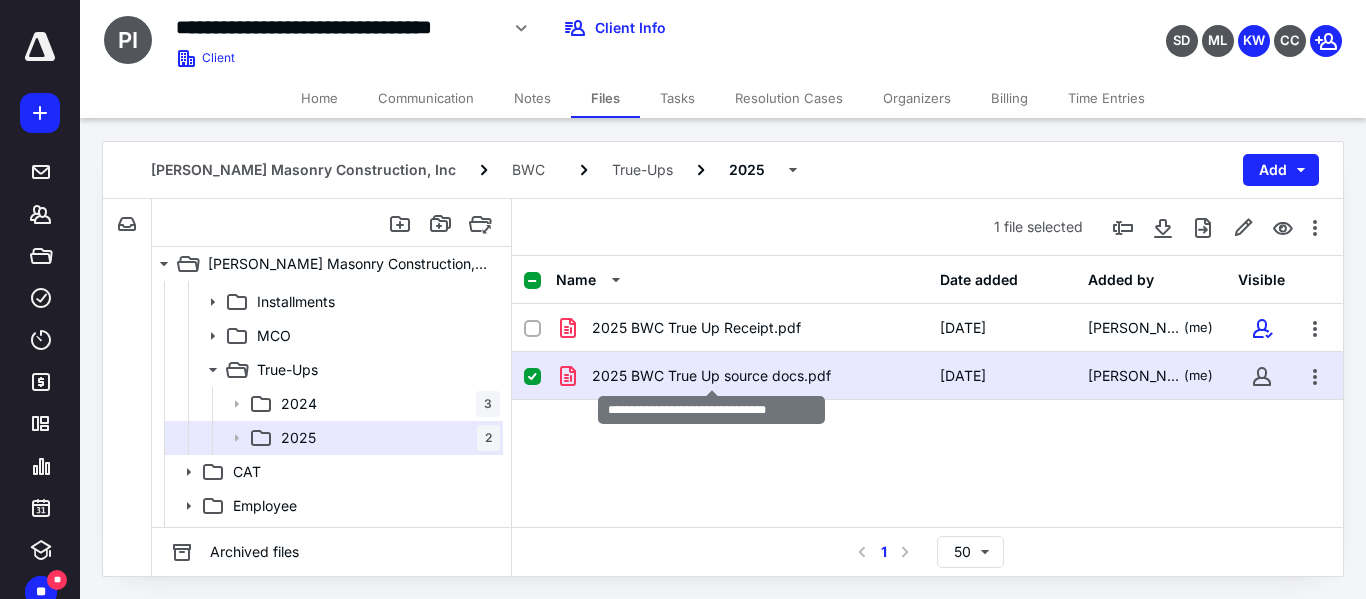 click on "2025 BWC True Up source docs.pdf" at bounding box center (711, 376) 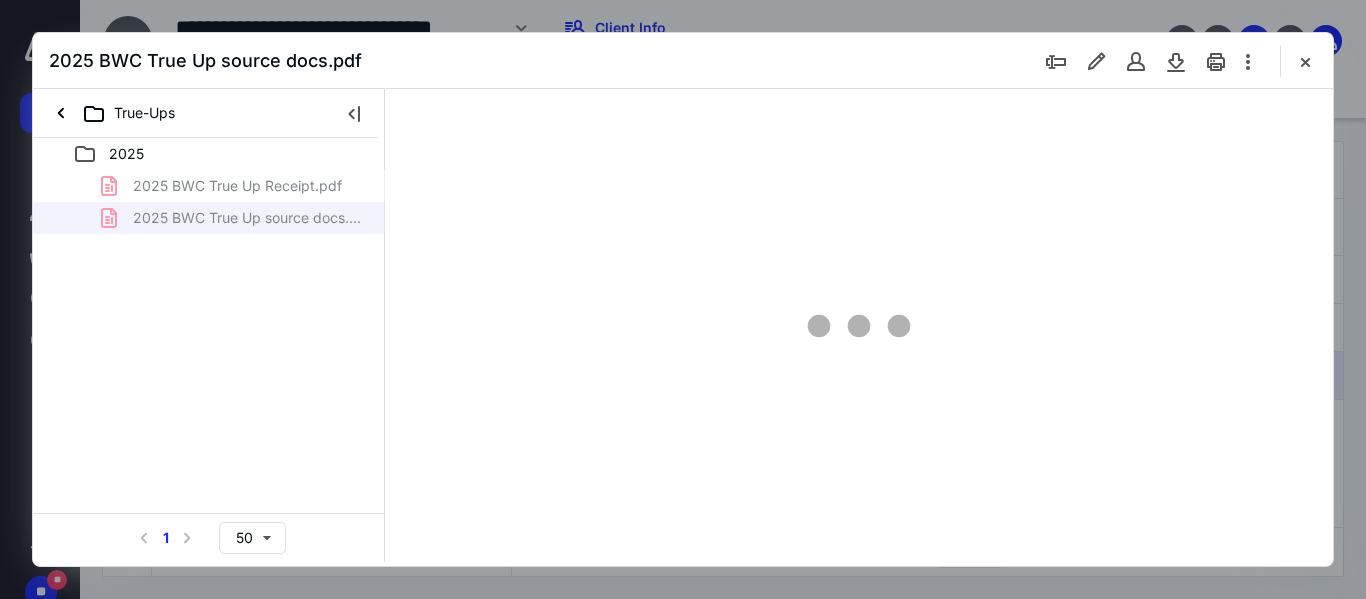 scroll, scrollTop: 0, scrollLeft: 0, axis: both 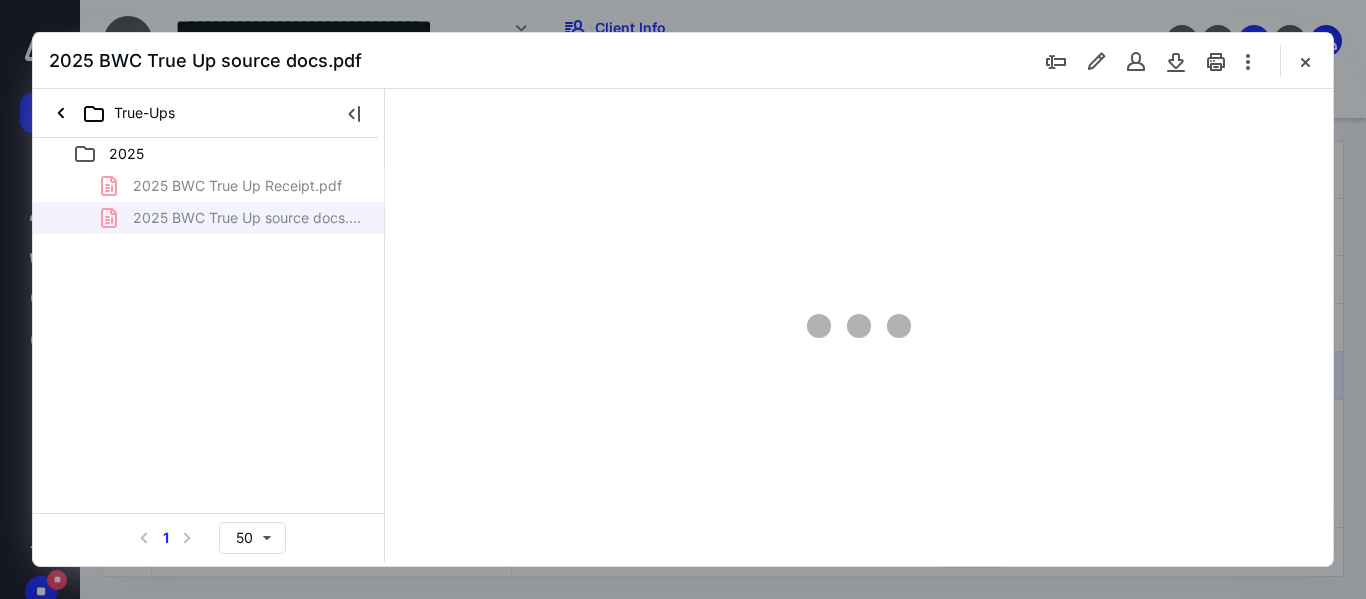 type on "118" 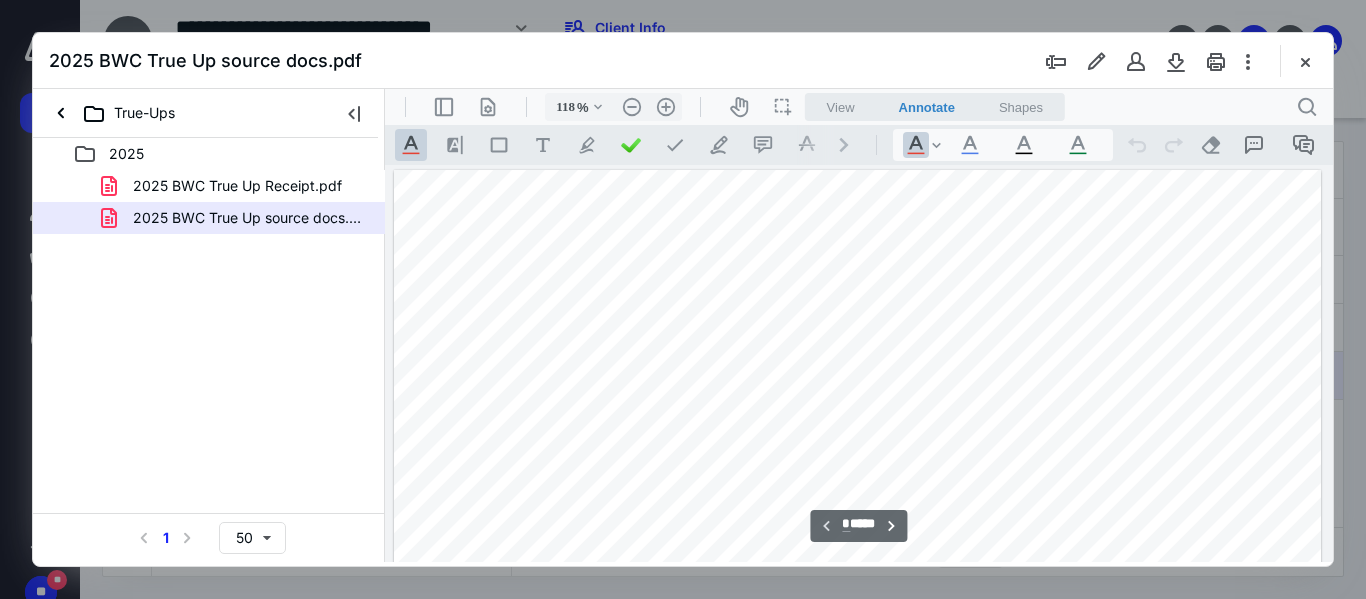 scroll, scrollTop: 81, scrollLeft: 0, axis: vertical 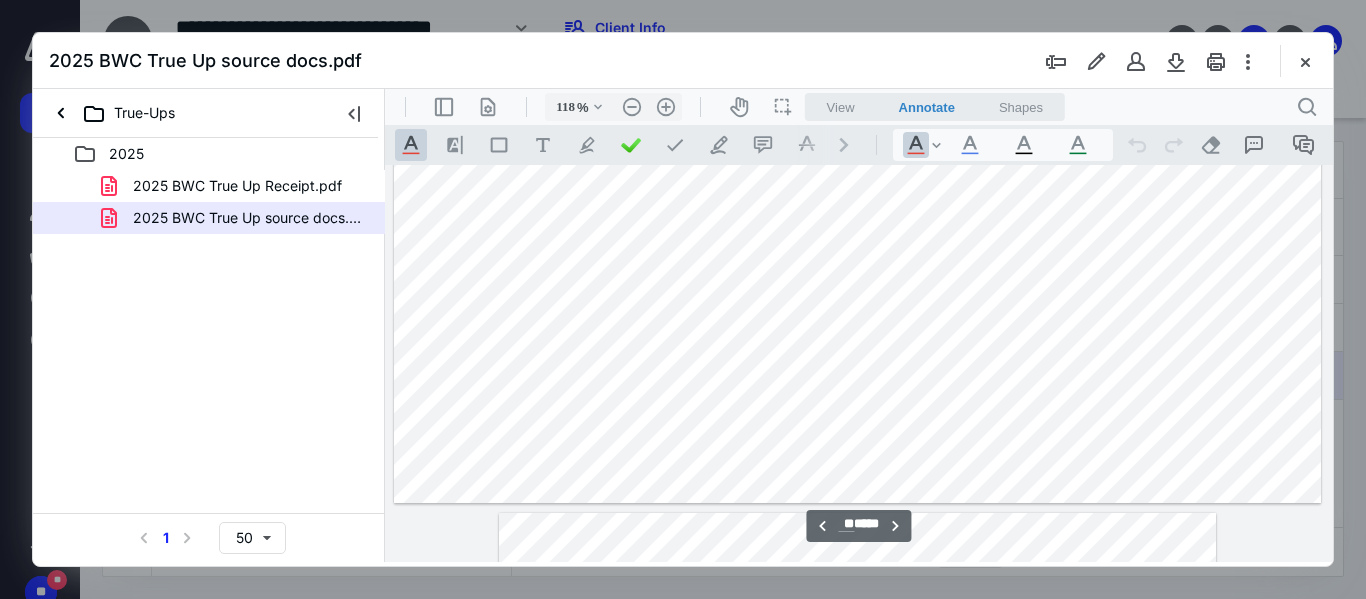type on "**" 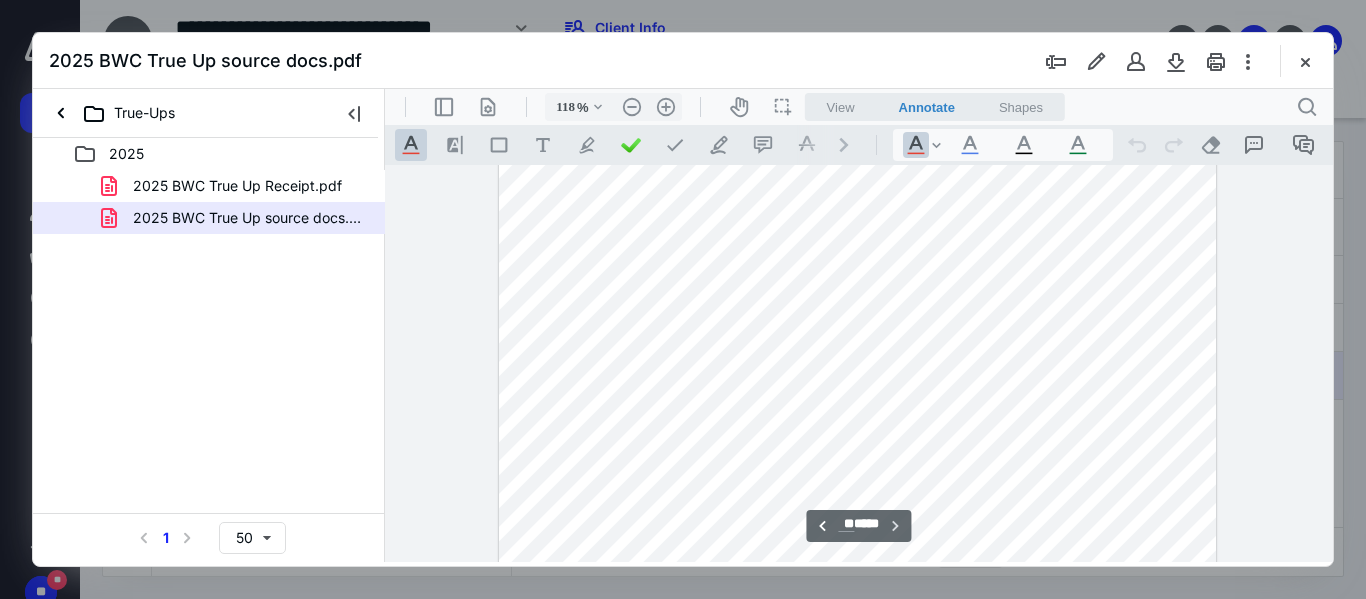 scroll, scrollTop: 9081, scrollLeft: 0, axis: vertical 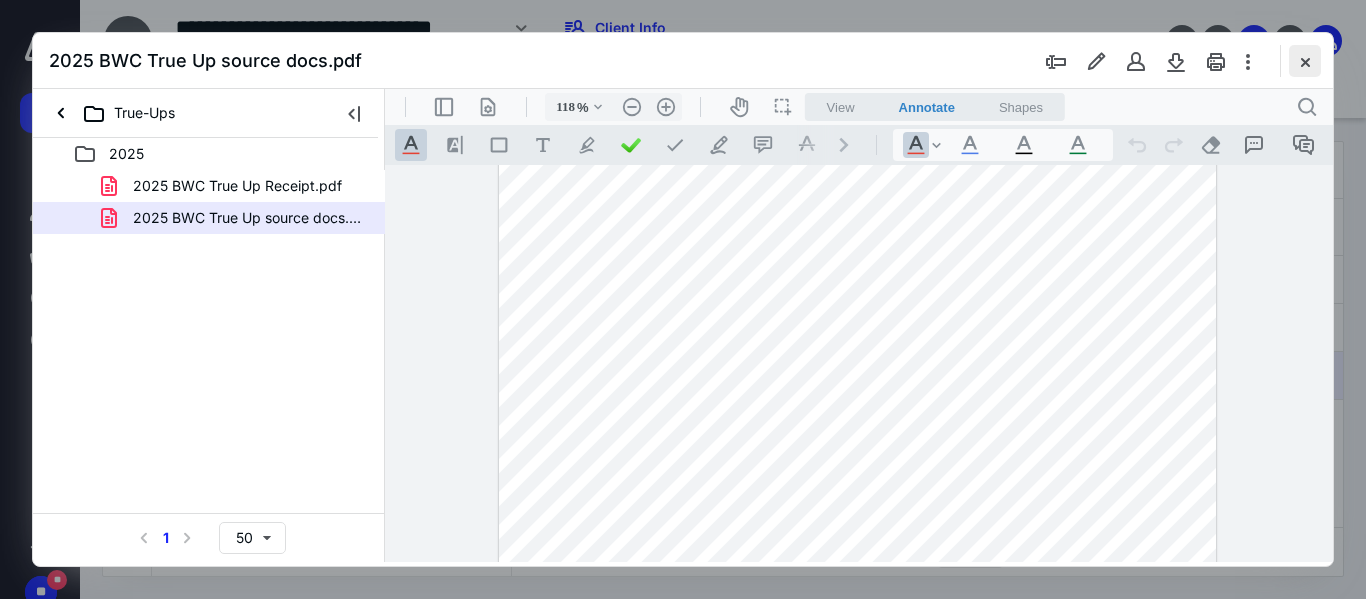 click at bounding box center (1305, 61) 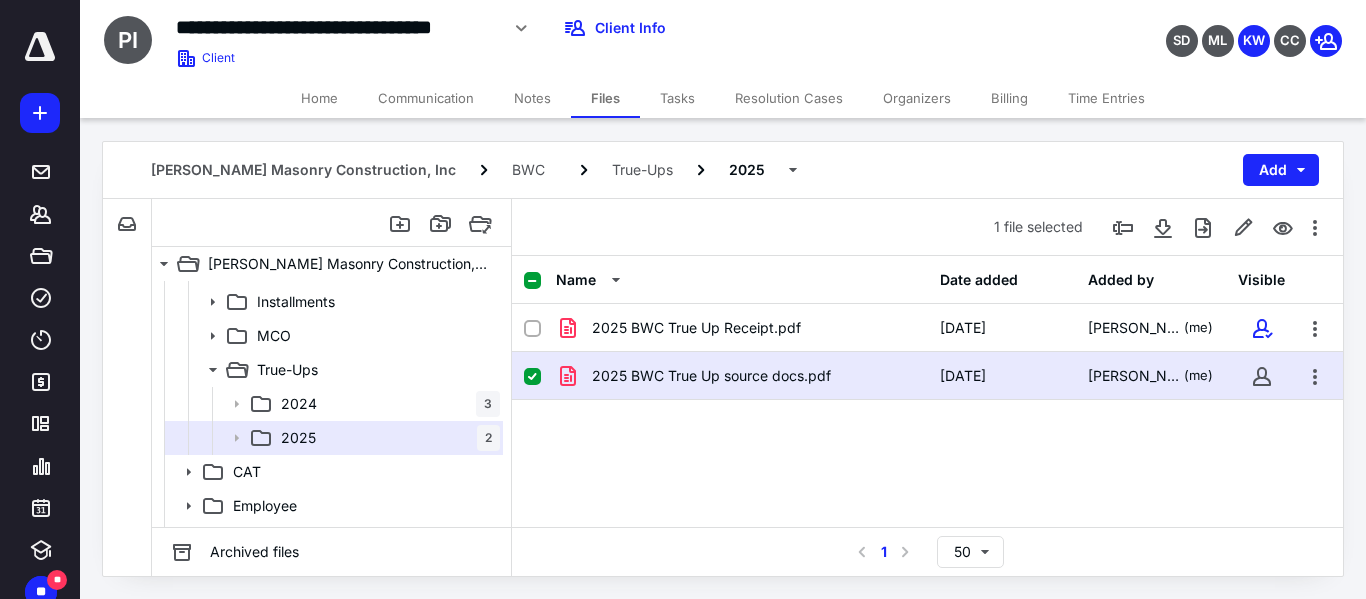 click on "Home" at bounding box center (319, 98) 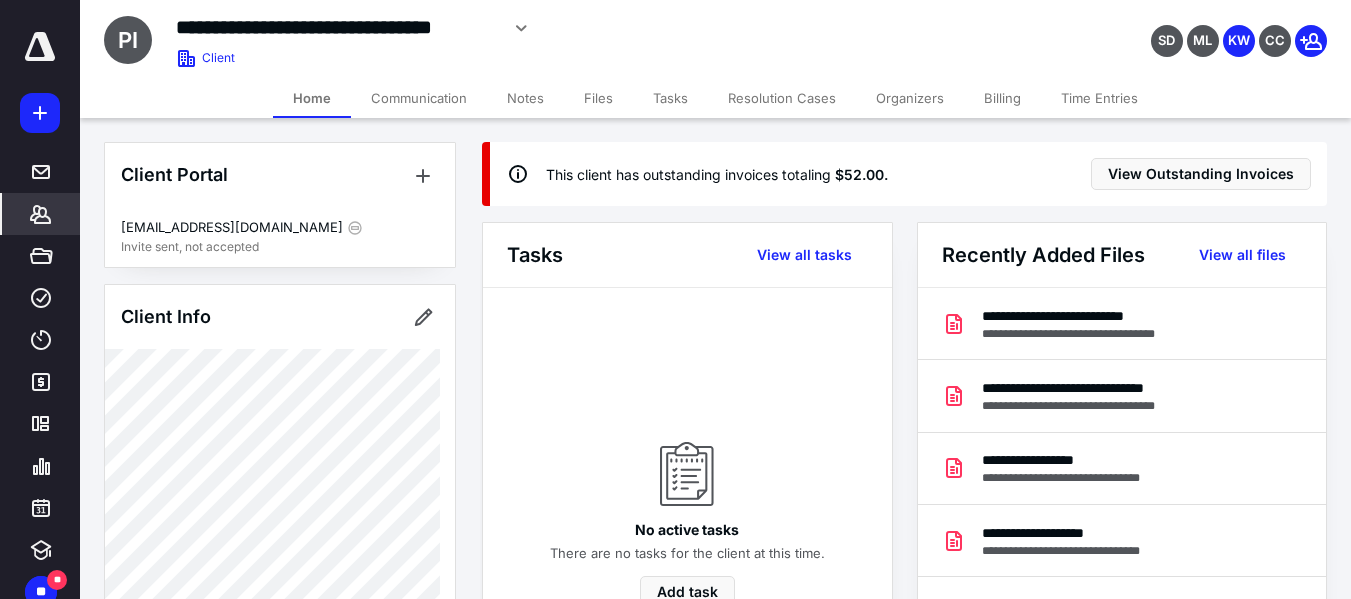 click on "Files" at bounding box center [598, 98] 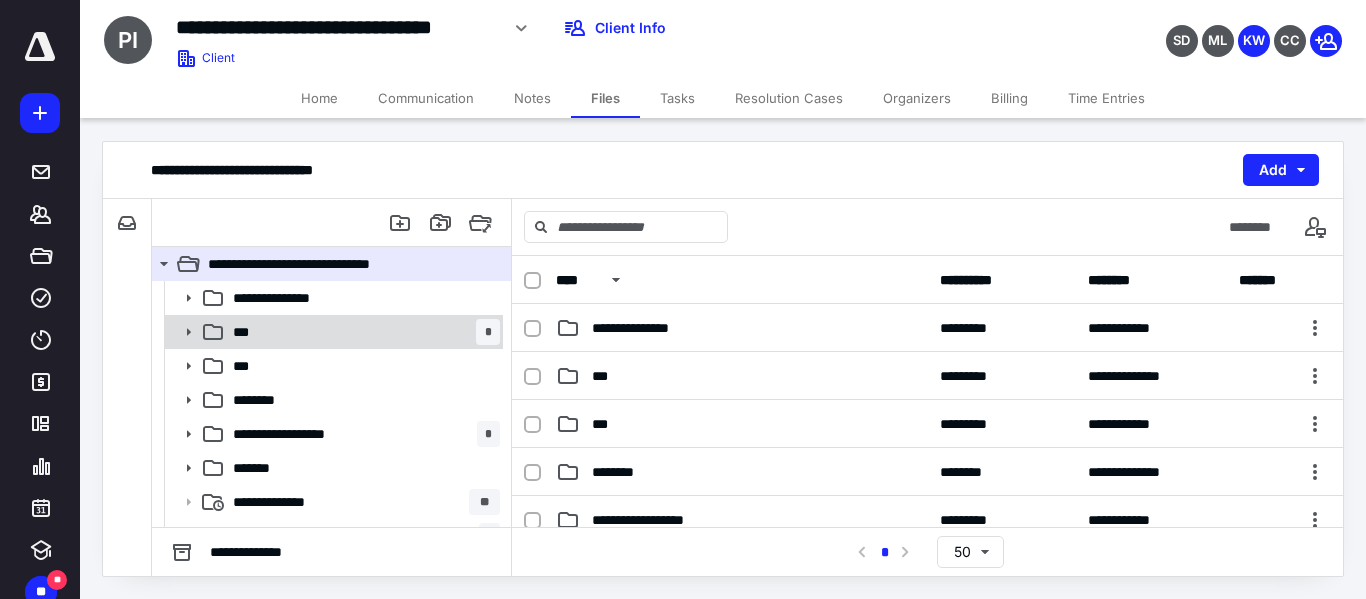 click 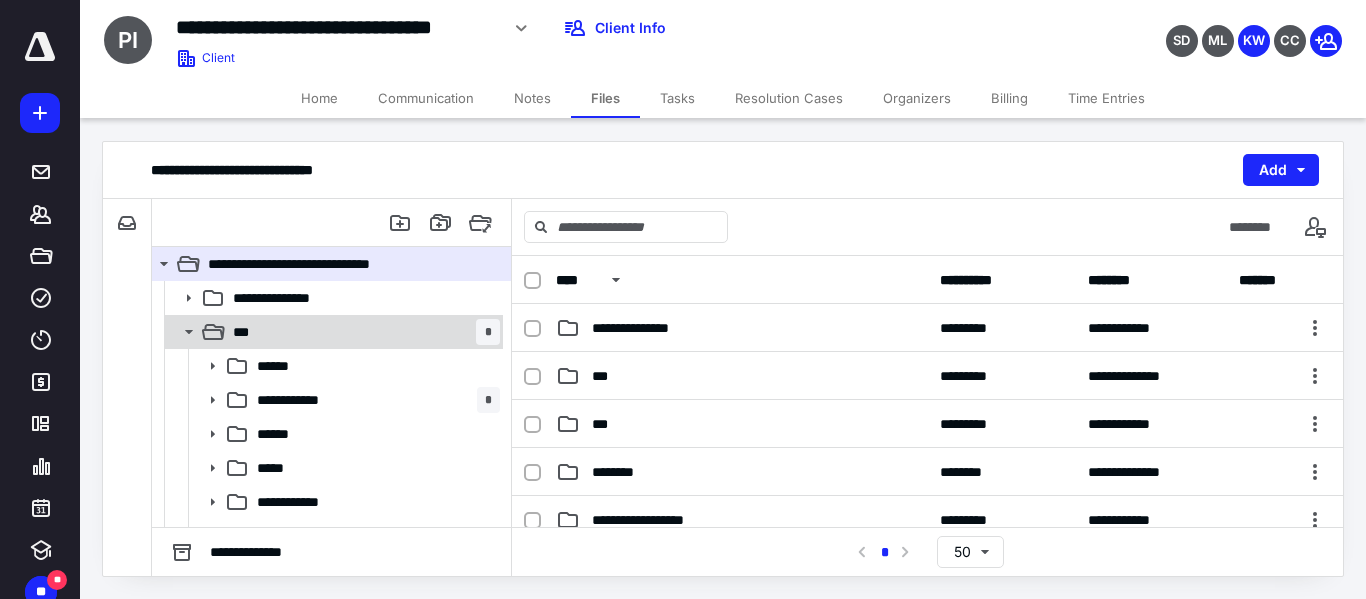 scroll, scrollTop: 100, scrollLeft: 0, axis: vertical 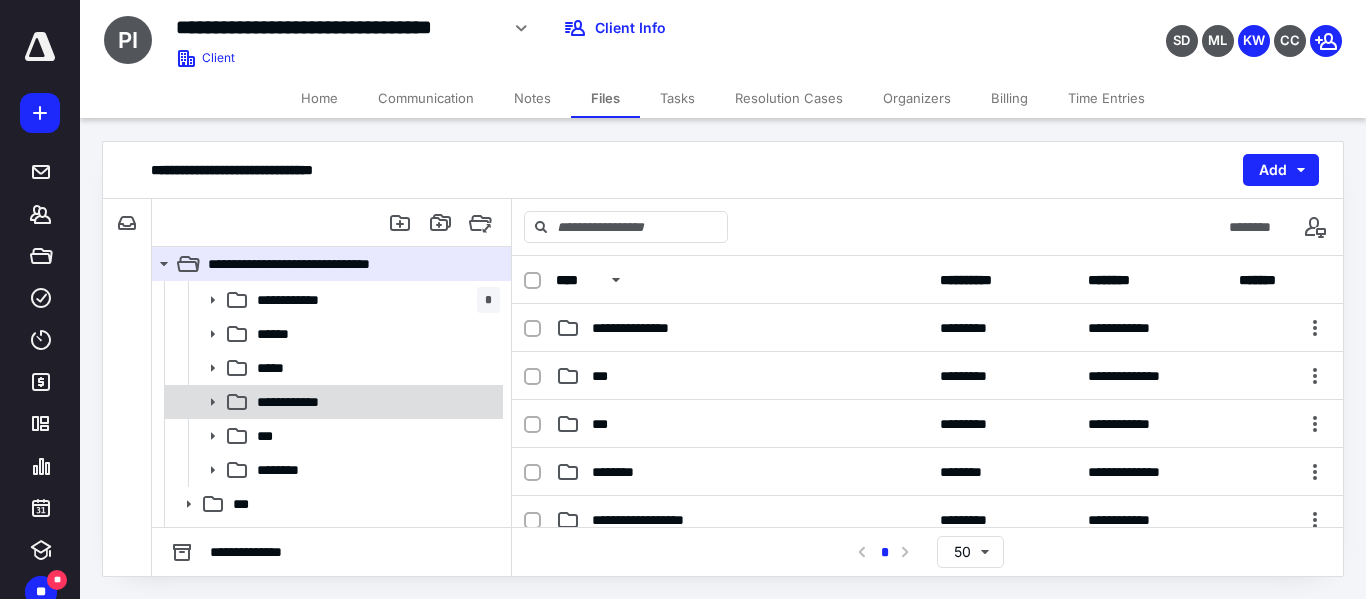 click 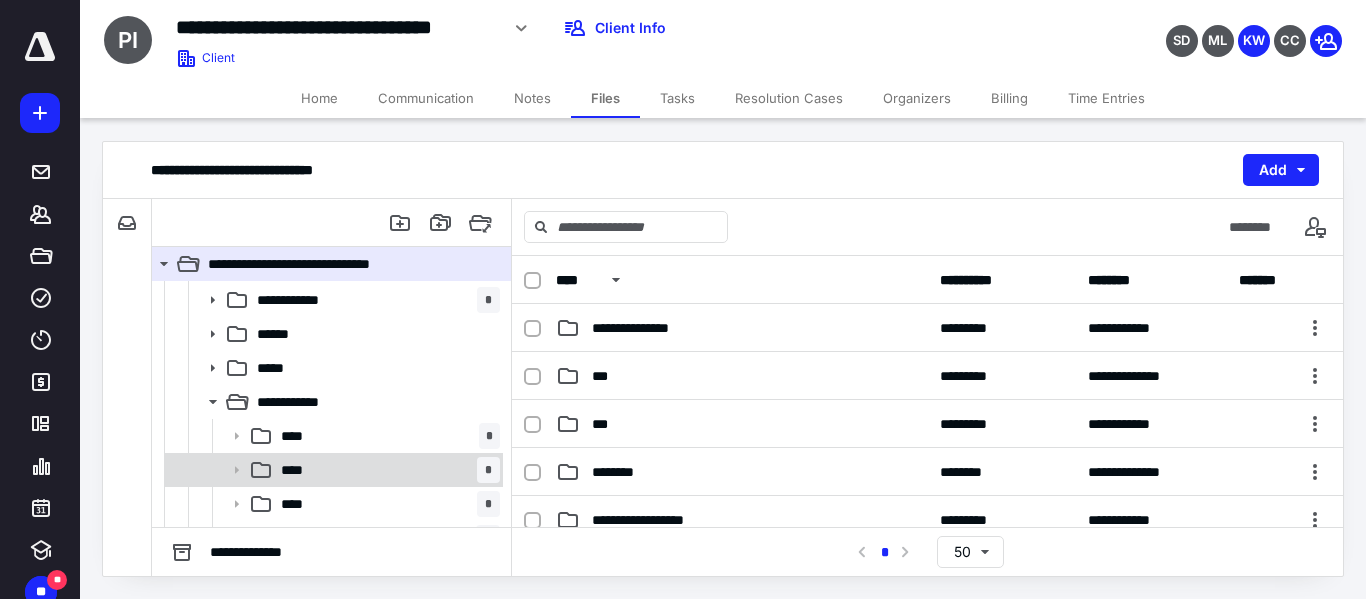 scroll, scrollTop: 200, scrollLeft: 0, axis: vertical 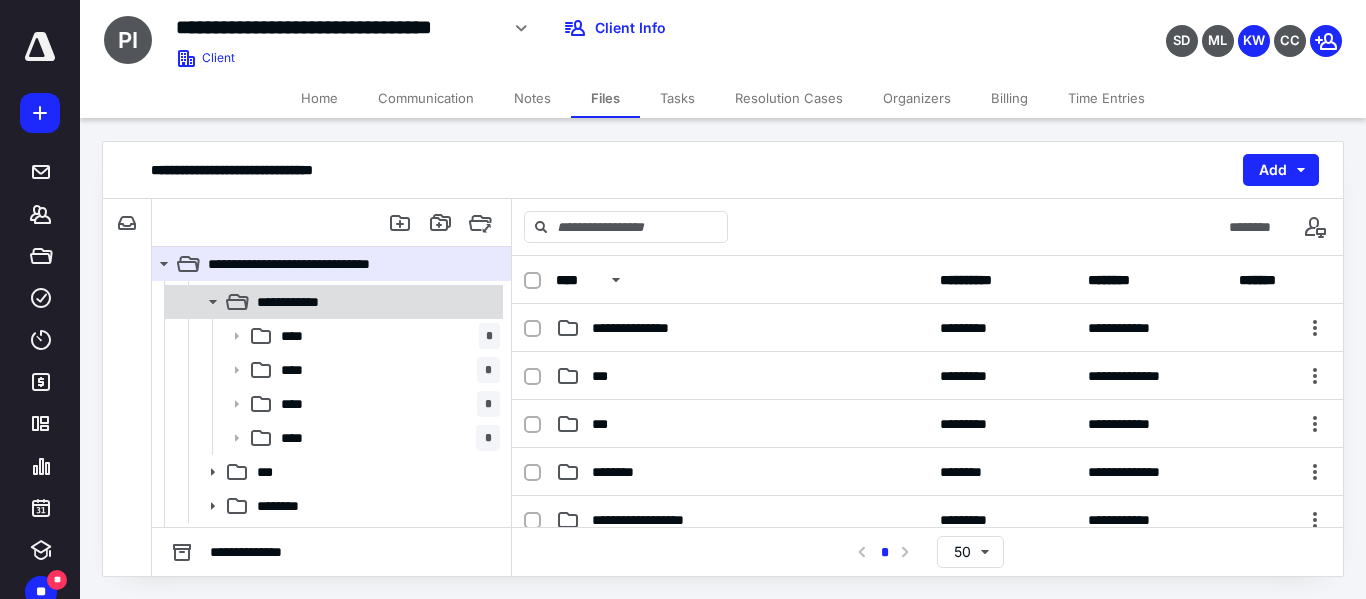click 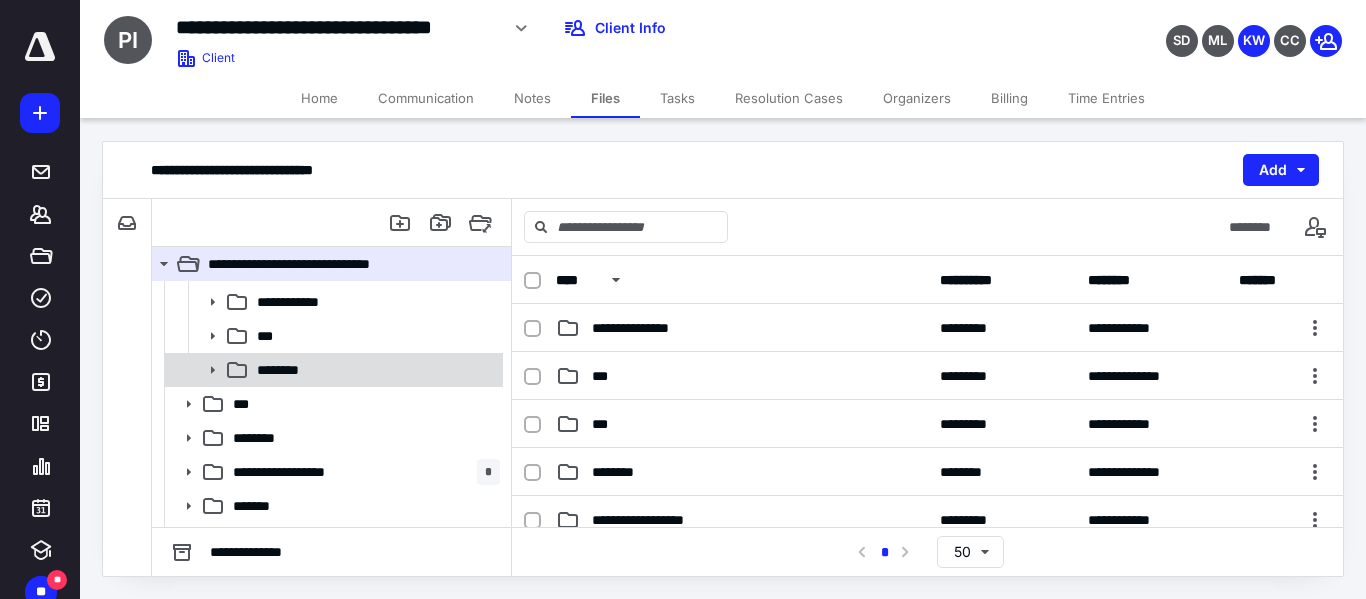 click on "********" at bounding box center (332, 370) 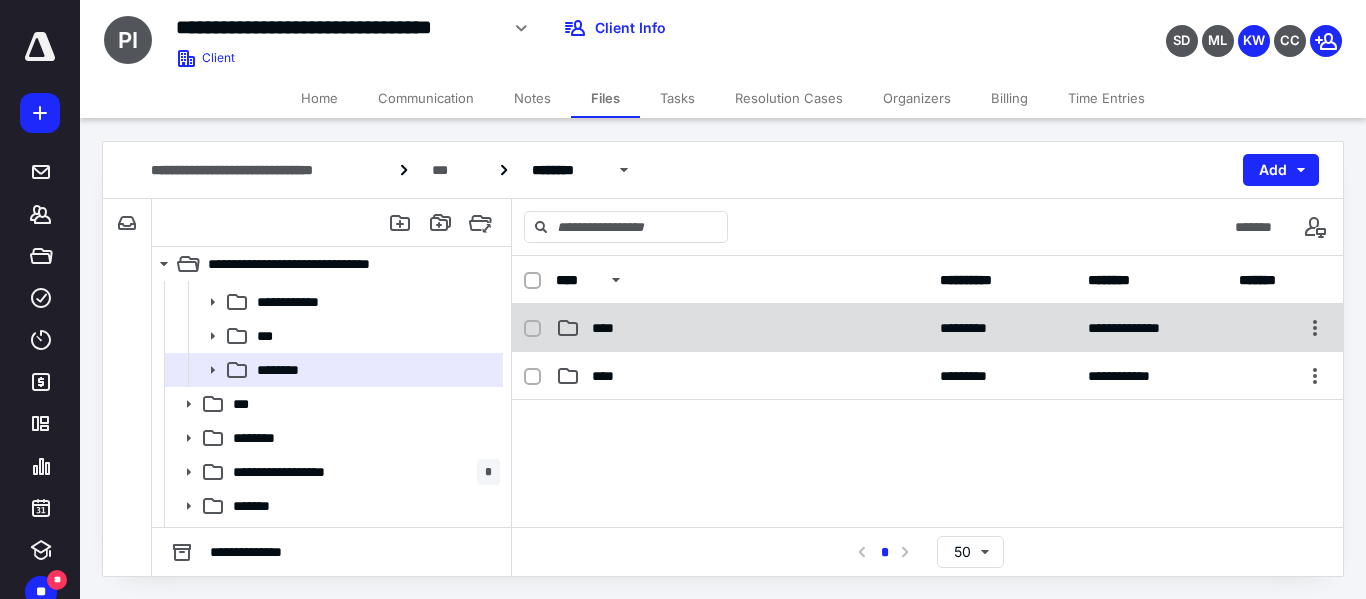 click on "****" at bounding box center (742, 328) 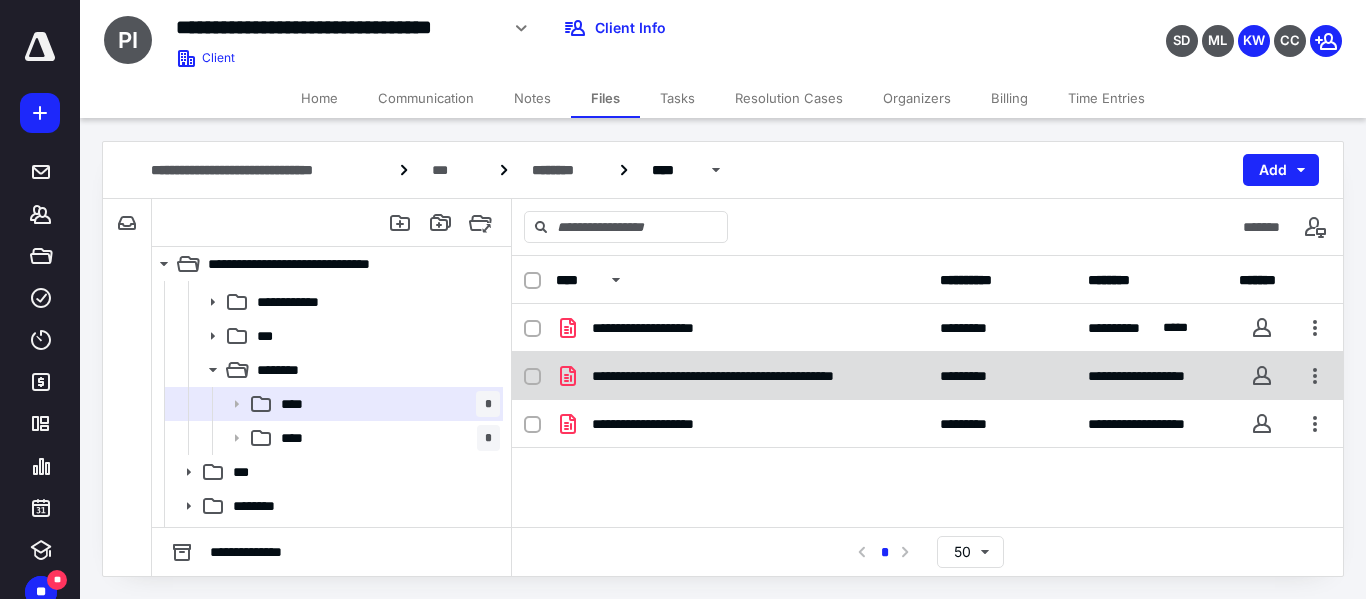 click on "**********" at bounding box center [927, 376] 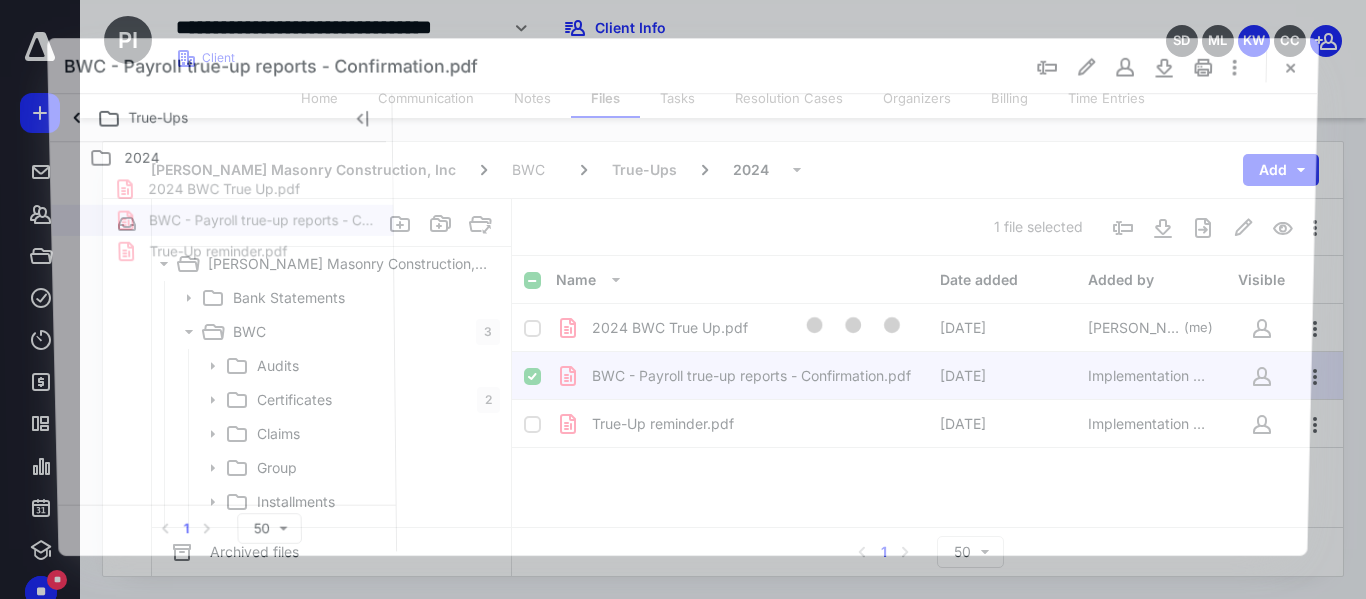 scroll, scrollTop: 200, scrollLeft: 0, axis: vertical 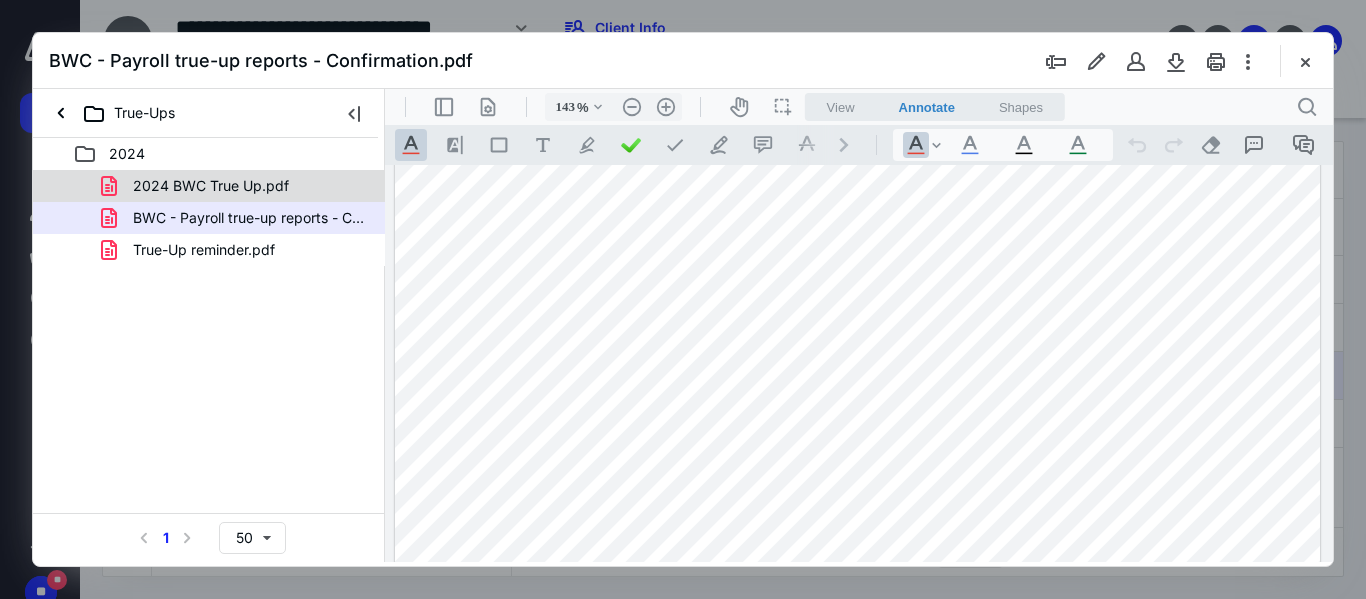 click on "2024 BWC True Up.pdf" at bounding box center (211, 186) 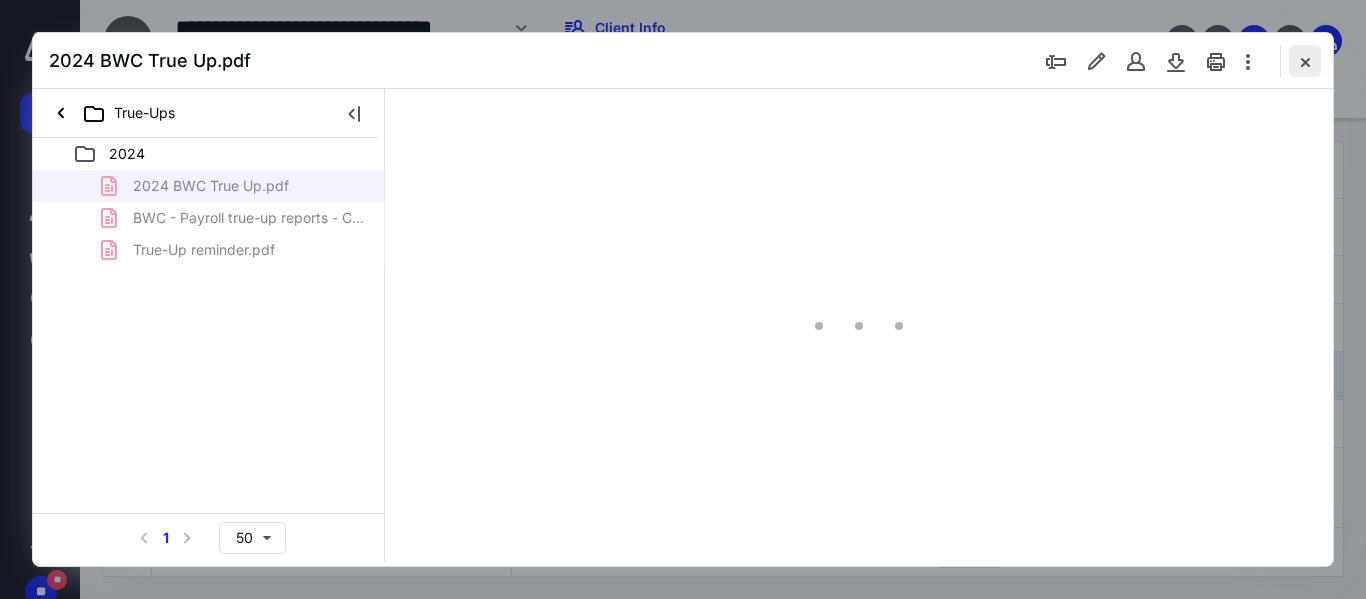 type on "234" 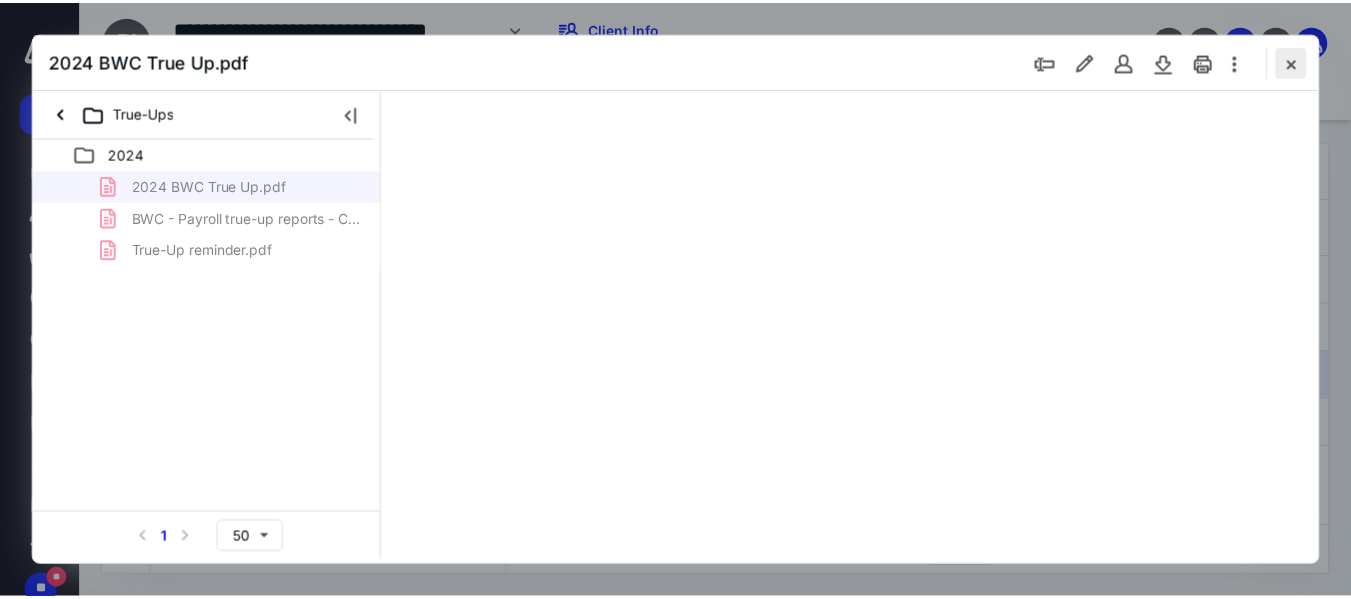 scroll, scrollTop: 85, scrollLeft: 464, axis: both 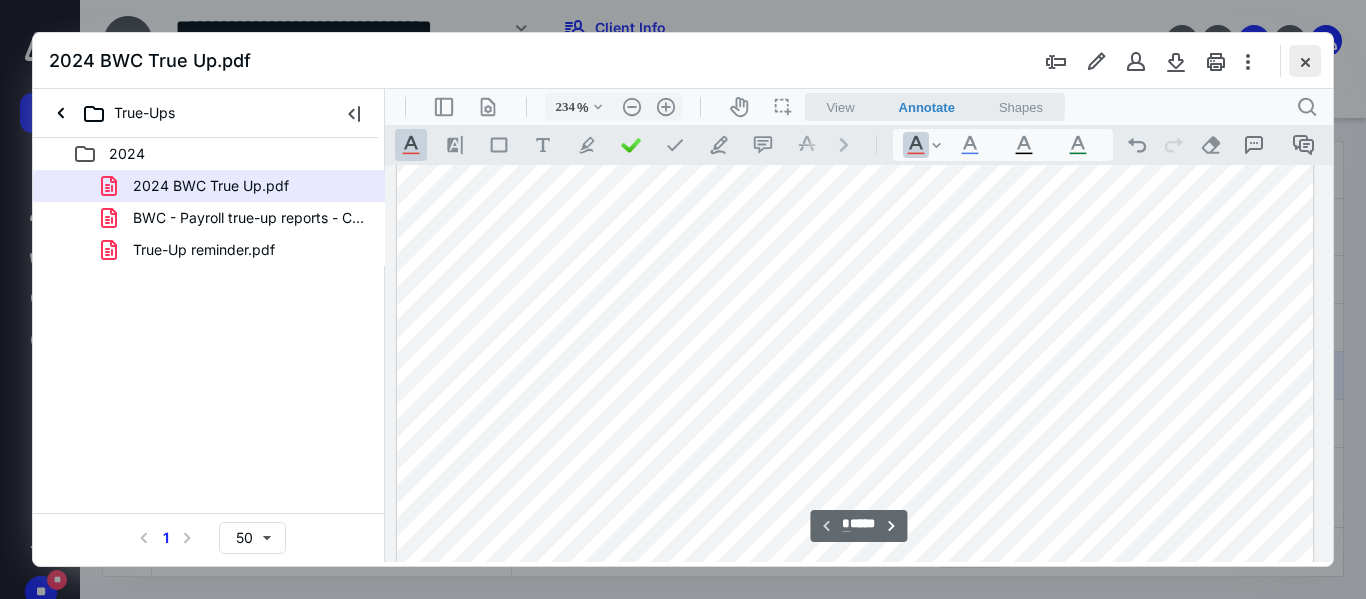 click at bounding box center (1305, 61) 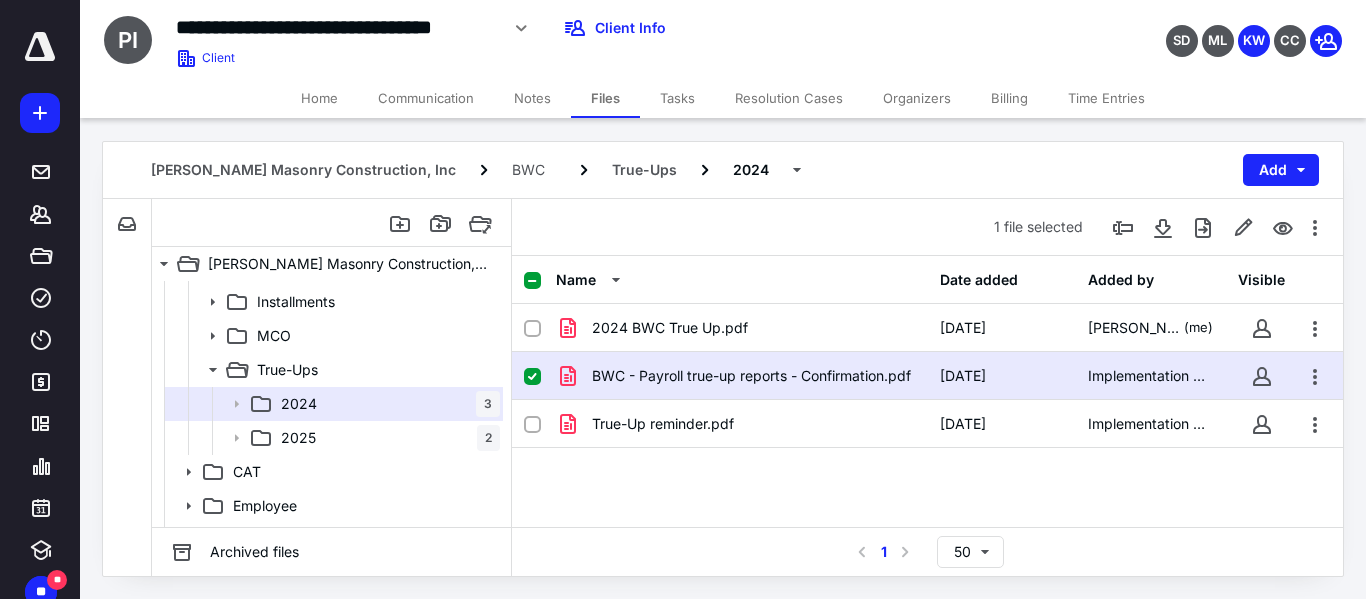click on "Home" at bounding box center [319, 98] 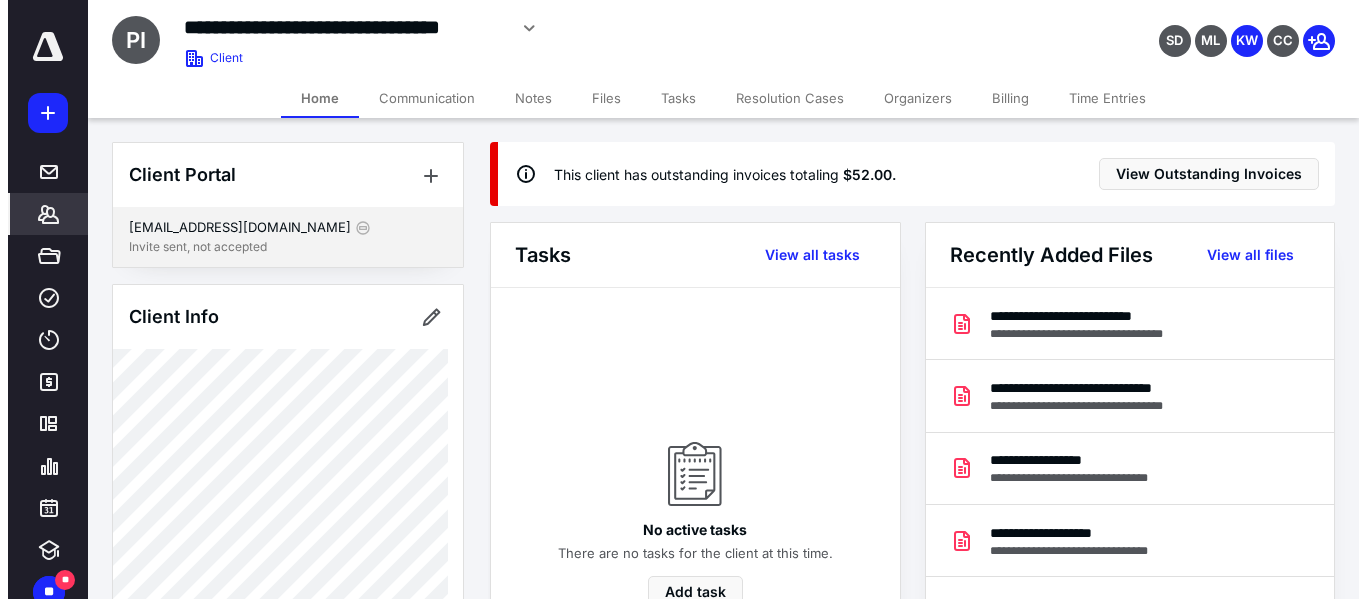 scroll, scrollTop: 300, scrollLeft: 0, axis: vertical 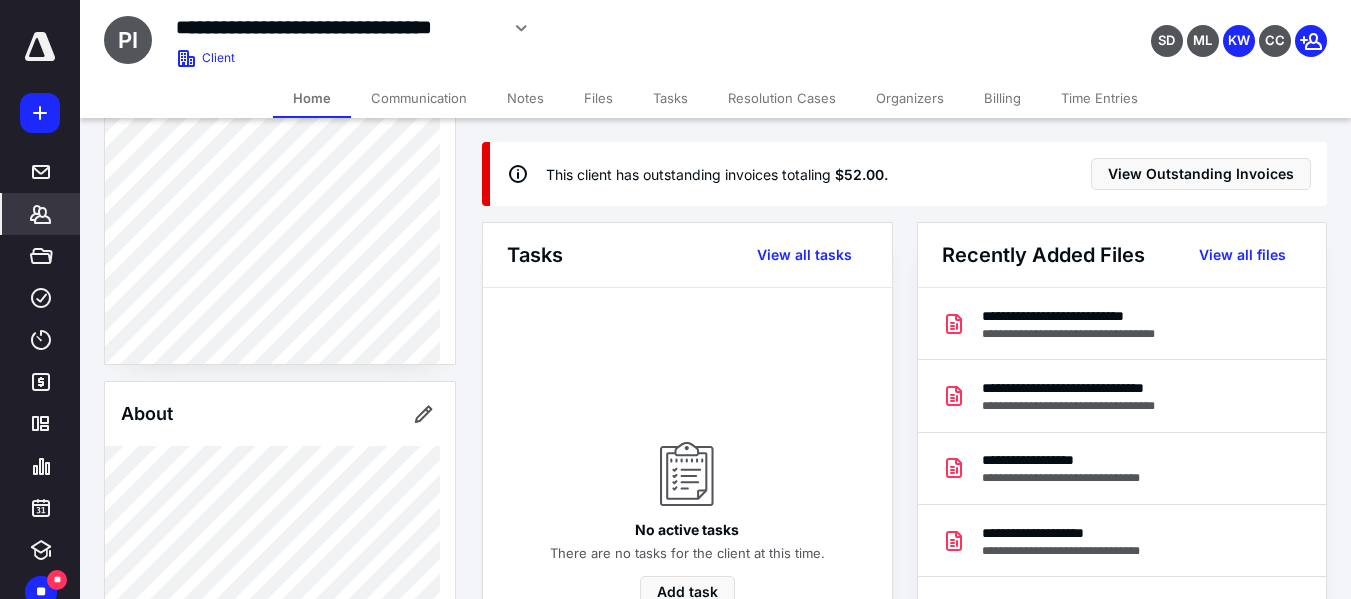 click on "Files" at bounding box center [598, 98] 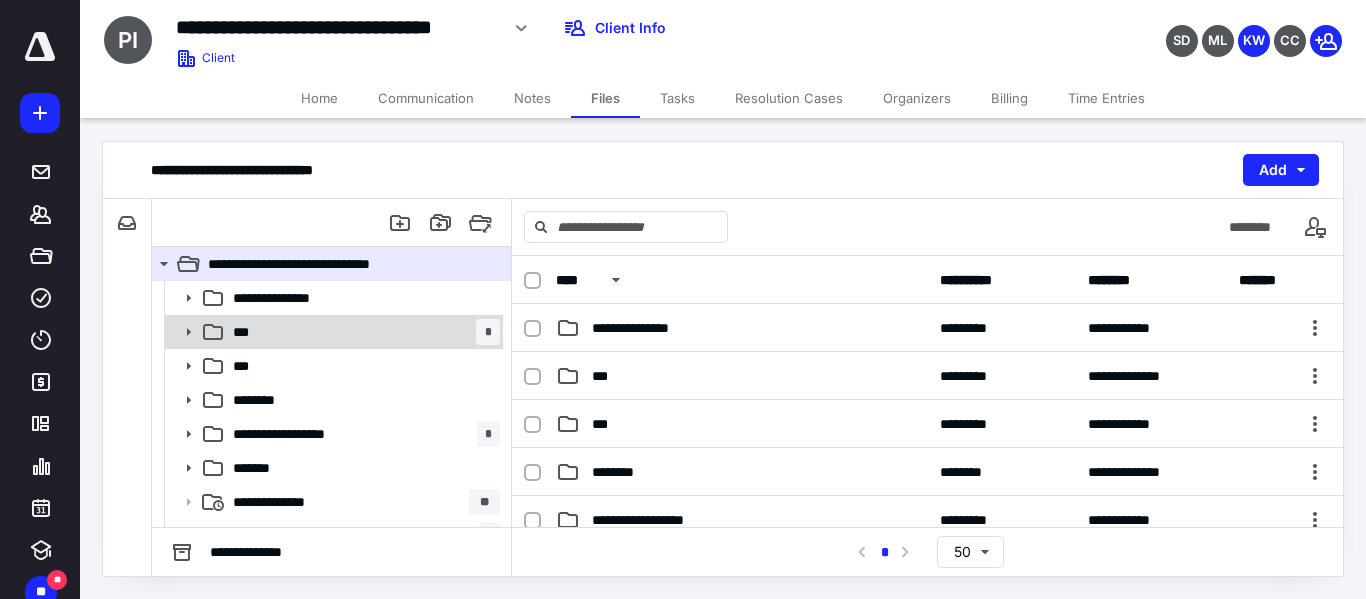 click 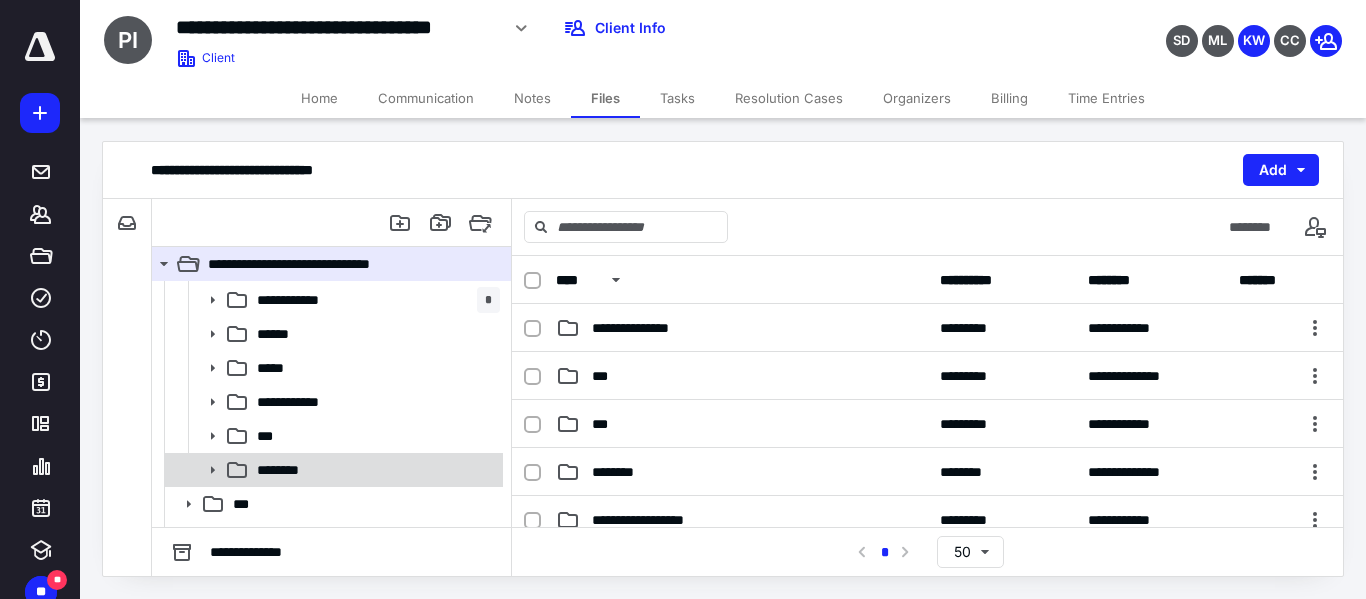 scroll, scrollTop: 200, scrollLeft: 0, axis: vertical 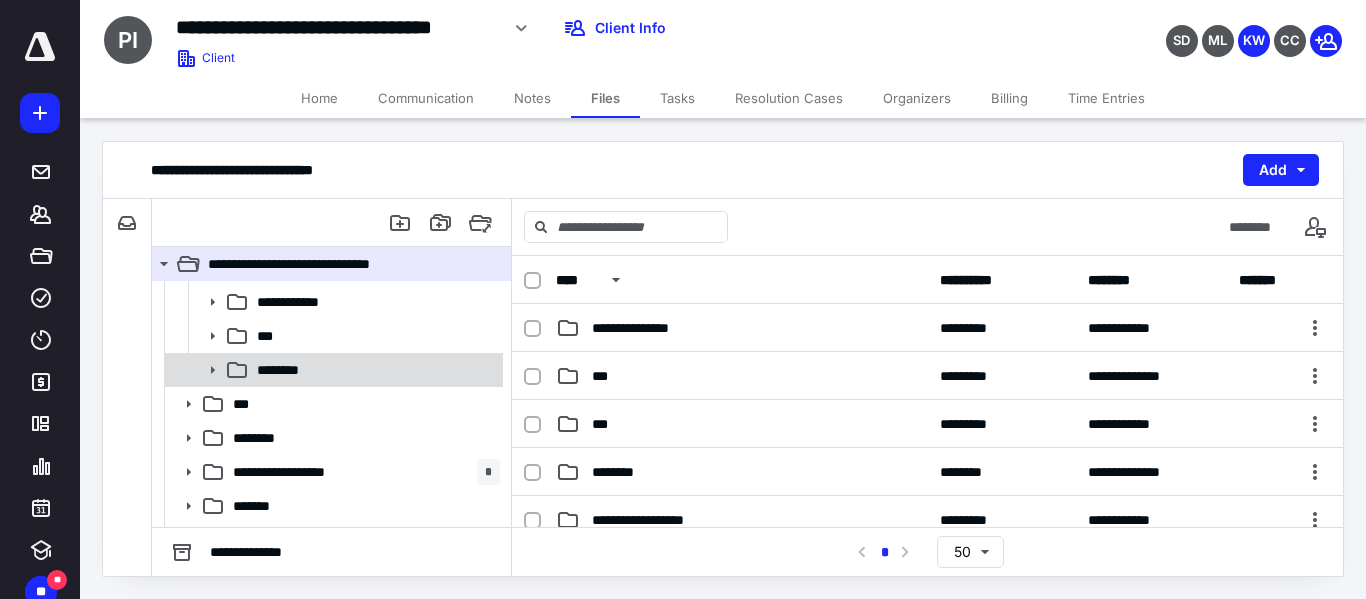 click 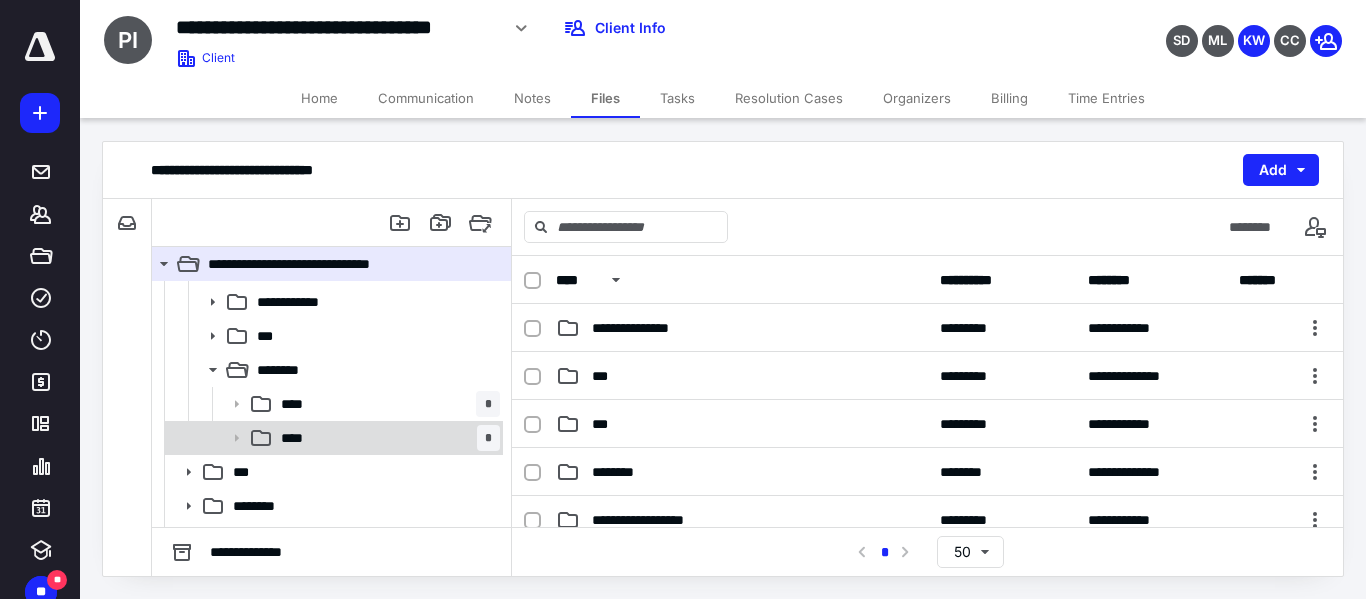 click on "**** *" at bounding box center [386, 438] 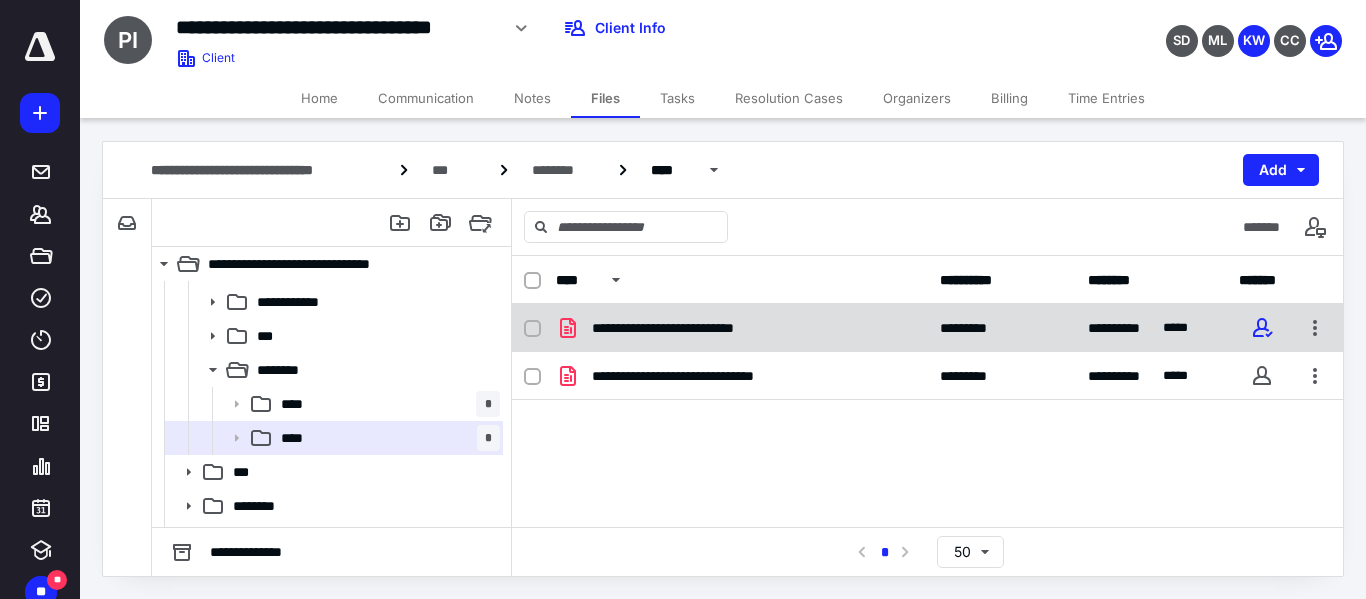 click on "**********" at bounding box center [927, 328] 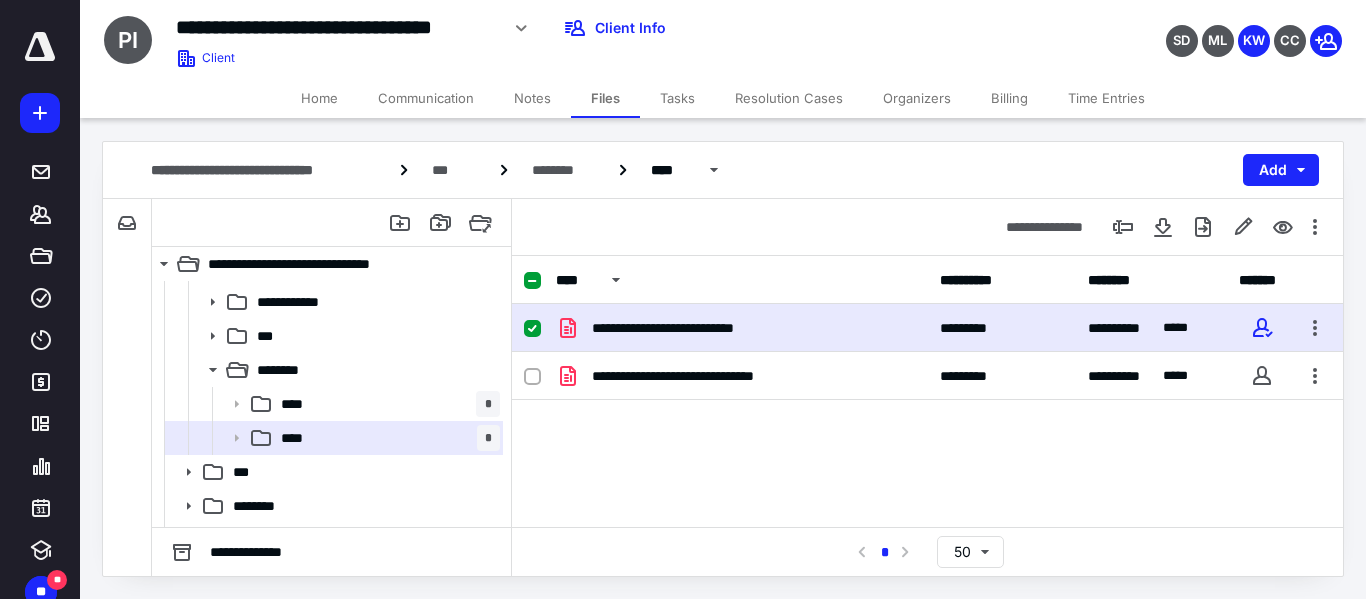 click on "**********" at bounding box center (927, 328) 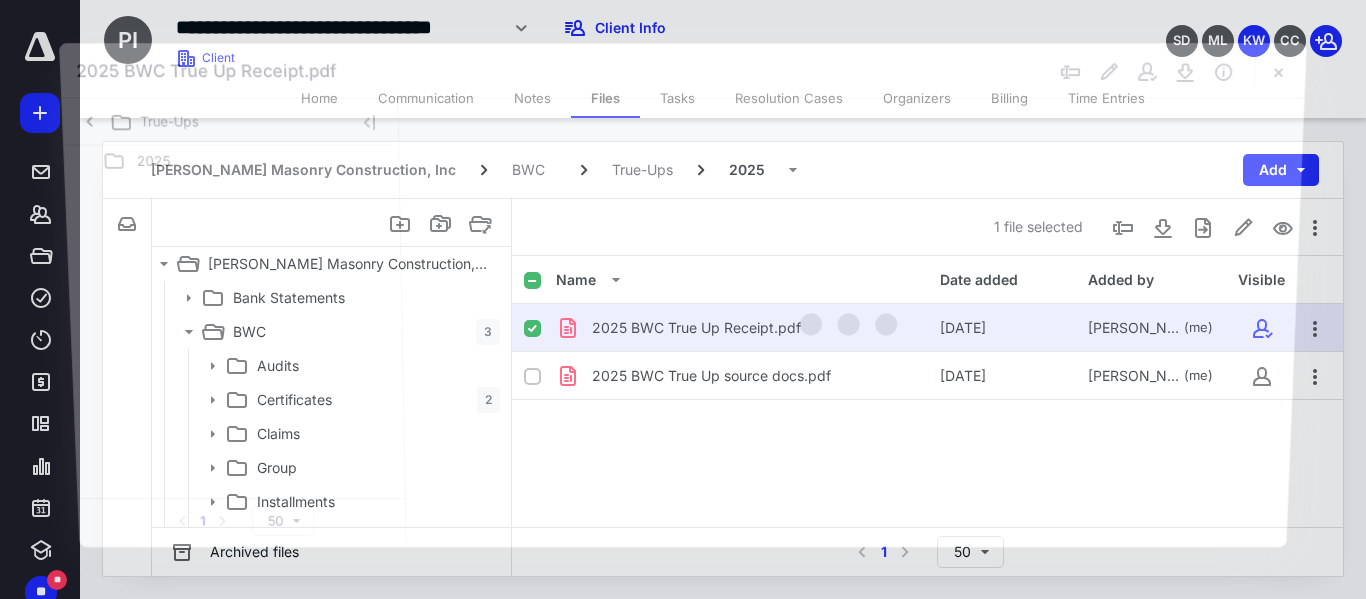 scroll, scrollTop: 200, scrollLeft: 0, axis: vertical 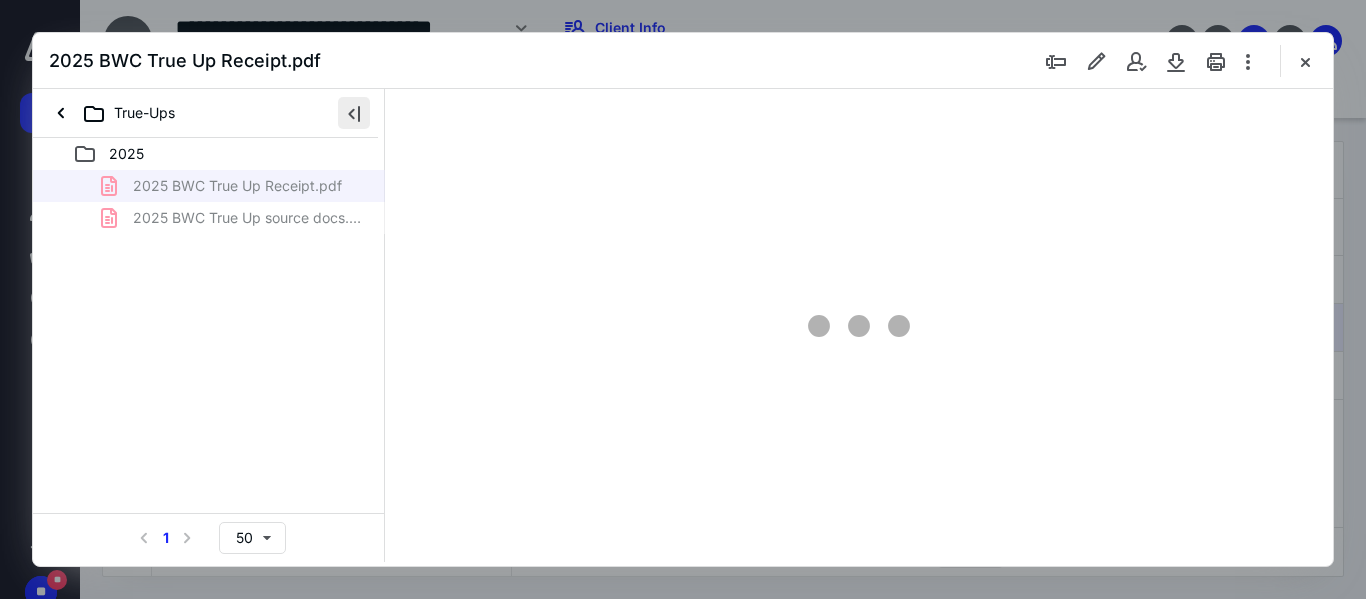 click at bounding box center (354, 113) 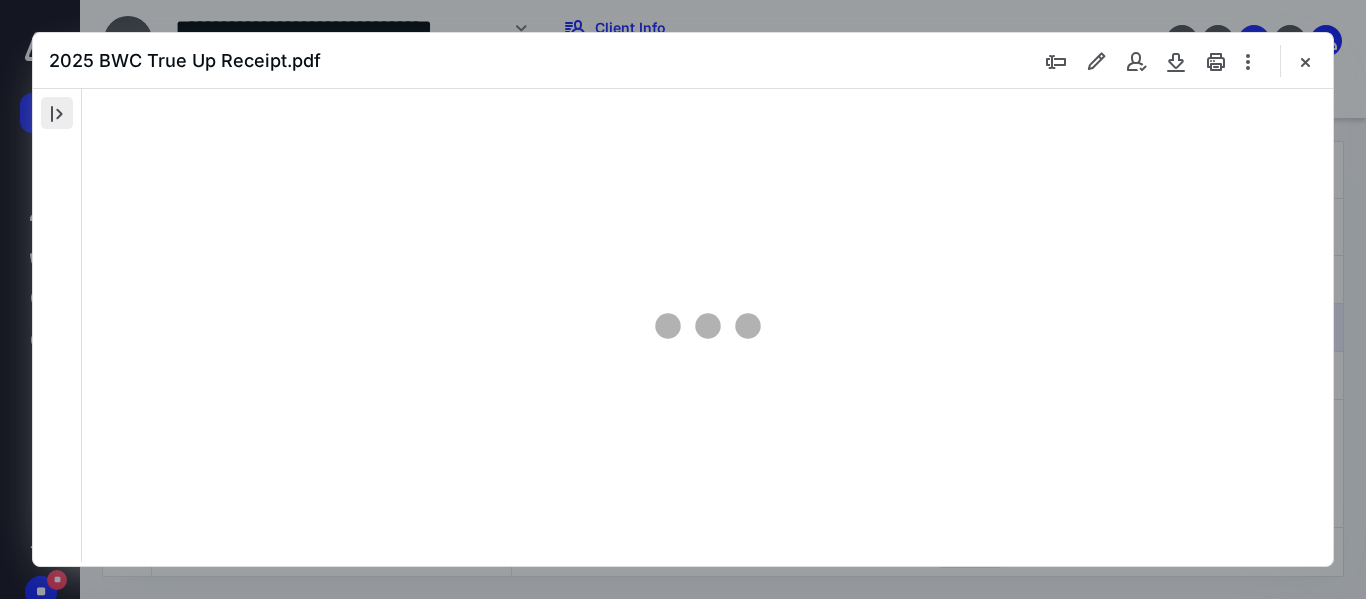 scroll, scrollTop: 0, scrollLeft: 0, axis: both 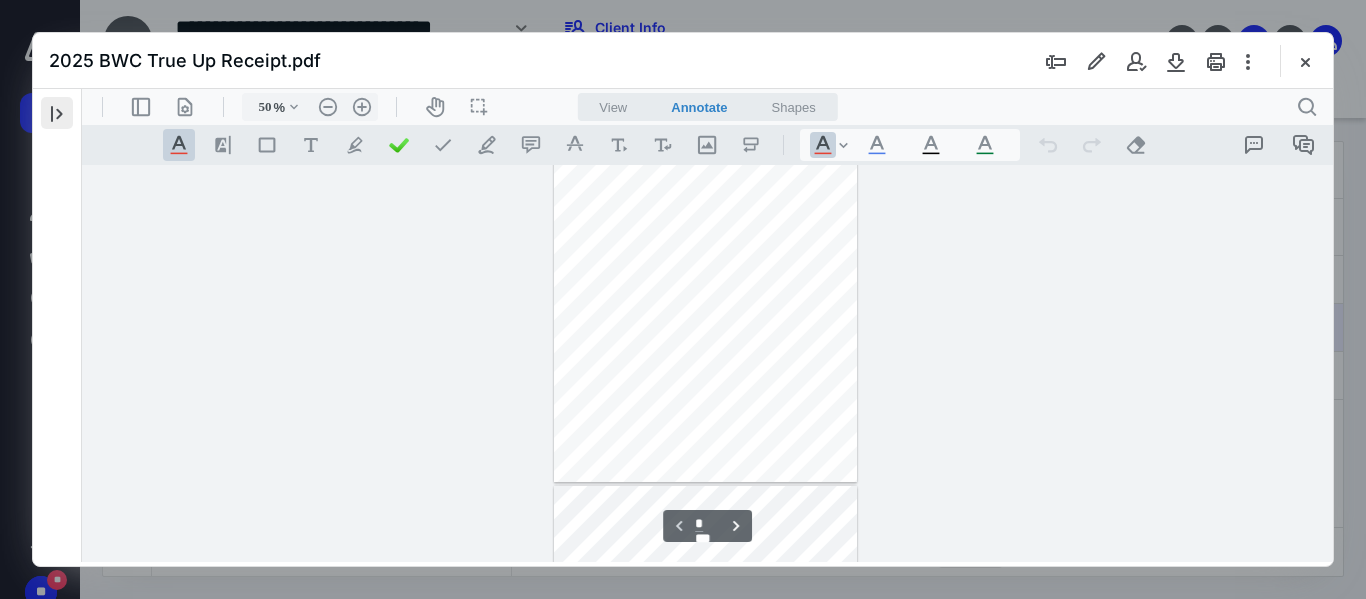 type on "199" 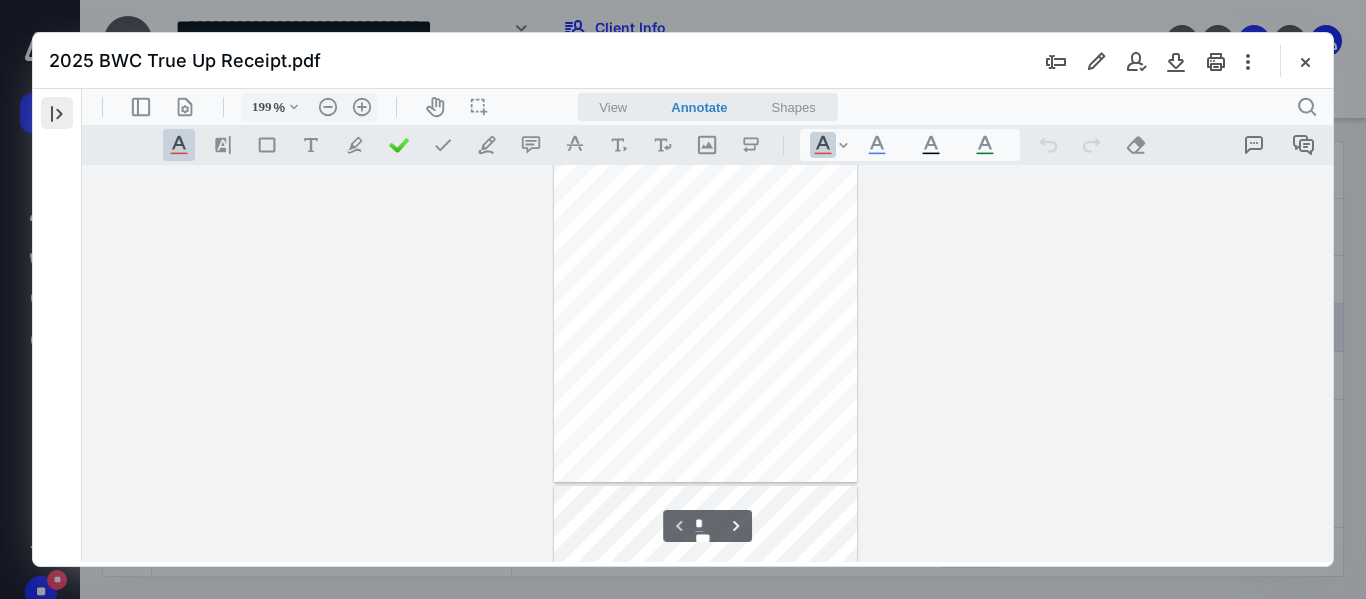 scroll, scrollTop: 312, scrollLeft: 0, axis: vertical 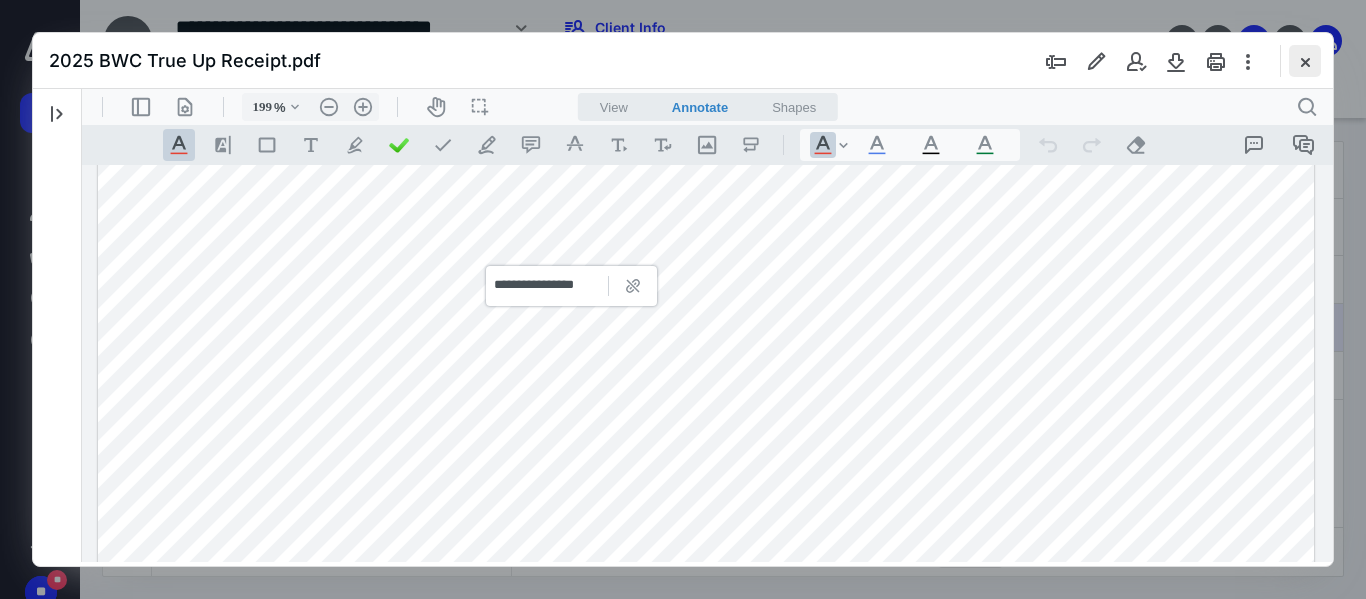 click at bounding box center [1305, 61] 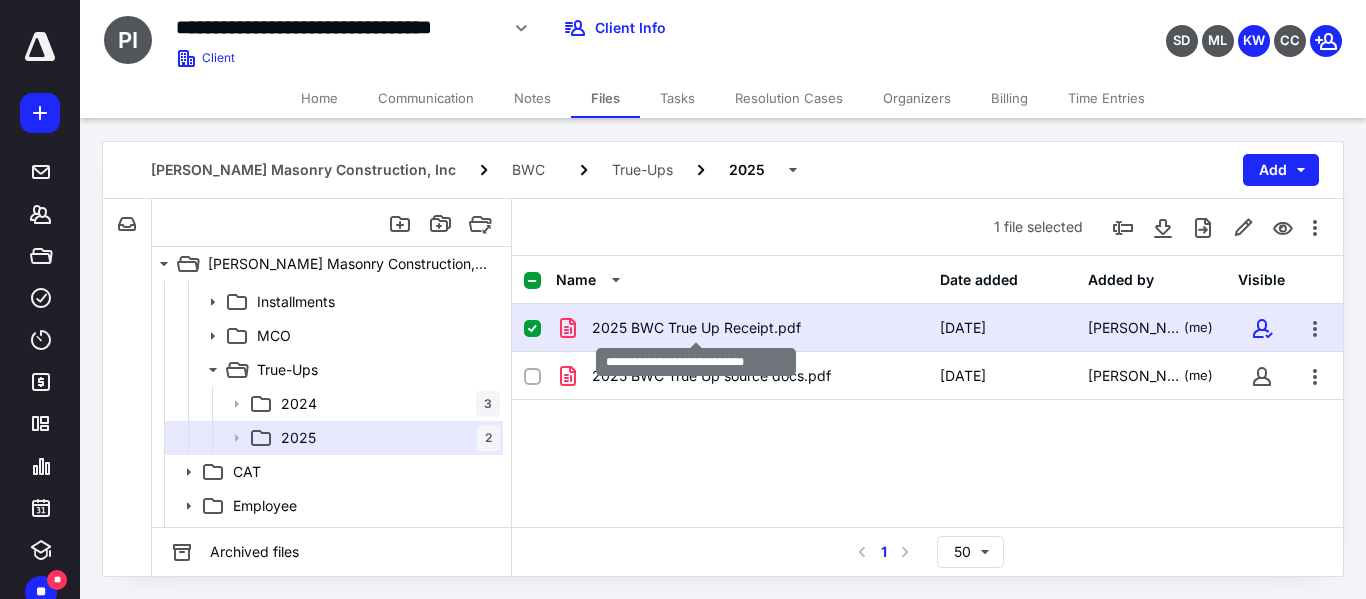 click on "2025 BWC True Up Receipt.pdf" at bounding box center (696, 328) 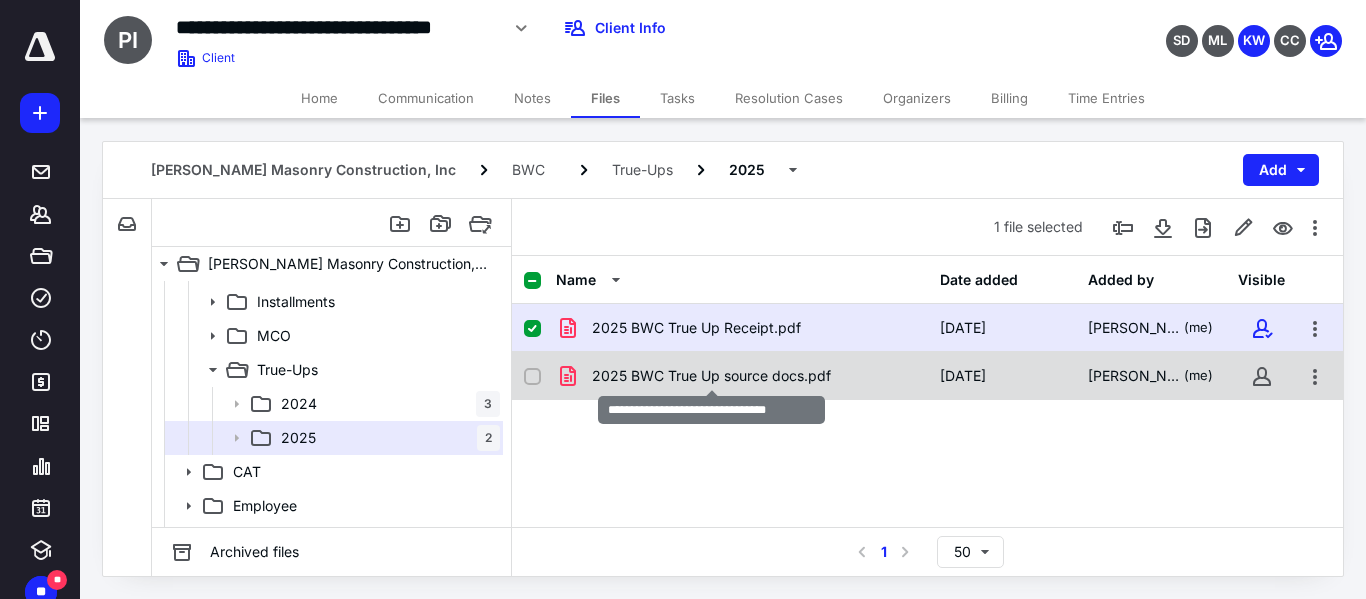 click on "2025 BWC True Up source docs.pdf" at bounding box center (711, 376) 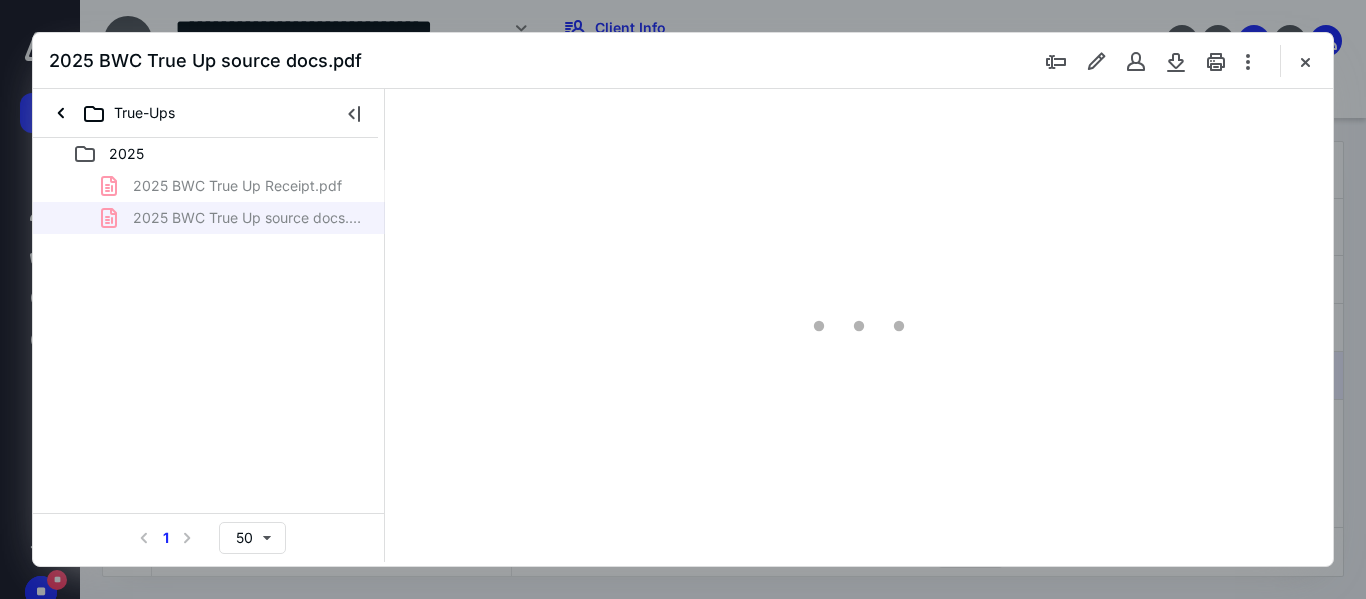 scroll, scrollTop: 0, scrollLeft: 0, axis: both 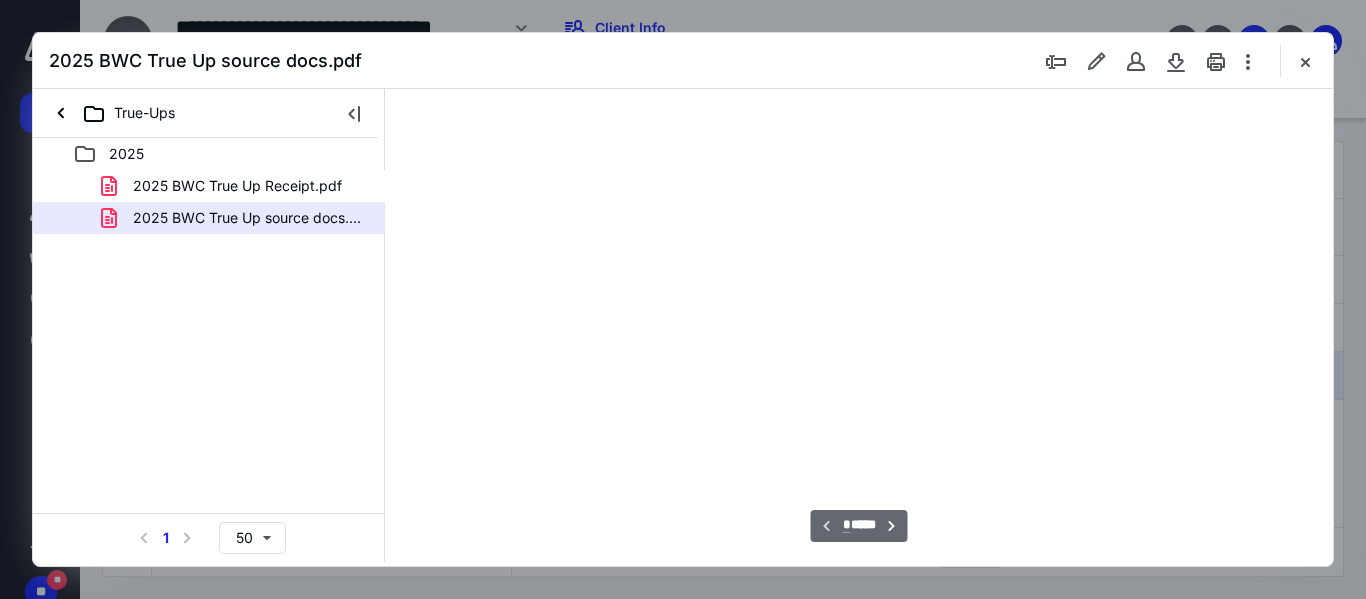 type on "118" 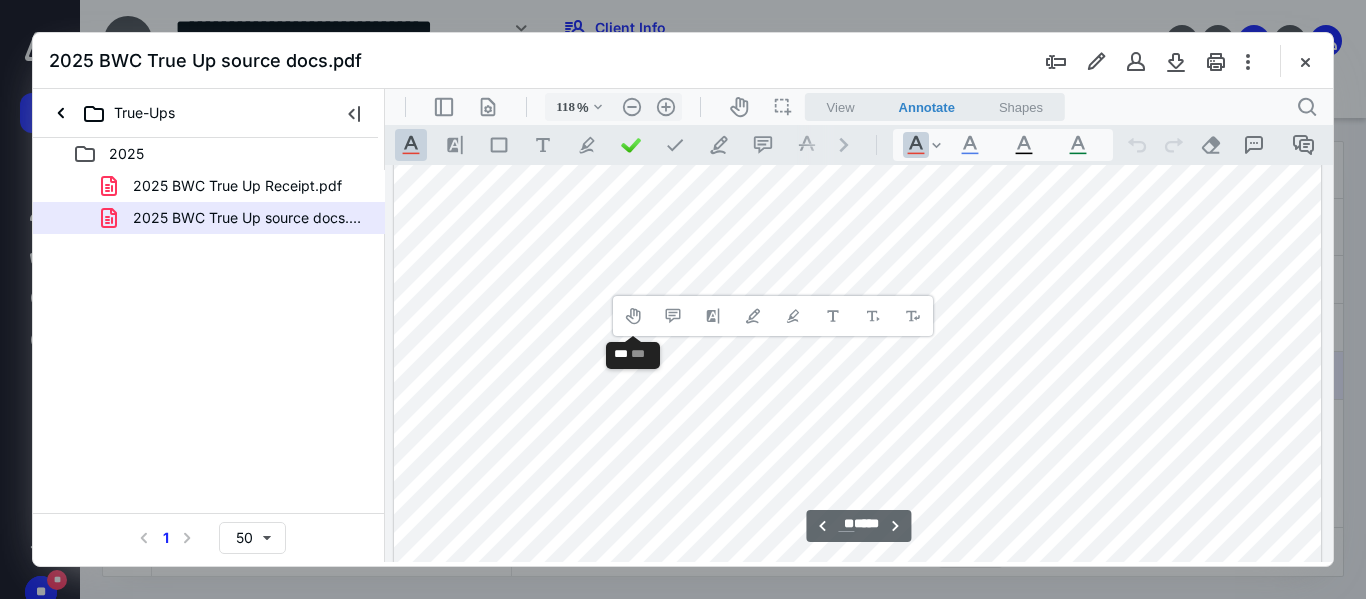 type on "**" 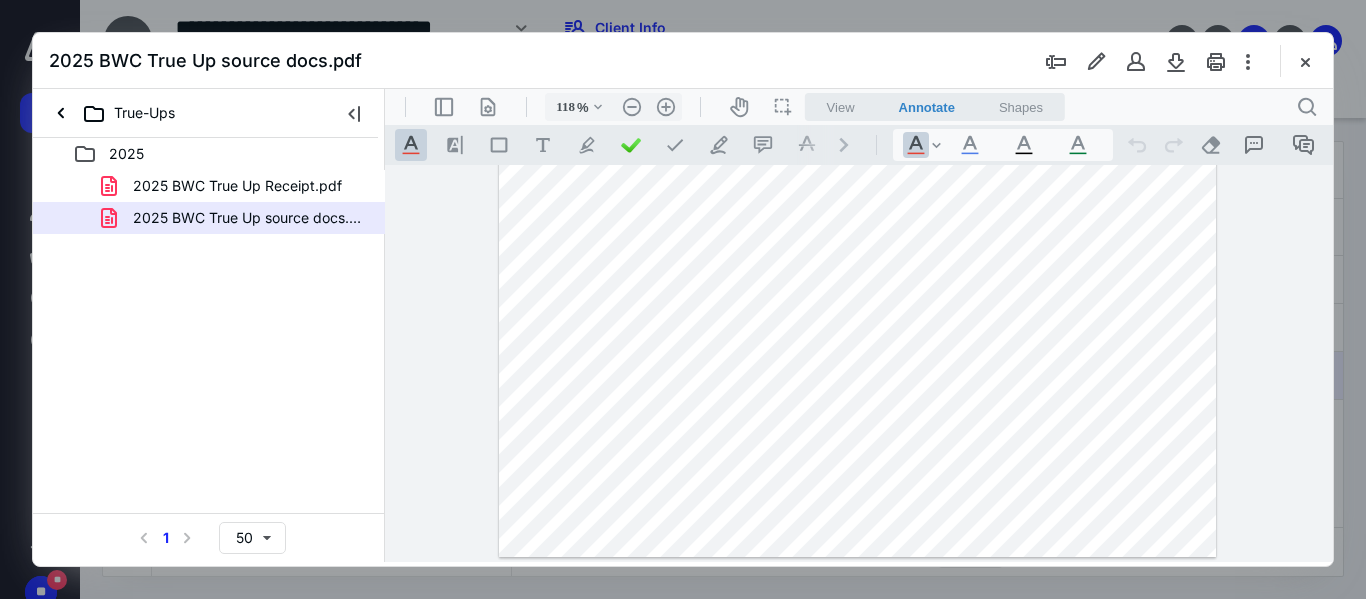 click at bounding box center (858, 93) 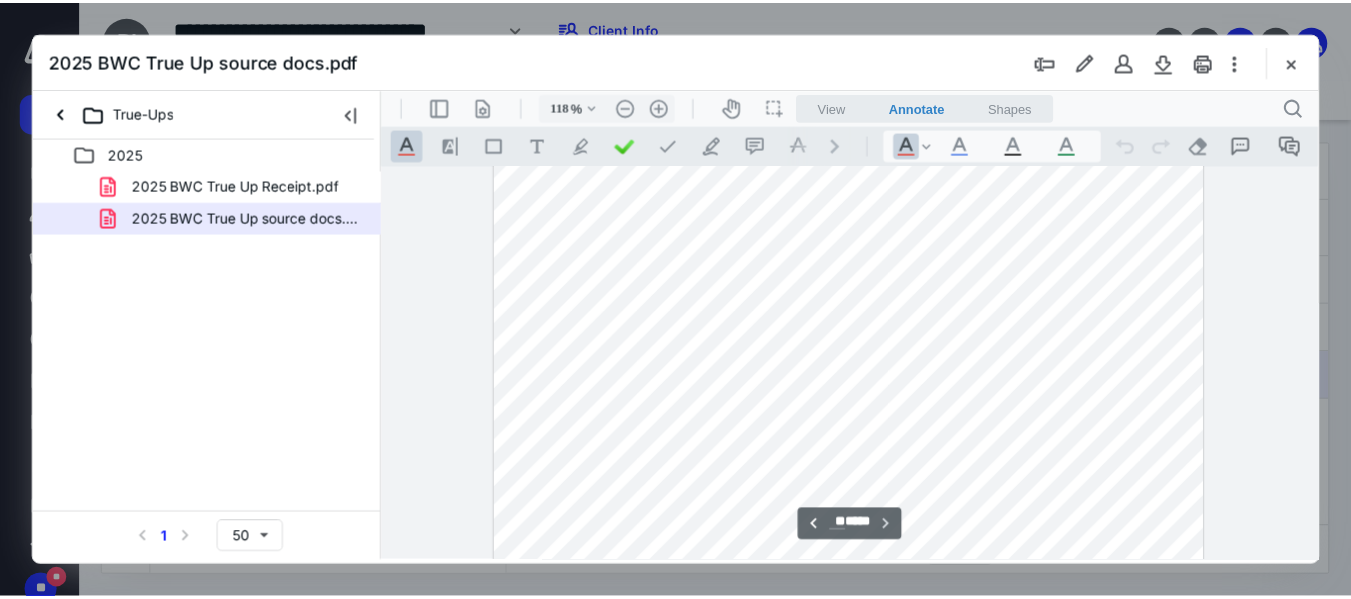scroll, scrollTop: 9065, scrollLeft: 0, axis: vertical 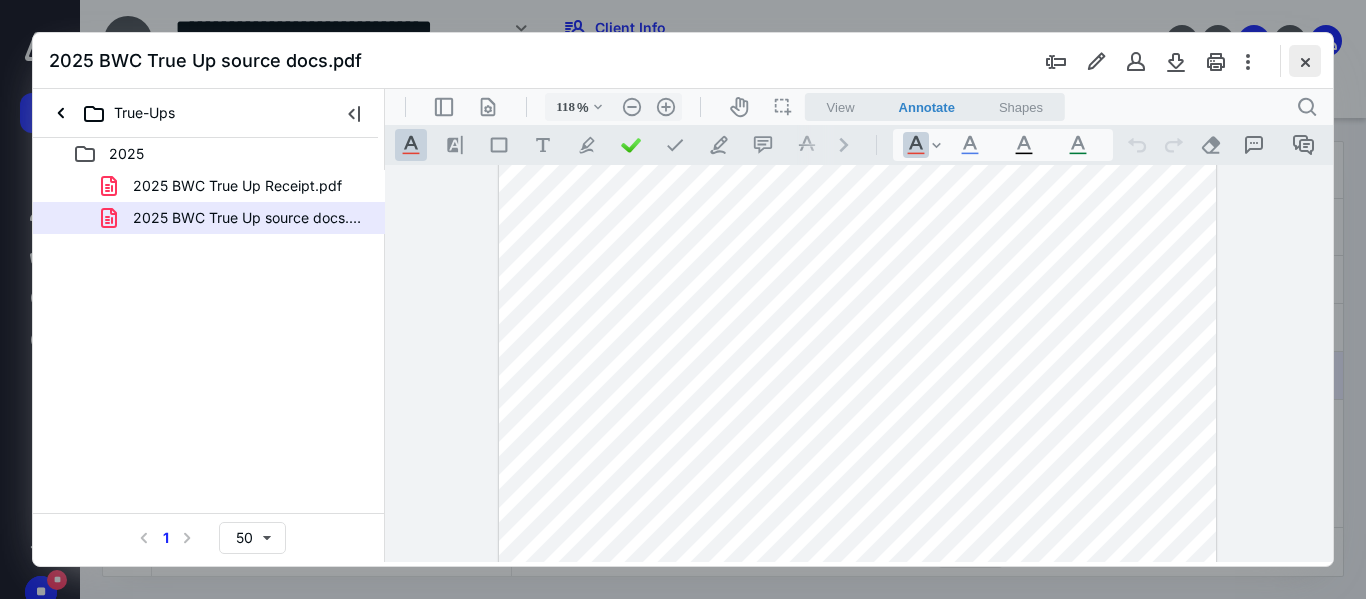 click at bounding box center [1305, 61] 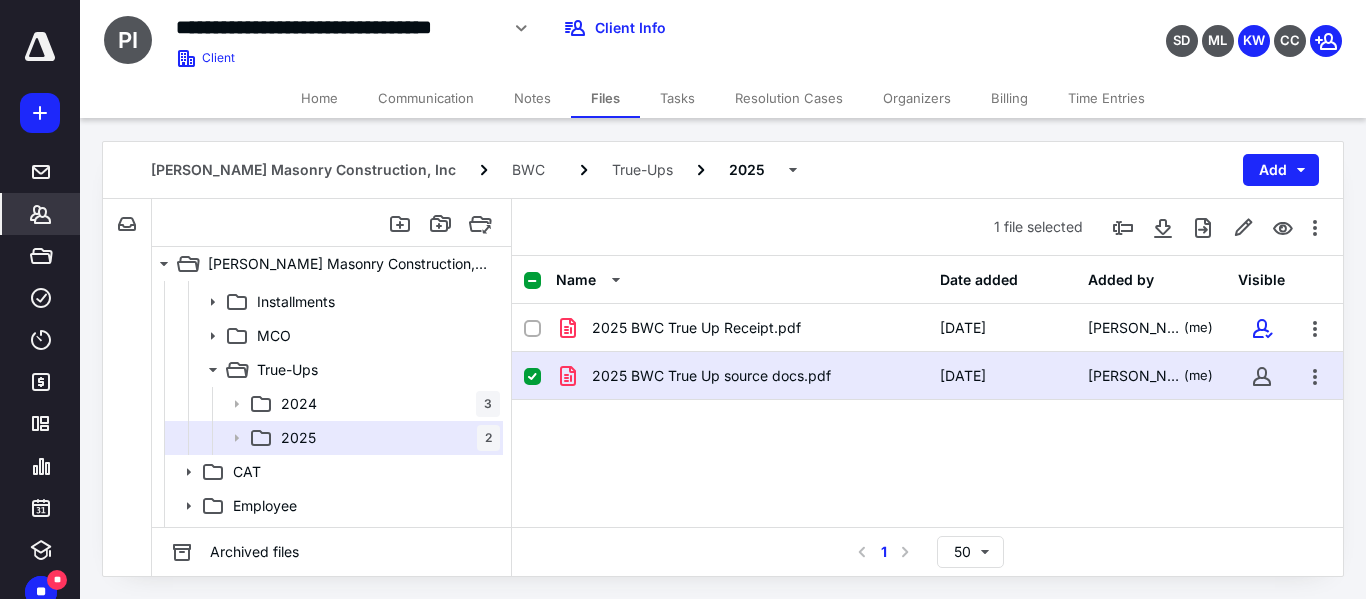 click on "*******" at bounding box center (41, 214) 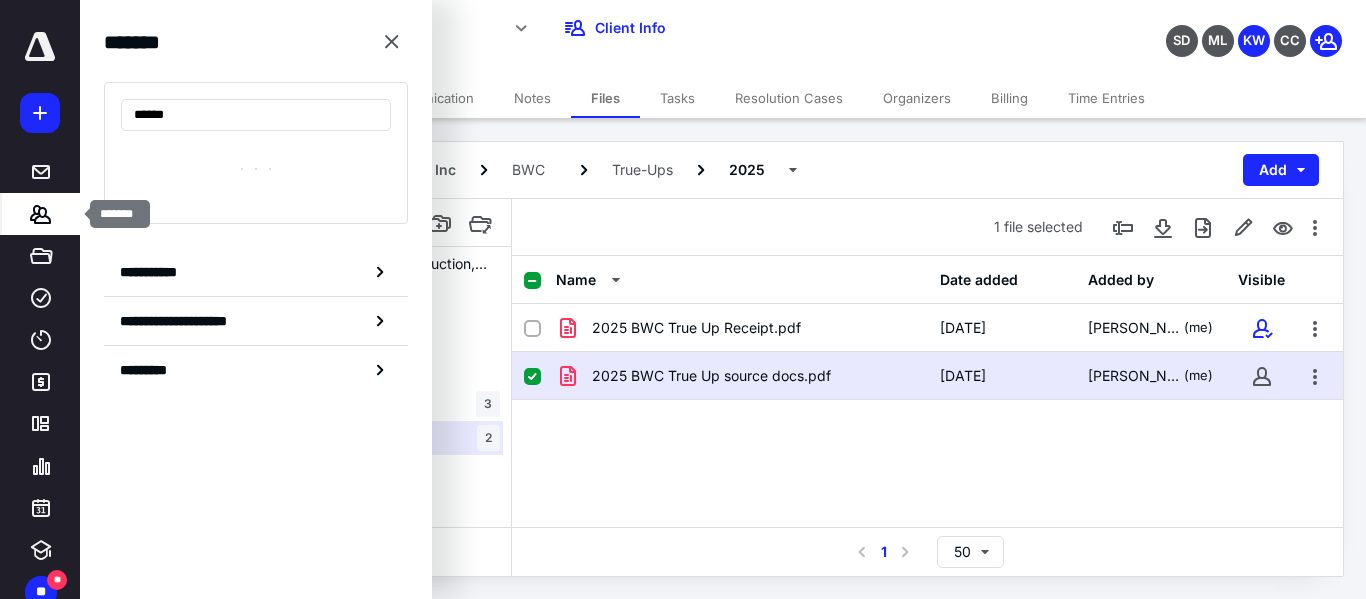 type on "*******" 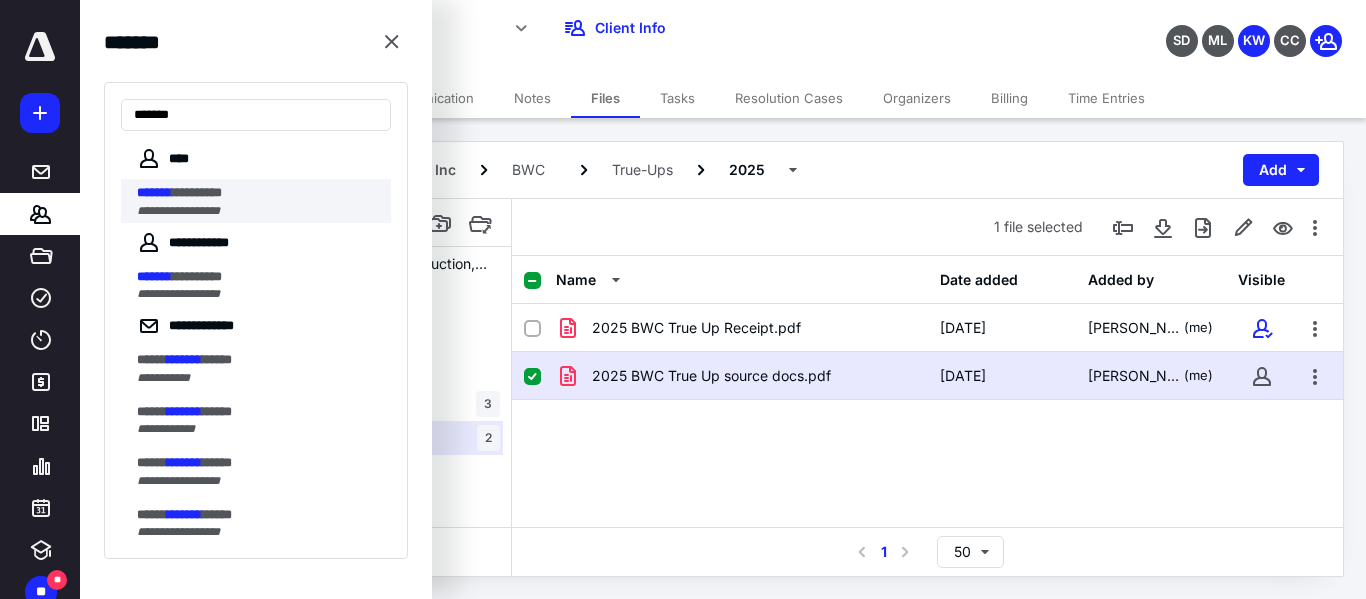 click on "*******" at bounding box center (154, 192) 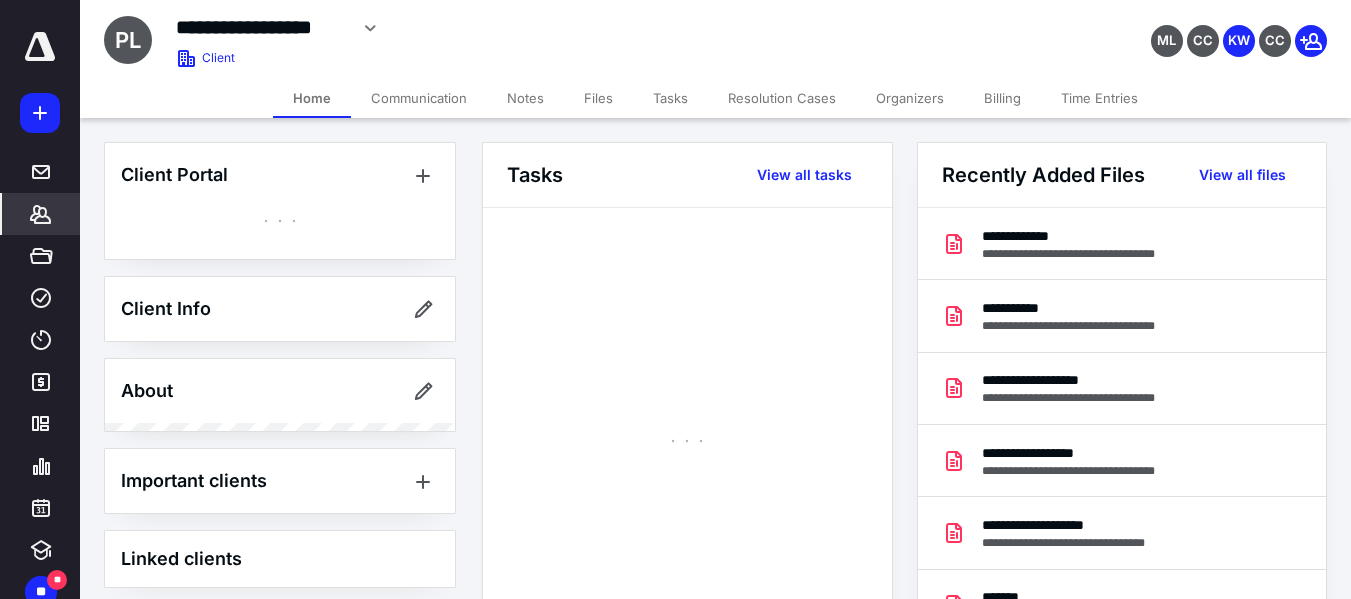 click on "Notes" at bounding box center [525, 98] 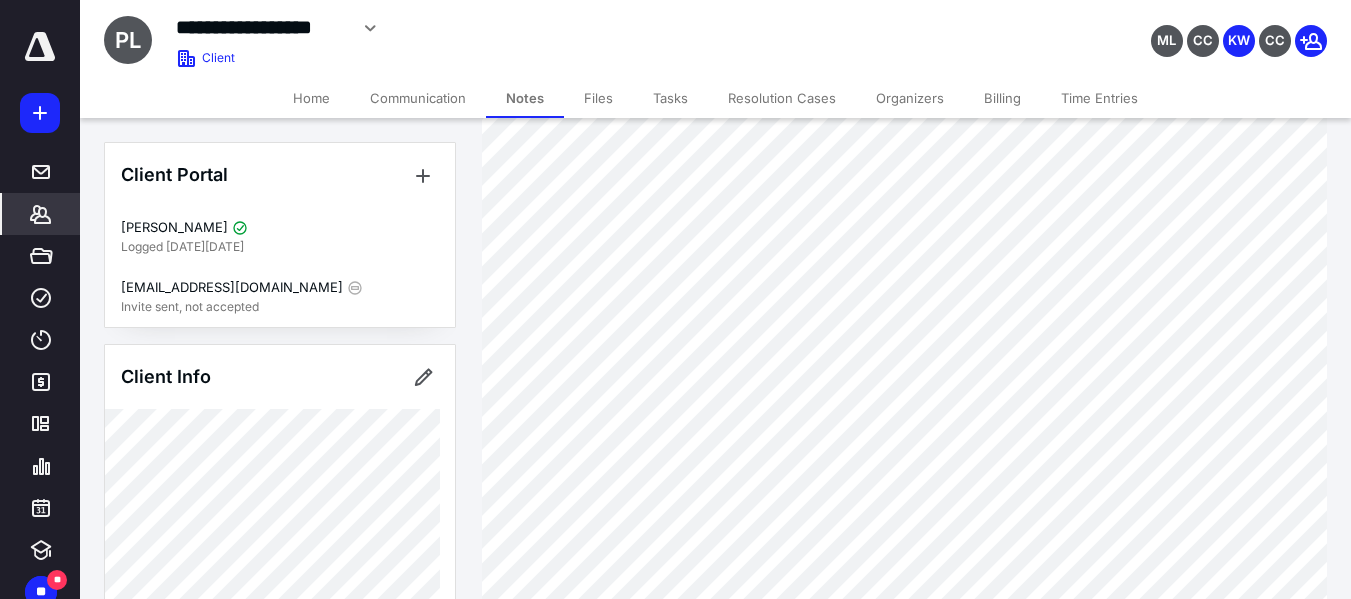 scroll, scrollTop: 400, scrollLeft: 0, axis: vertical 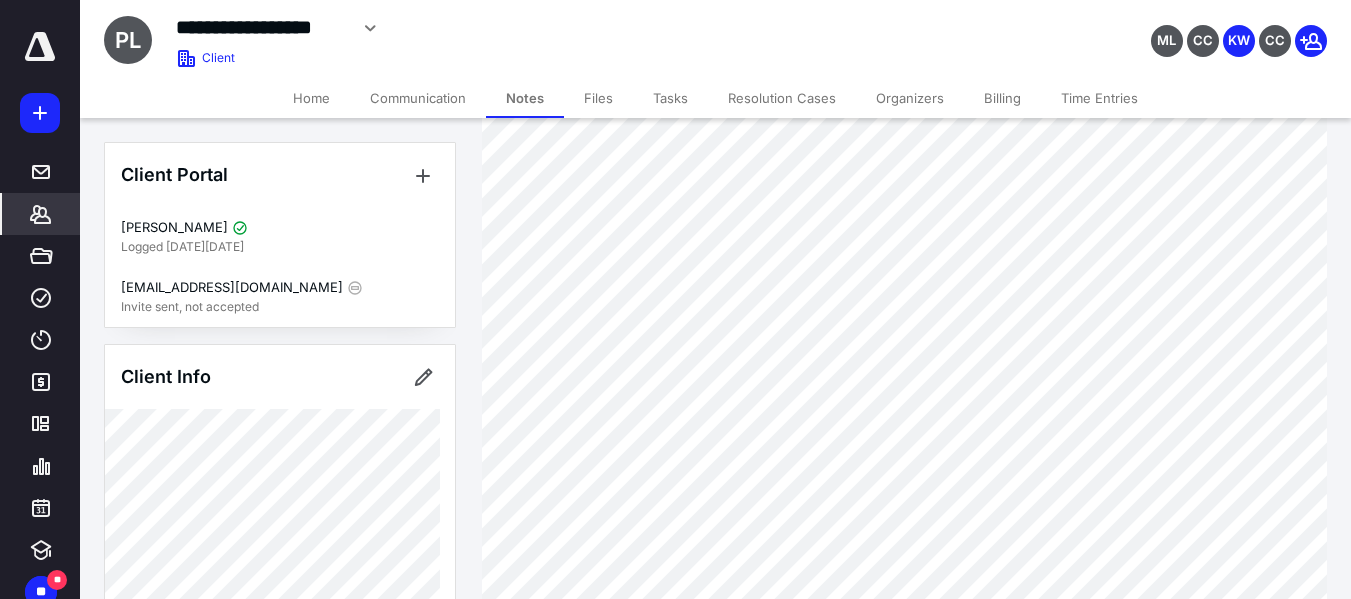 click on "Files" at bounding box center [598, 98] 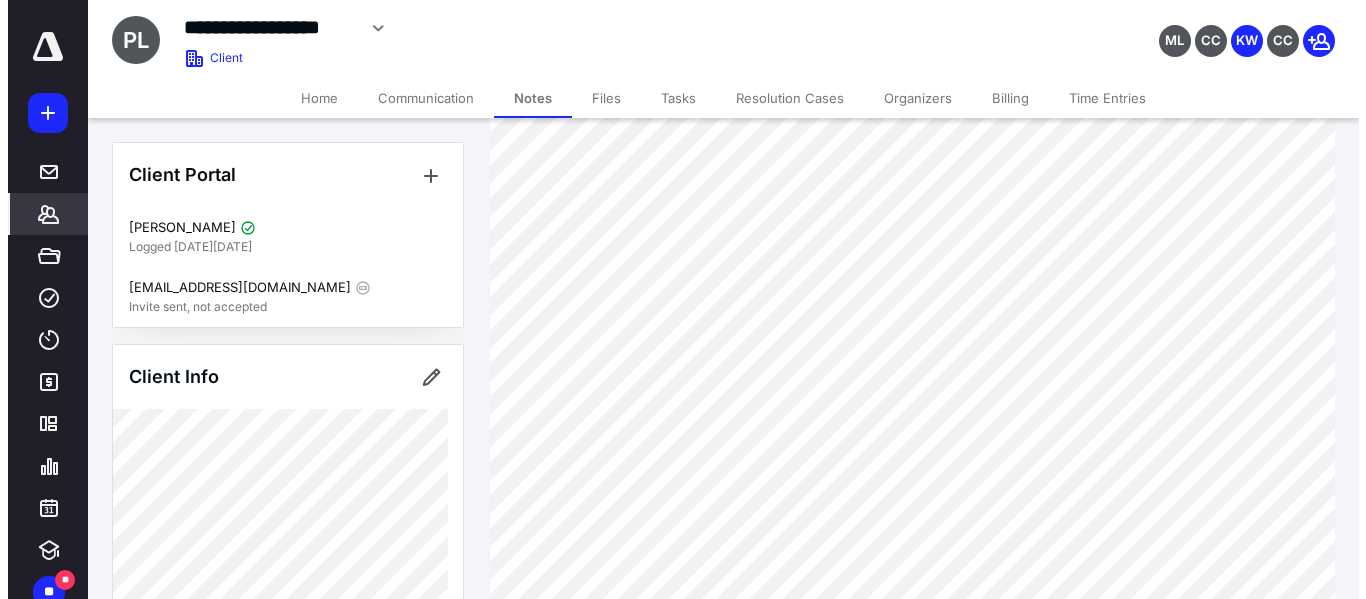 scroll, scrollTop: 0, scrollLeft: 0, axis: both 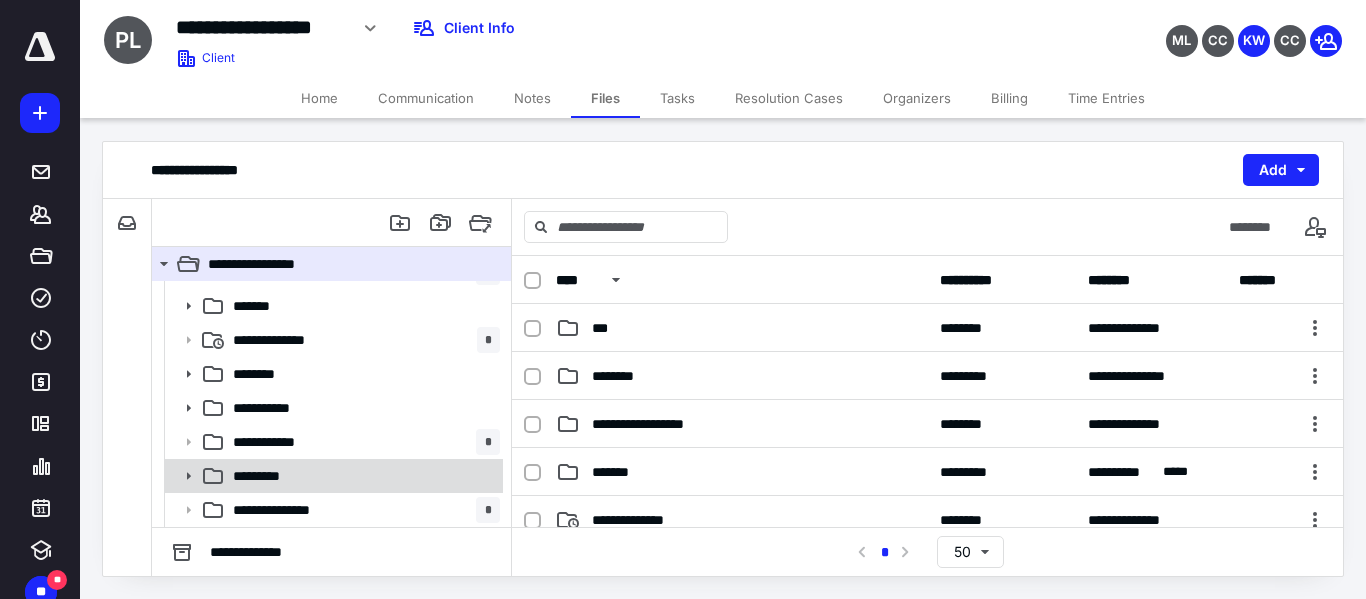 click 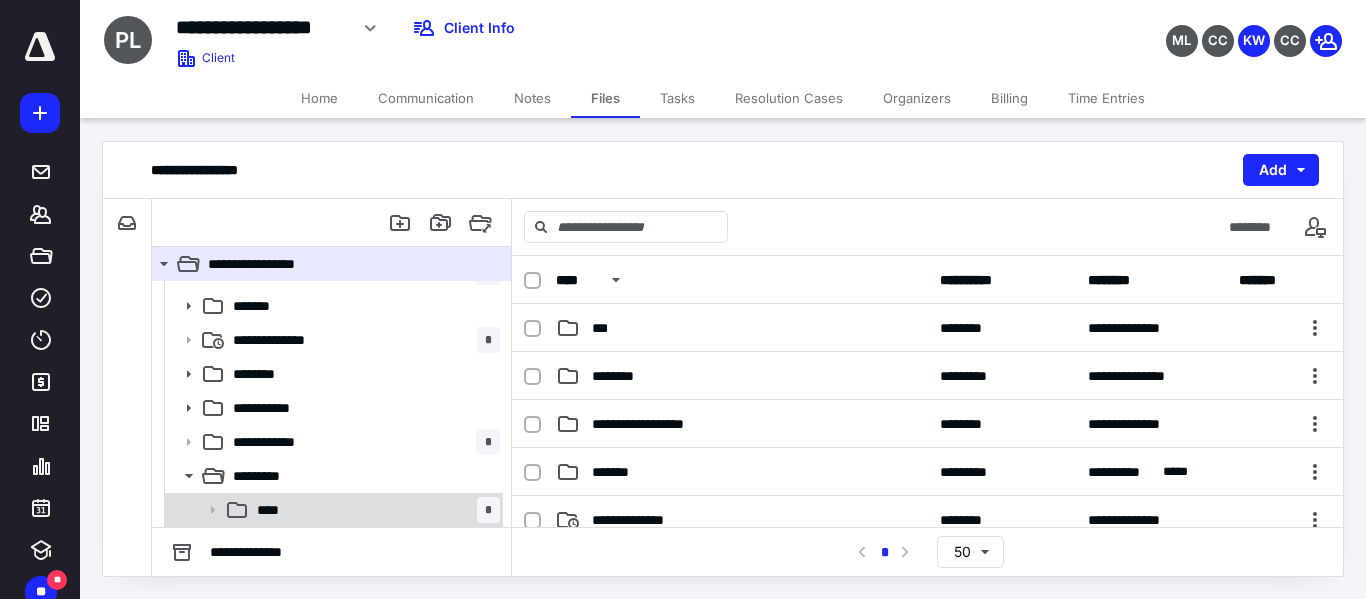 scroll, scrollTop: 264, scrollLeft: 0, axis: vertical 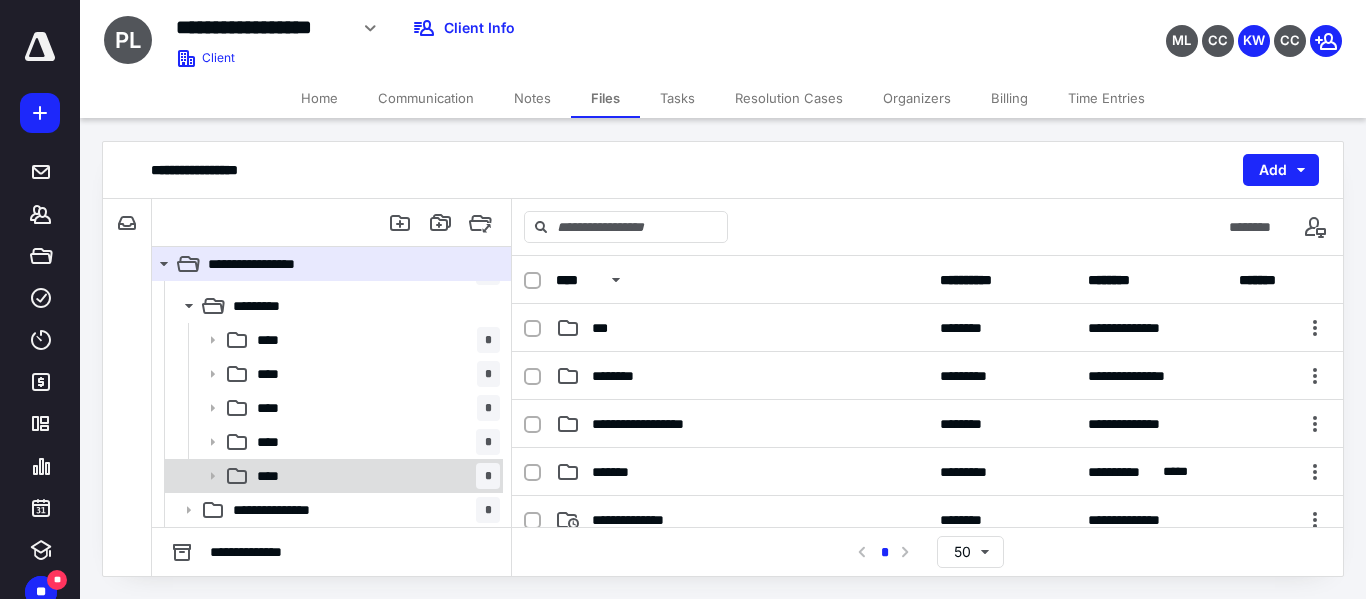 click 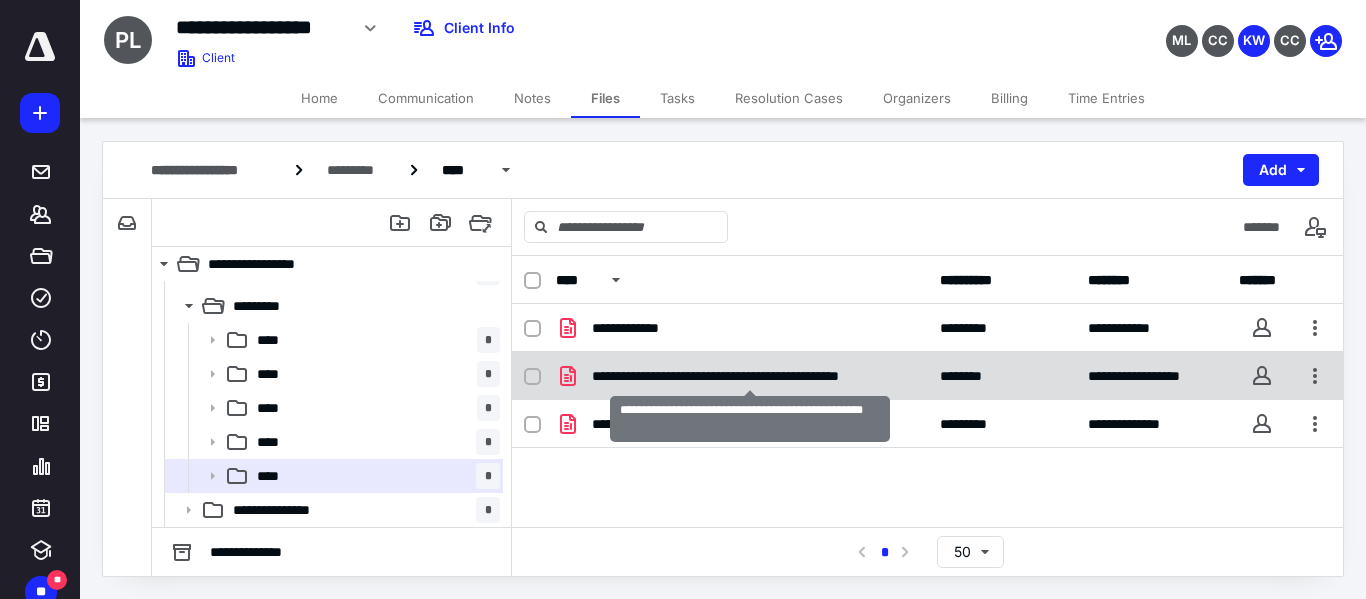click on "**********" at bounding box center (750, 376) 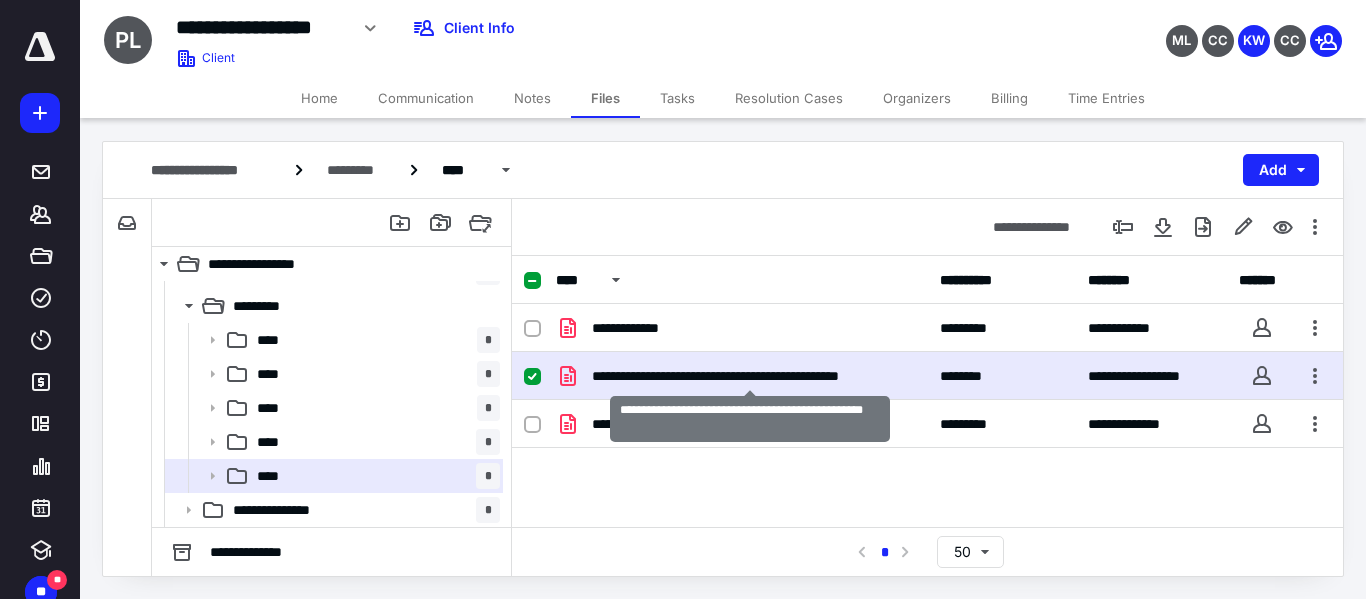 click on "**********" at bounding box center (750, 376) 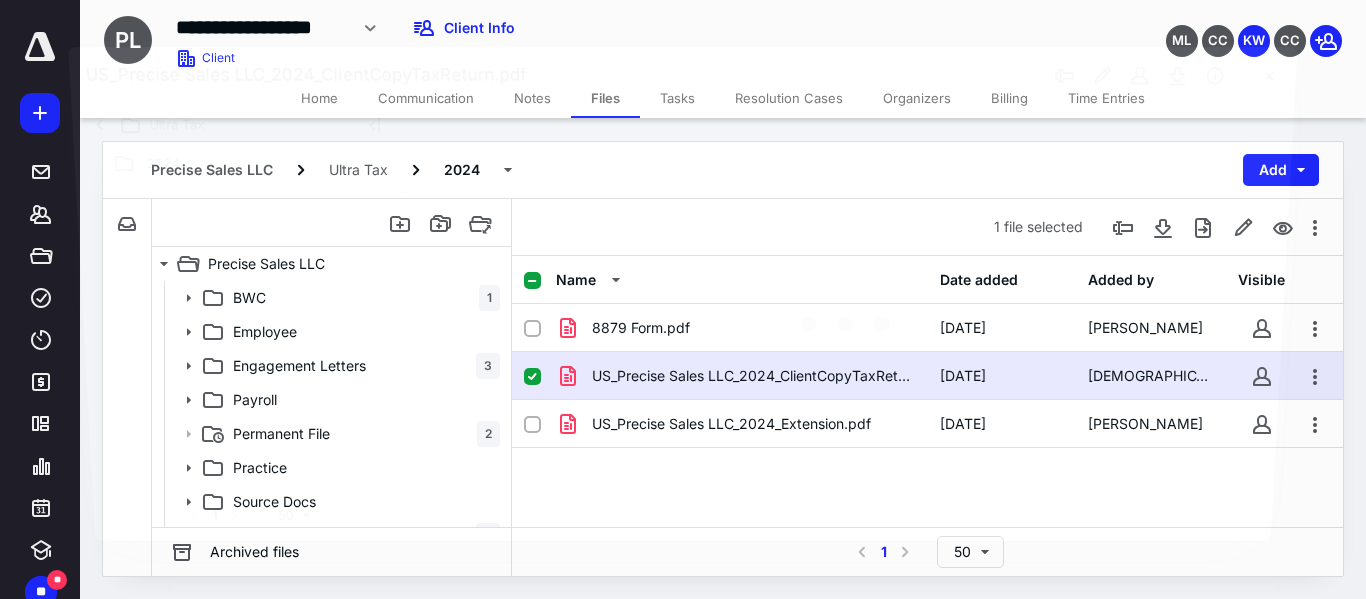 click at bounding box center [848, 319] 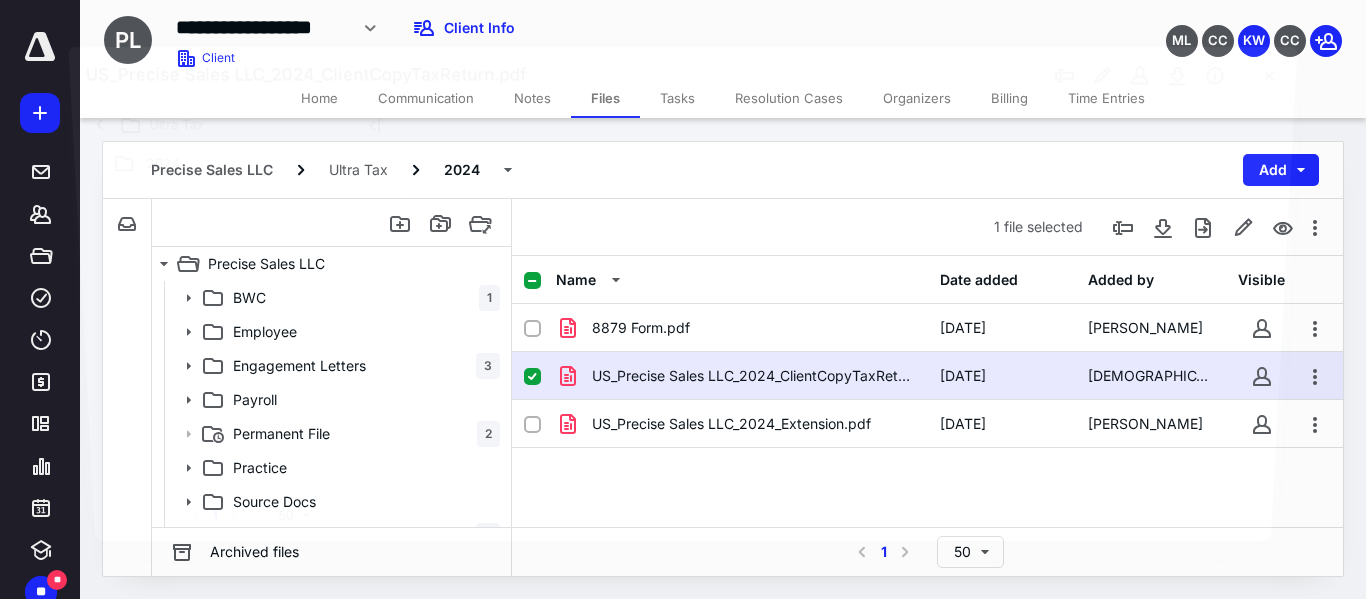 scroll, scrollTop: 264, scrollLeft: 0, axis: vertical 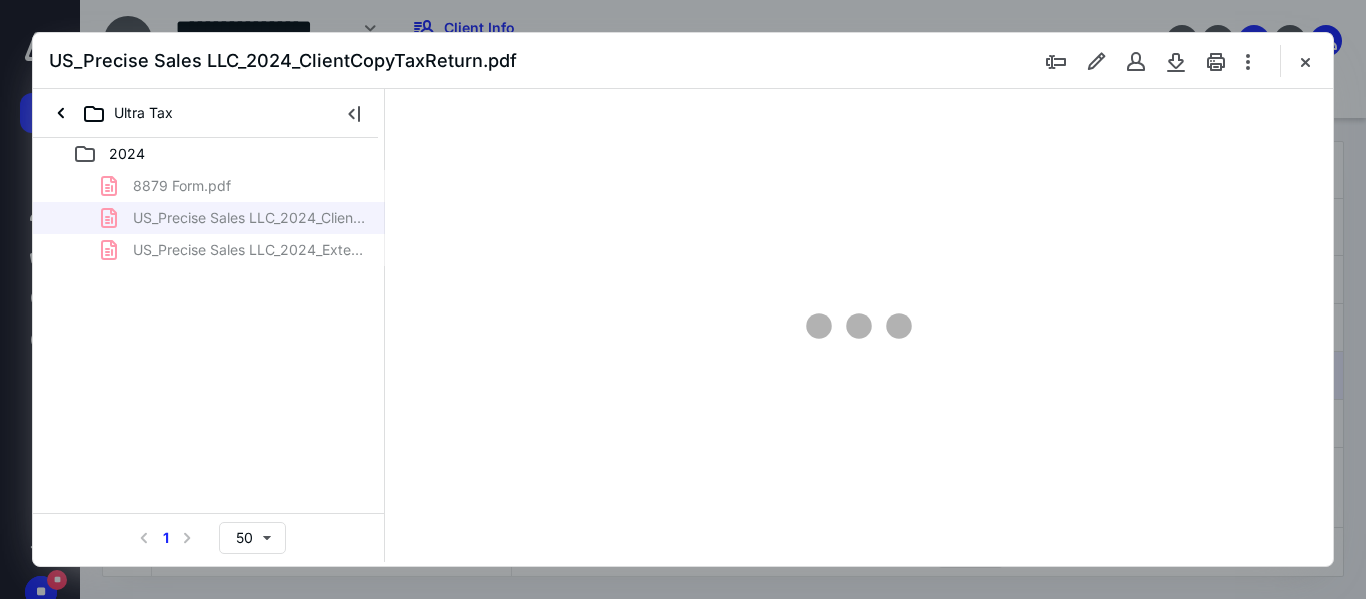 type on "152" 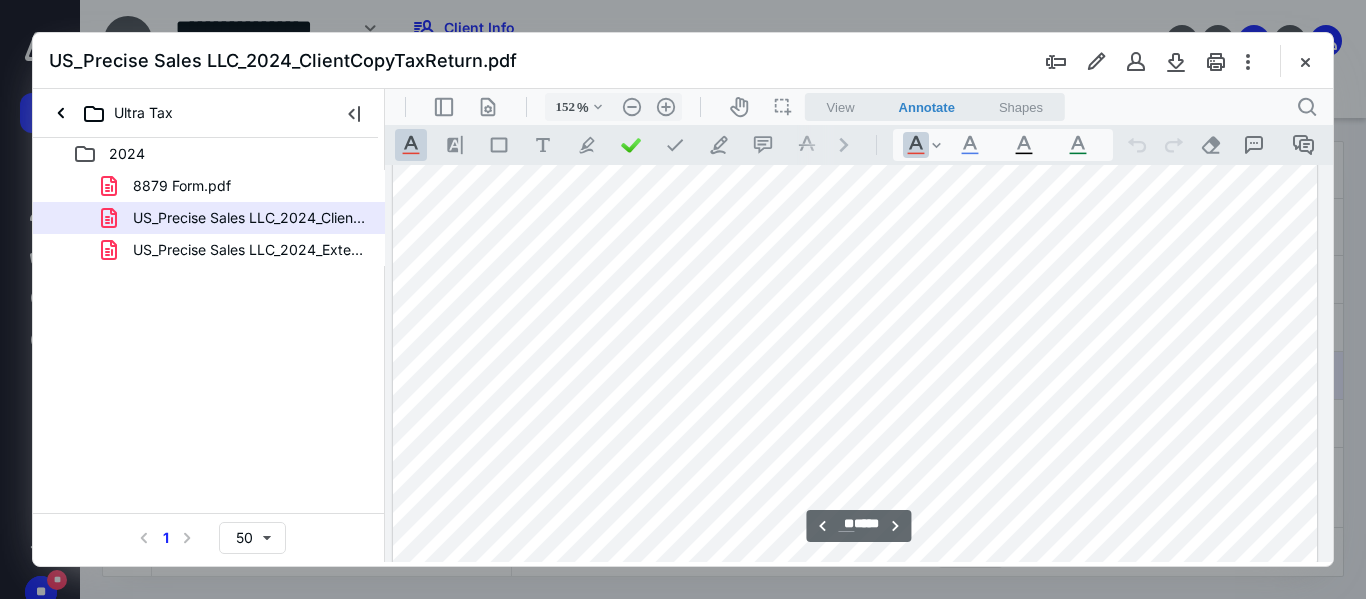 scroll, scrollTop: 26582, scrollLeft: 134, axis: both 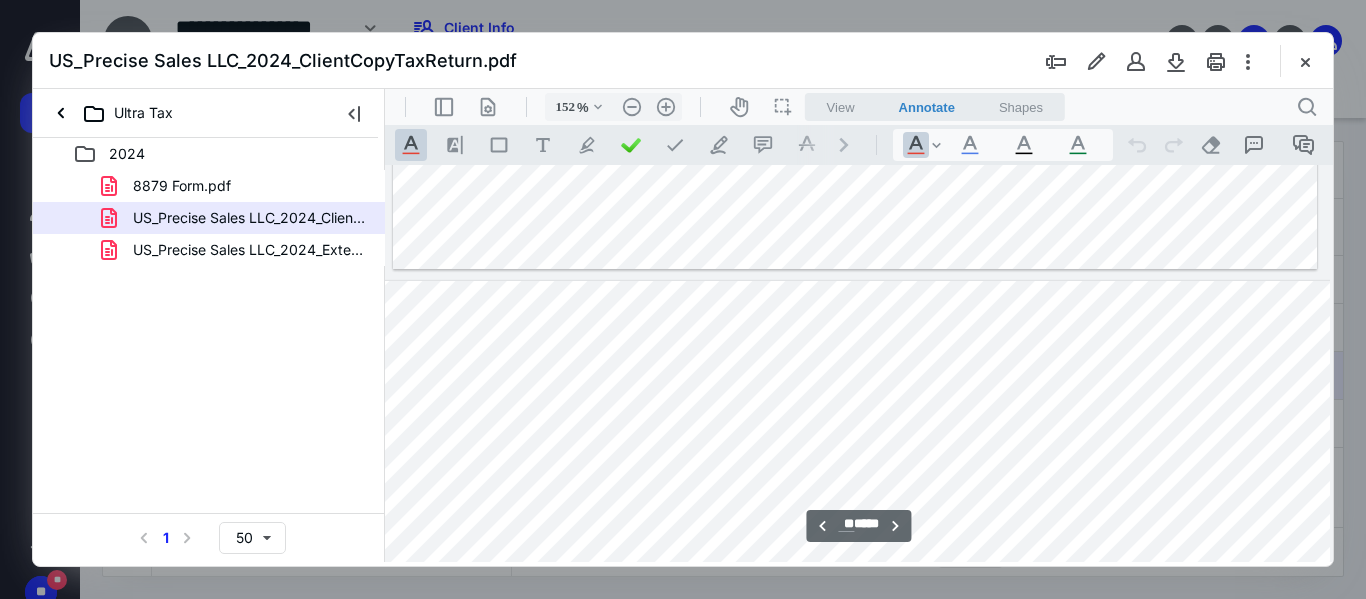 type on "**" 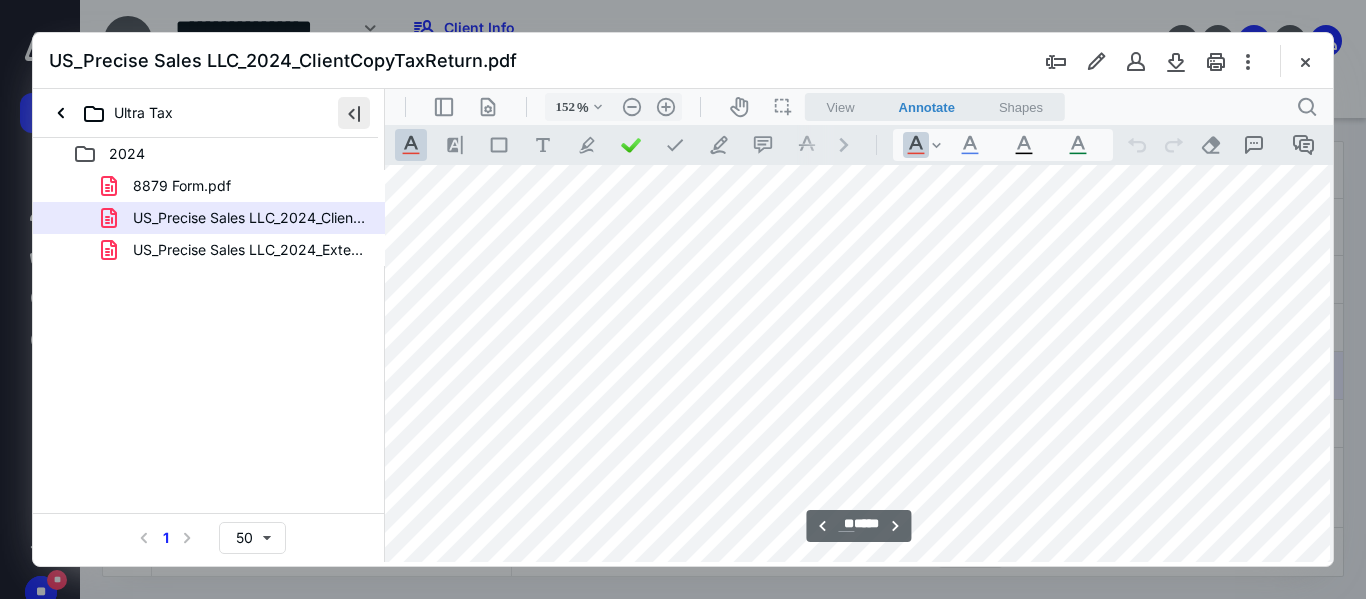 click at bounding box center [354, 113] 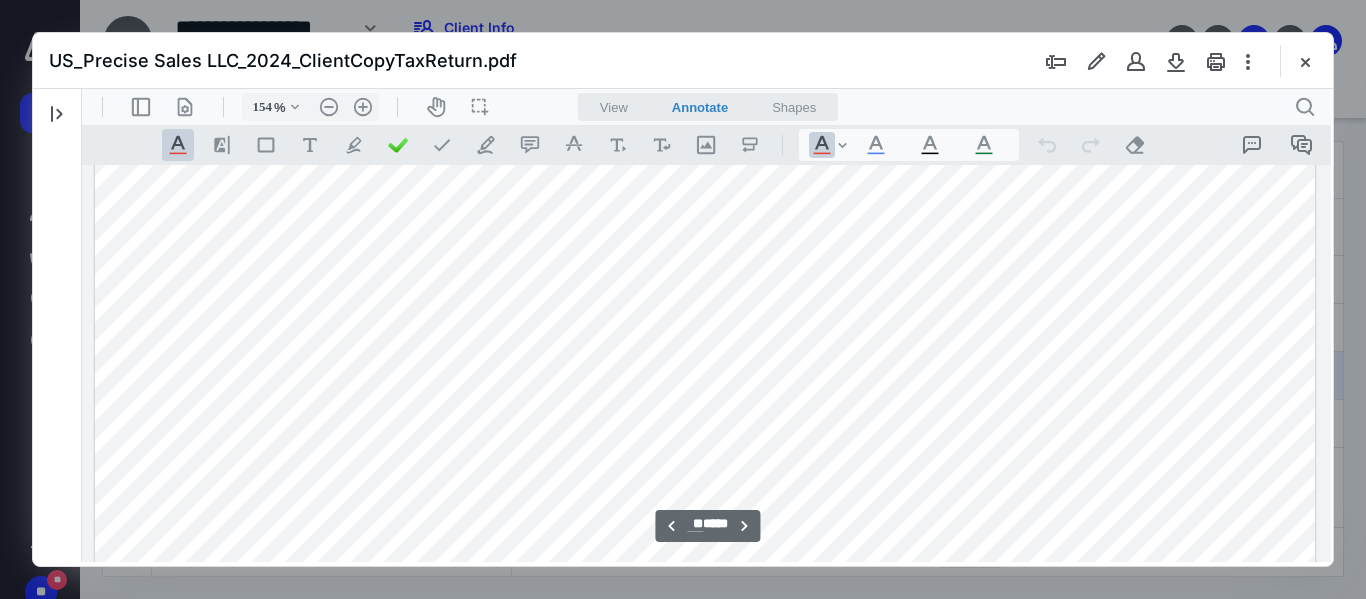 type on "155" 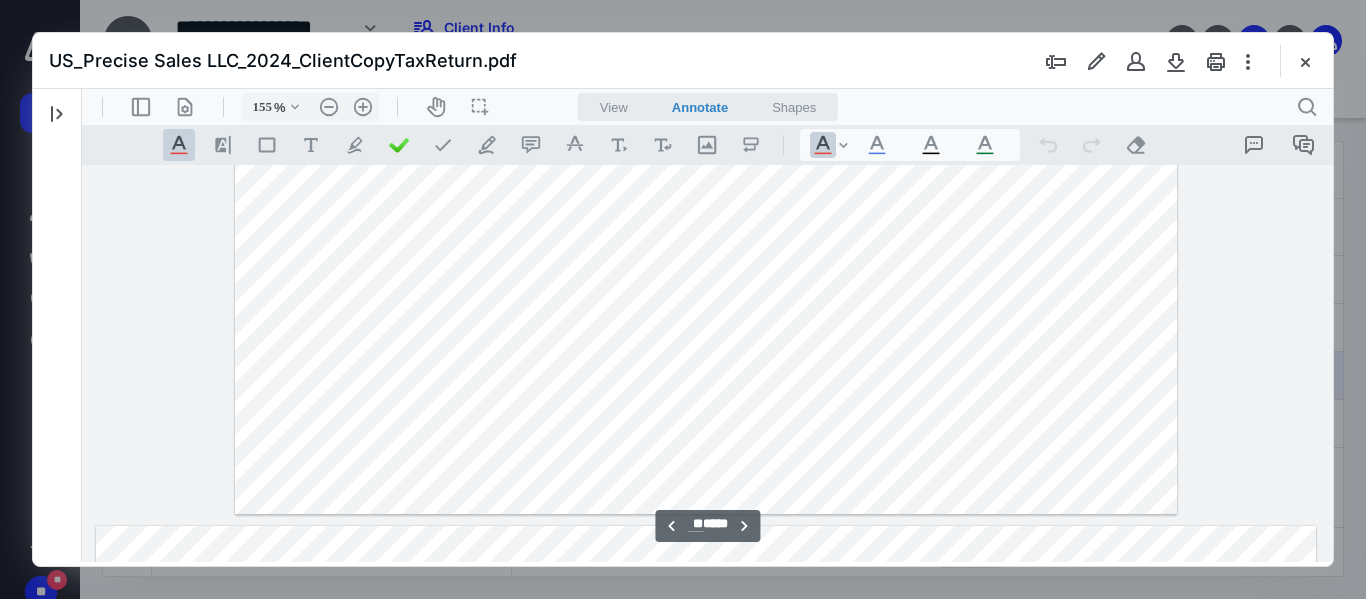 scroll, scrollTop: 34263, scrollLeft: 0, axis: vertical 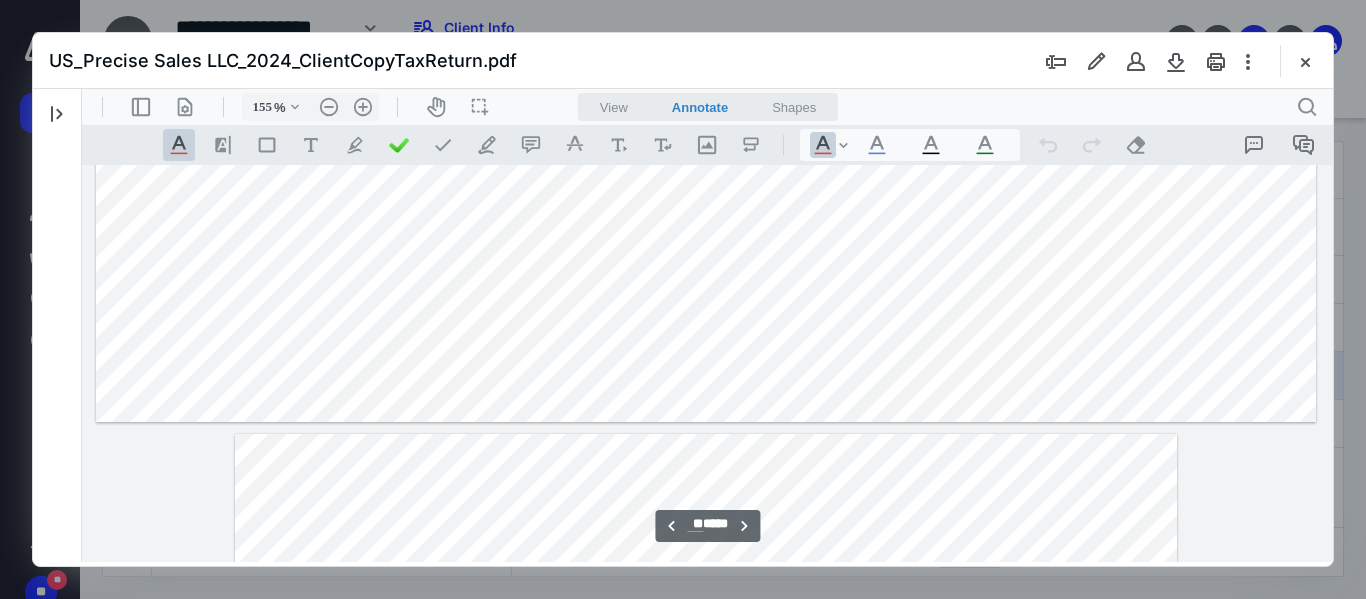 type on "**" 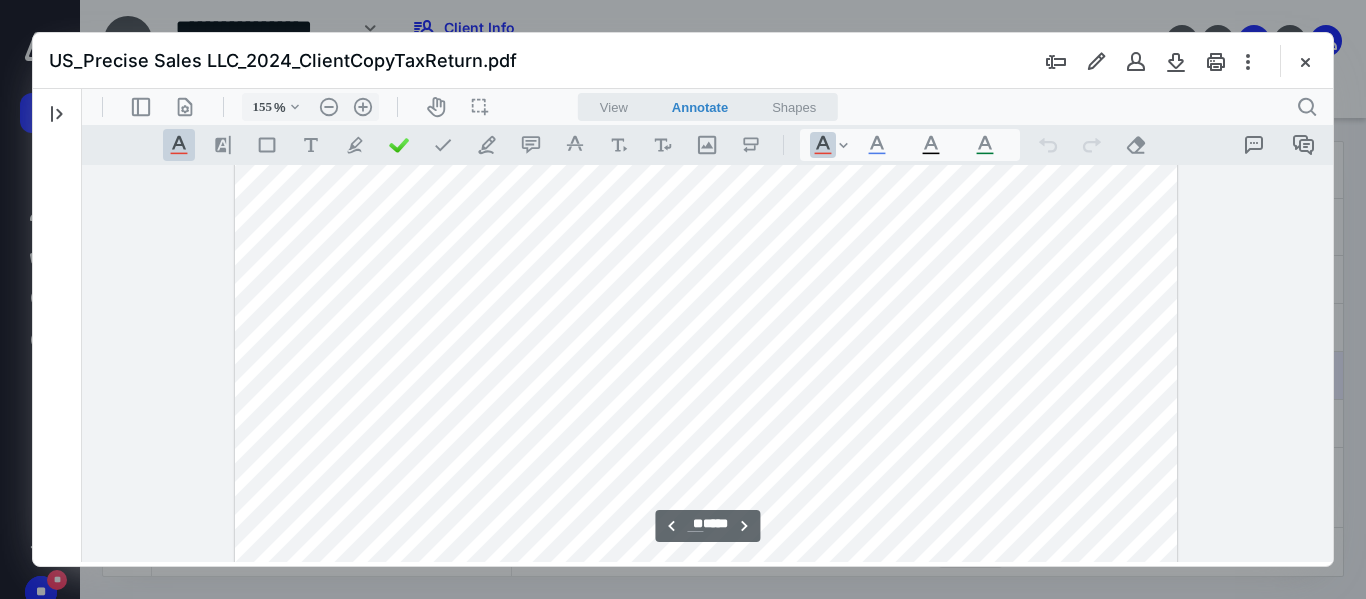 scroll, scrollTop: 36163, scrollLeft: 0, axis: vertical 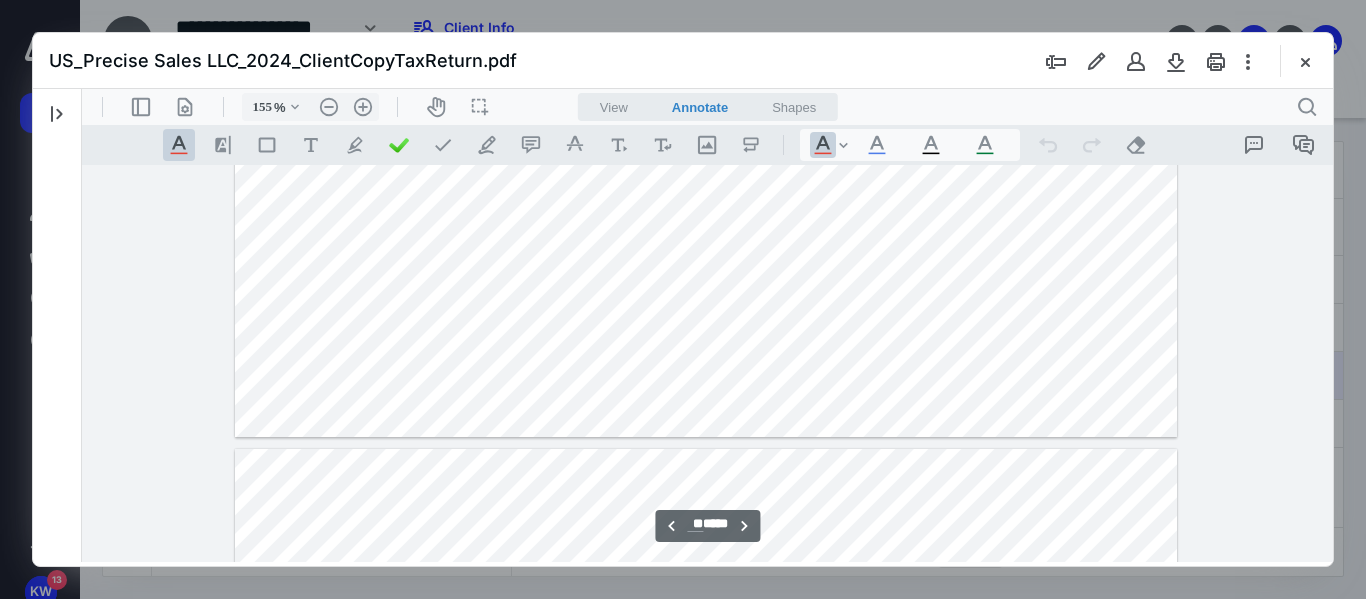 type on "**" 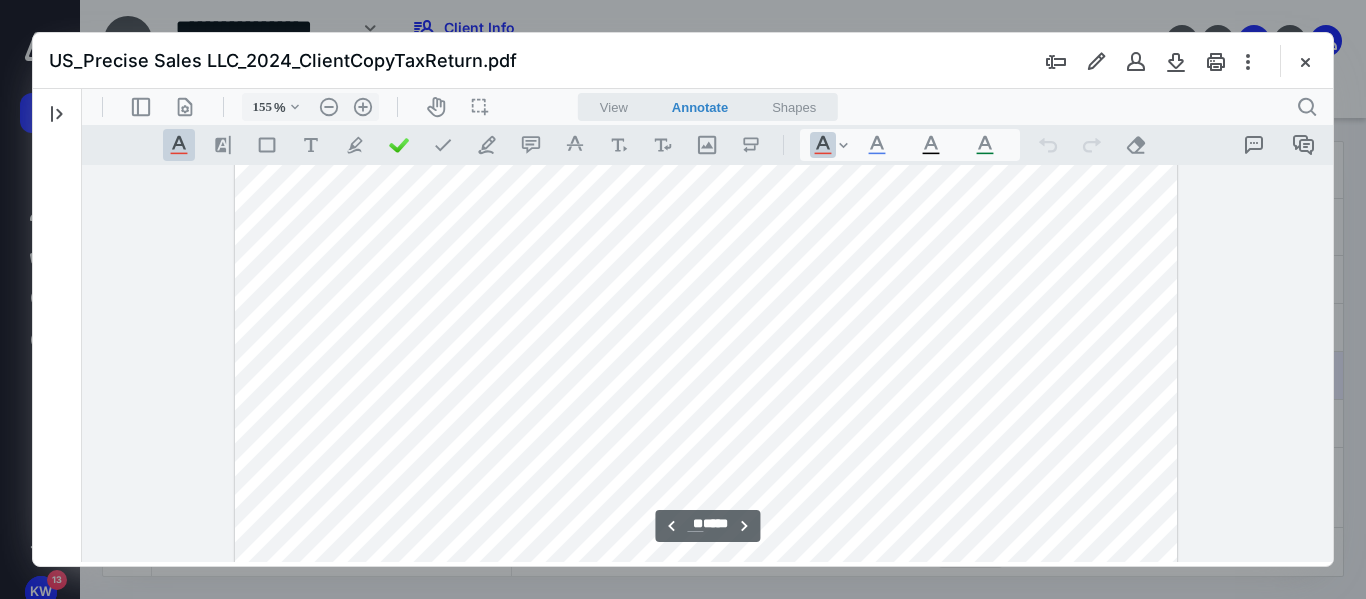 scroll, scrollTop: 13974, scrollLeft: 0, axis: vertical 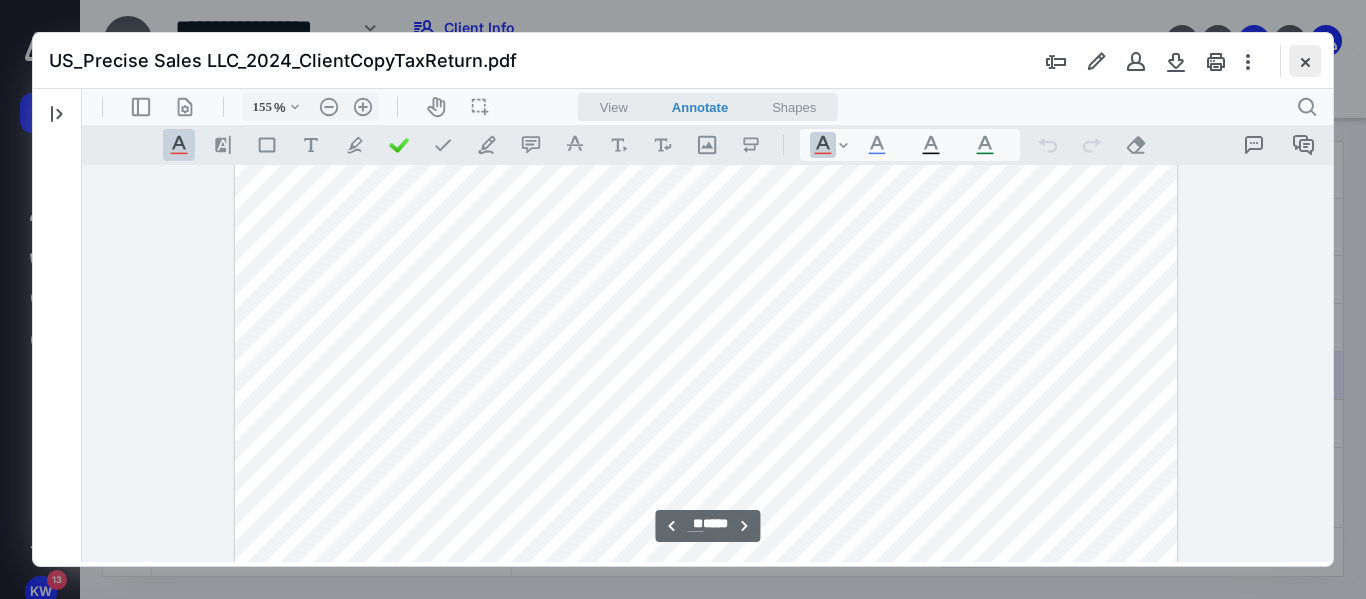 click at bounding box center [1305, 61] 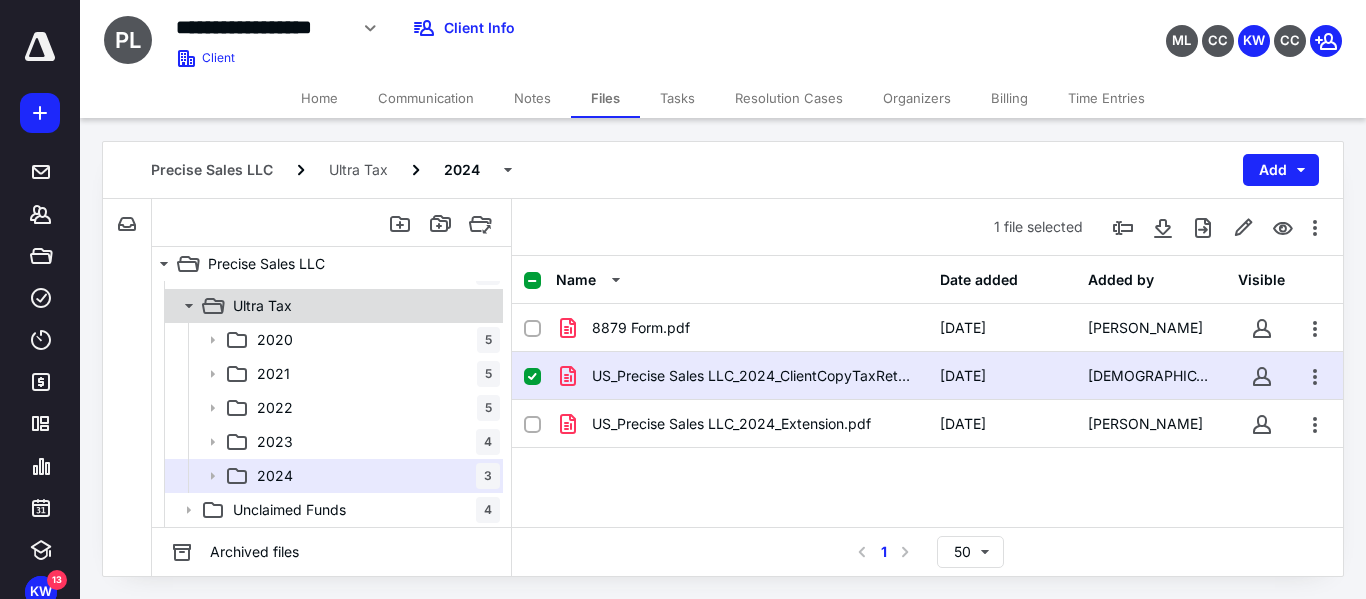 click 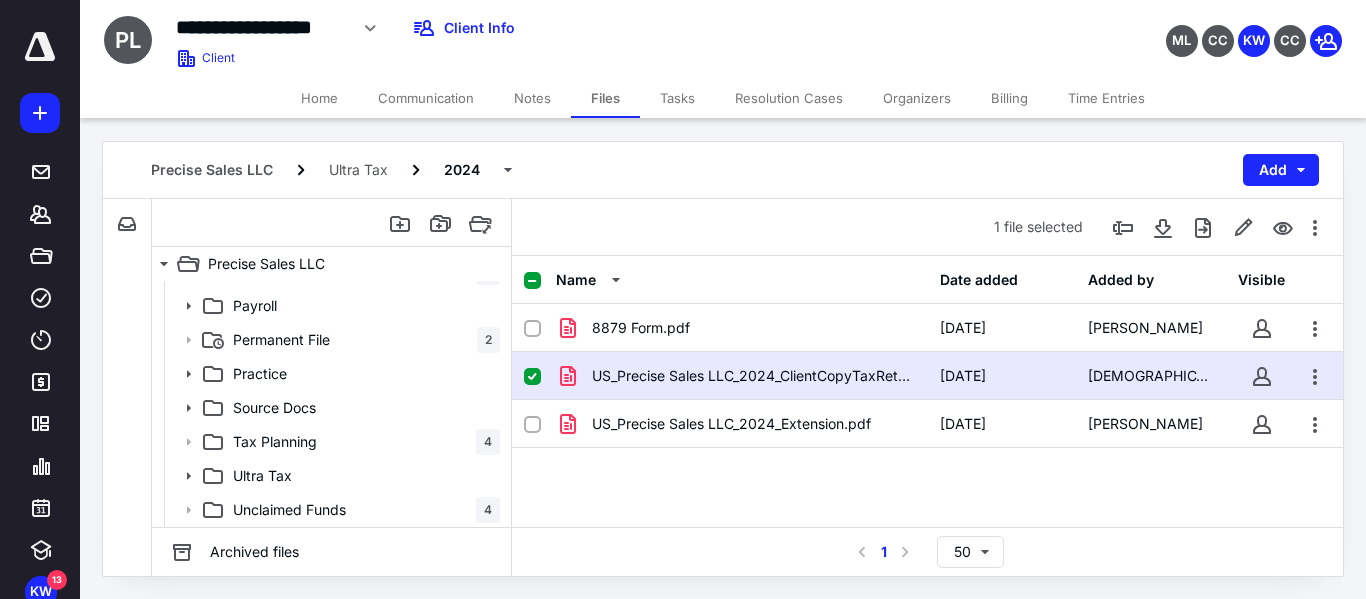 scroll, scrollTop: 0, scrollLeft: 0, axis: both 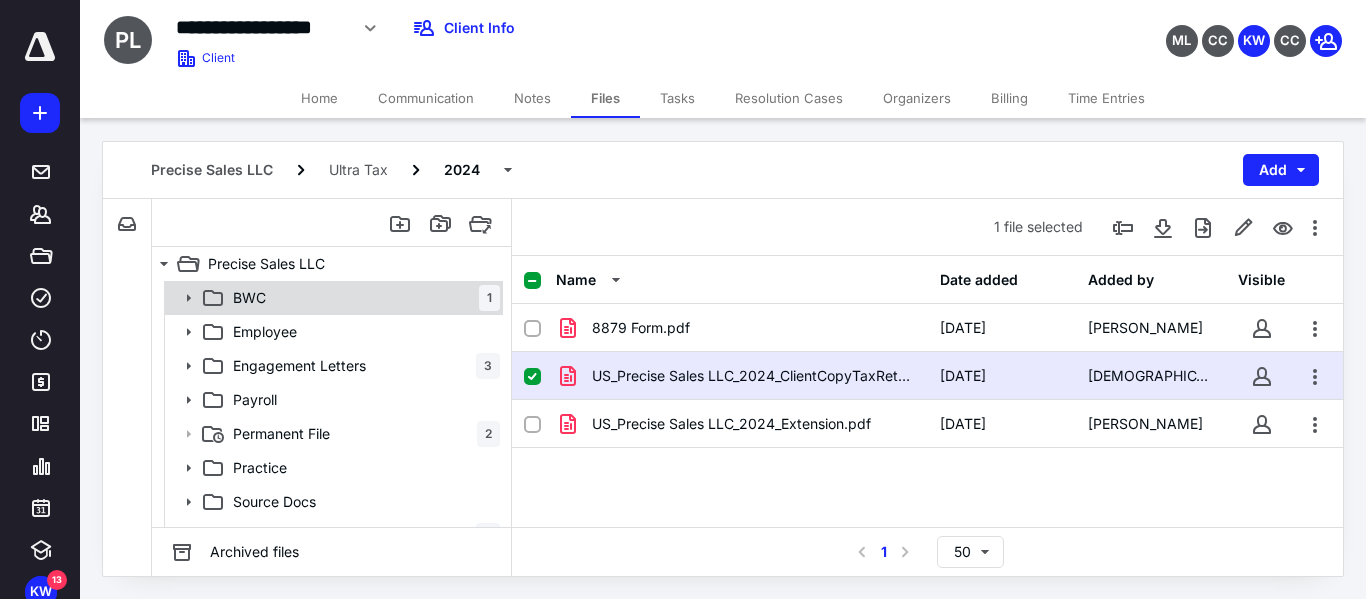 click 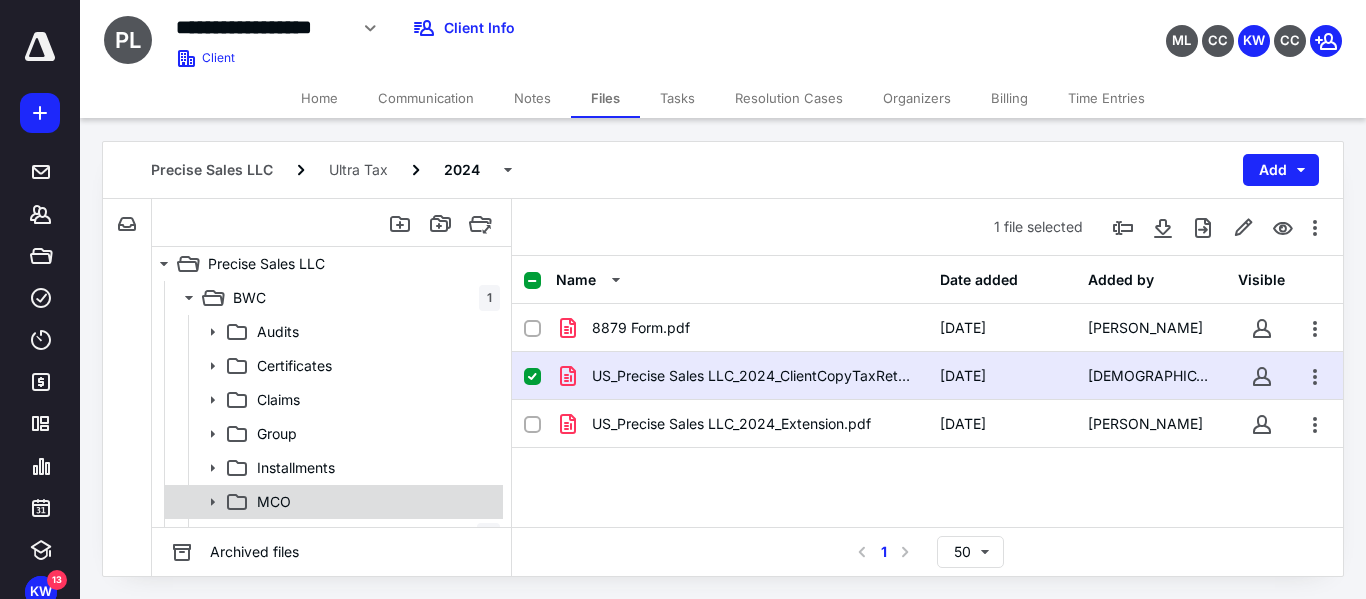 scroll, scrollTop: 100, scrollLeft: 0, axis: vertical 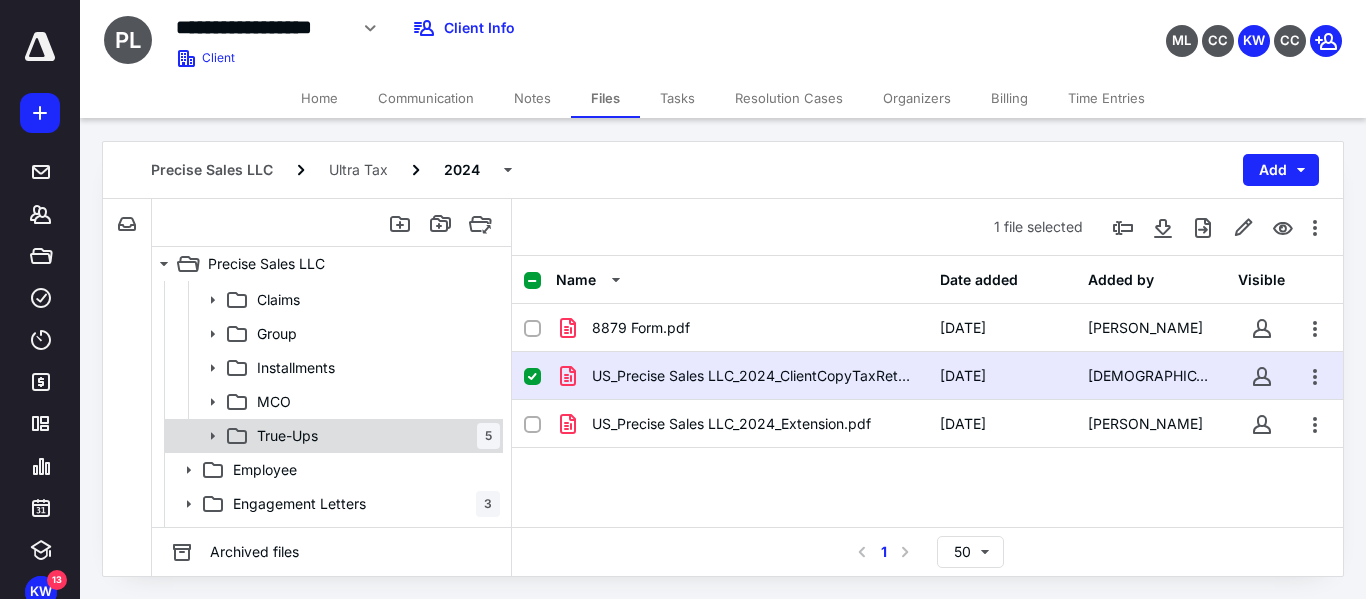 click 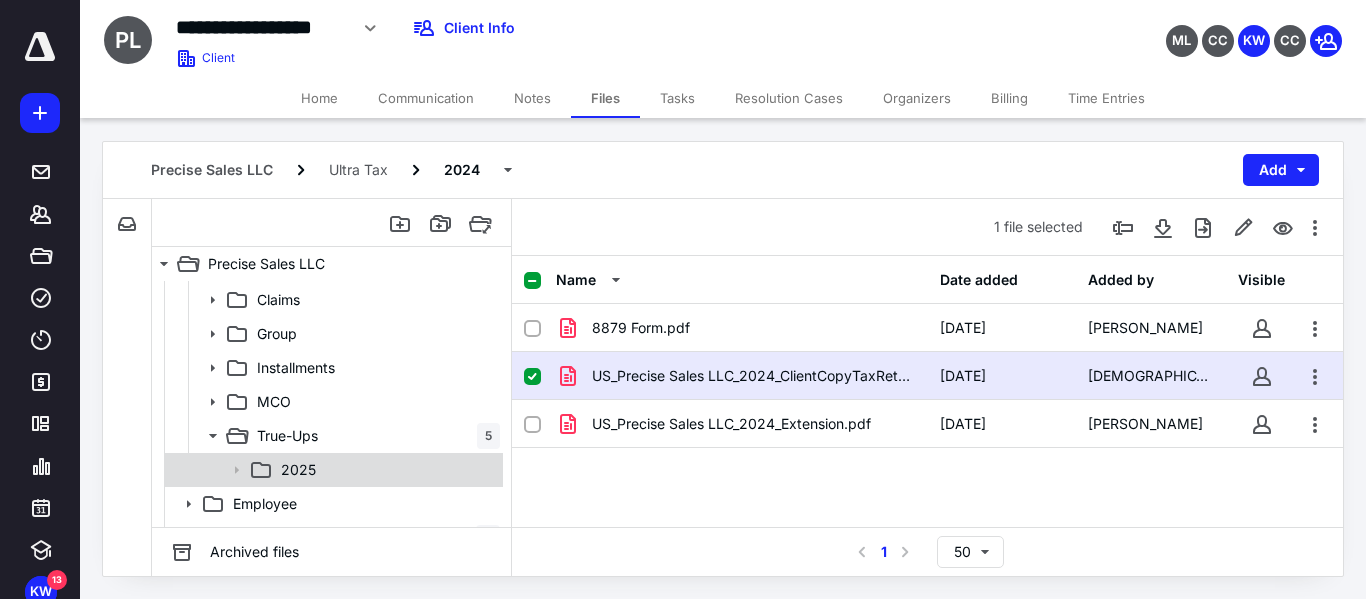 click on "2025" at bounding box center (298, 470) 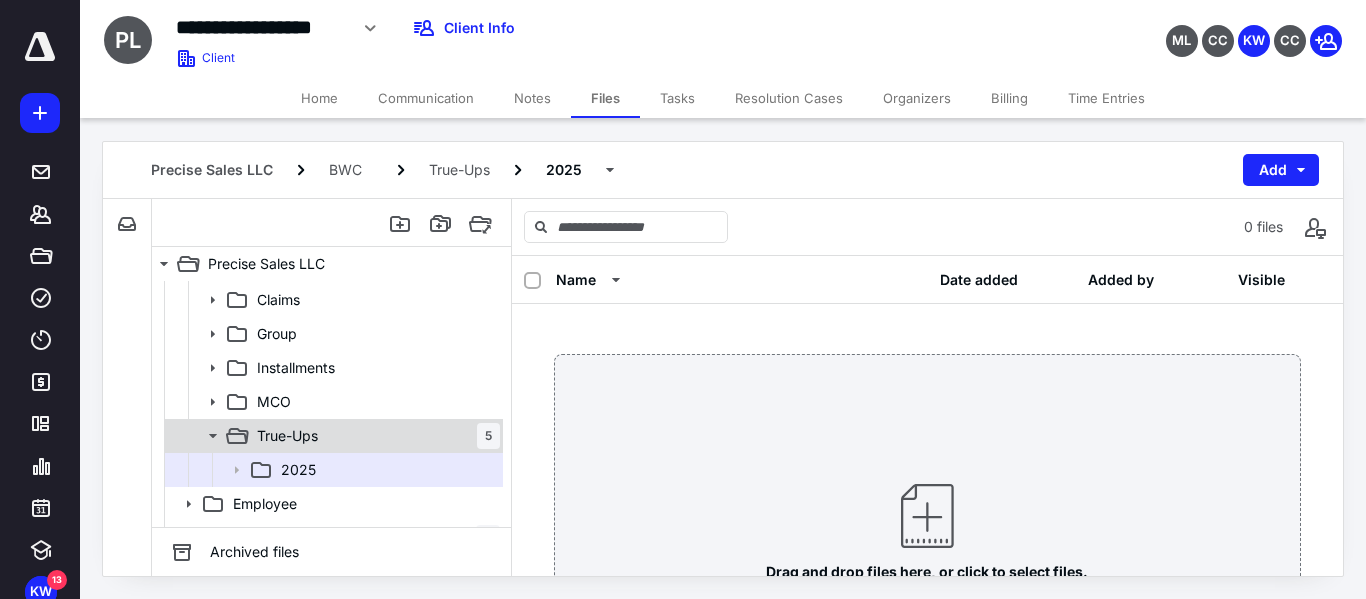 click on "True-Ups" at bounding box center [287, 436] 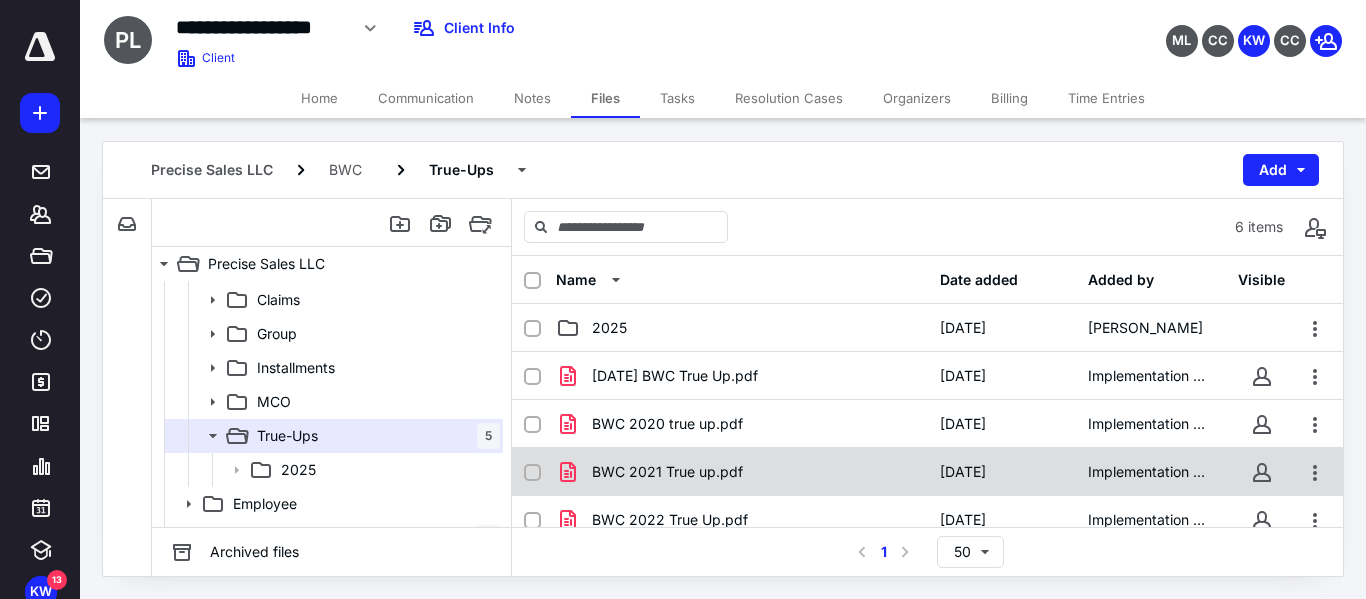 scroll, scrollTop: 125, scrollLeft: 0, axis: vertical 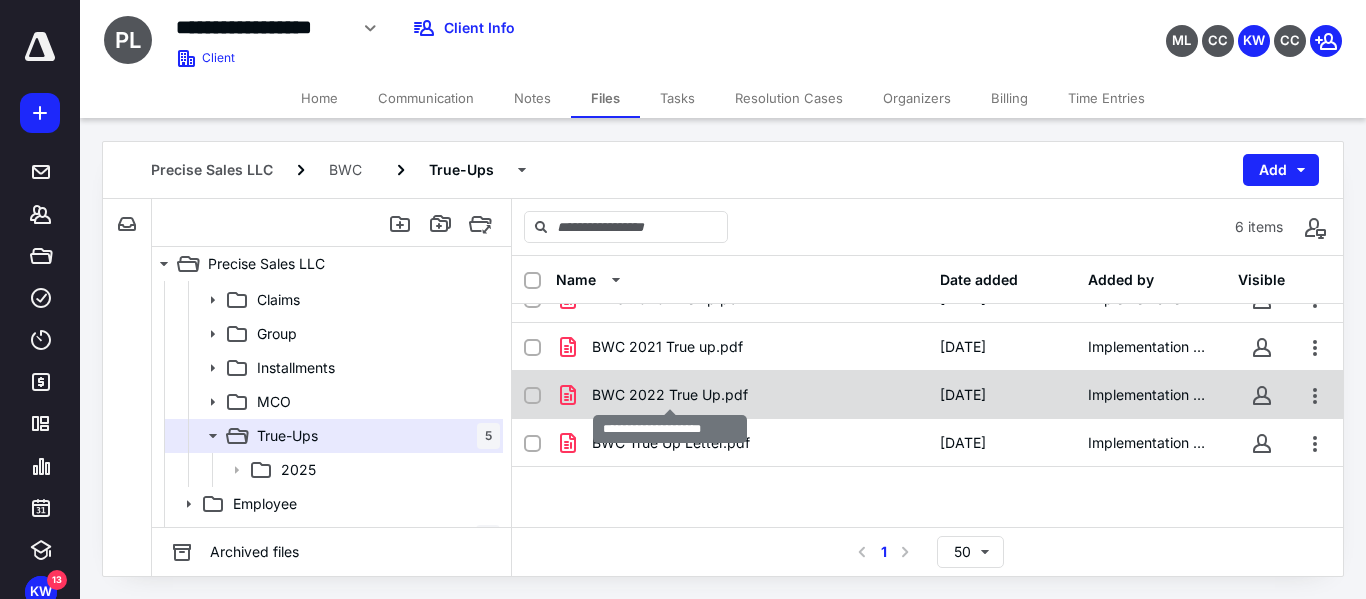 click on "BWC 2022 True Up.pdf" at bounding box center (670, 395) 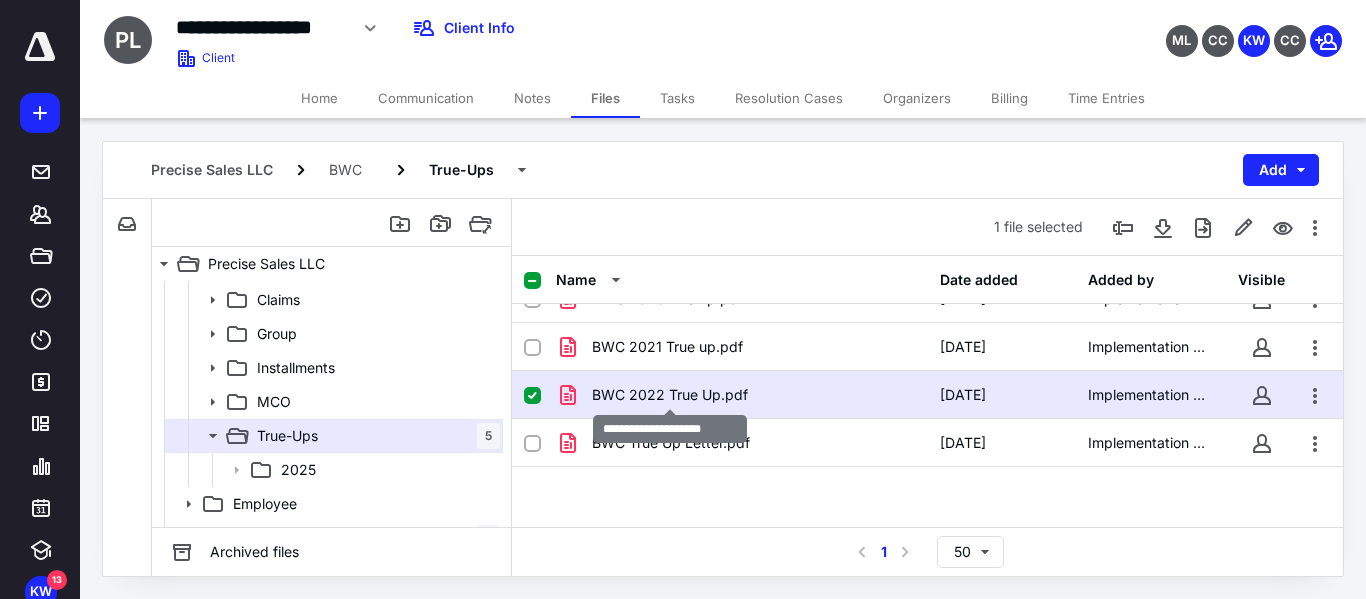 click on "BWC 2022 True Up.pdf" at bounding box center [670, 395] 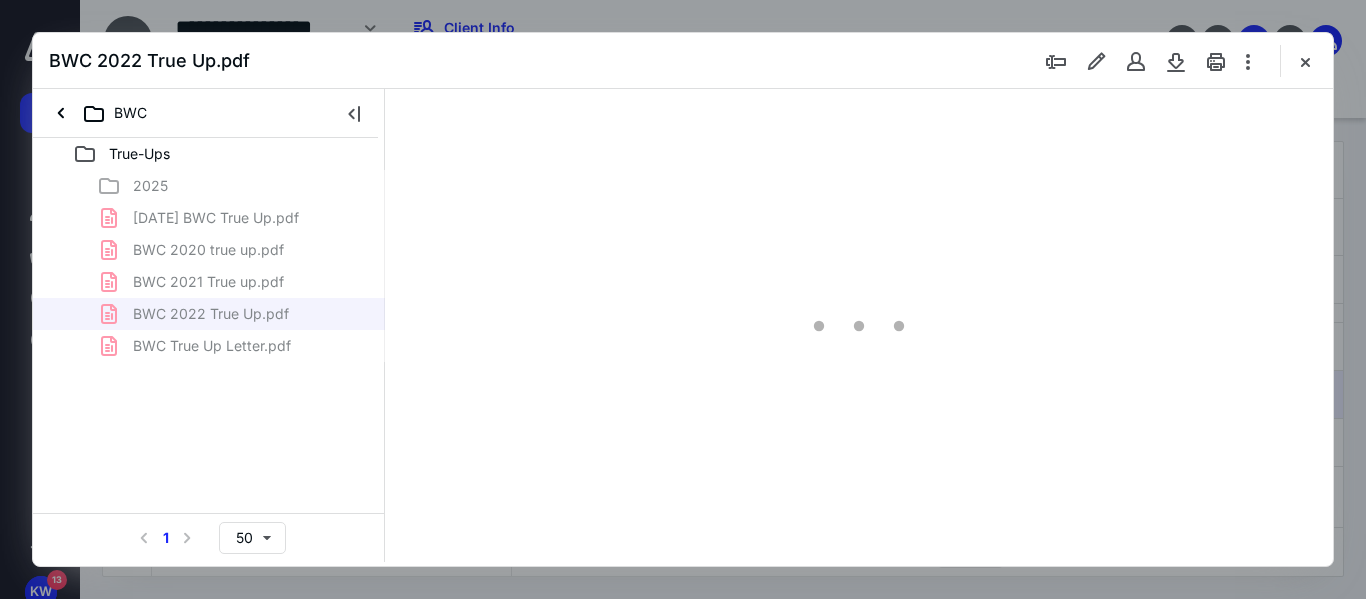 scroll, scrollTop: 0, scrollLeft: 0, axis: both 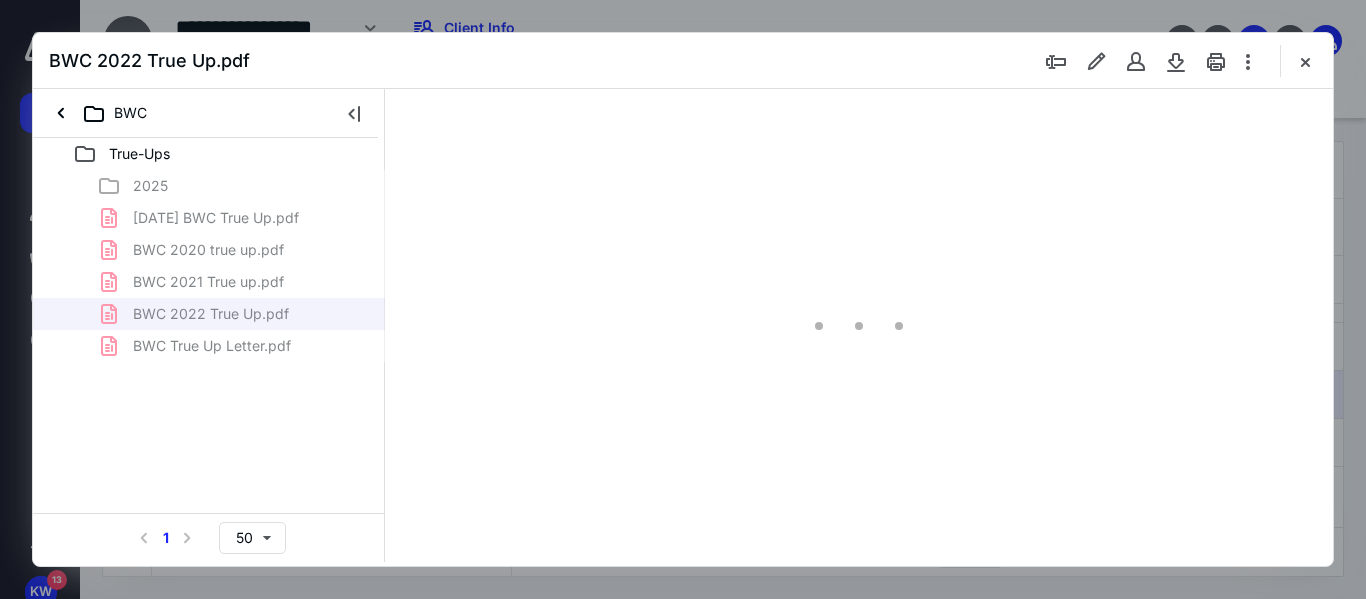 type on "152" 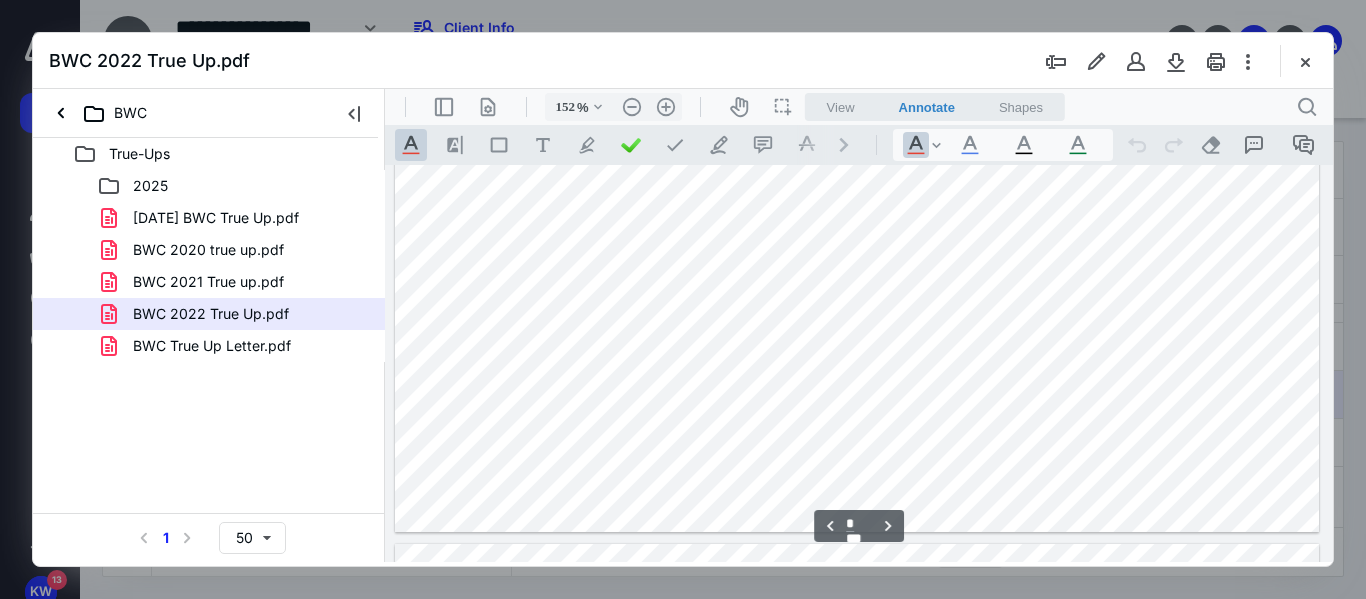 scroll, scrollTop: 2543, scrollLeft: 0, axis: vertical 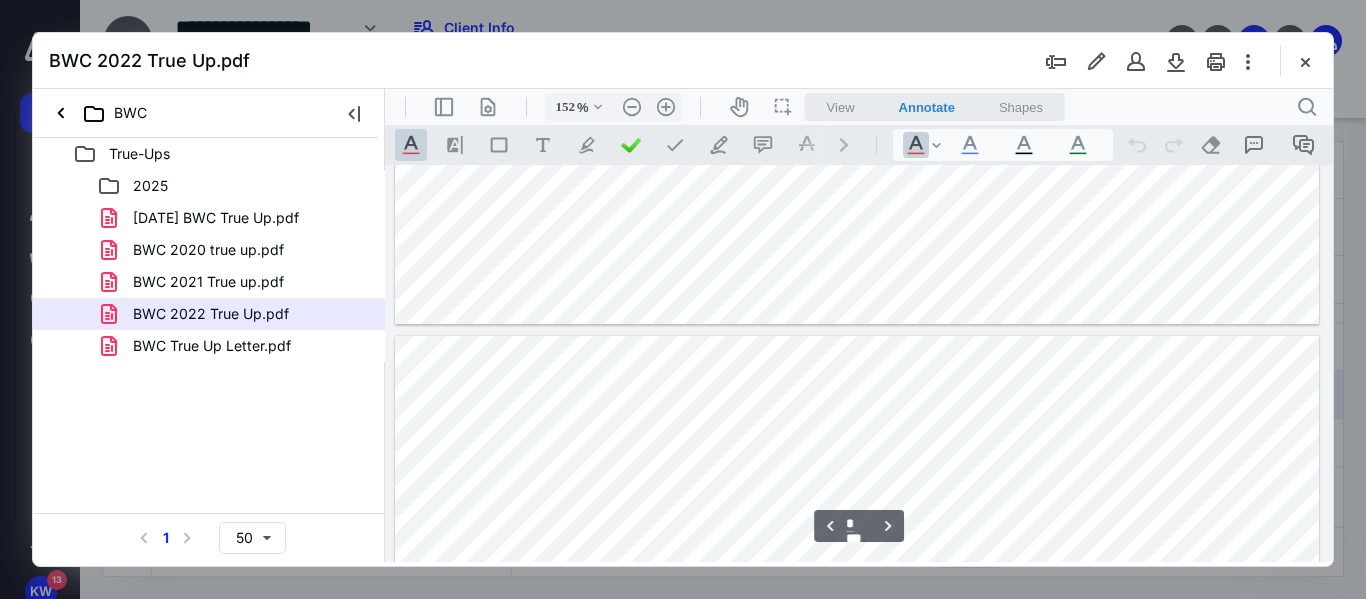 type on "*" 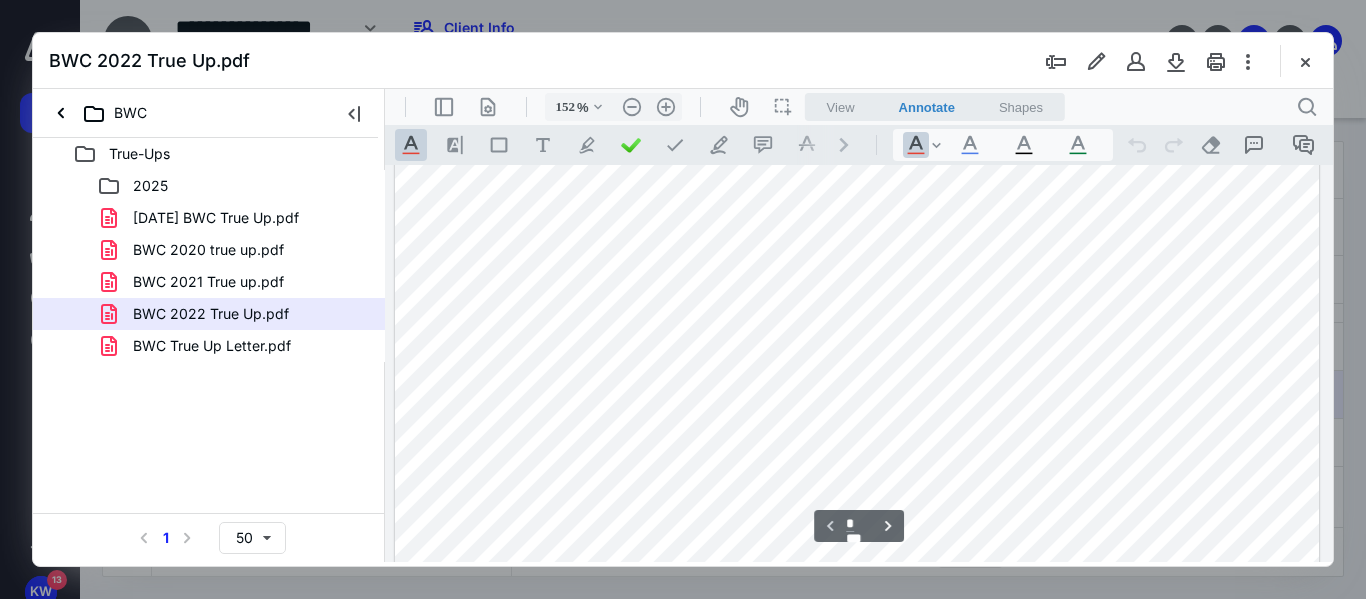scroll, scrollTop: 443, scrollLeft: 0, axis: vertical 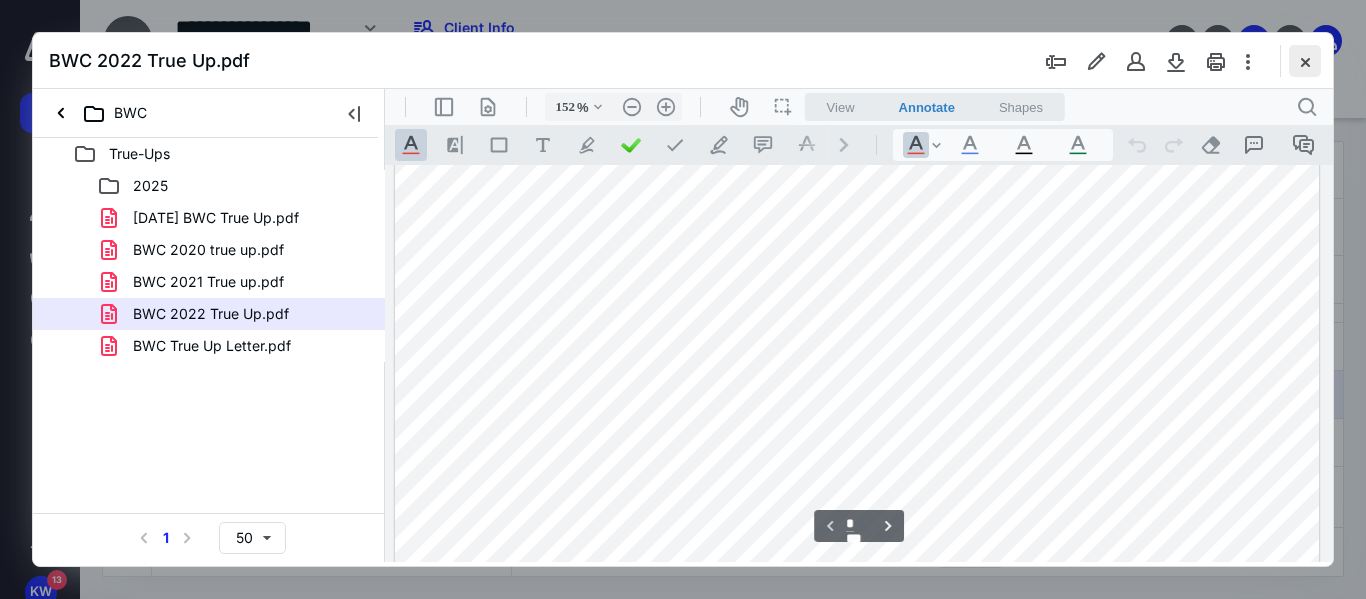 click at bounding box center (1305, 61) 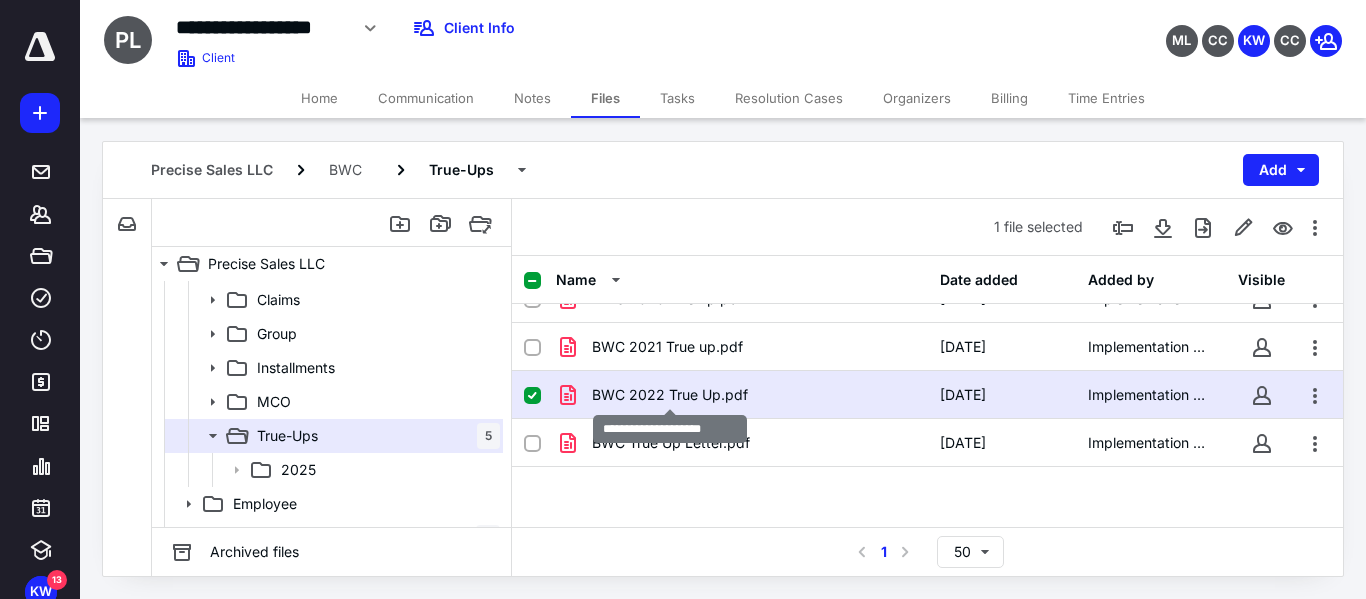 click on "BWC 2022 True Up.pdf" at bounding box center (670, 395) 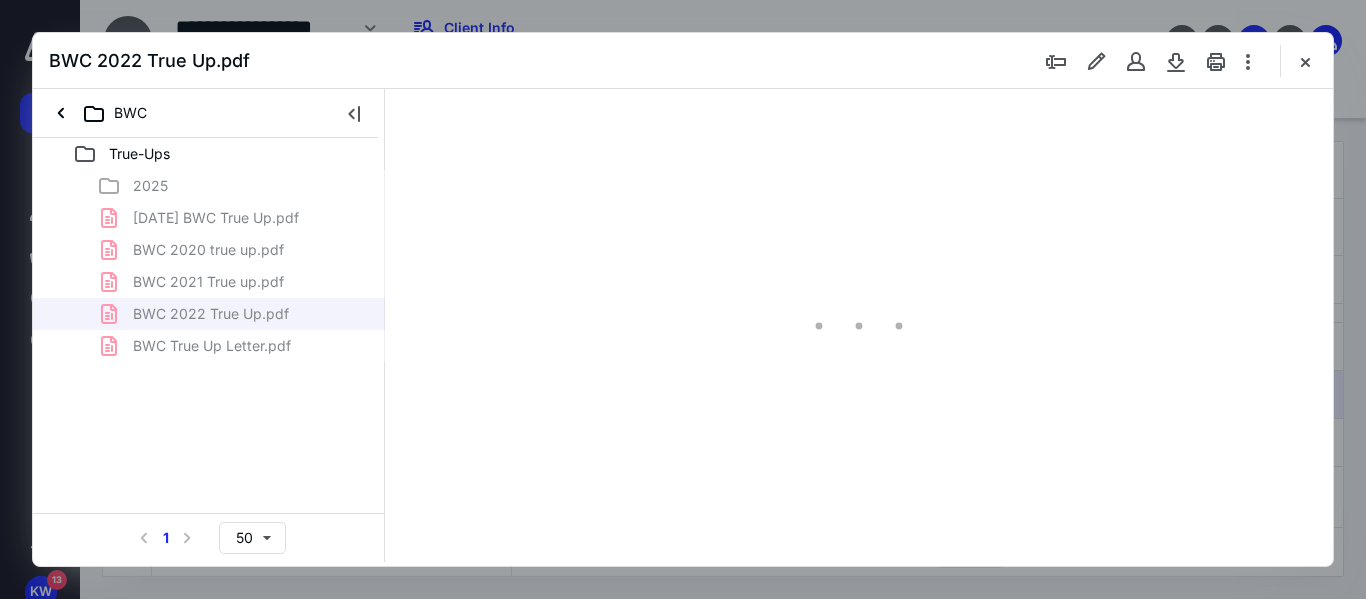 scroll, scrollTop: 0, scrollLeft: 0, axis: both 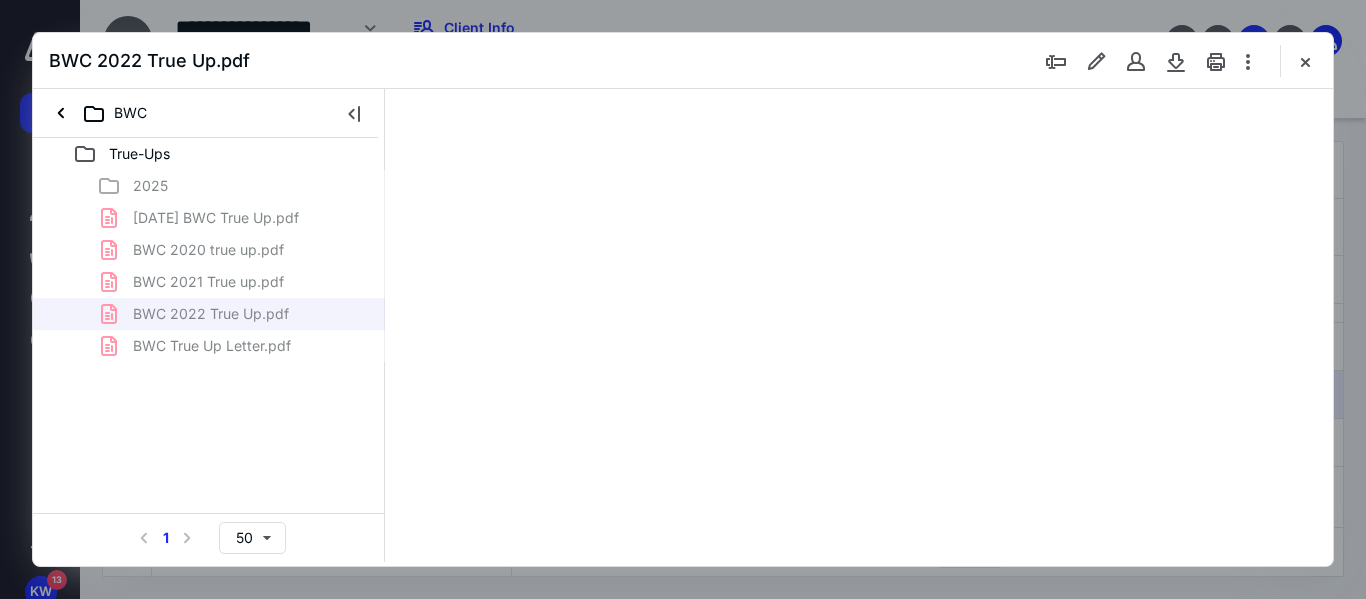 type on "152" 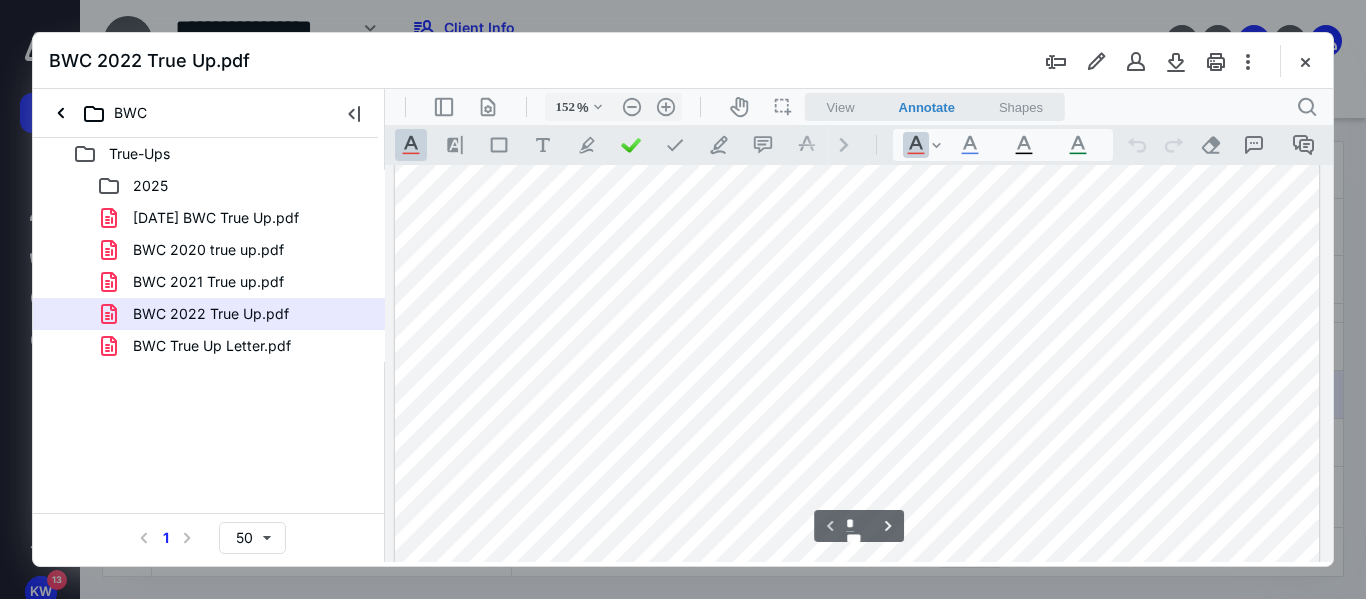 scroll, scrollTop: 282, scrollLeft: 0, axis: vertical 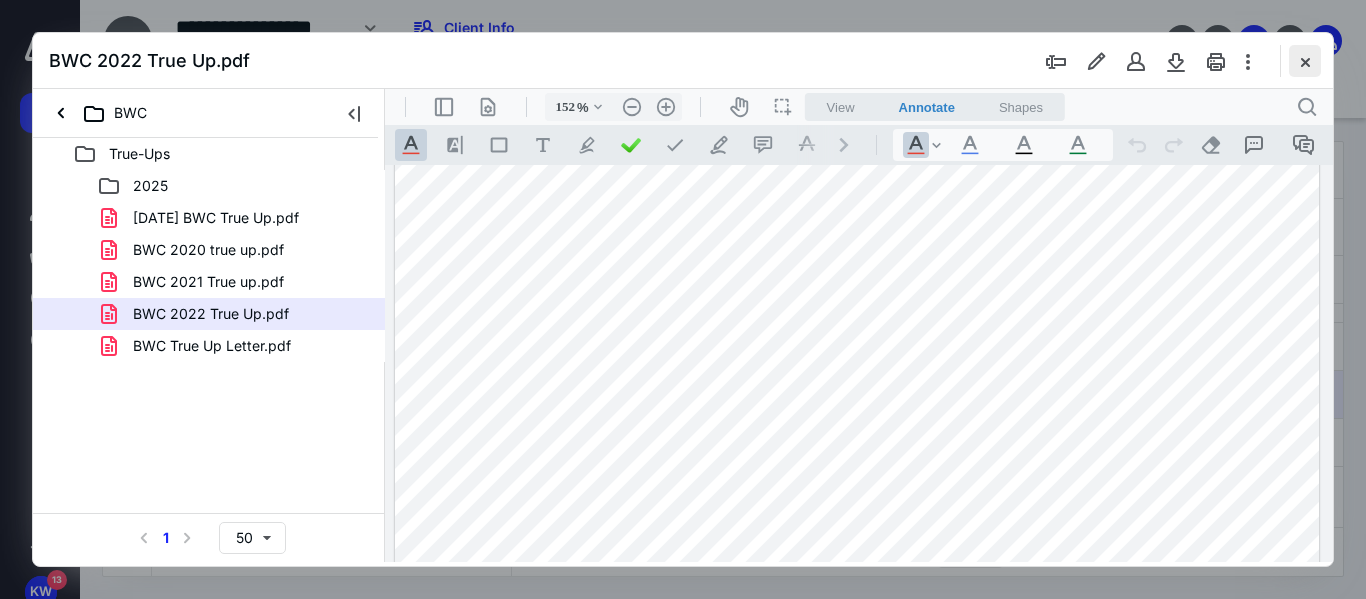 click at bounding box center [1305, 61] 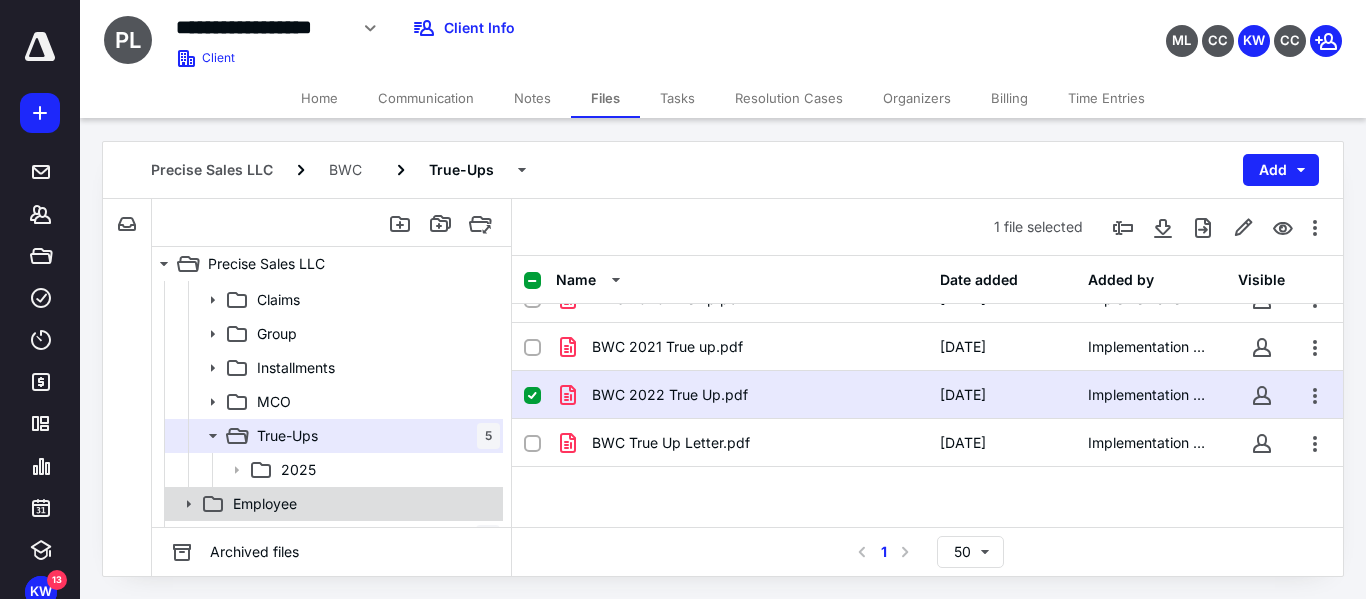 scroll, scrollTop: 200, scrollLeft: 0, axis: vertical 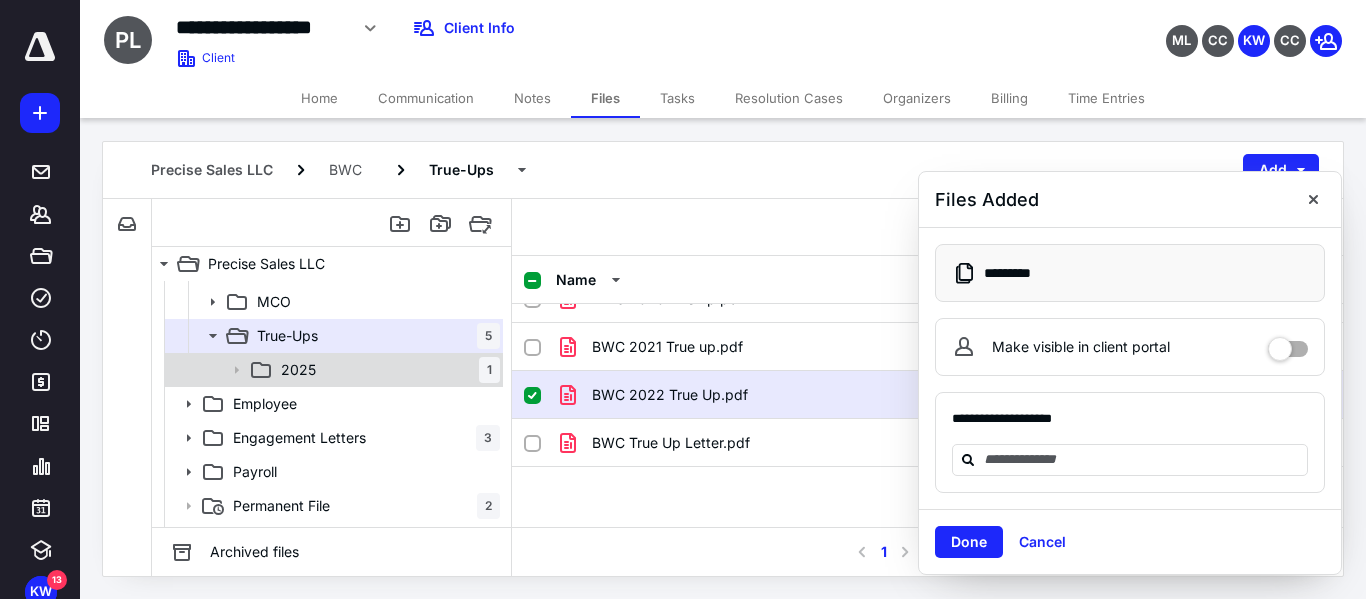 click on "2025 1" at bounding box center [386, 370] 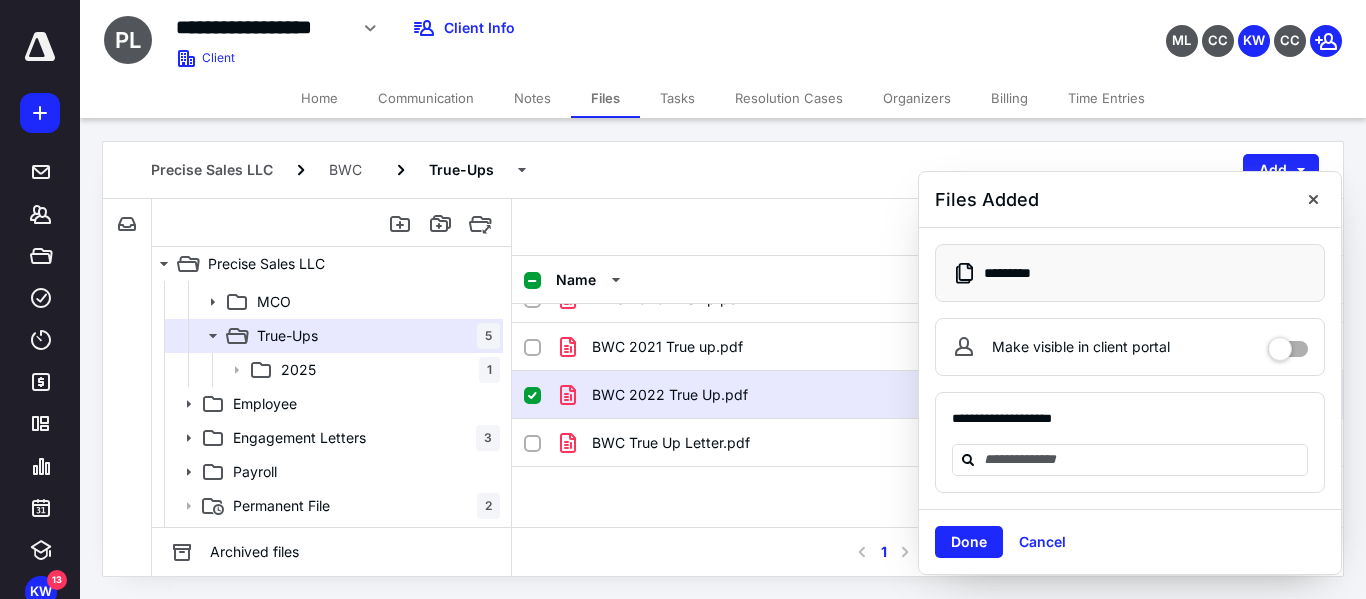 scroll, scrollTop: 0, scrollLeft: 0, axis: both 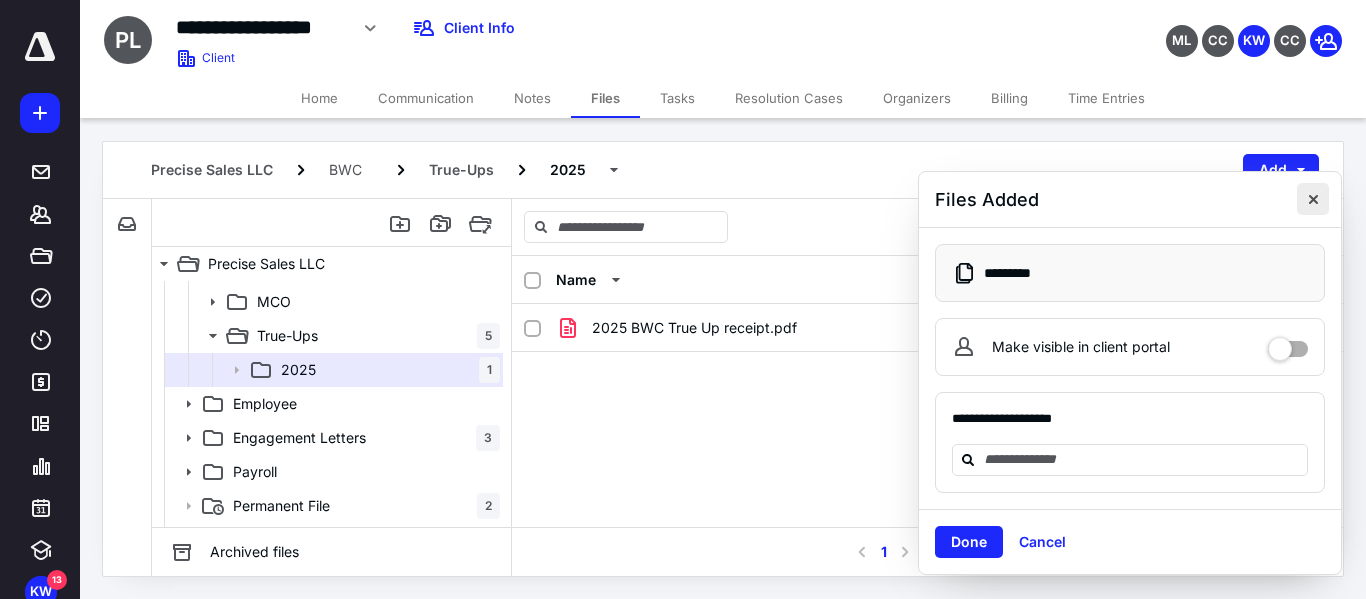click at bounding box center (1313, 199) 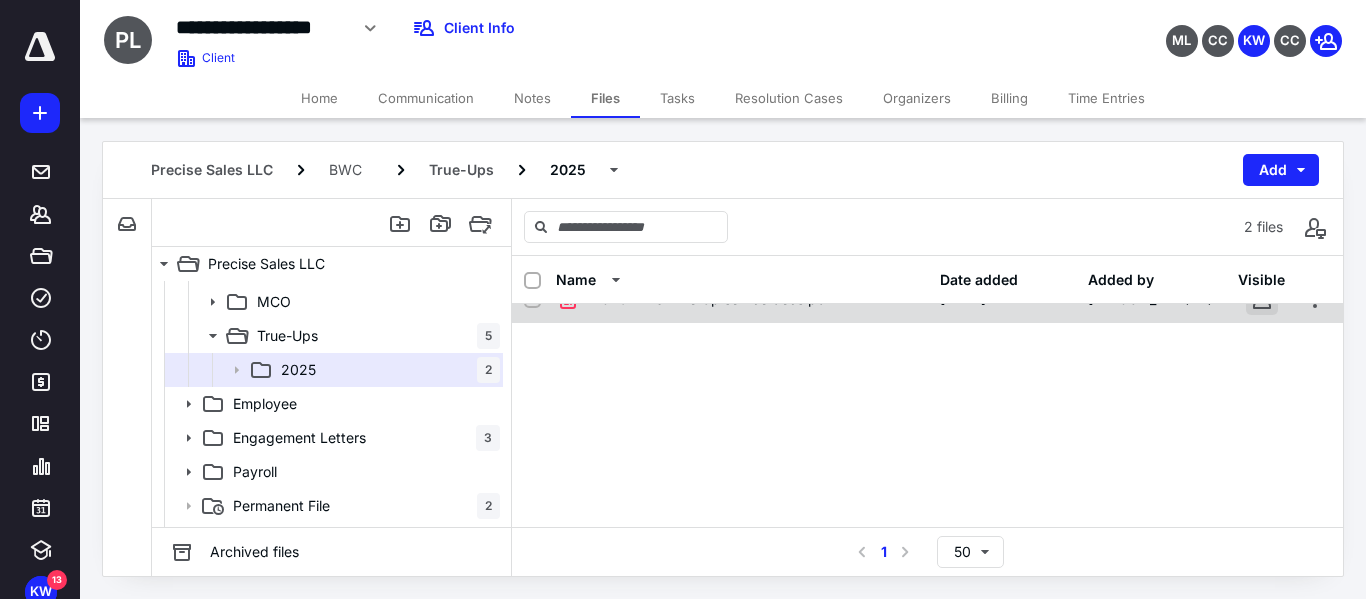 scroll, scrollTop: 0, scrollLeft: 0, axis: both 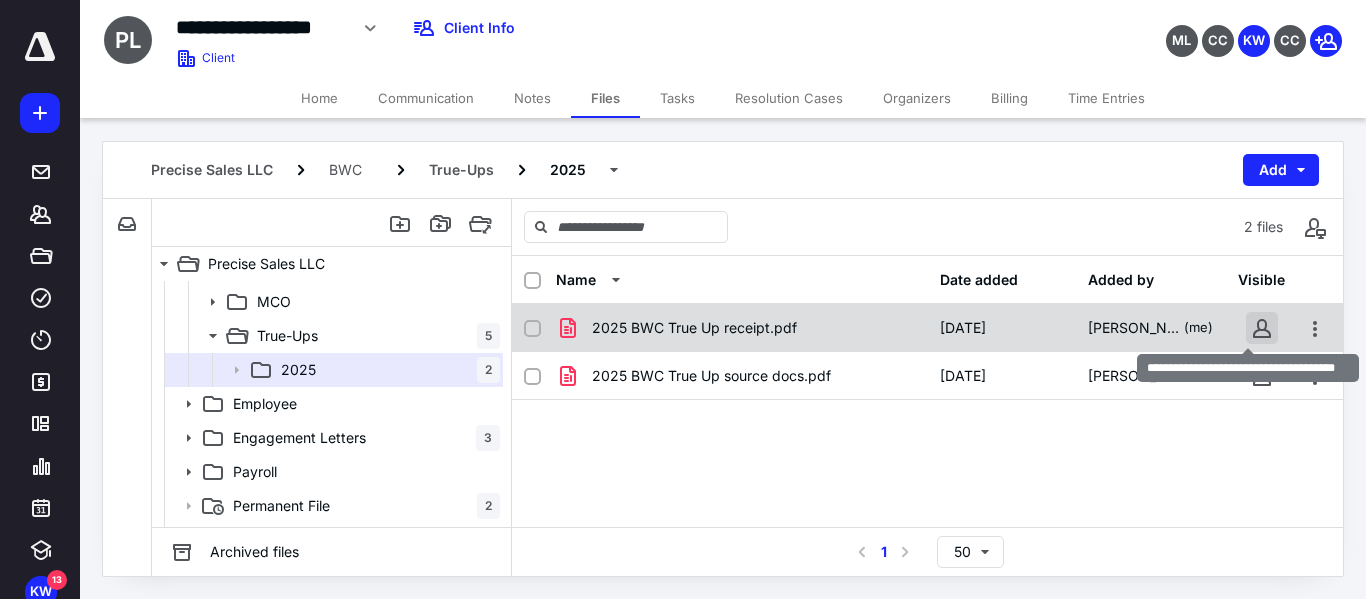 click at bounding box center [1262, 328] 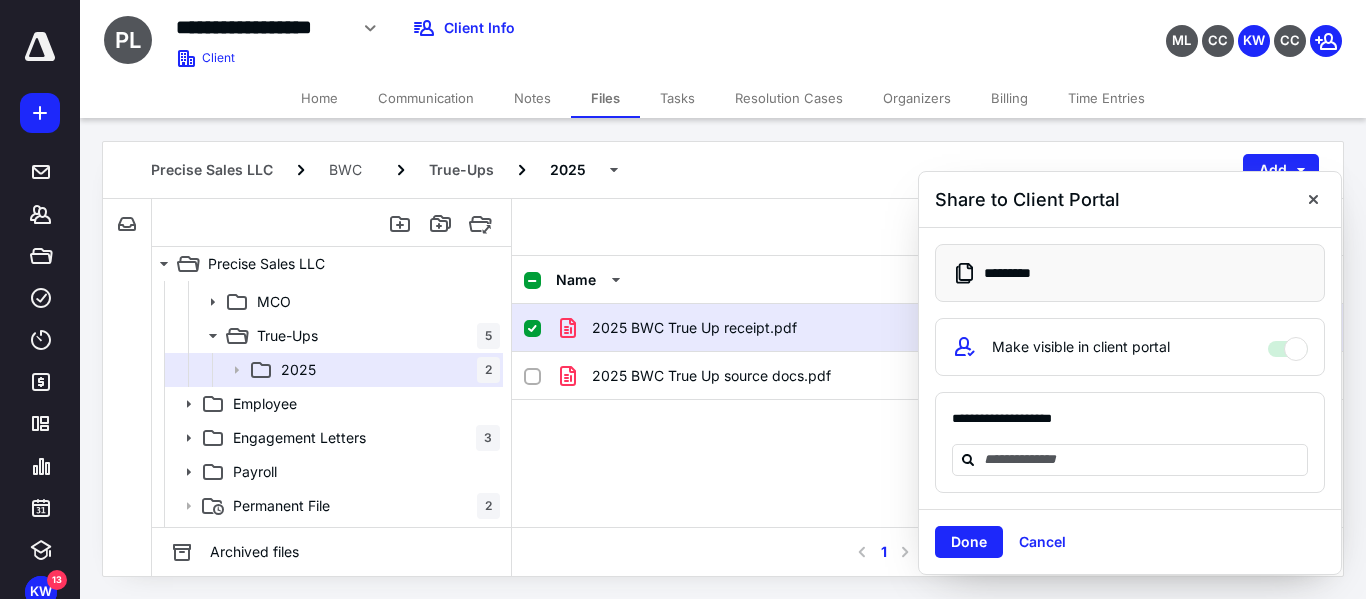click on "2025 BWC True Up receipt.pdf" at bounding box center [694, 328] 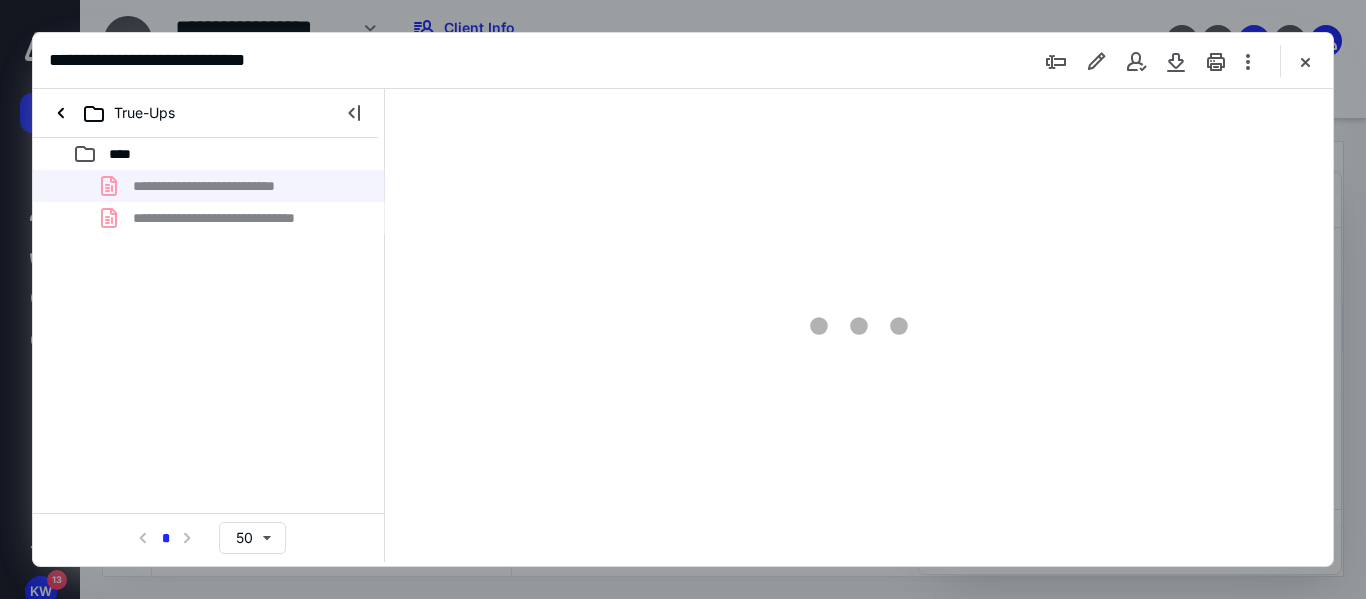 scroll, scrollTop: 0, scrollLeft: 0, axis: both 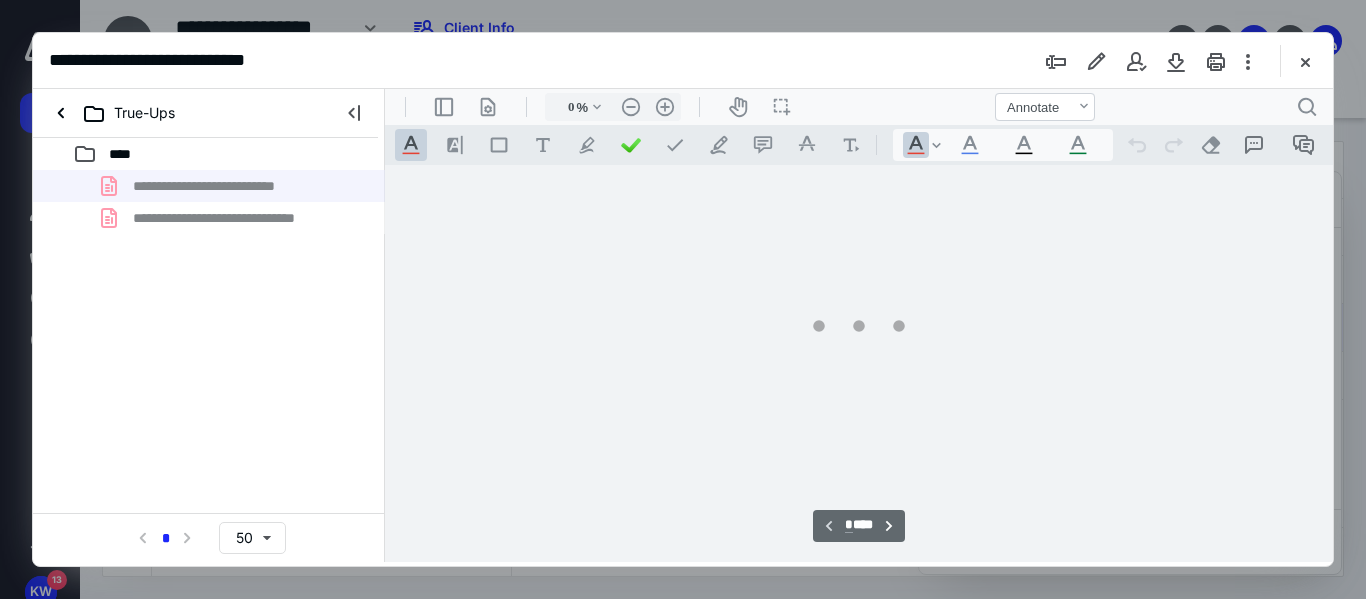 type on "152" 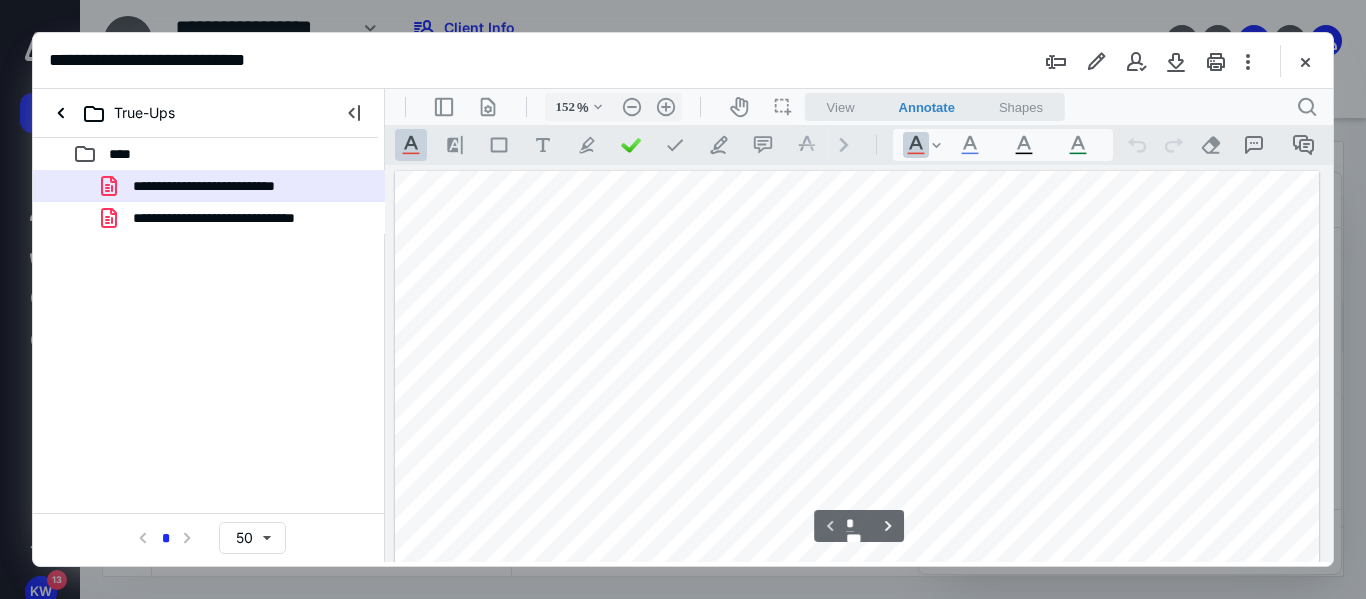scroll, scrollTop: 82, scrollLeft: 0, axis: vertical 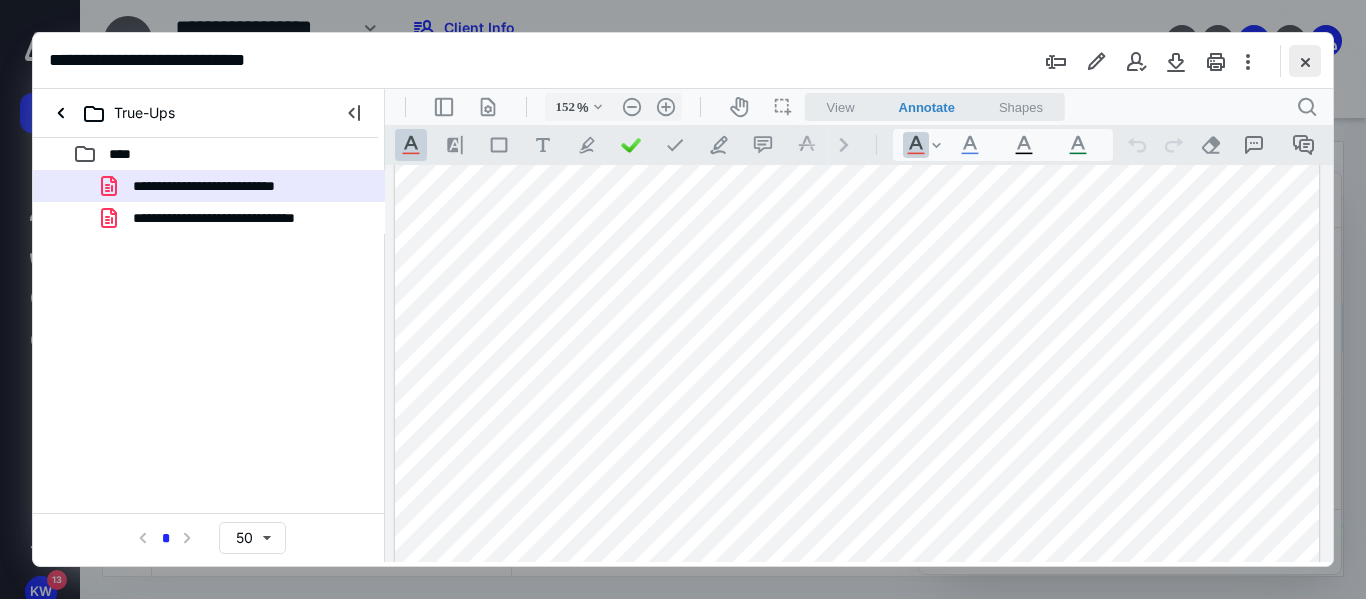click at bounding box center (1305, 61) 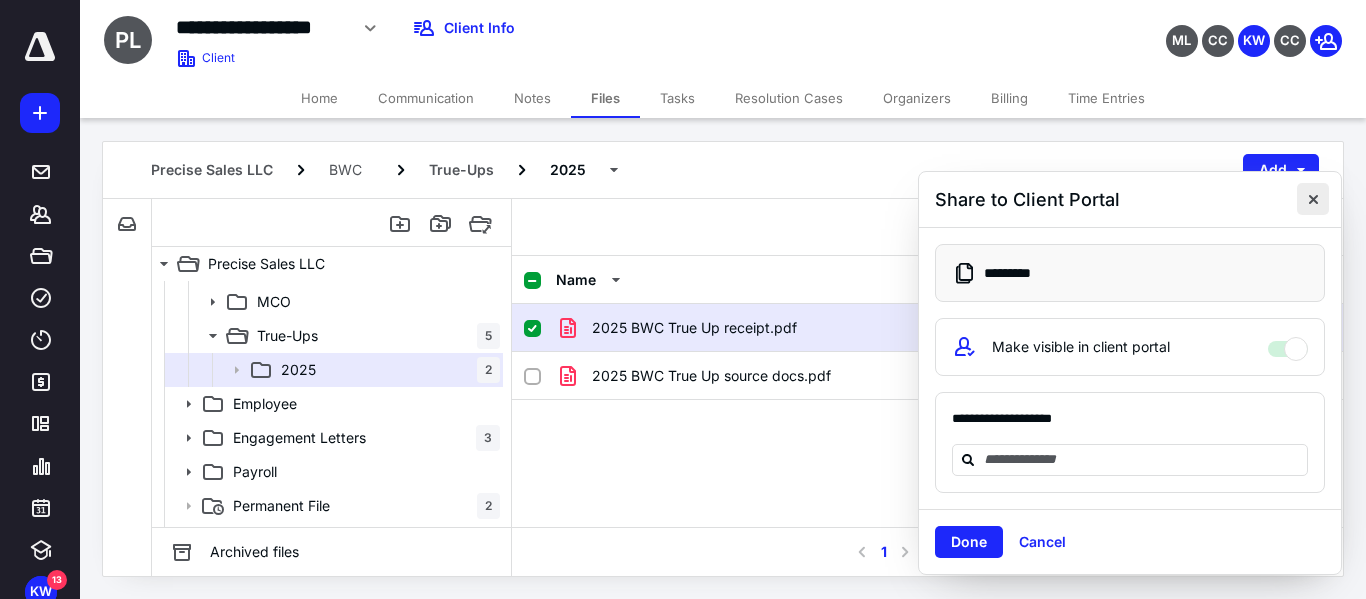 click at bounding box center (1313, 199) 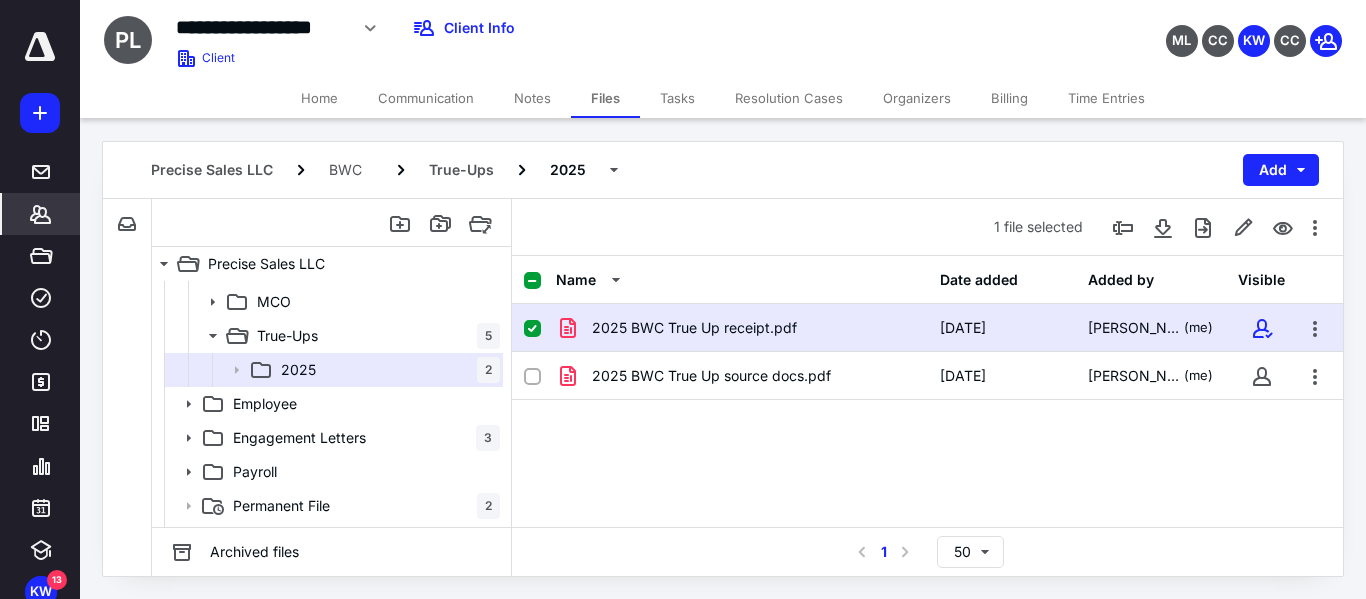 click on "Clients" at bounding box center (41, 214) 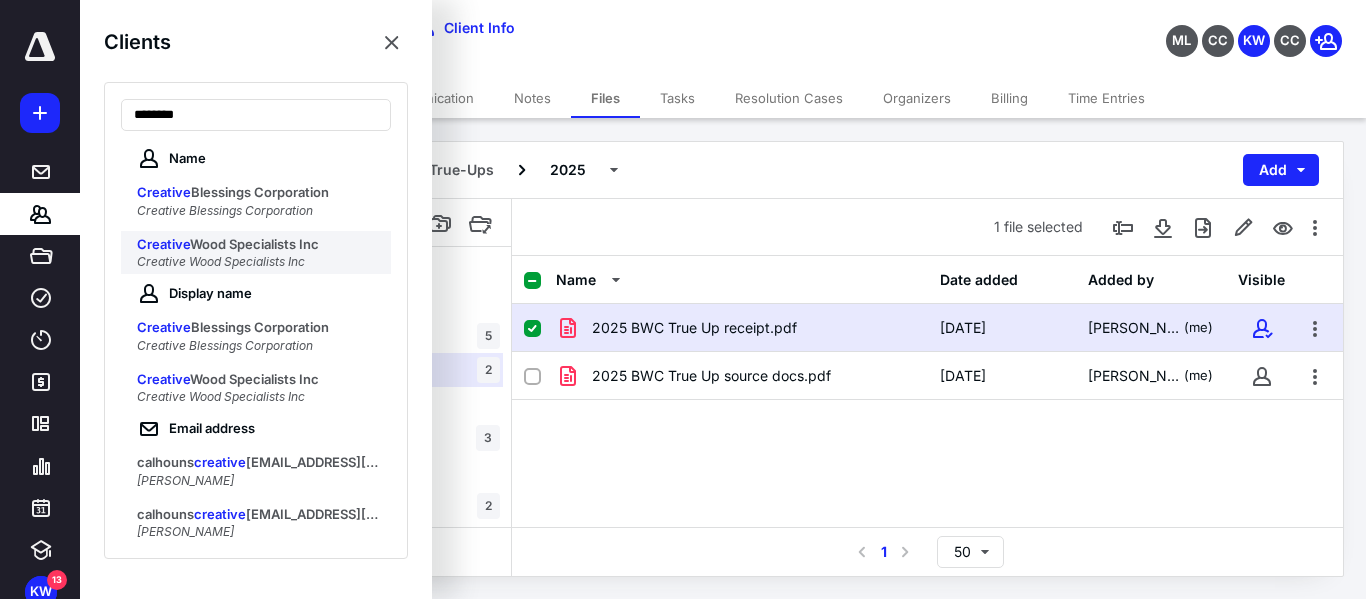 type on "********" 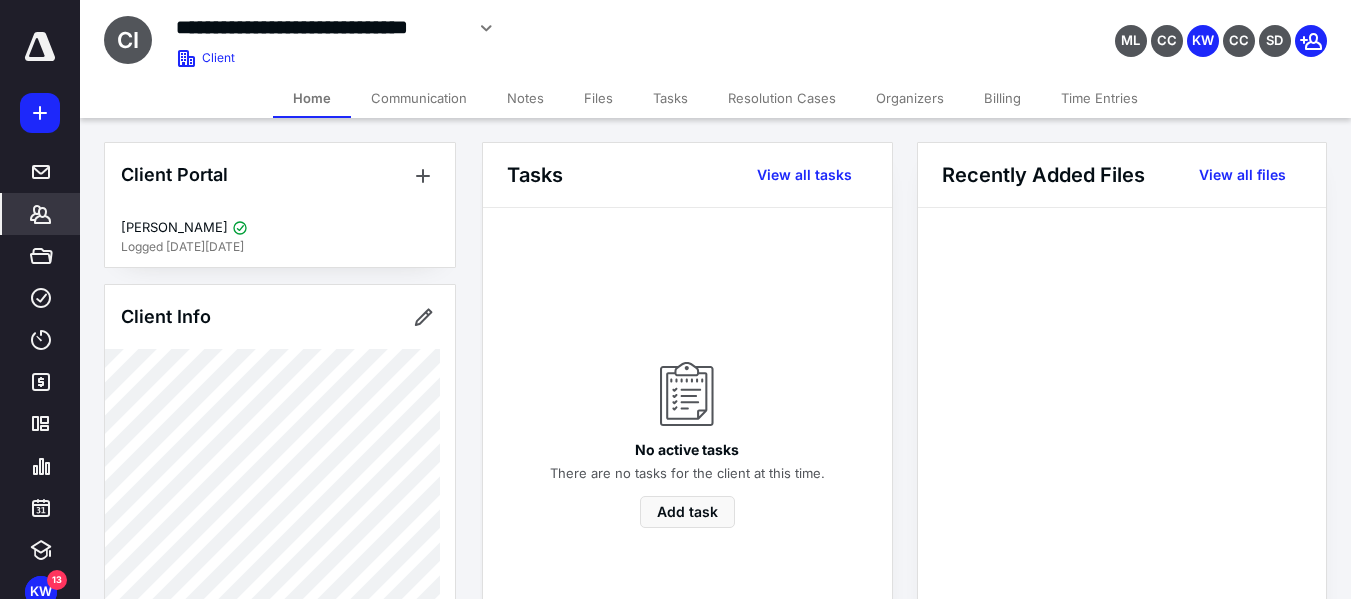 click on "Files" at bounding box center [598, 98] 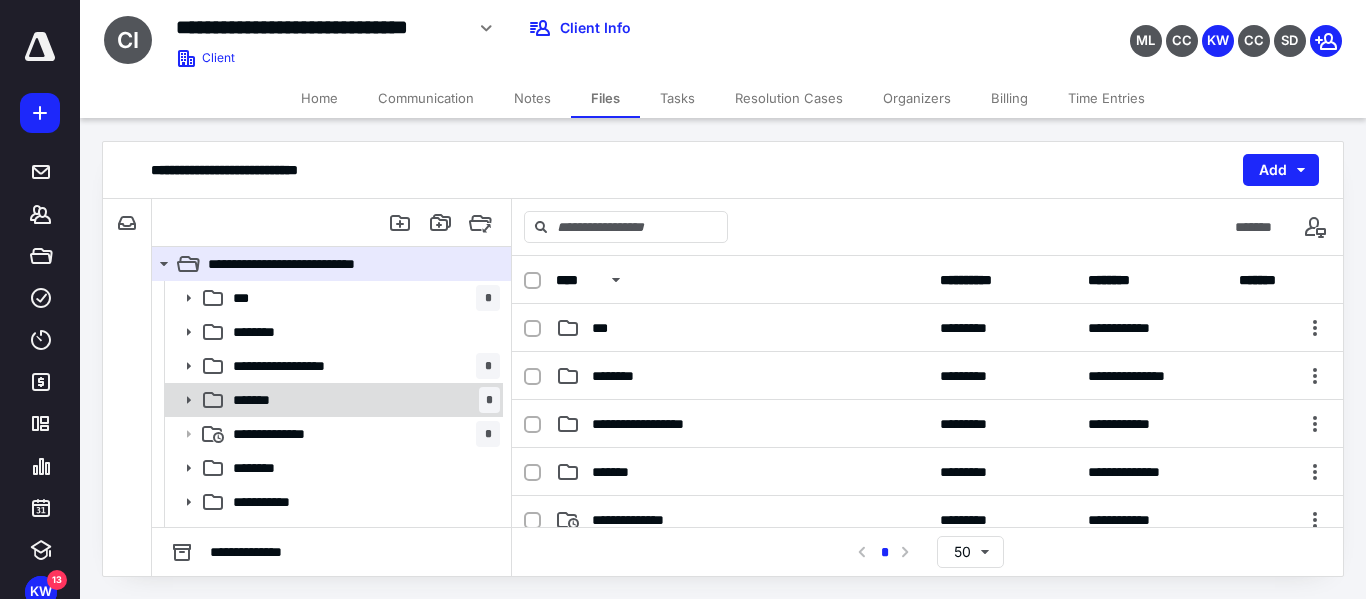 scroll, scrollTop: 60, scrollLeft: 0, axis: vertical 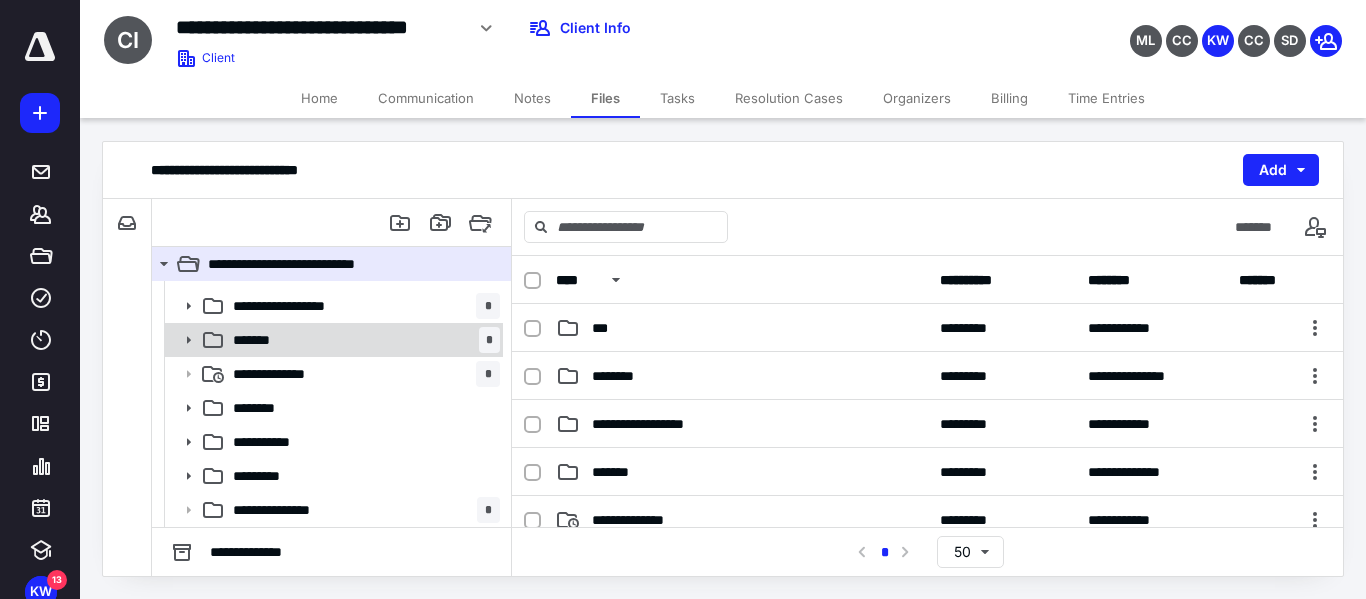 click 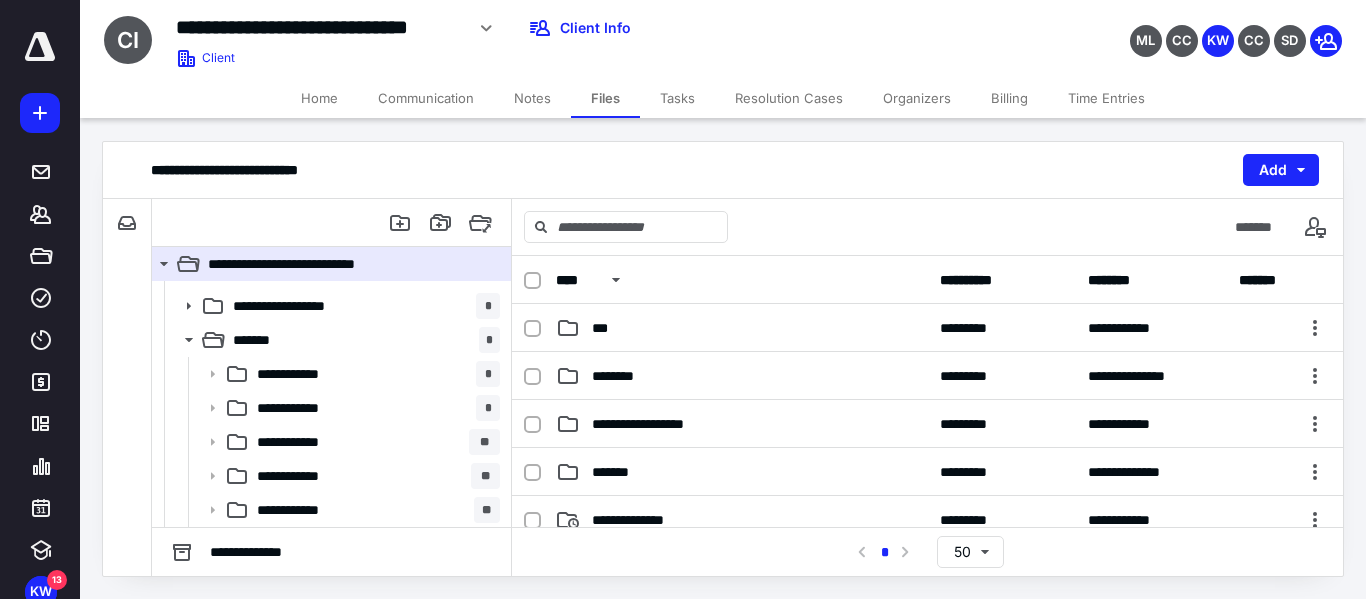 scroll, scrollTop: 260, scrollLeft: 0, axis: vertical 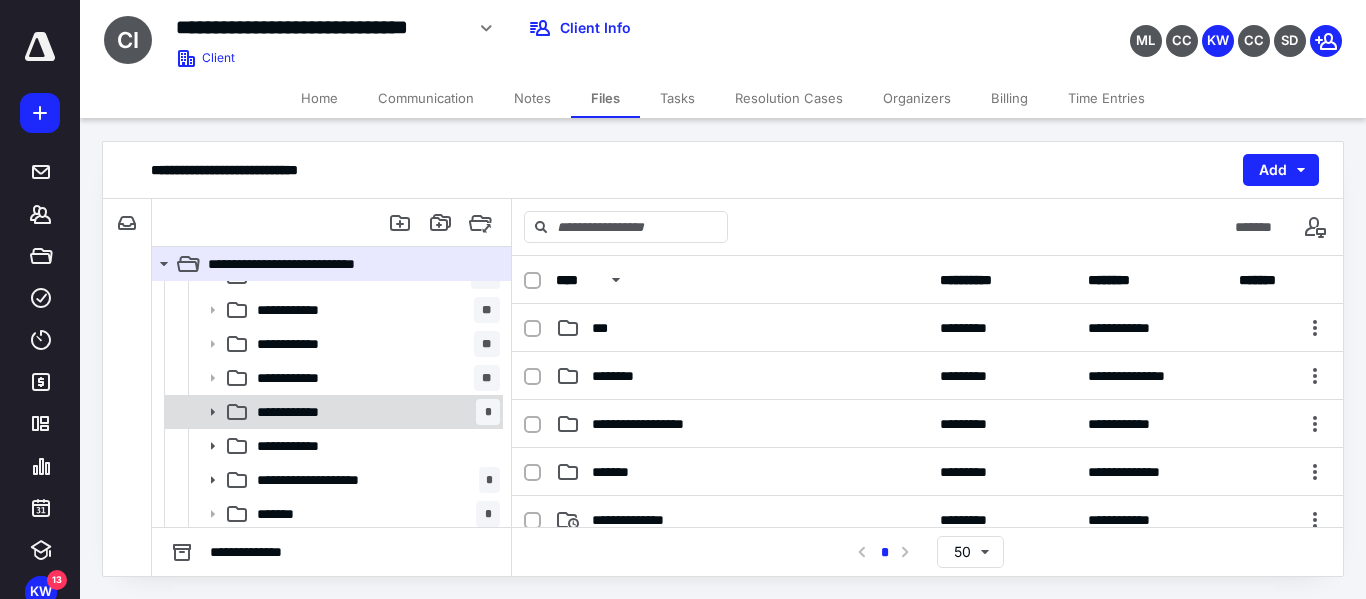 click 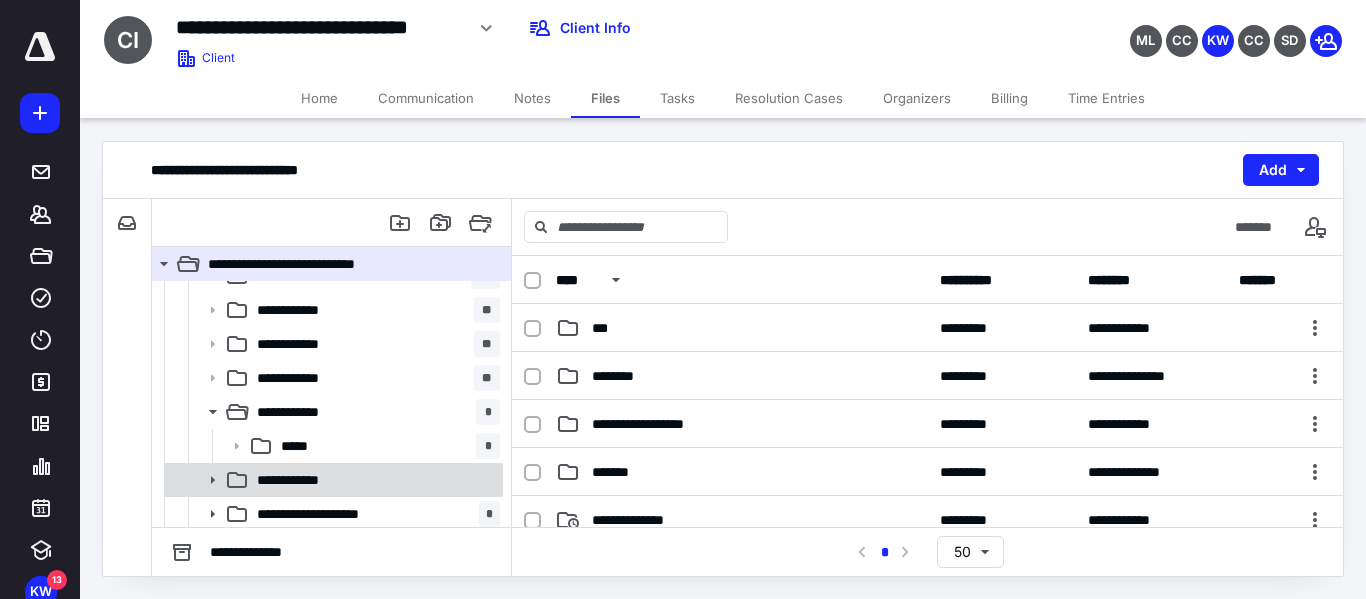 scroll, scrollTop: 360, scrollLeft: 0, axis: vertical 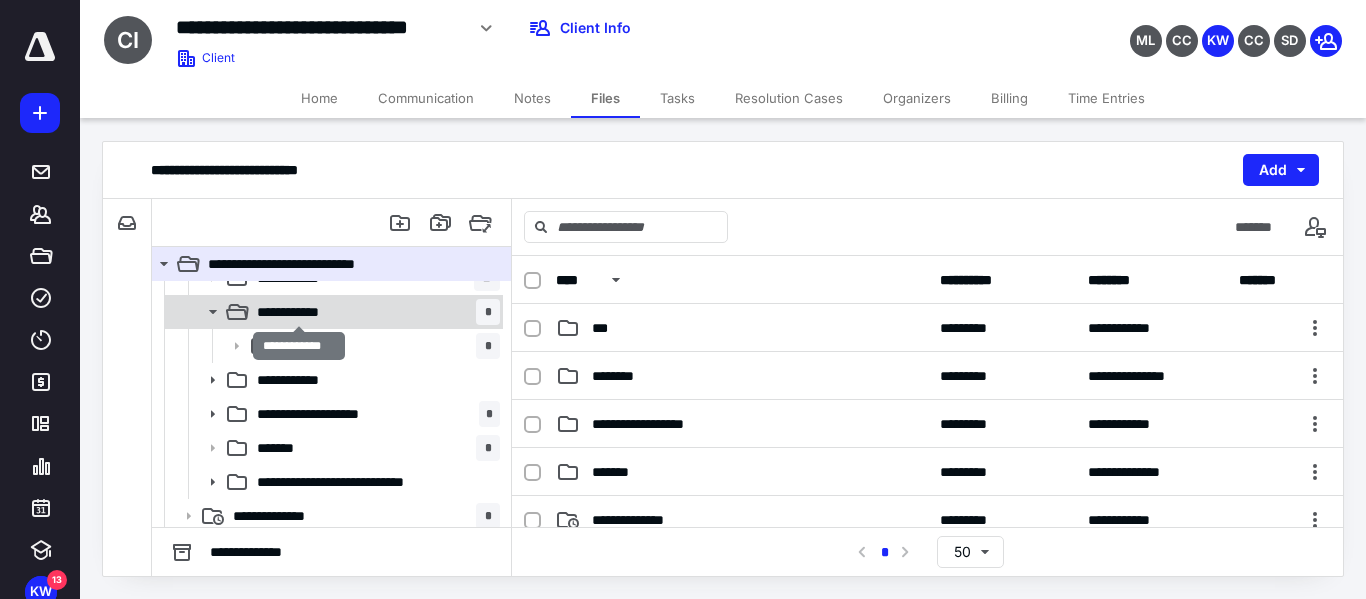 click on "**********" at bounding box center [298, 312] 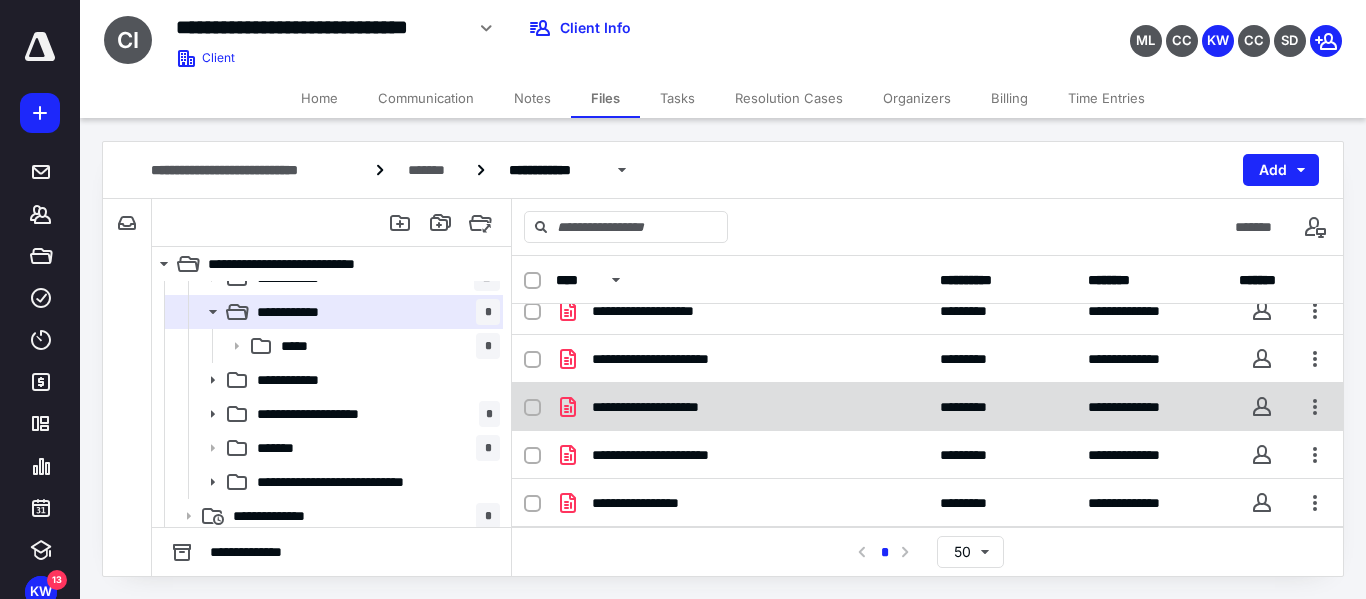 scroll, scrollTop: 9, scrollLeft: 0, axis: vertical 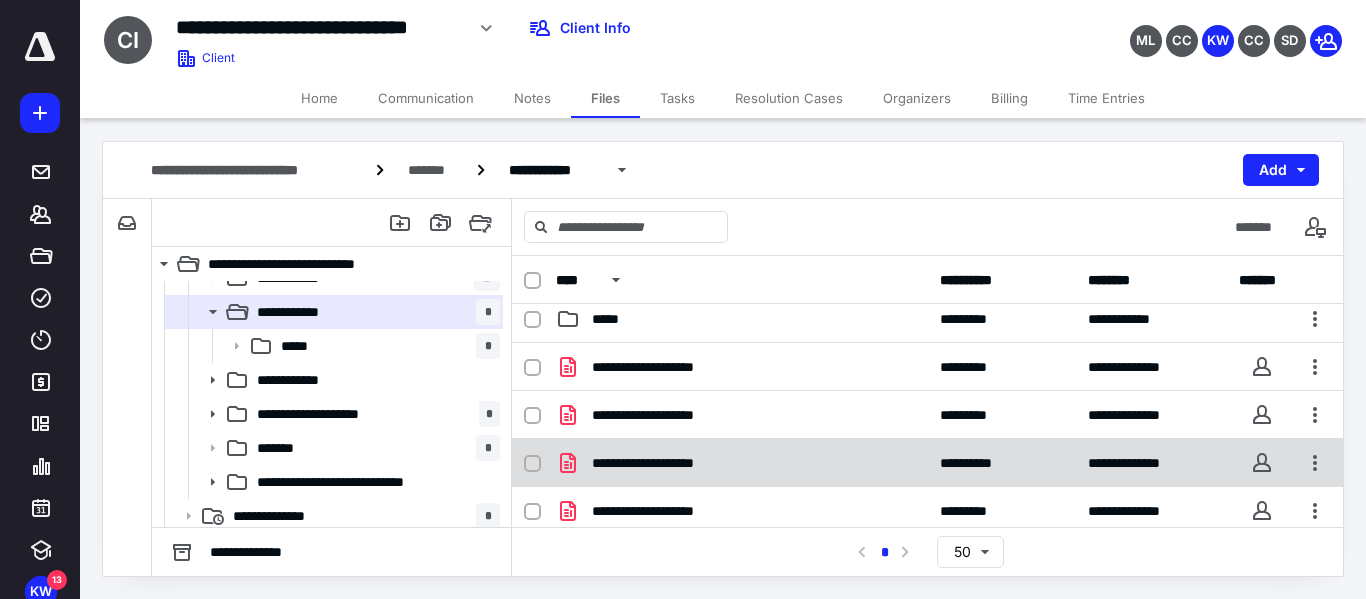 click on "**********" at bounding box center [662, 463] 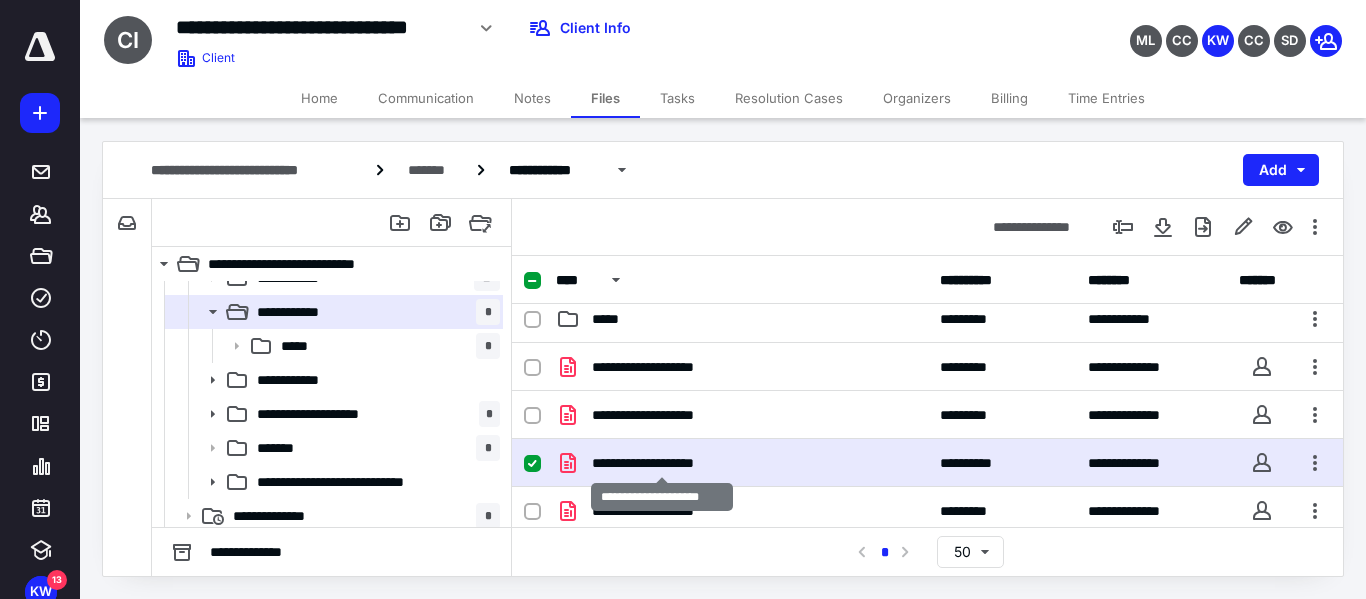 click on "**********" at bounding box center [662, 463] 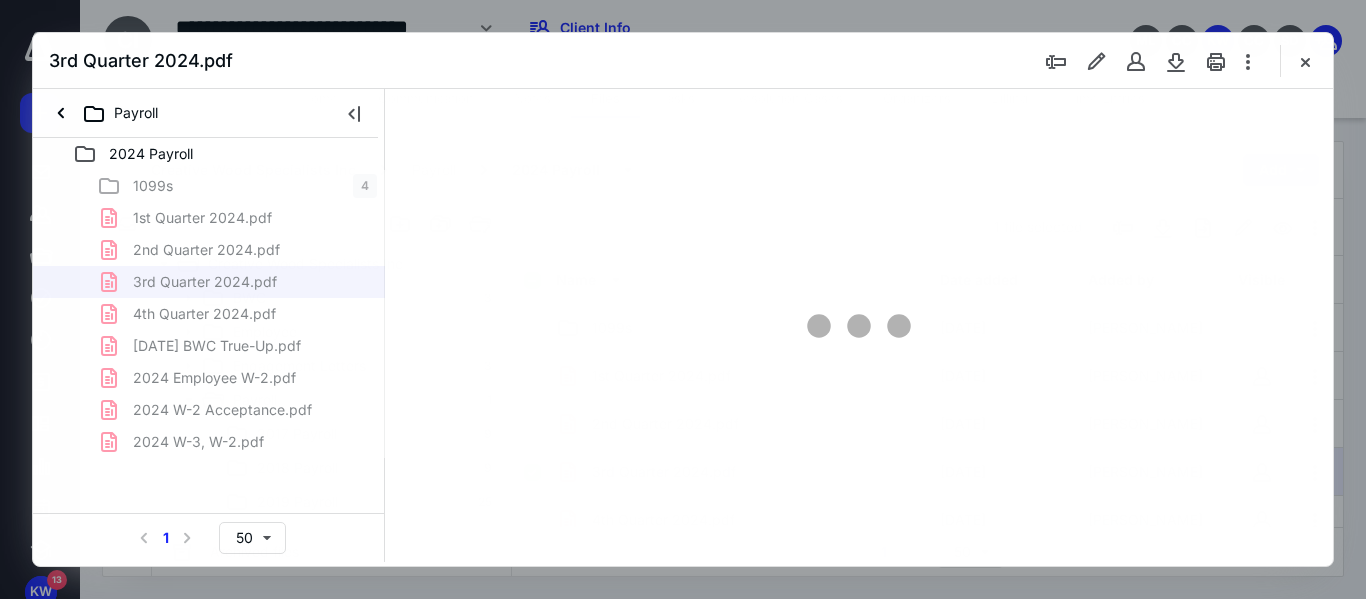 scroll, scrollTop: 360, scrollLeft: 0, axis: vertical 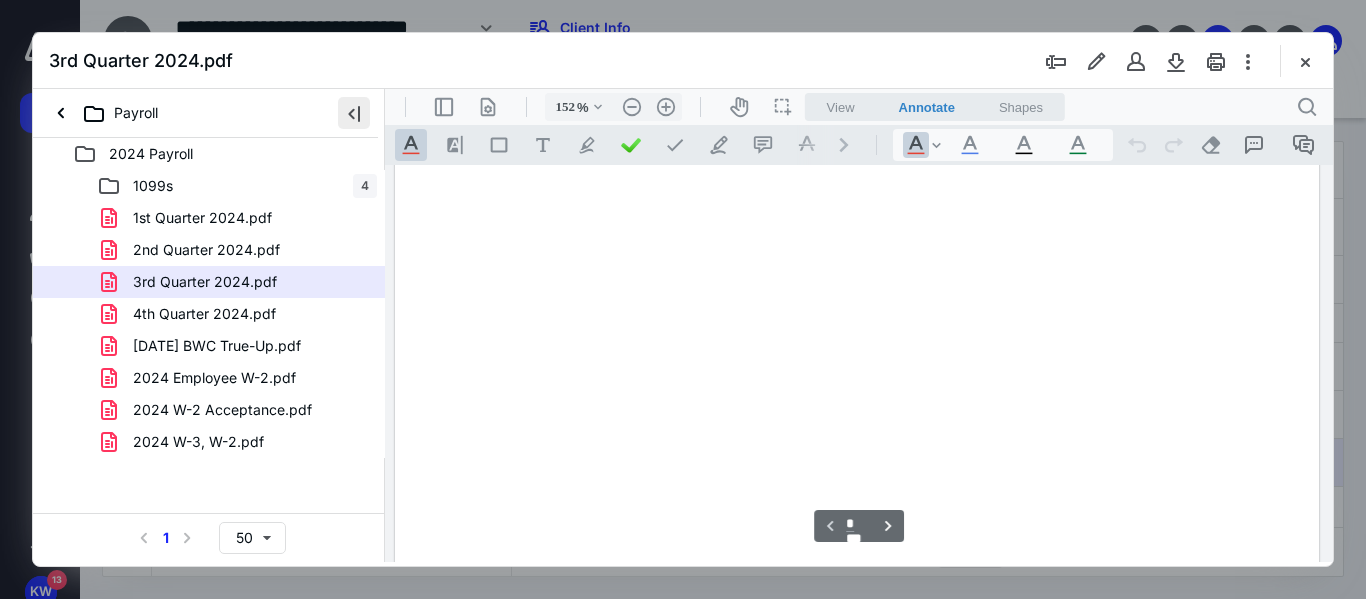 click at bounding box center [354, 113] 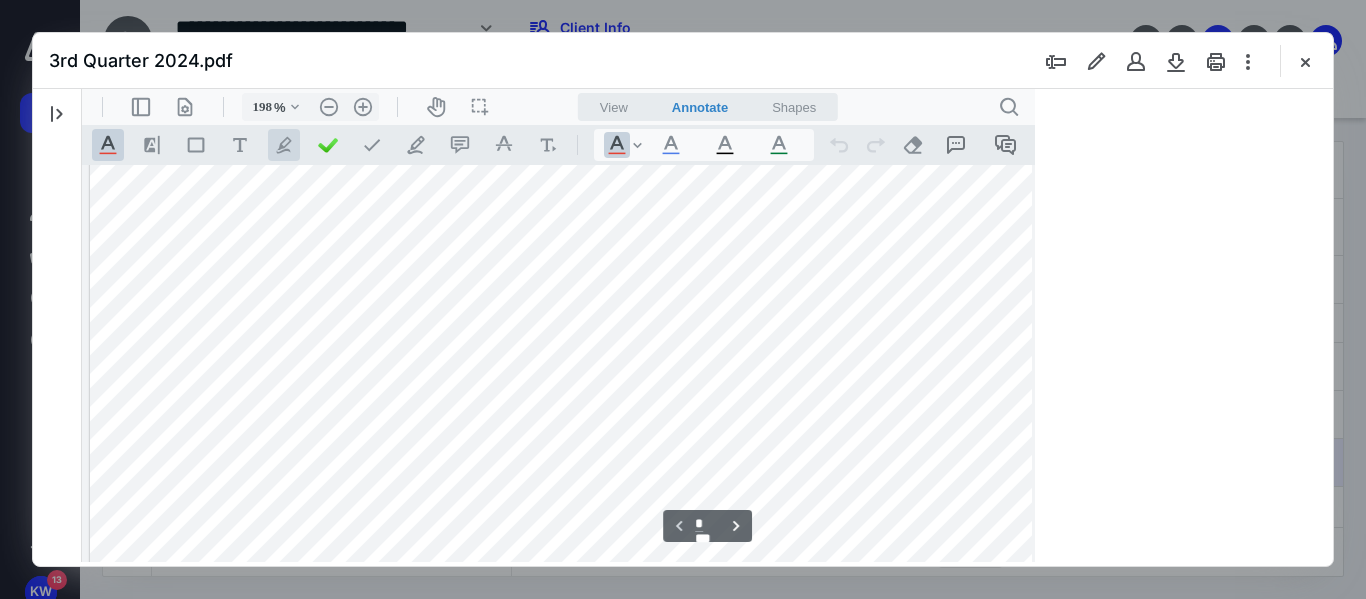 type on "199" 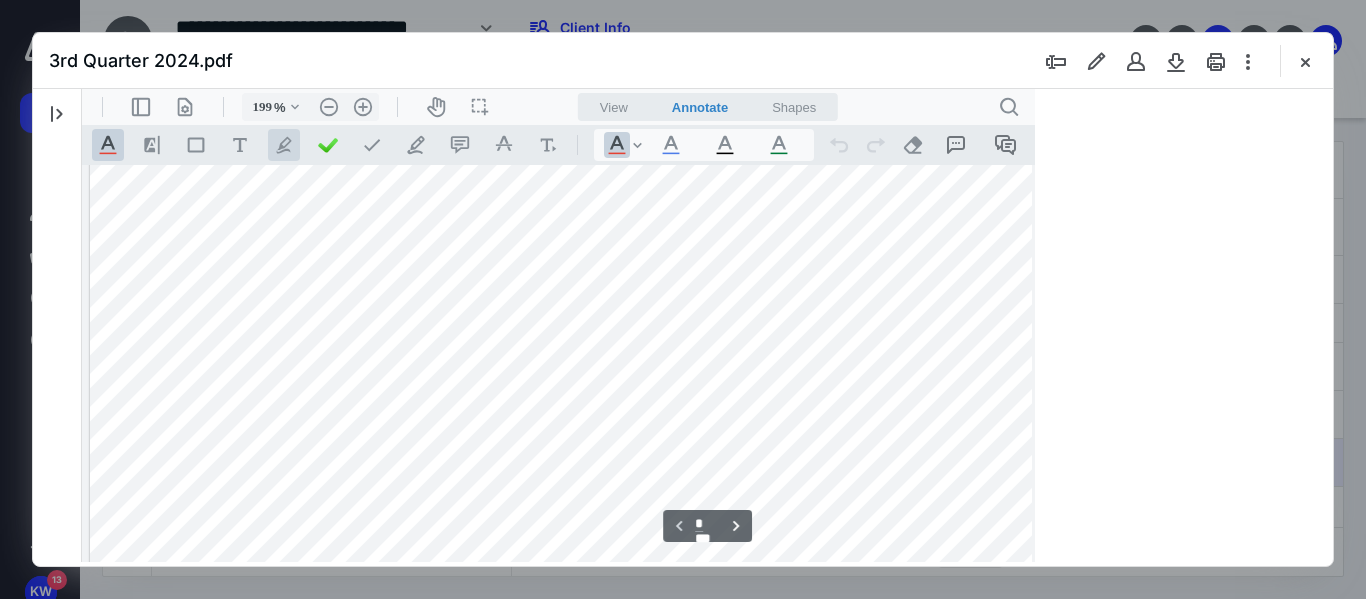 scroll, scrollTop: 84, scrollLeft: 0, axis: vertical 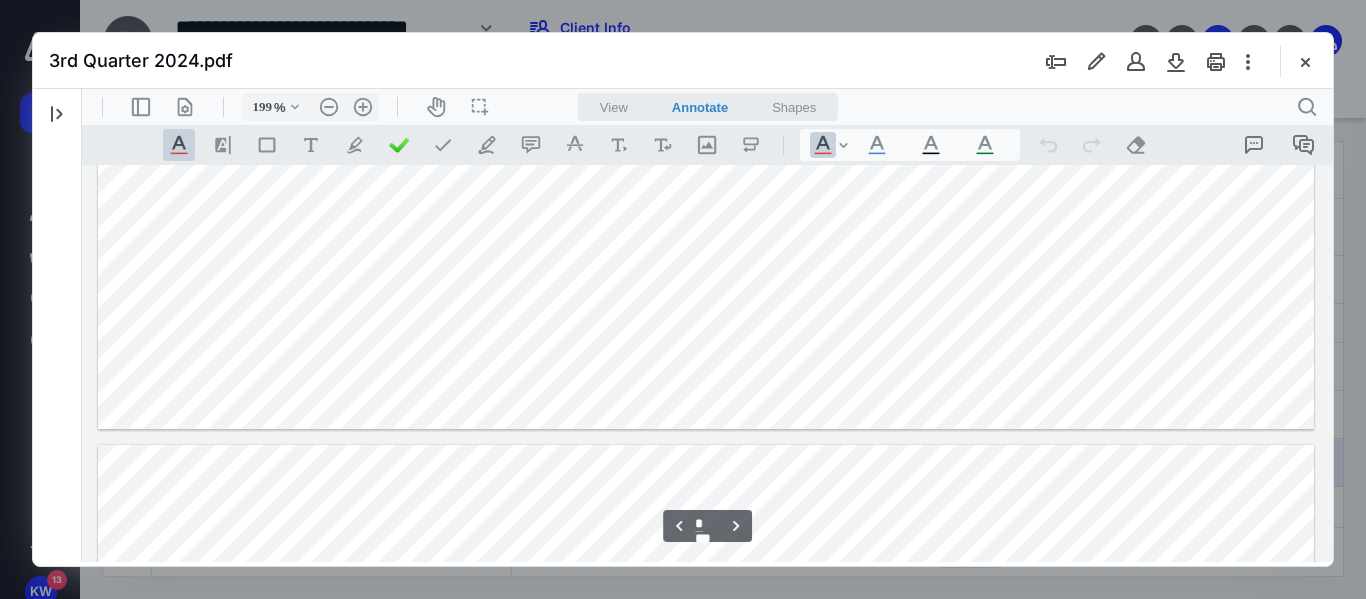 type on "*" 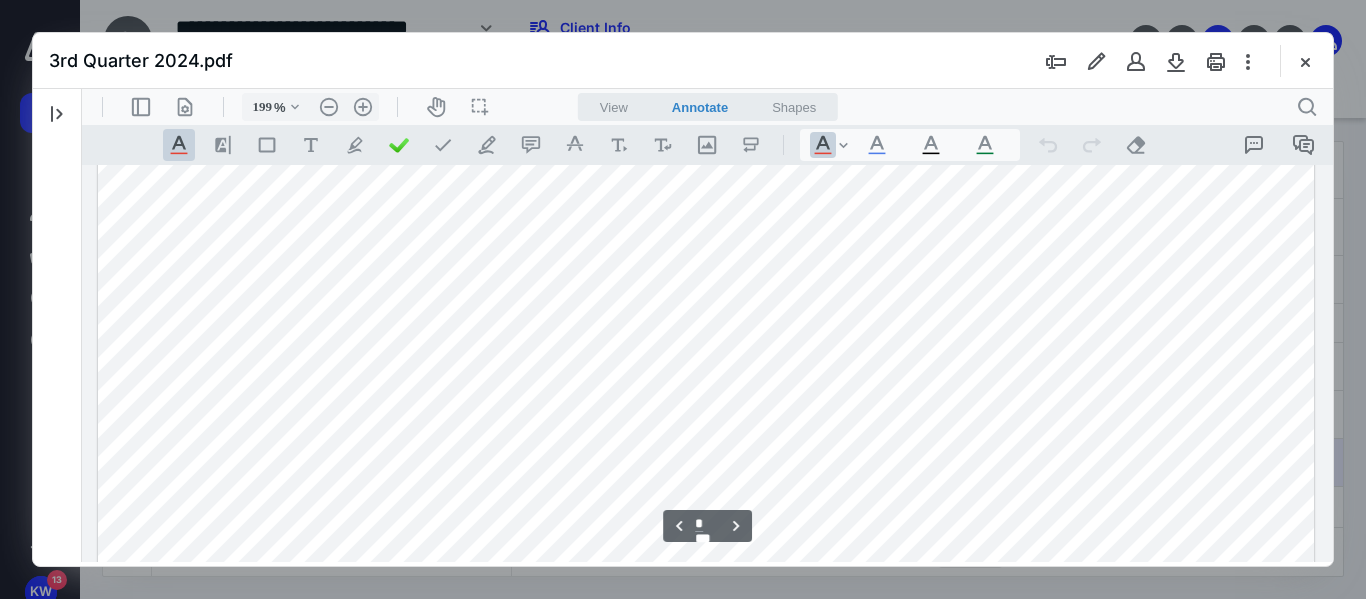 scroll, scrollTop: 7484, scrollLeft: 0, axis: vertical 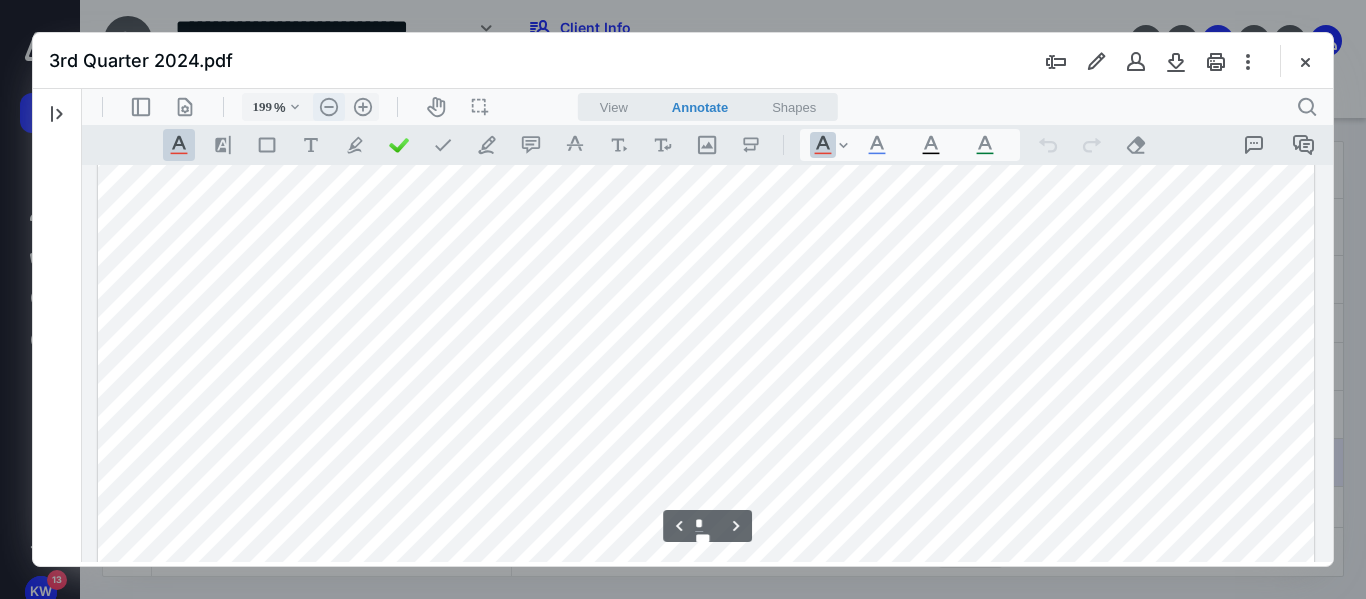 click on ".cls-1{fill:#abb0c4;} icon - header - zoom - out - line" at bounding box center [329, 107] 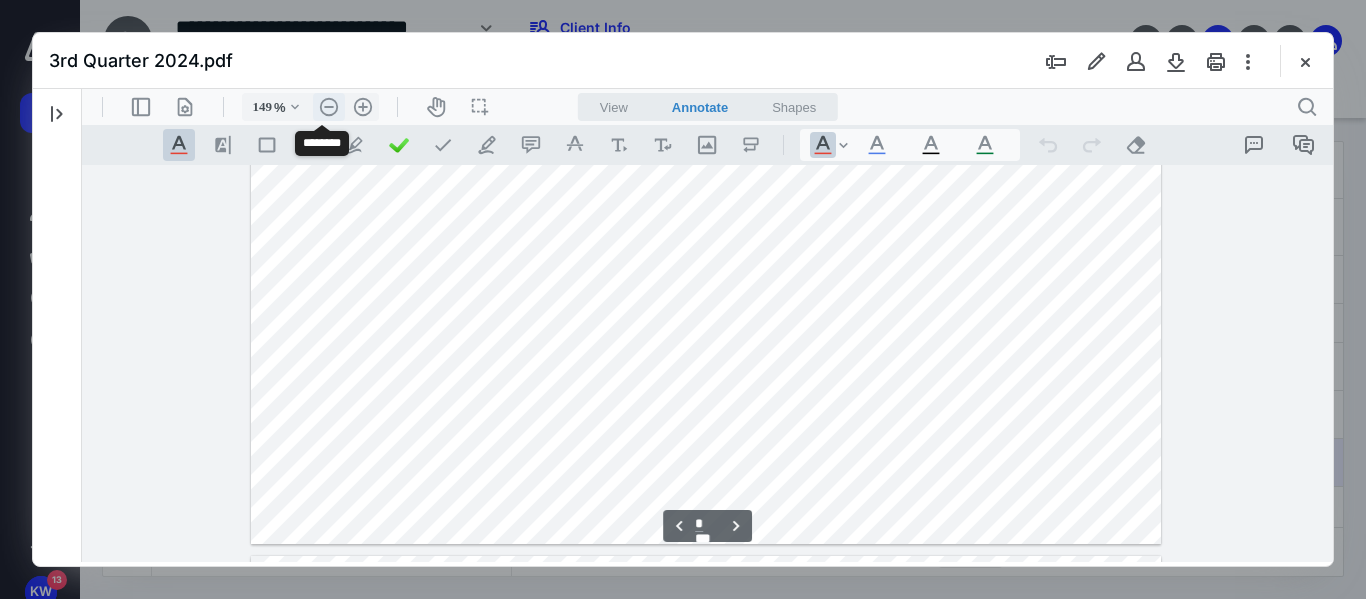 click on ".cls-1{fill:#abb0c4;} icon - header - zoom - out - line" at bounding box center [329, 107] 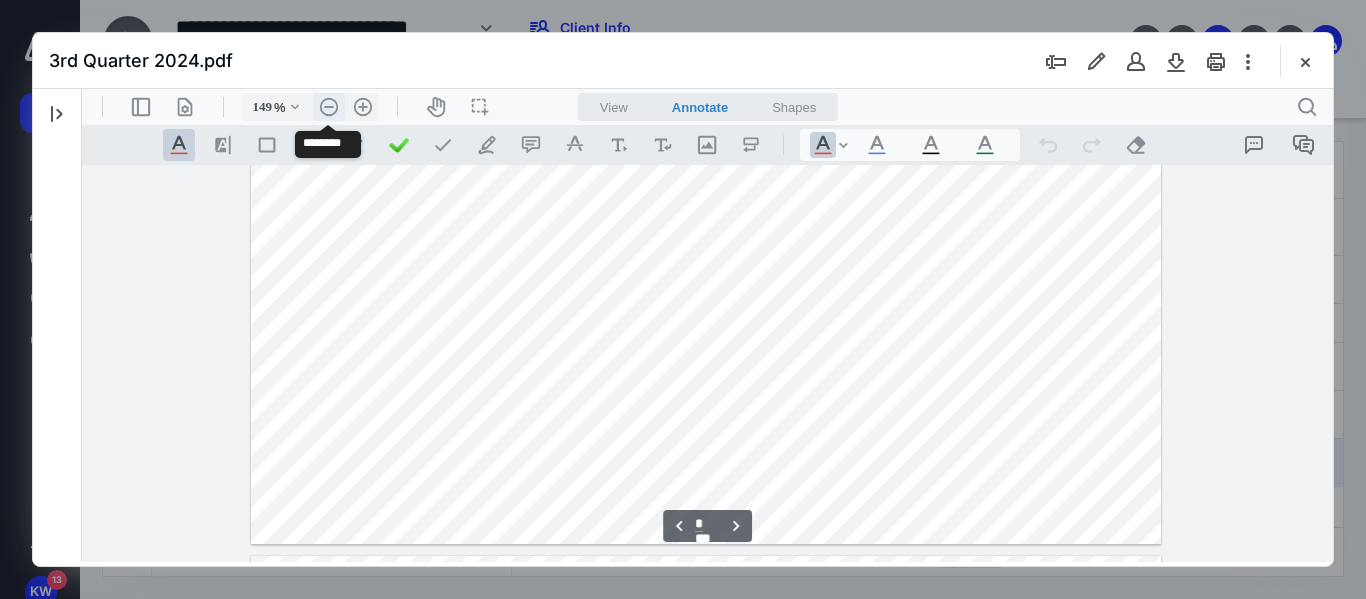 type on "124" 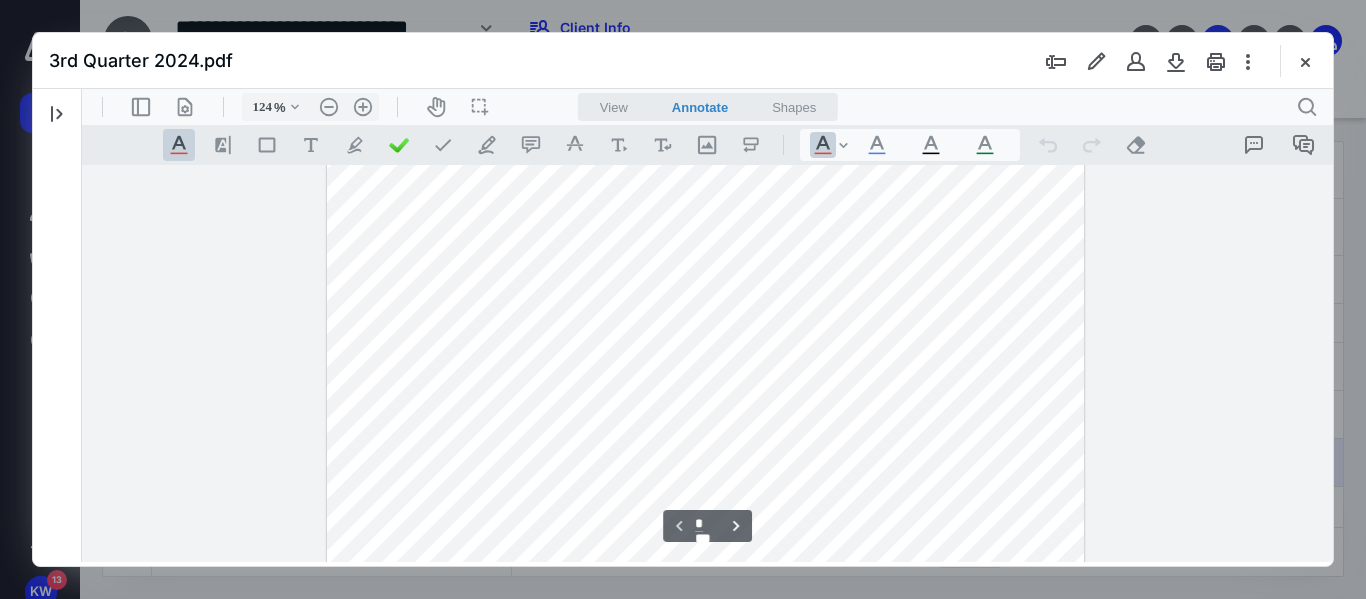 scroll, scrollTop: 0, scrollLeft: 0, axis: both 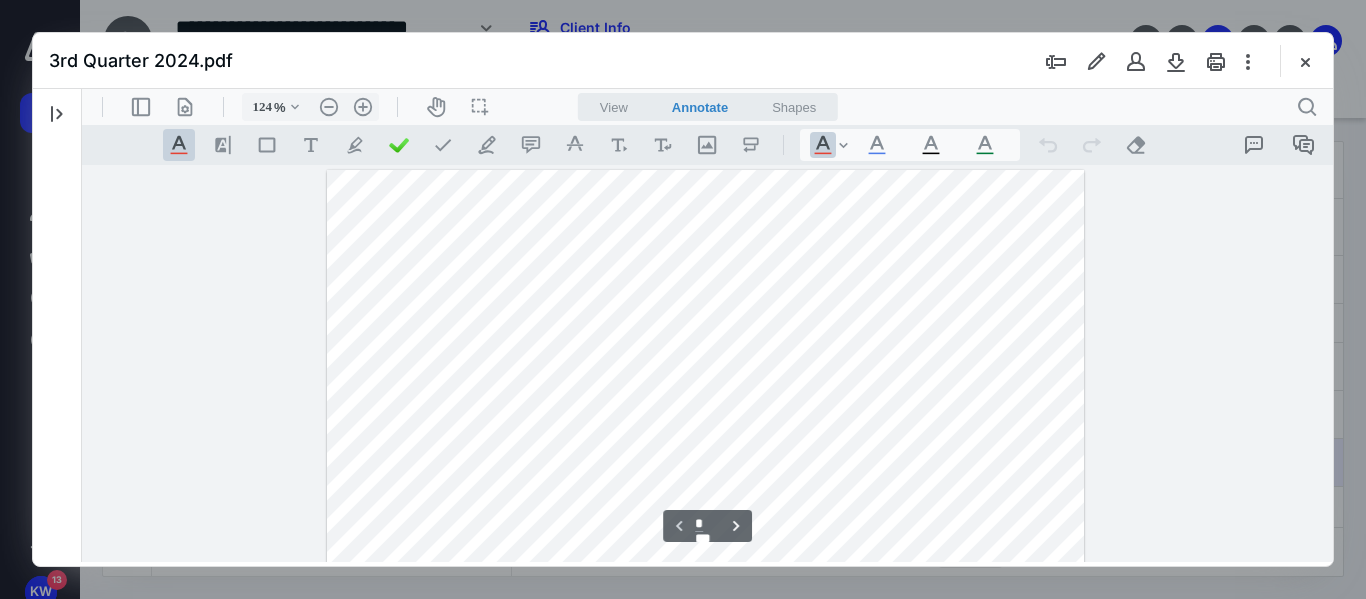 drag, startPoint x: 1321, startPoint y: 174, endPoint x: 1325, endPoint y: 502, distance: 328.02438 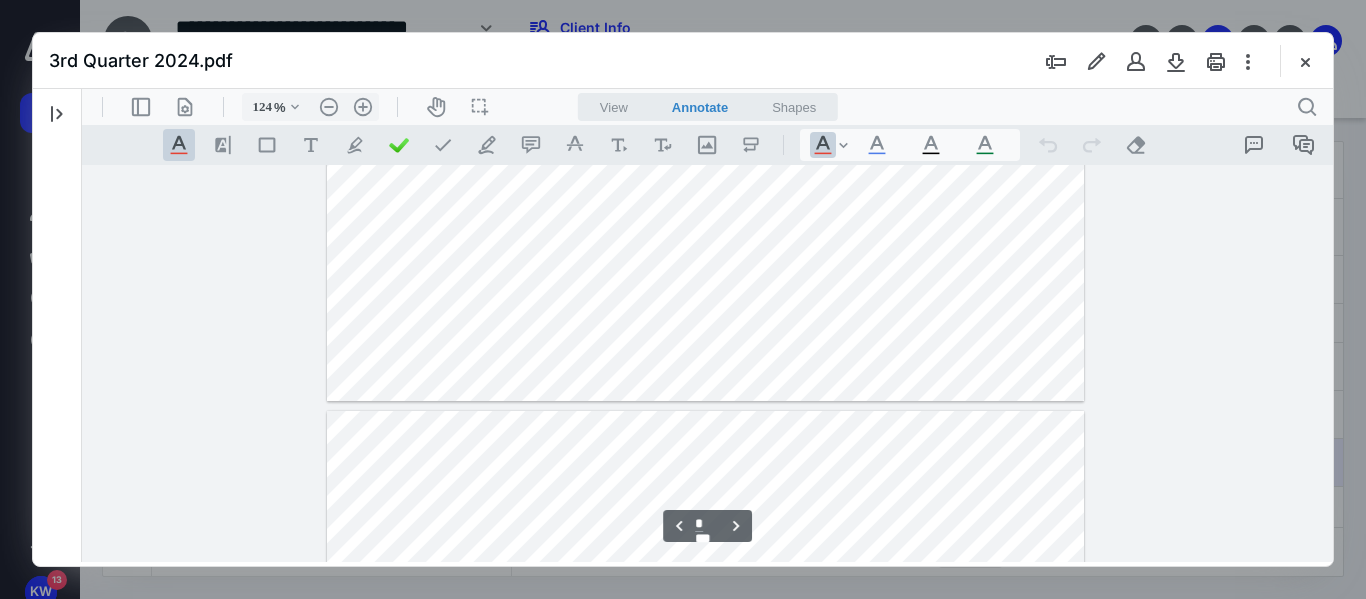 scroll, scrollTop: 3126, scrollLeft: 0, axis: vertical 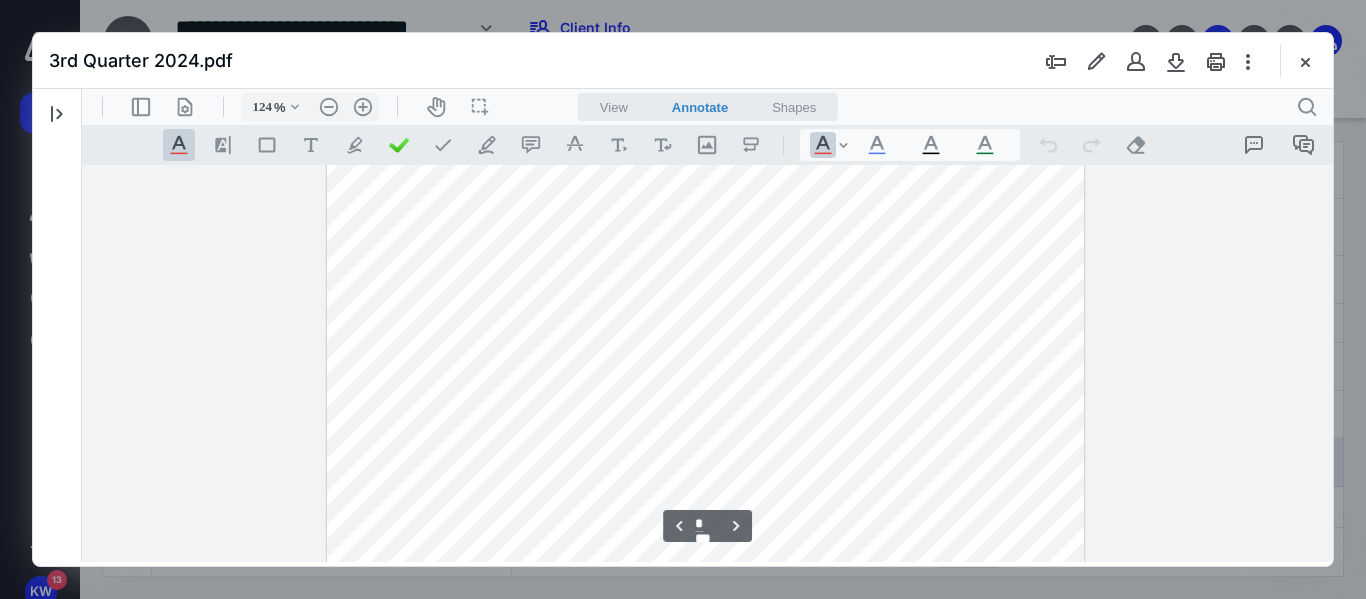 drag, startPoint x: 1325, startPoint y: 502, endPoint x: 1417, endPoint y: 536, distance: 98.0816 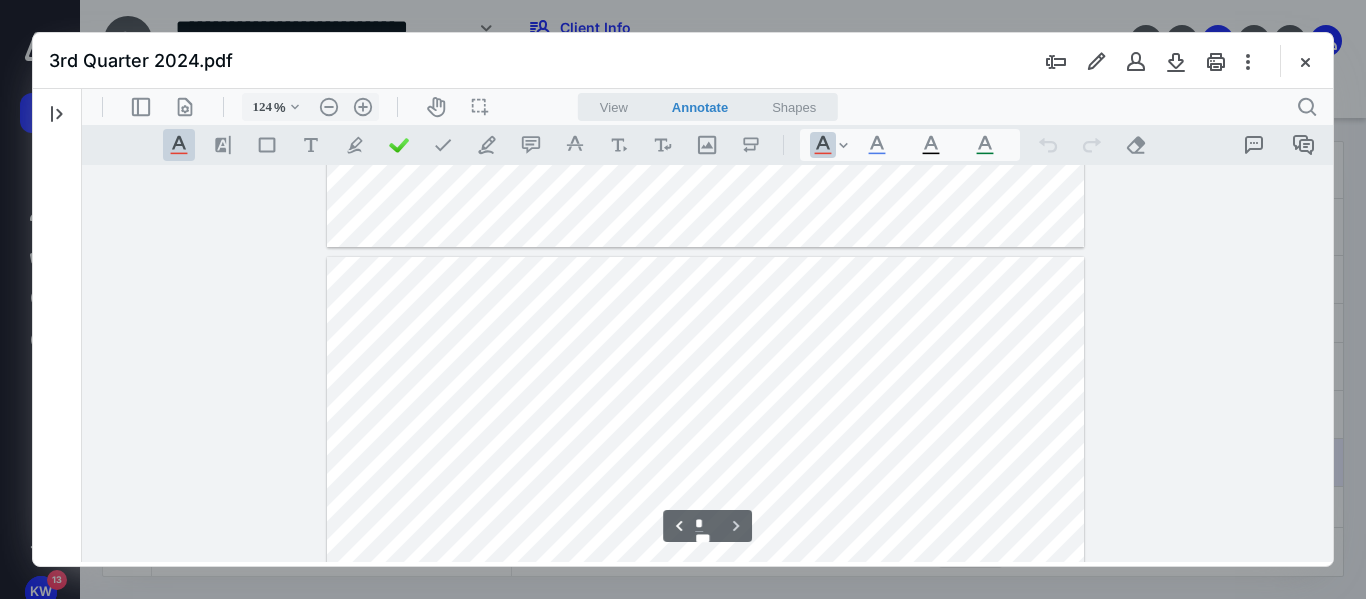 type on "*" 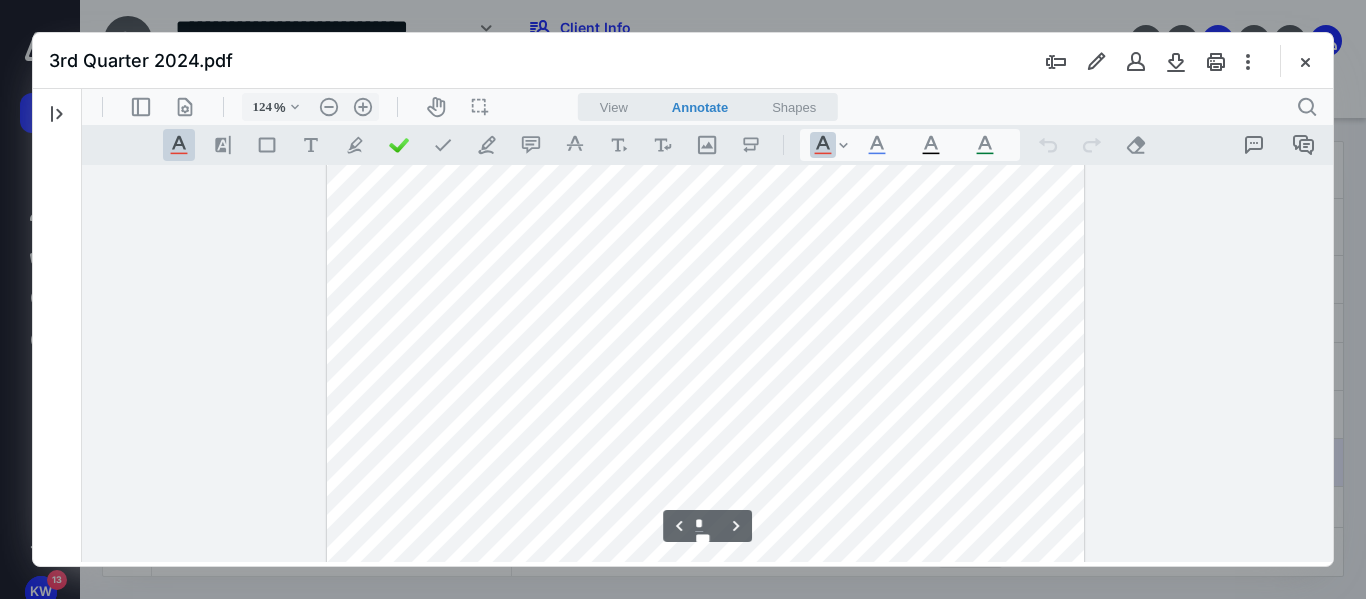 scroll, scrollTop: 6236, scrollLeft: 0, axis: vertical 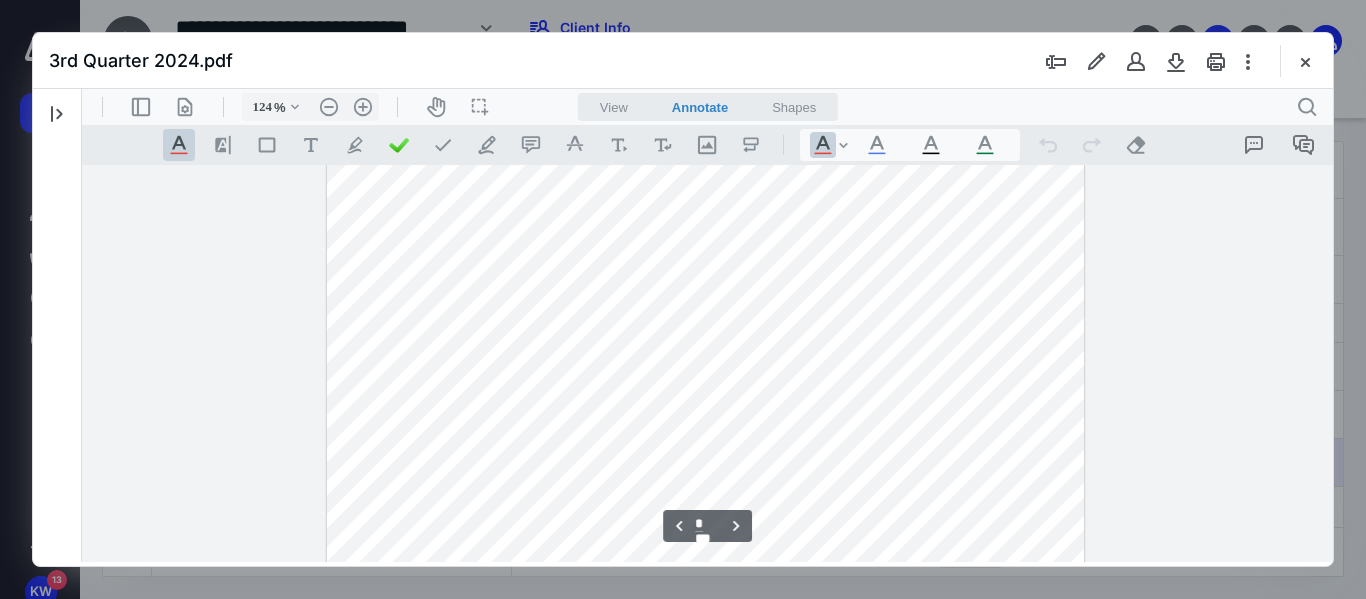 click at bounding box center (705, 358) 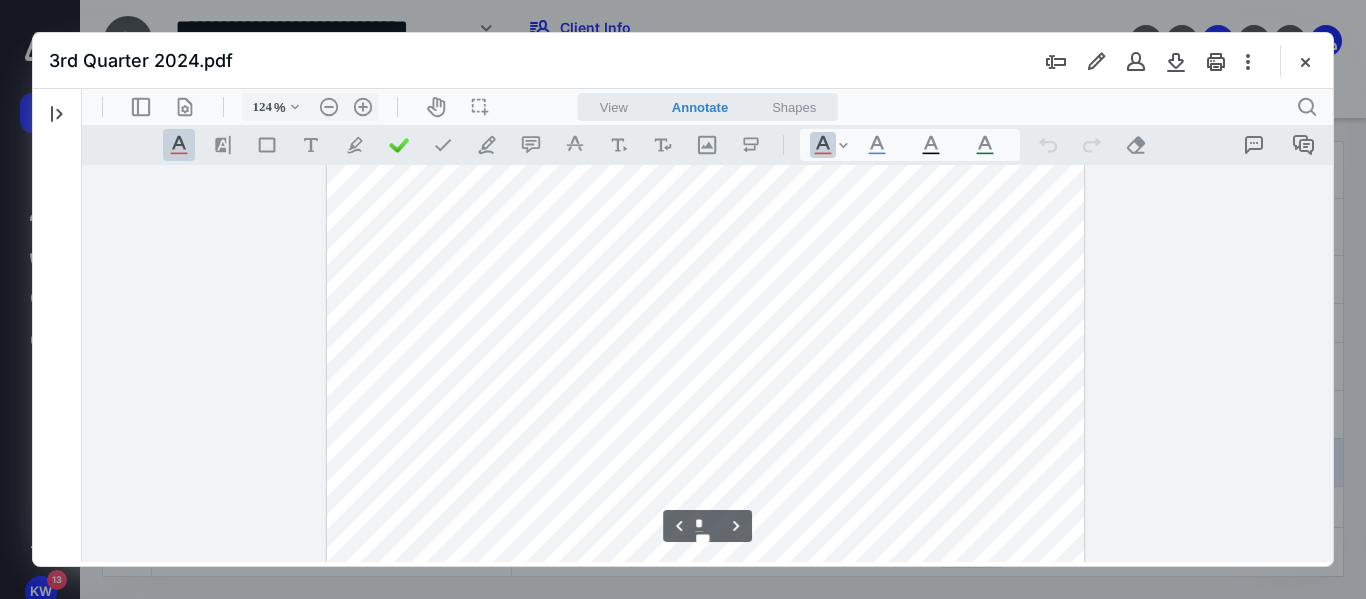 scroll, scrollTop: 6036, scrollLeft: 0, axis: vertical 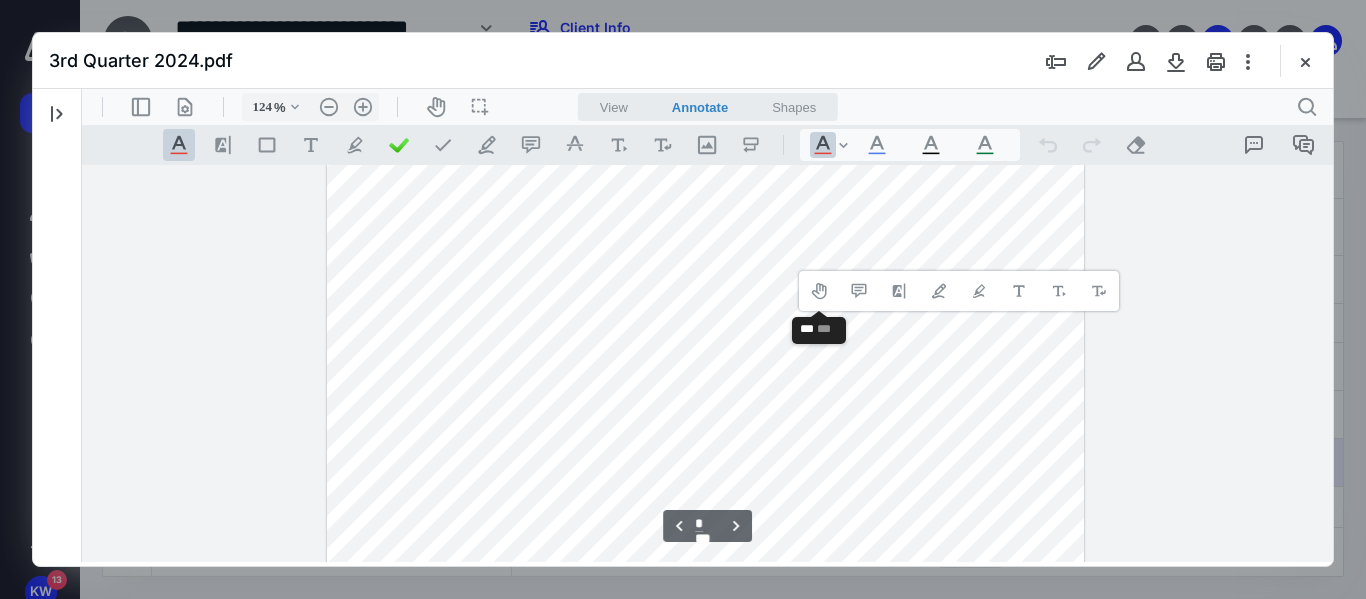 click at bounding box center (705, 558) 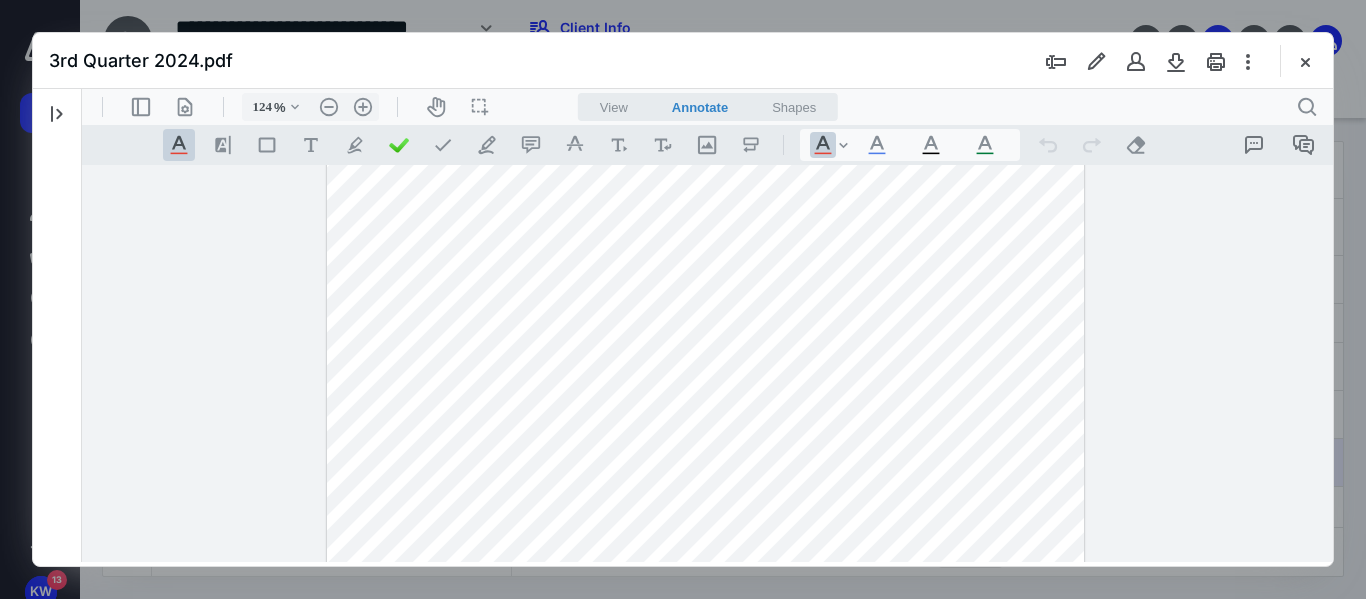 scroll, scrollTop: 6236, scrollLeft: 0, axis: vertical 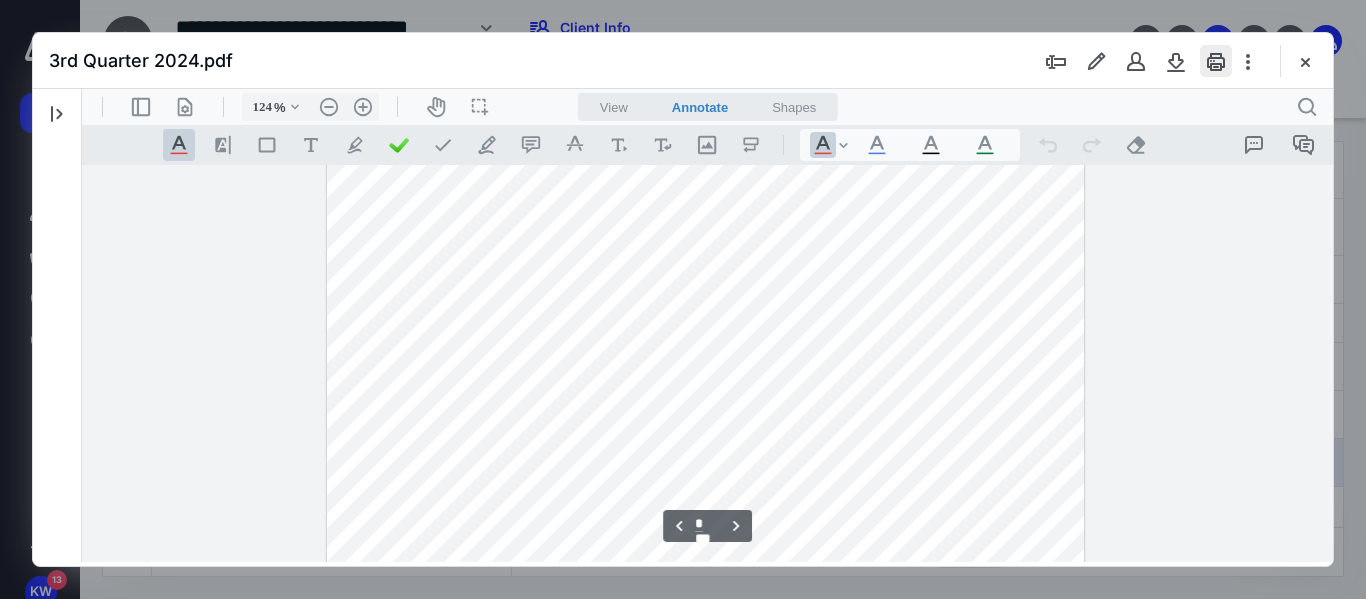 click at bounding box center [1216, 61] 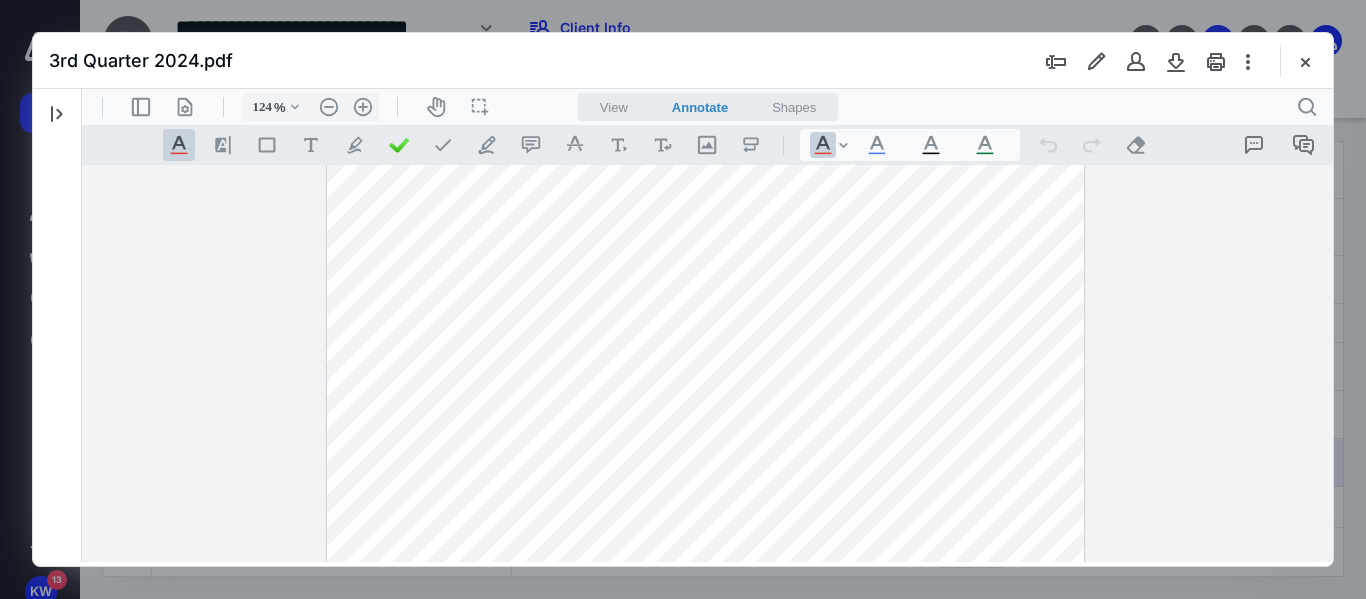 click at bounding box center [1305, 61] 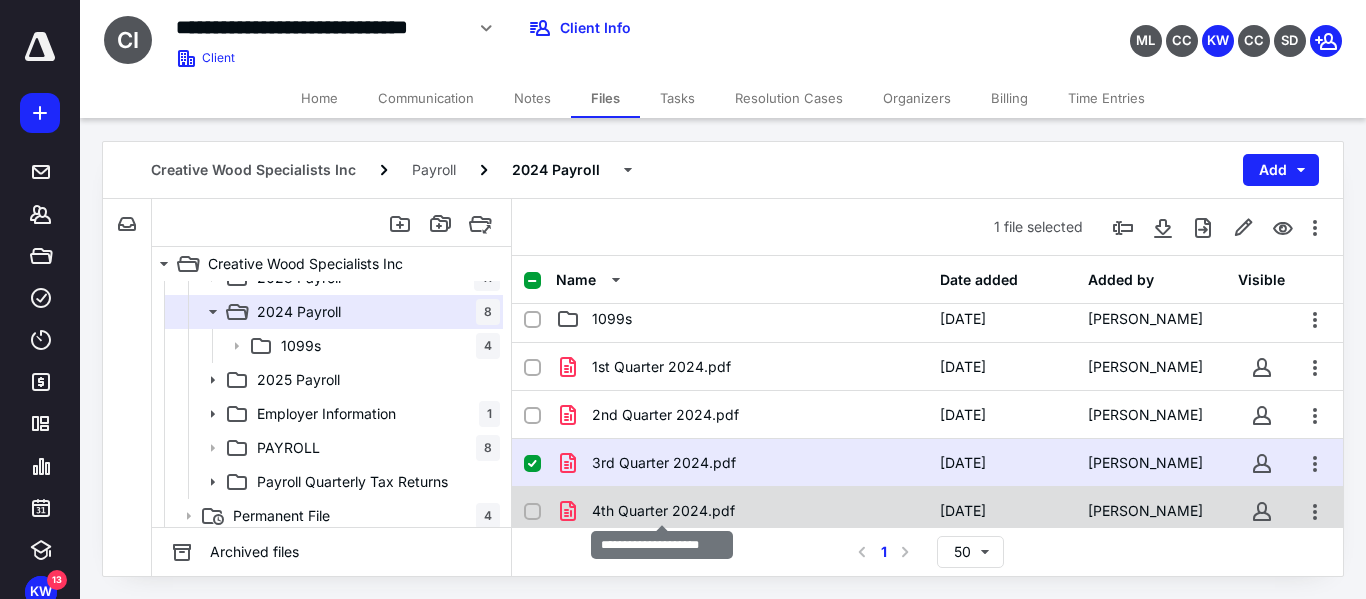 click on "4th Quarter 2024.pdf" at bounding box center [663, 511] 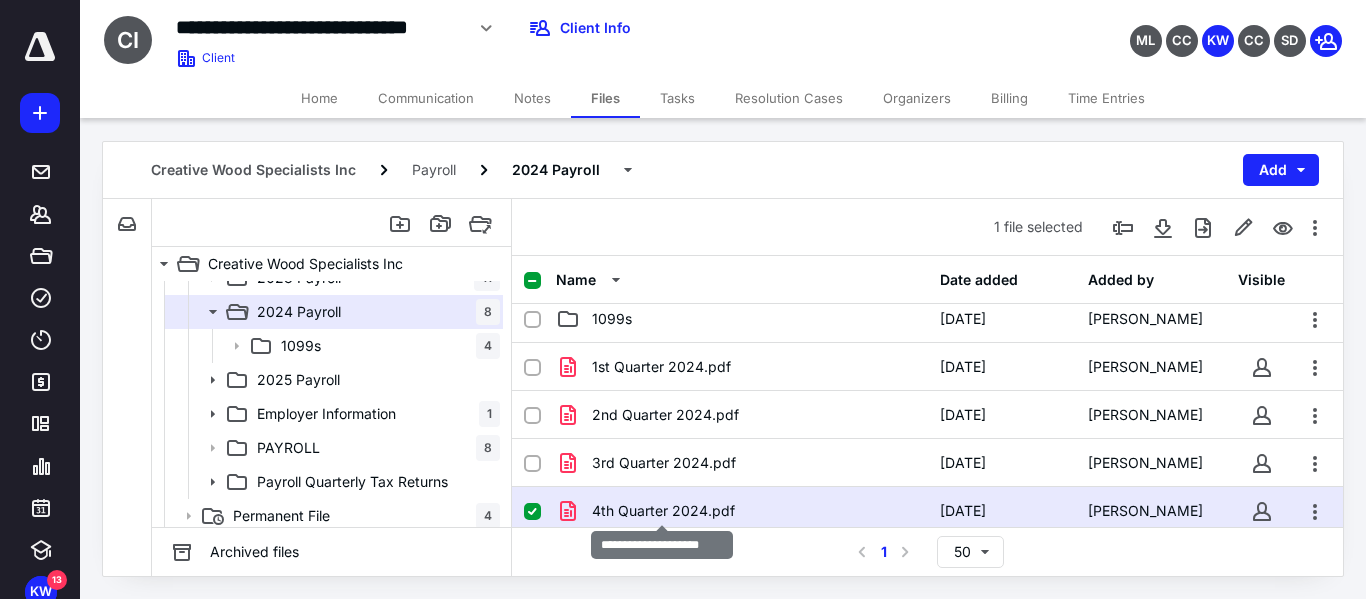 click on "4th Quarter 2024.pdf" at bounding box center [663, 511] 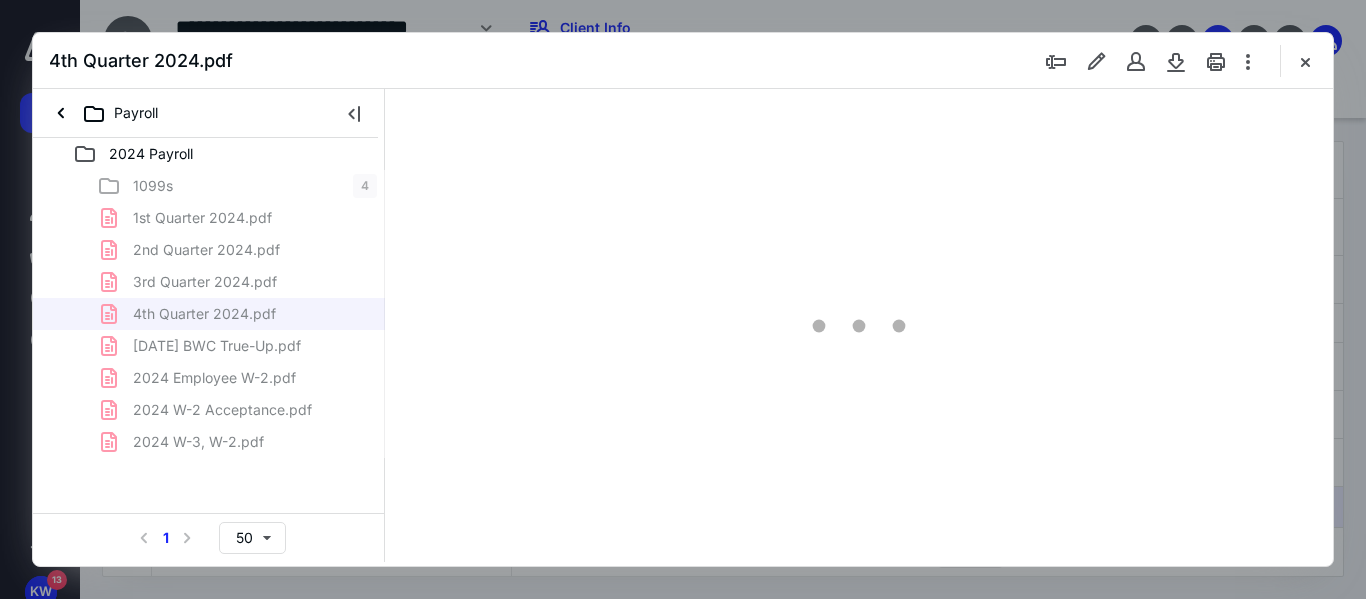 scroll, scrollTop: 0, scrollLeft: 0, axis: both 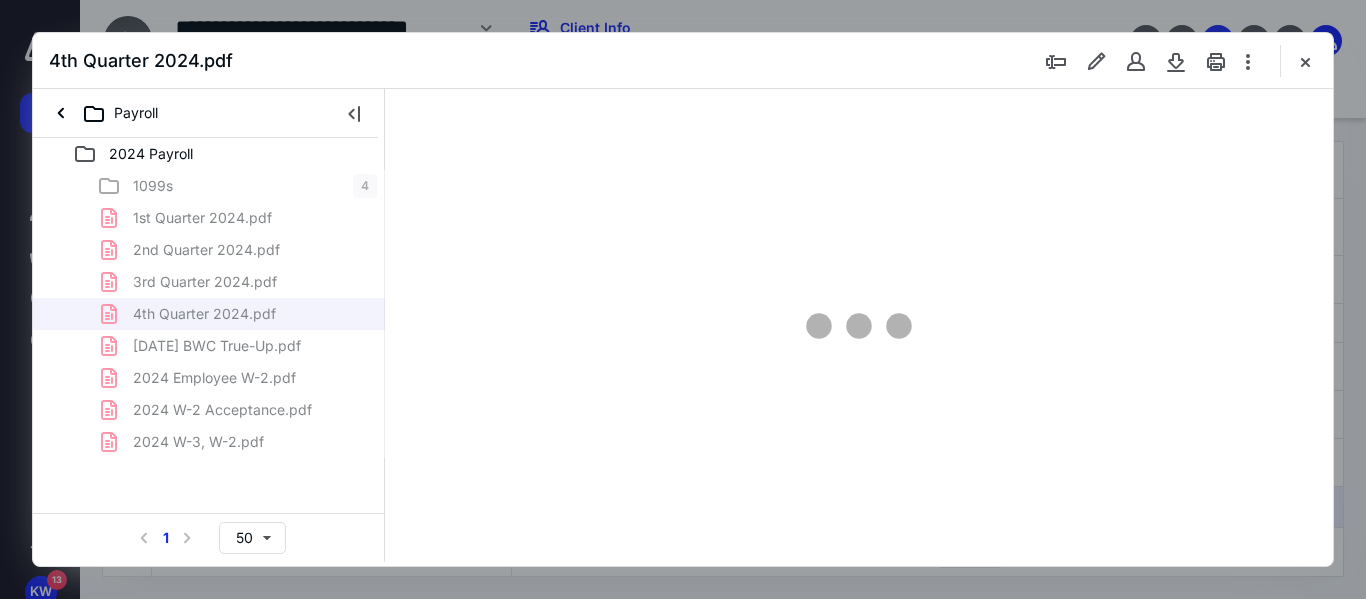 type on "152" 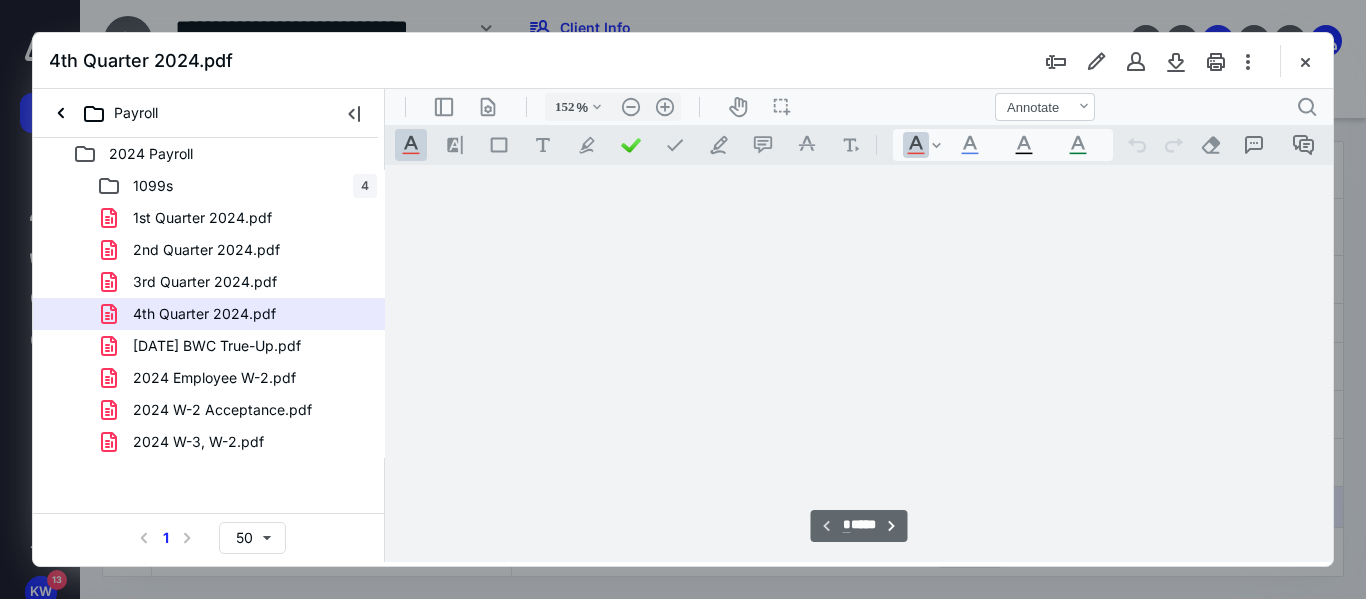 scroll, scrollTop: 82, scrollLeft: 0, axis: vertical 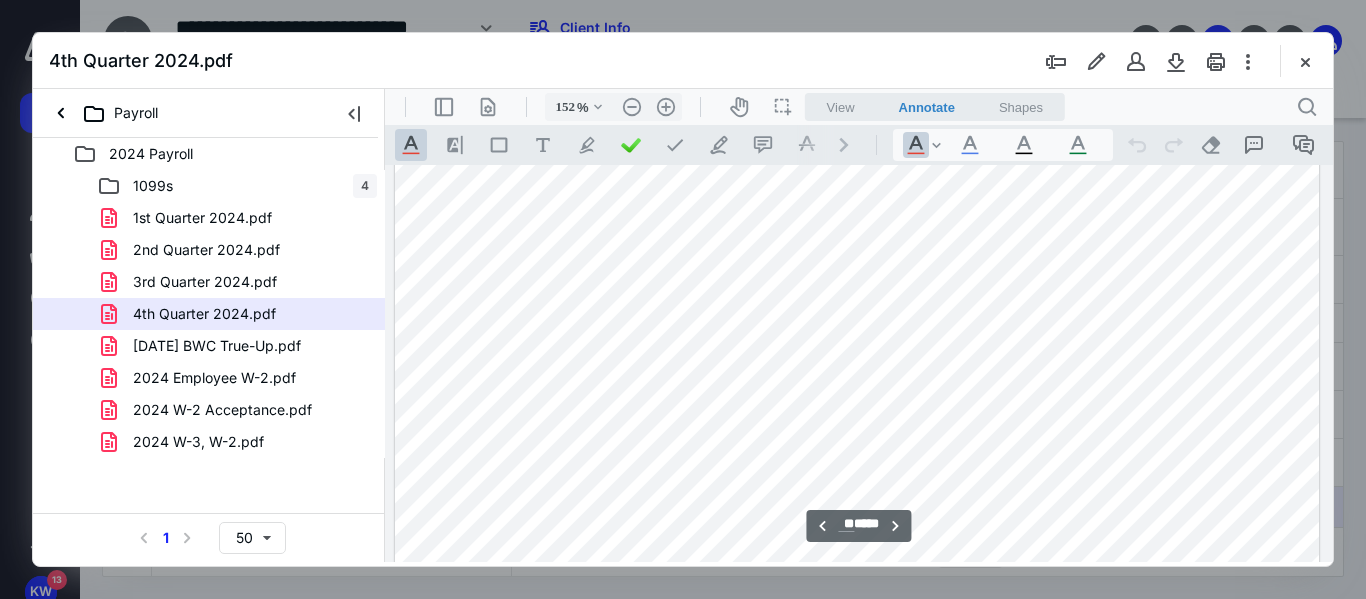 type on "**" 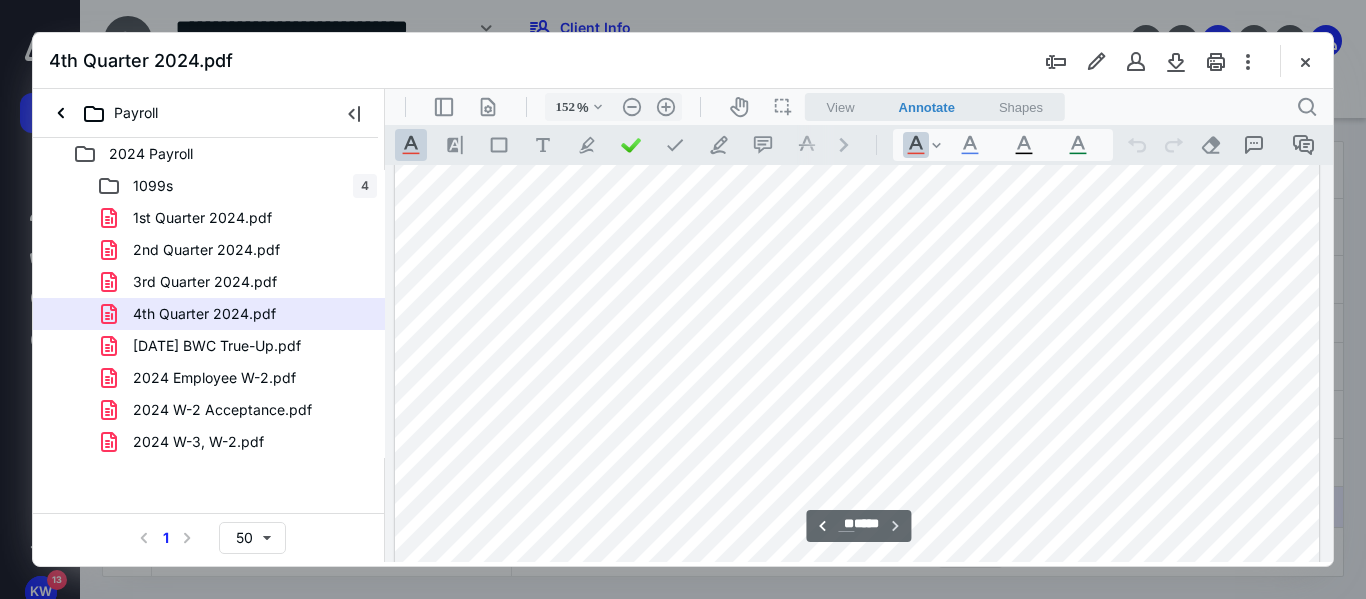 scroll, scrollTop: 13699, scrollLeft: 0, axis: vertical 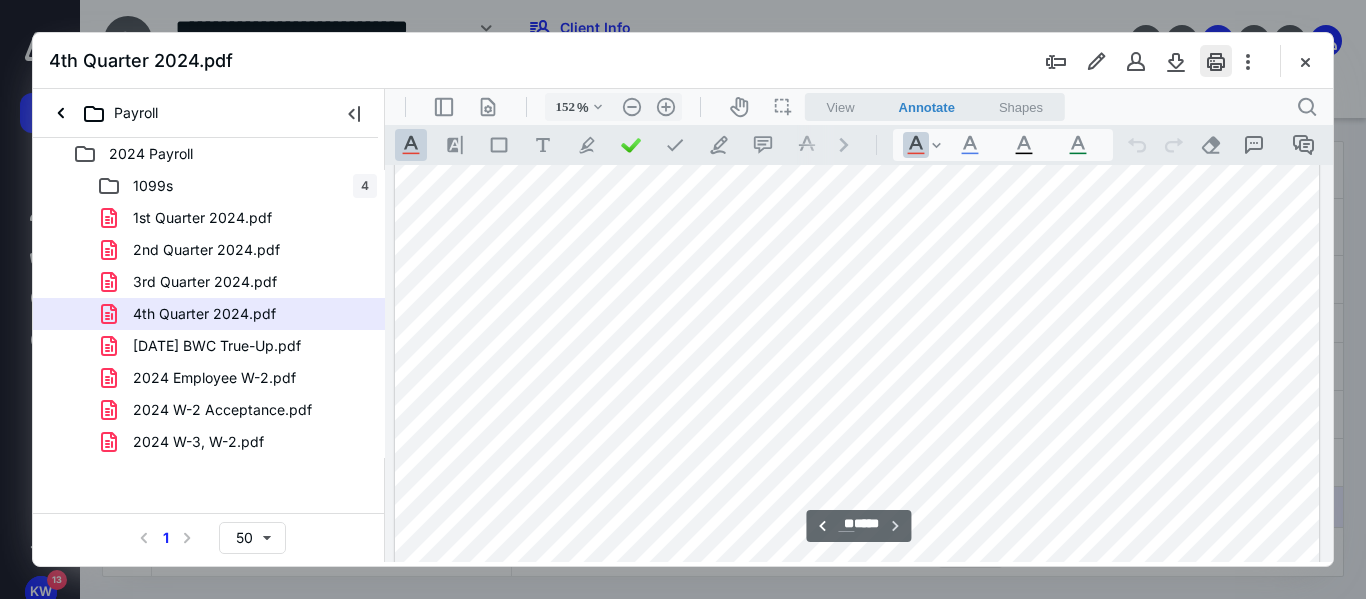 click at bounding box center [1216, 61] 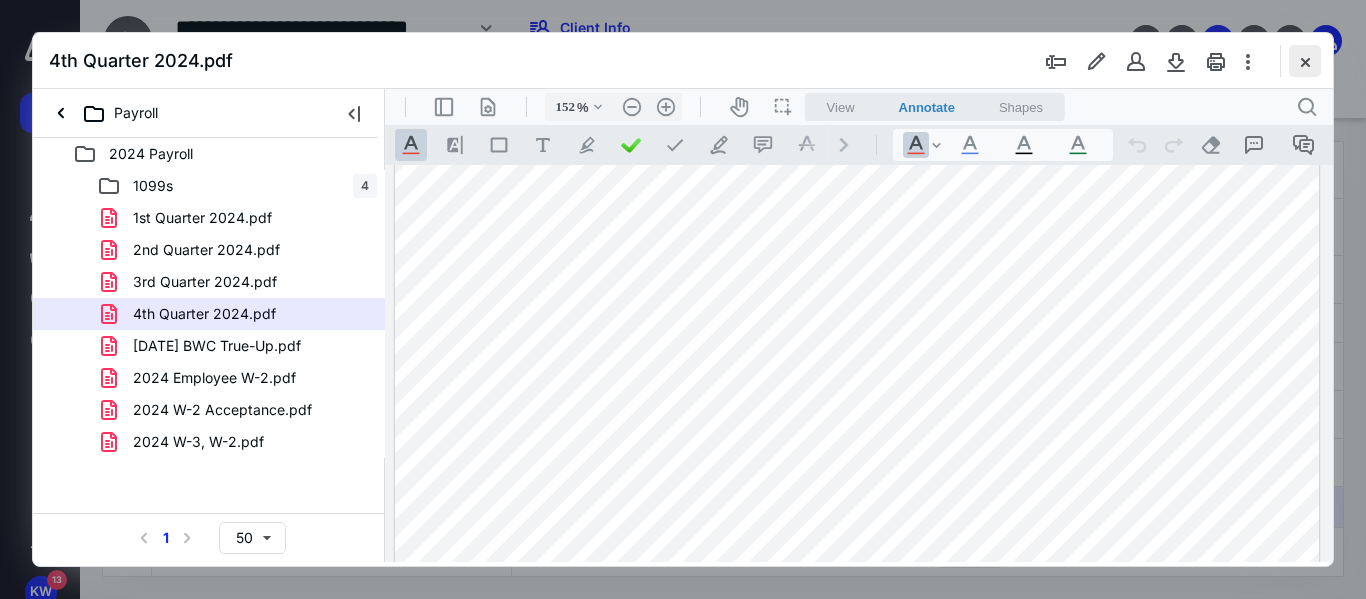 click at bounding box center [1305, 61] 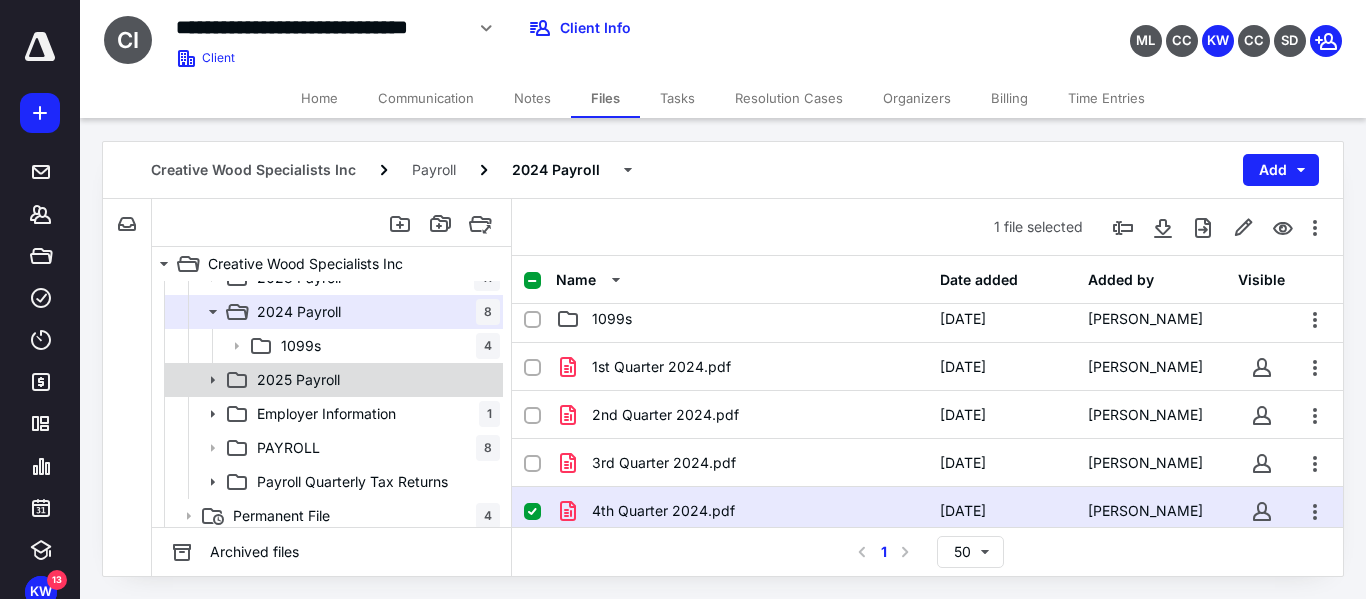 click 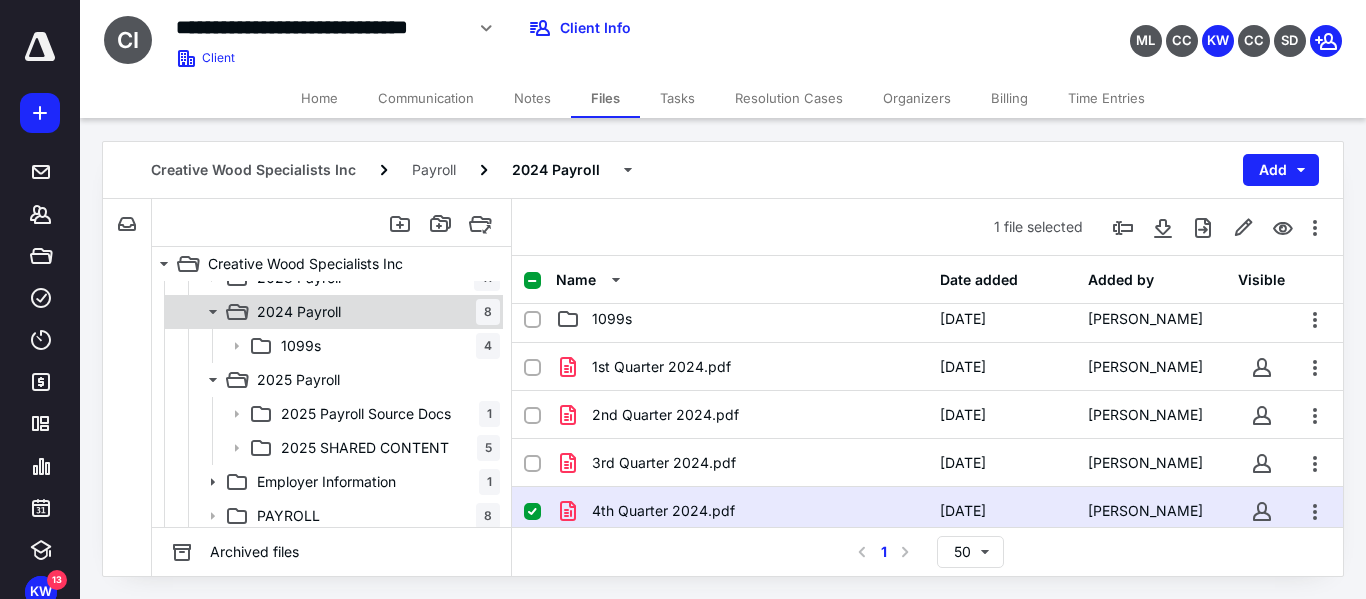 click 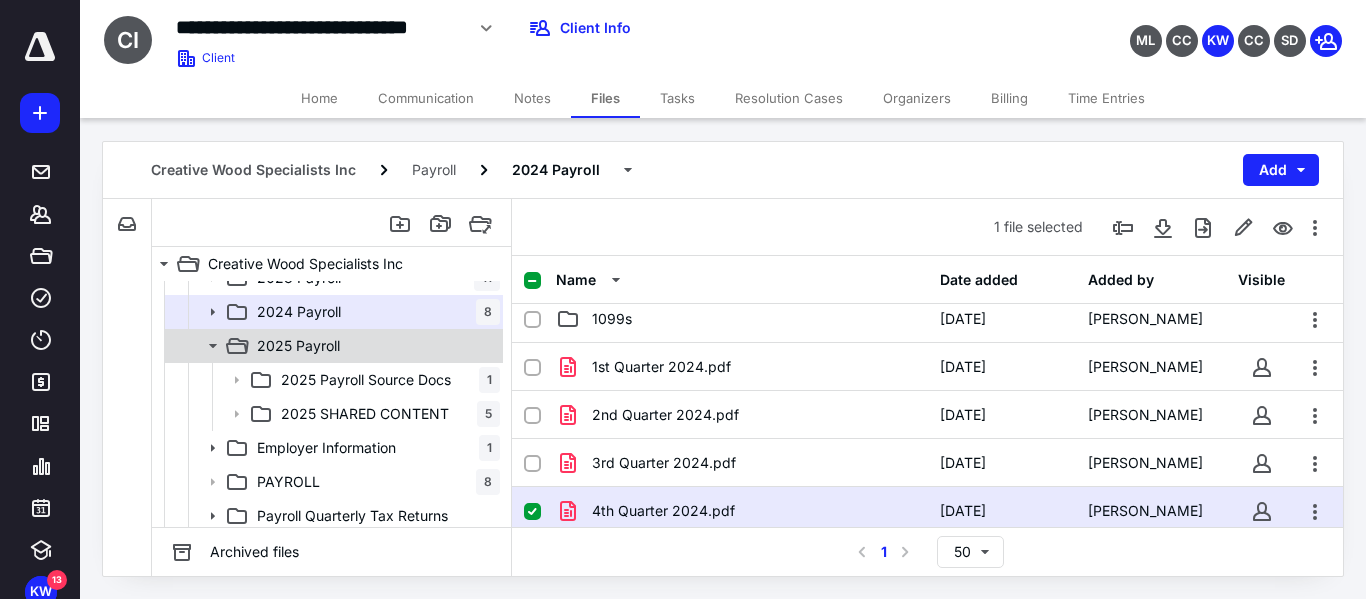 click 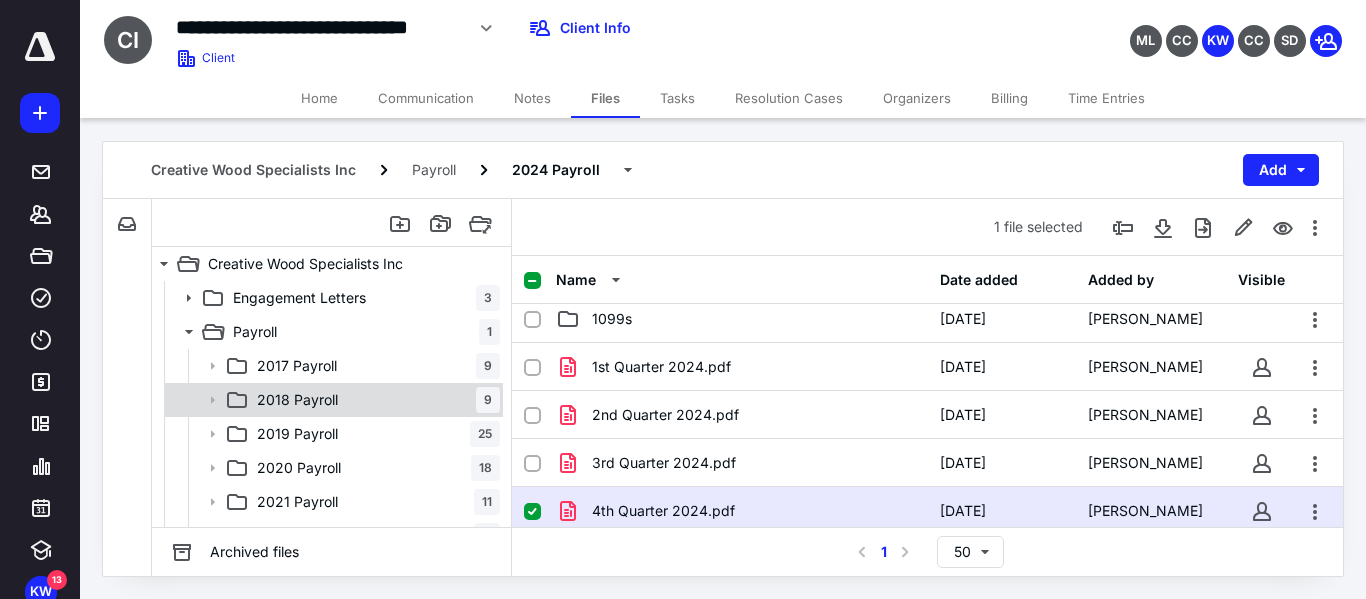 scroll, scrollTop: 0, scrollLeft: 0, axis: both 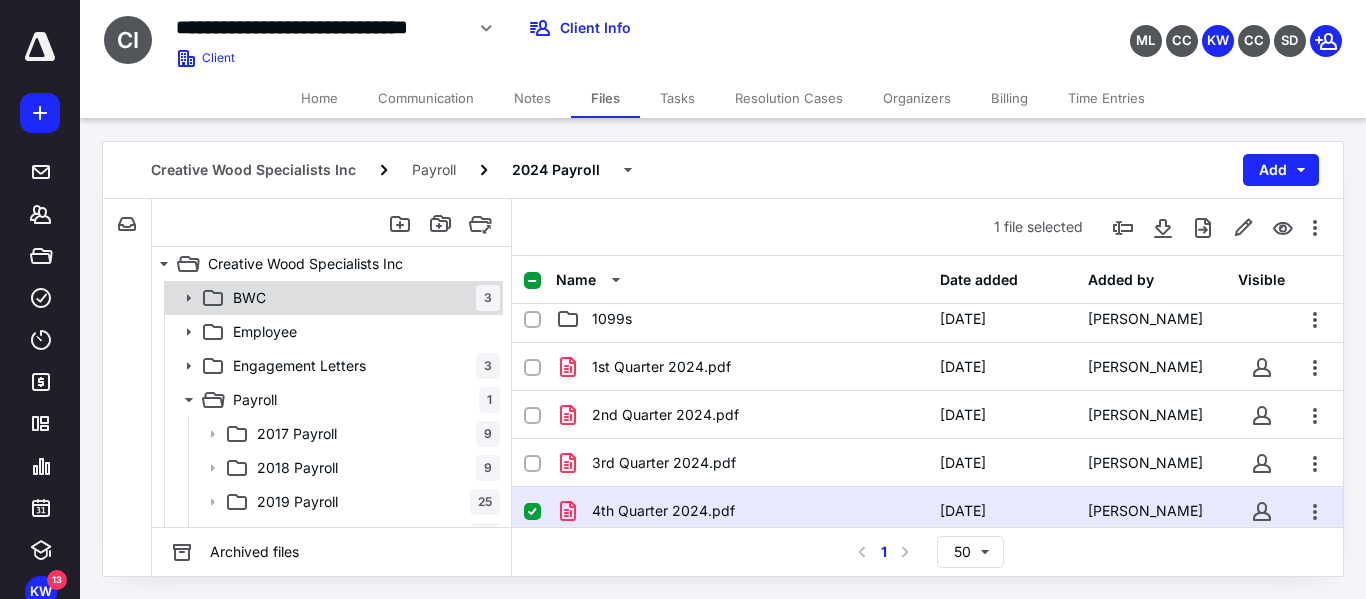 click 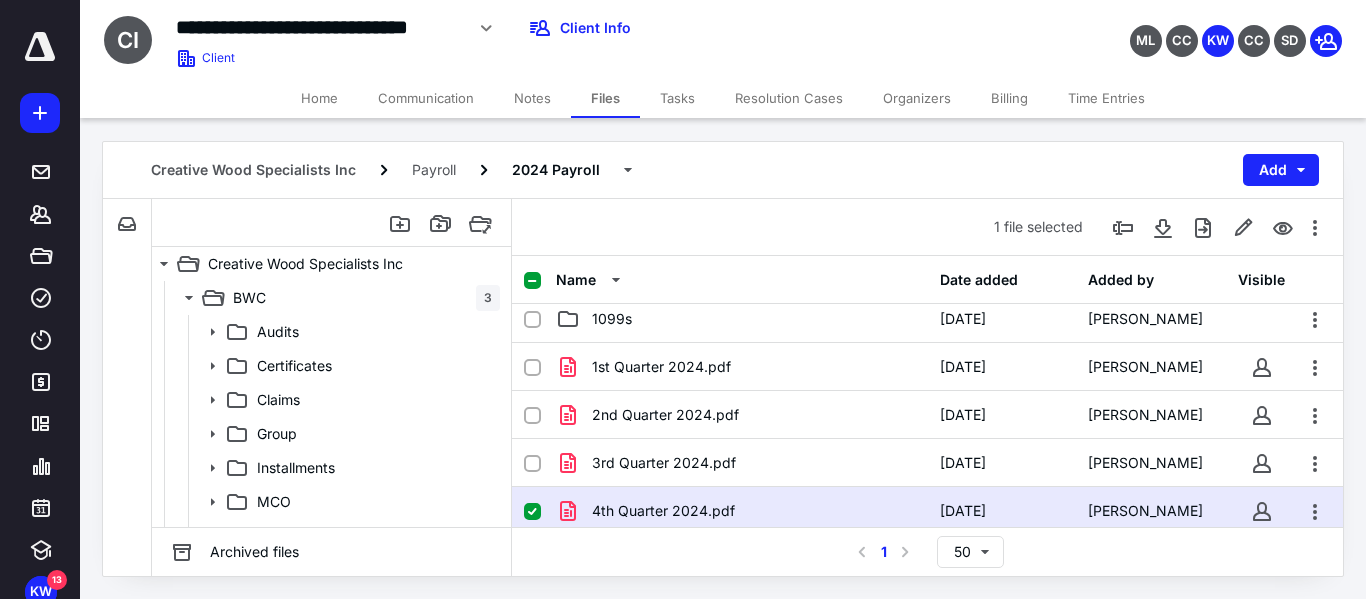 scroll, scrollTop: 200, scrollLeft: 0, axis: vertical 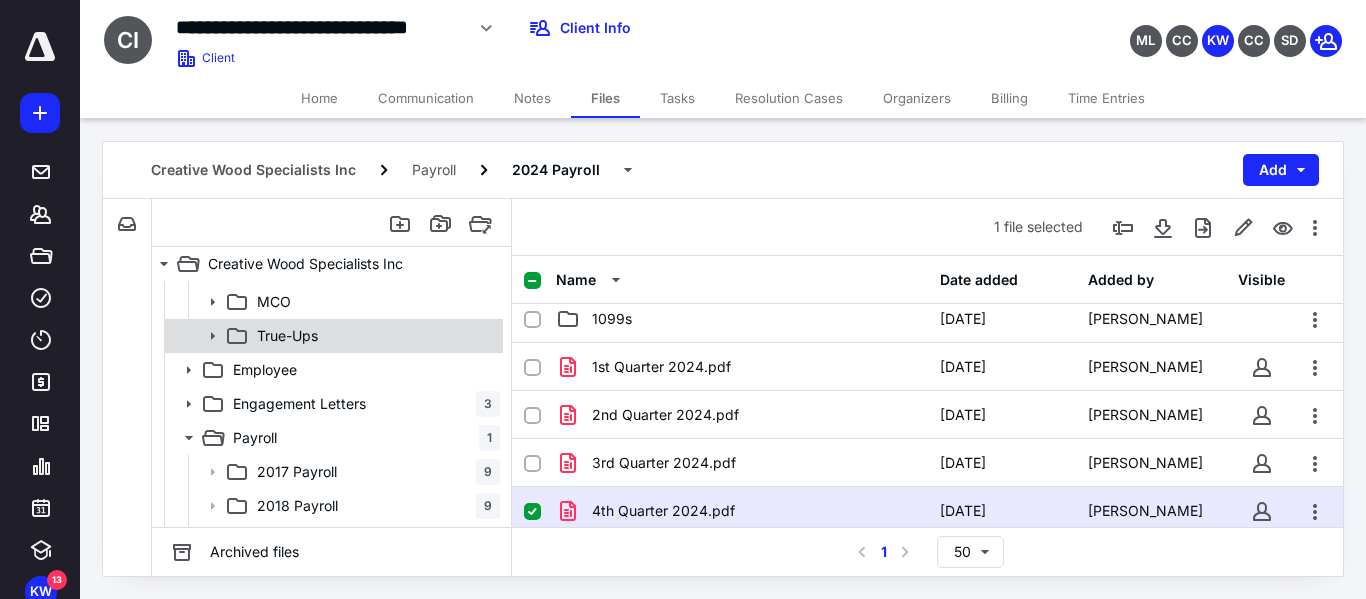 click 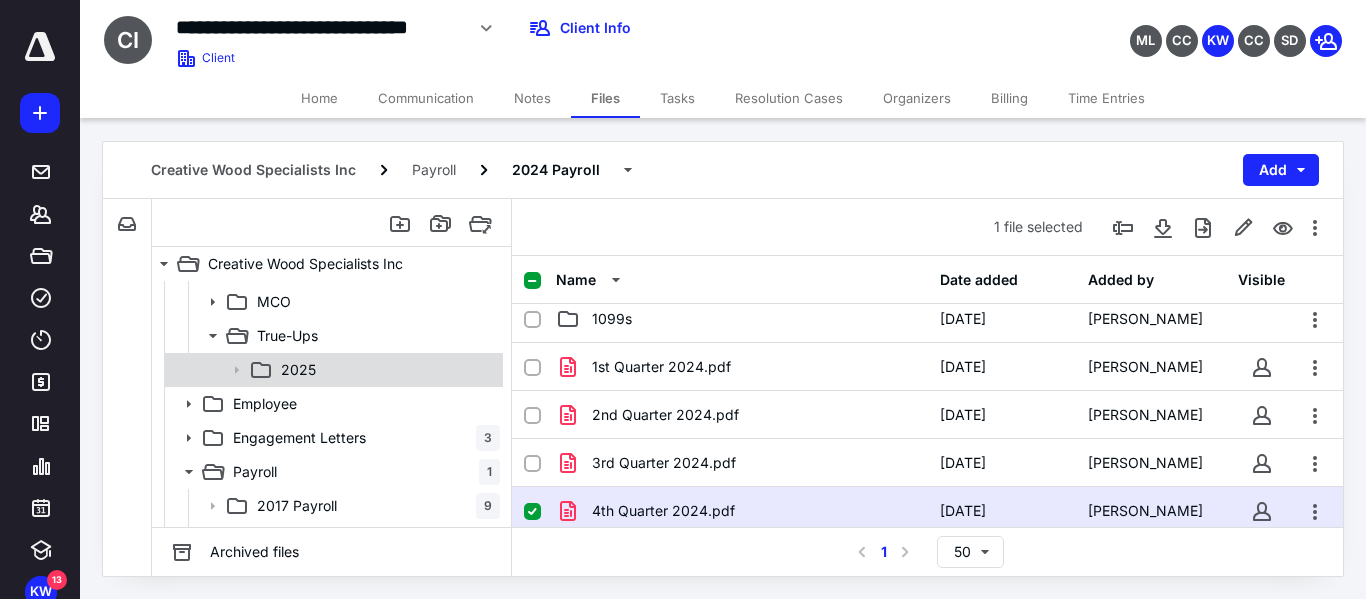 click on "2025" at bounding box center (298, 370) 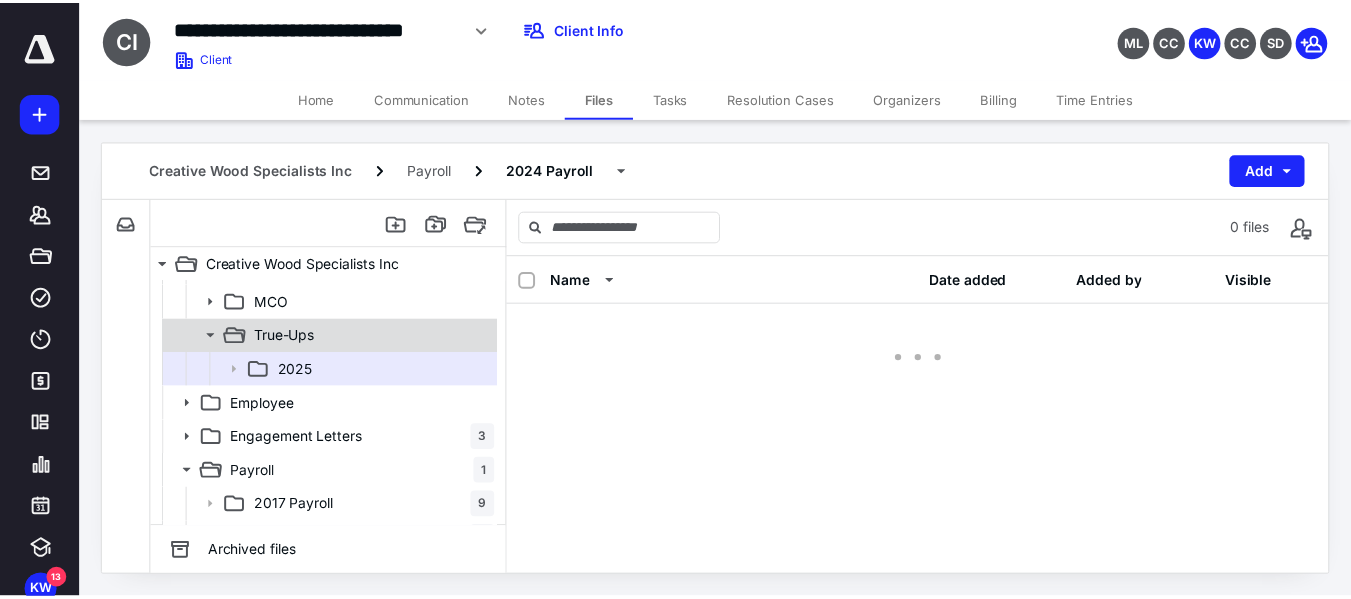 scroll, scrollTop: 0, scrollLeft: 0, axis: both 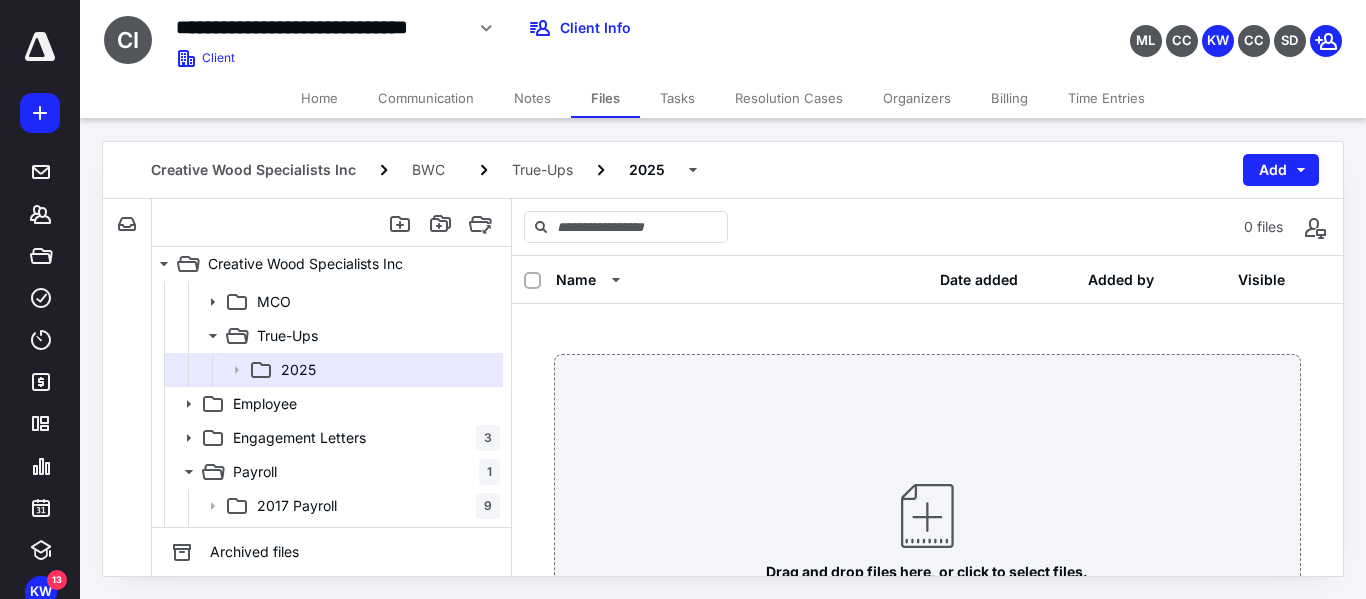 click on "Notes" at bounding box center [532, 98] 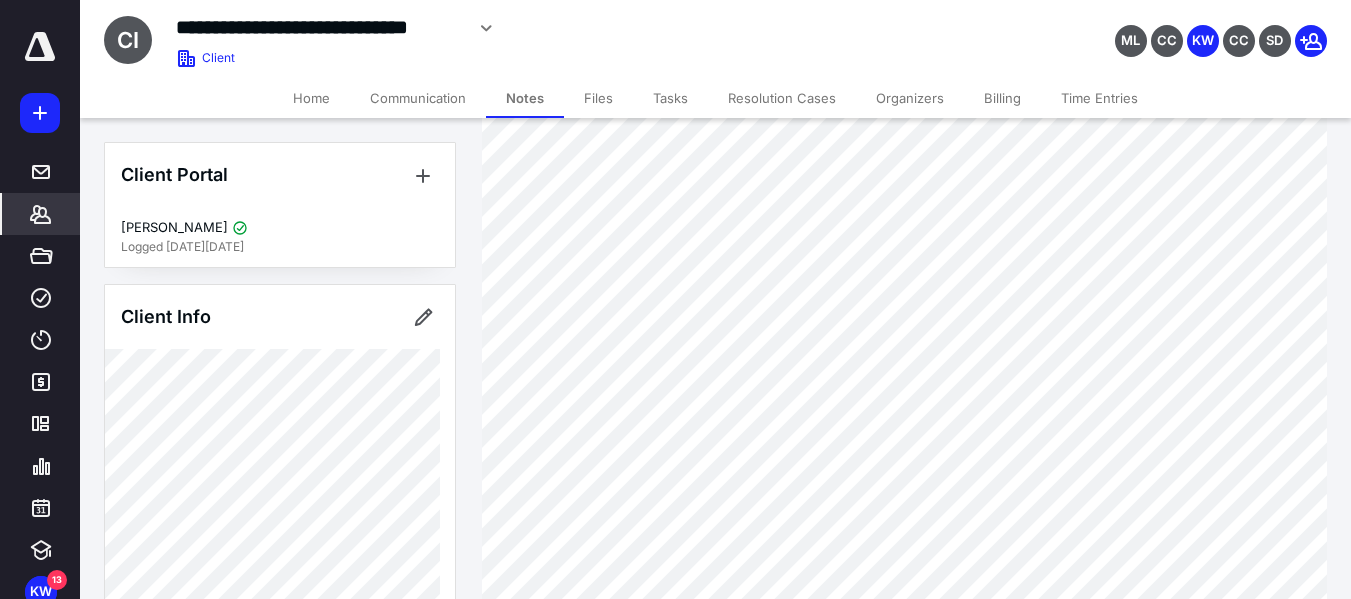 scroll, scrollTop: 500, scrollLeft: 0, axis: vertical 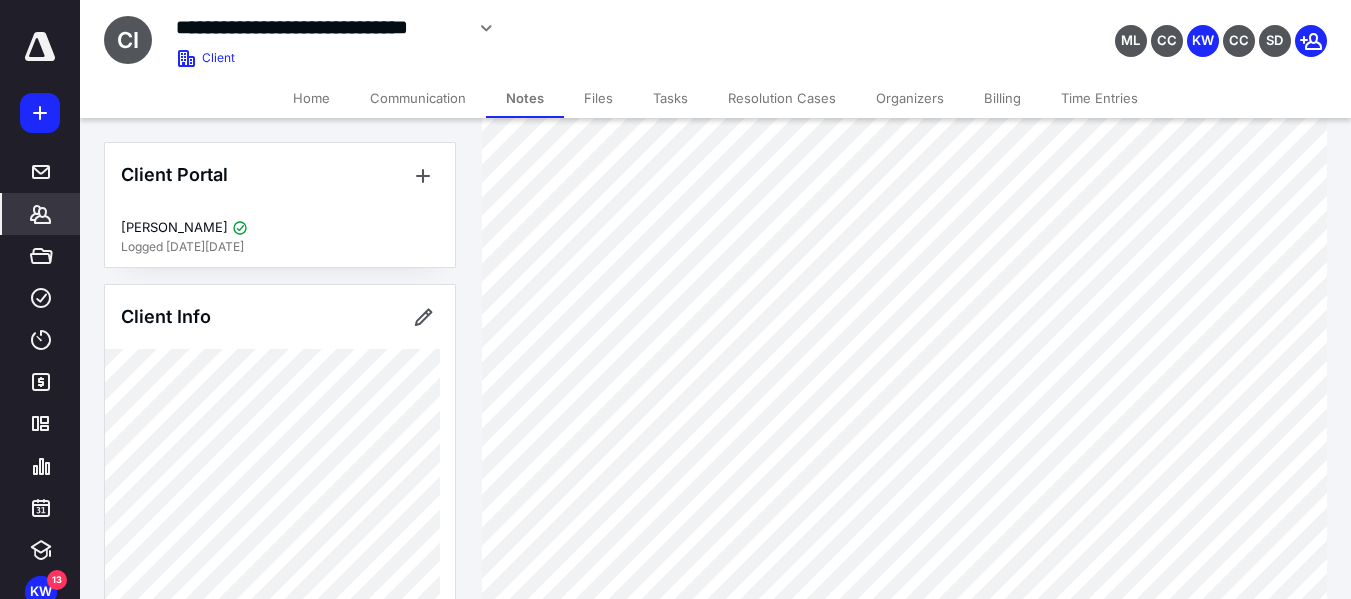 drag, startPoint x: 622, startPoint y: 101, endPoint x: 623, endPoint y: 89, distance: 12.0415945 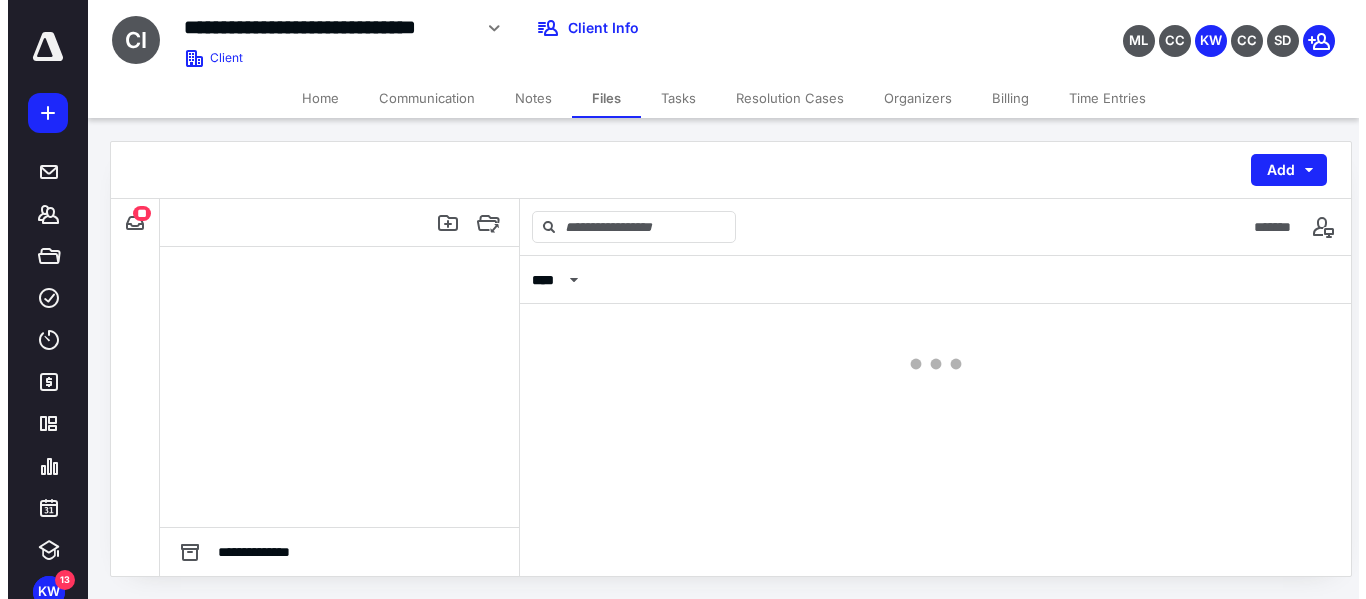 scroll, scrollTop: 0, scrollLeft: 0, axis: both 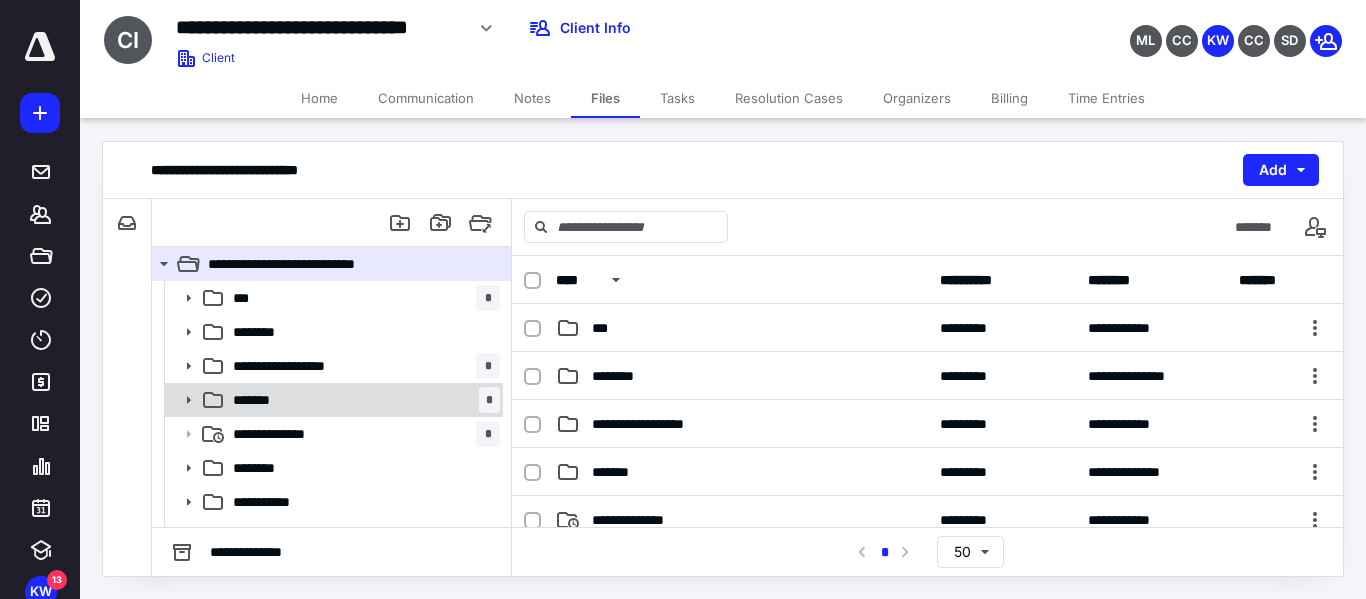 click 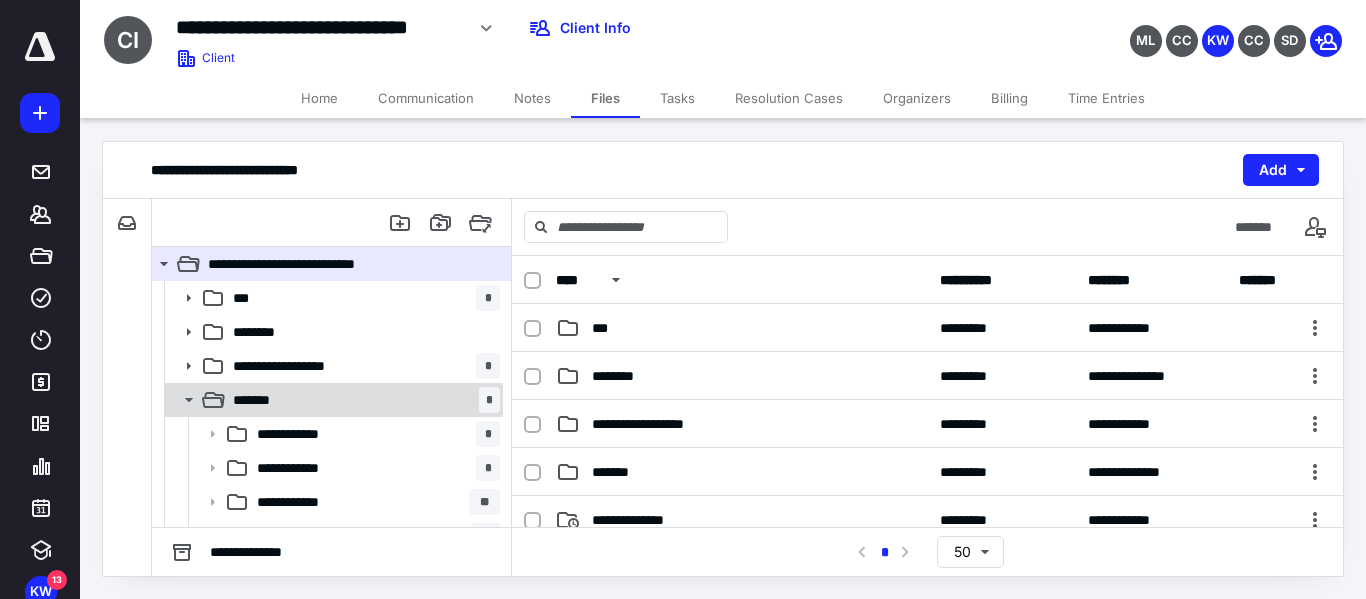 click 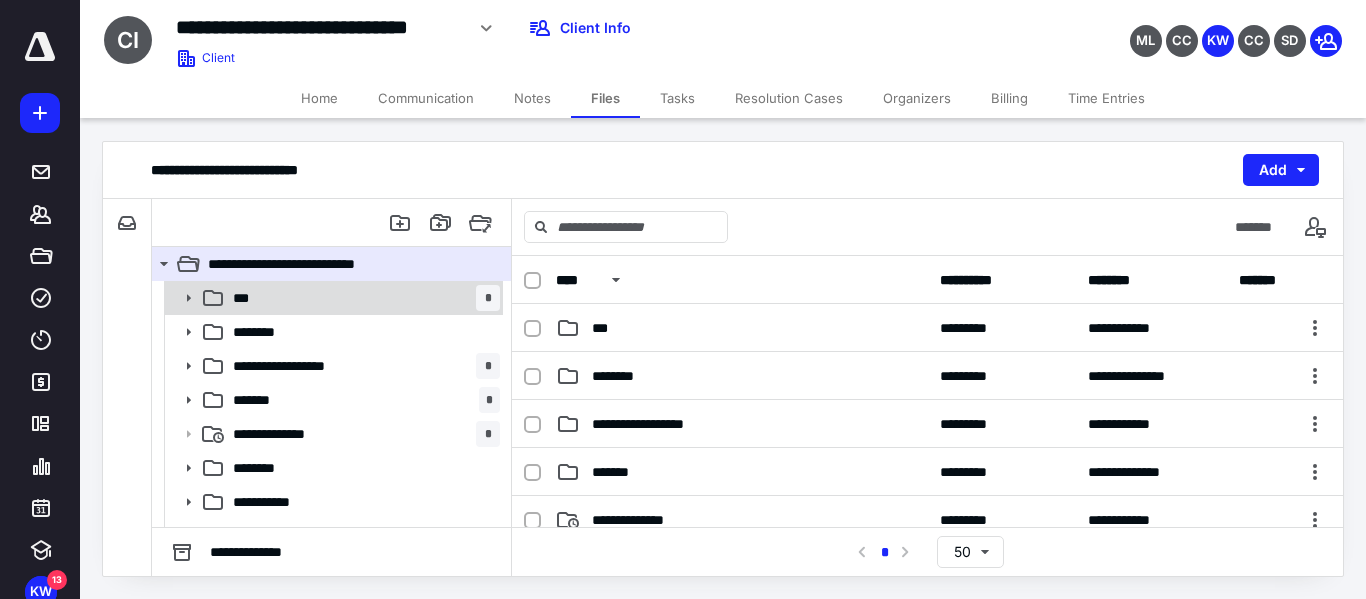click 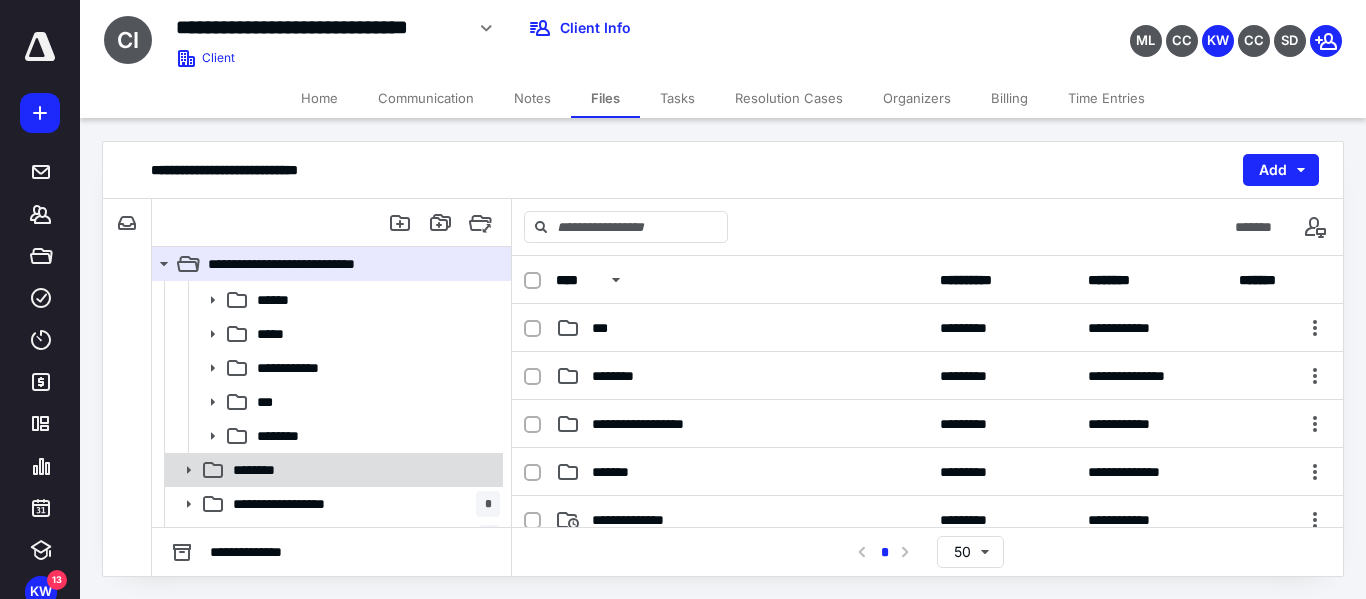 scroll, scrollTop: 200, scrollLeft: 0, axis: vertical 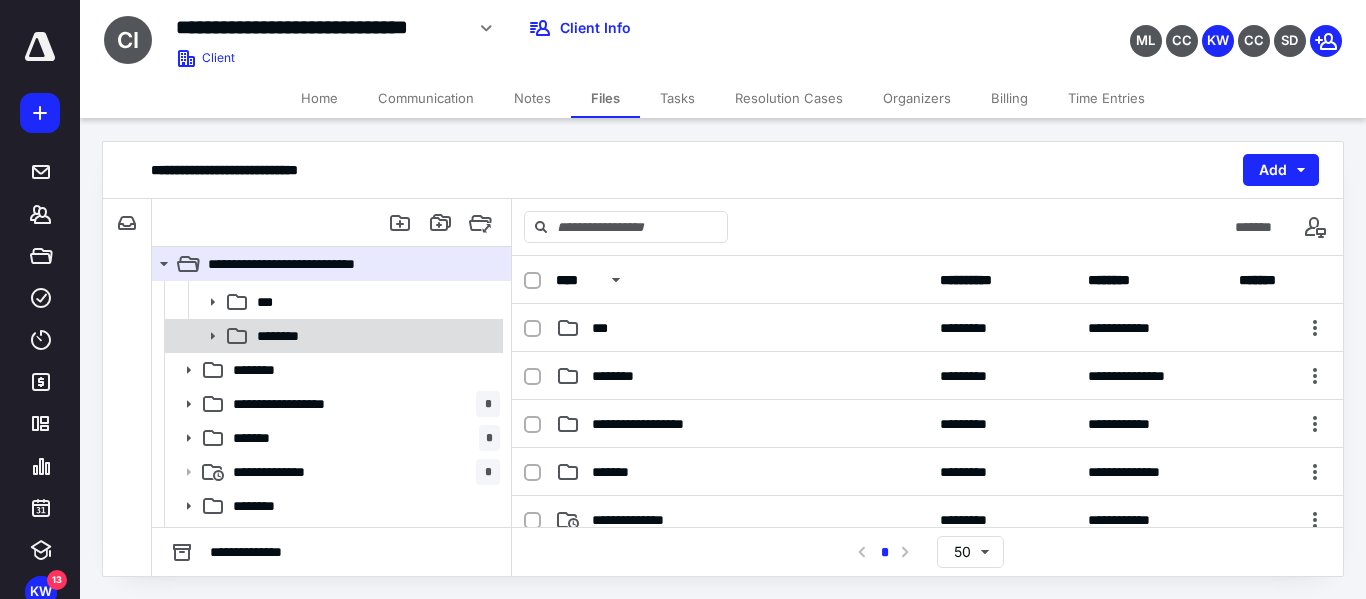 click 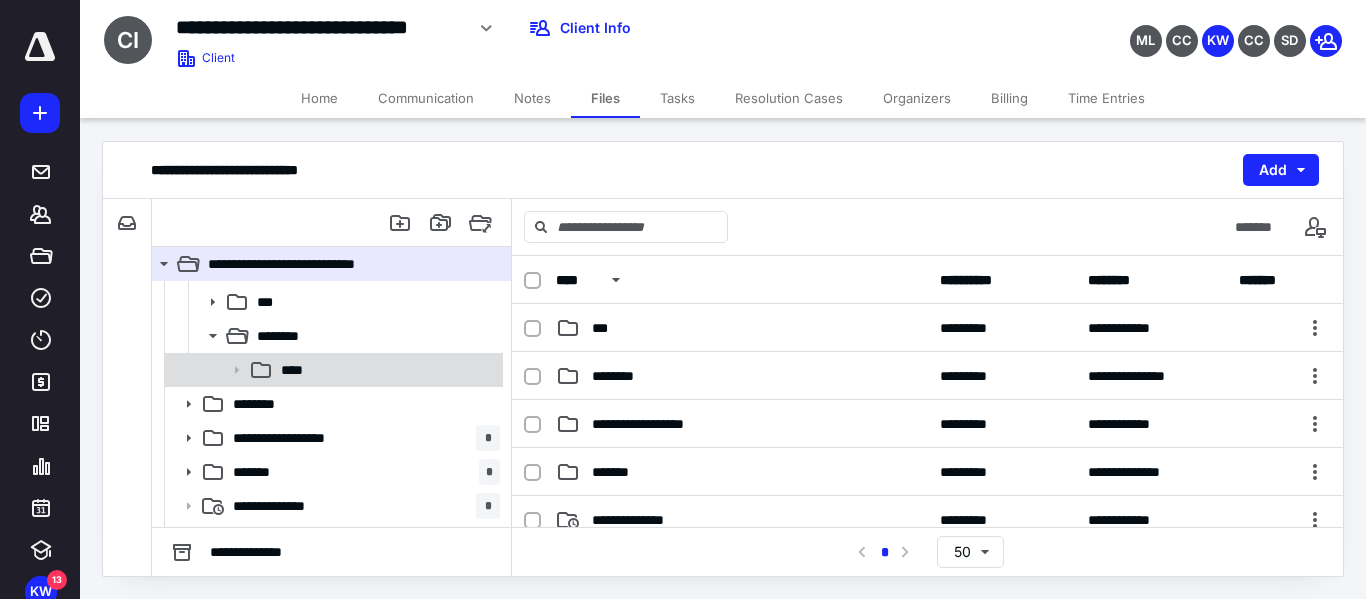 click on "****" at bounding box center [386, 370] 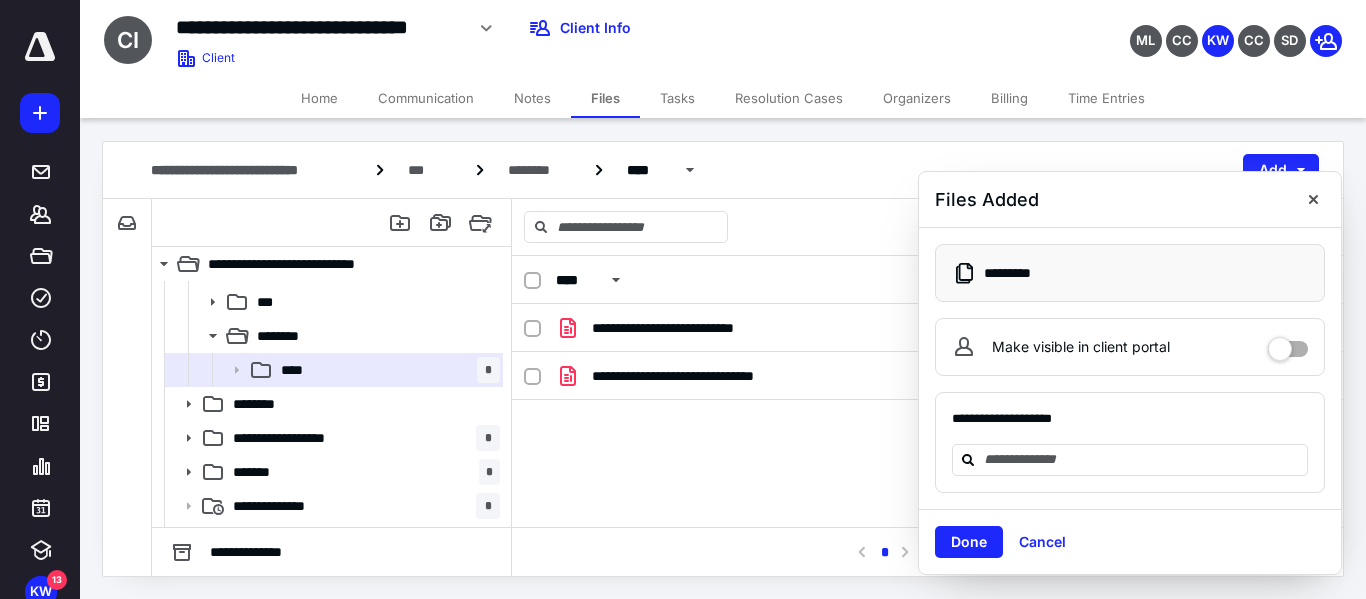 click at bounding box center [1313, 199] 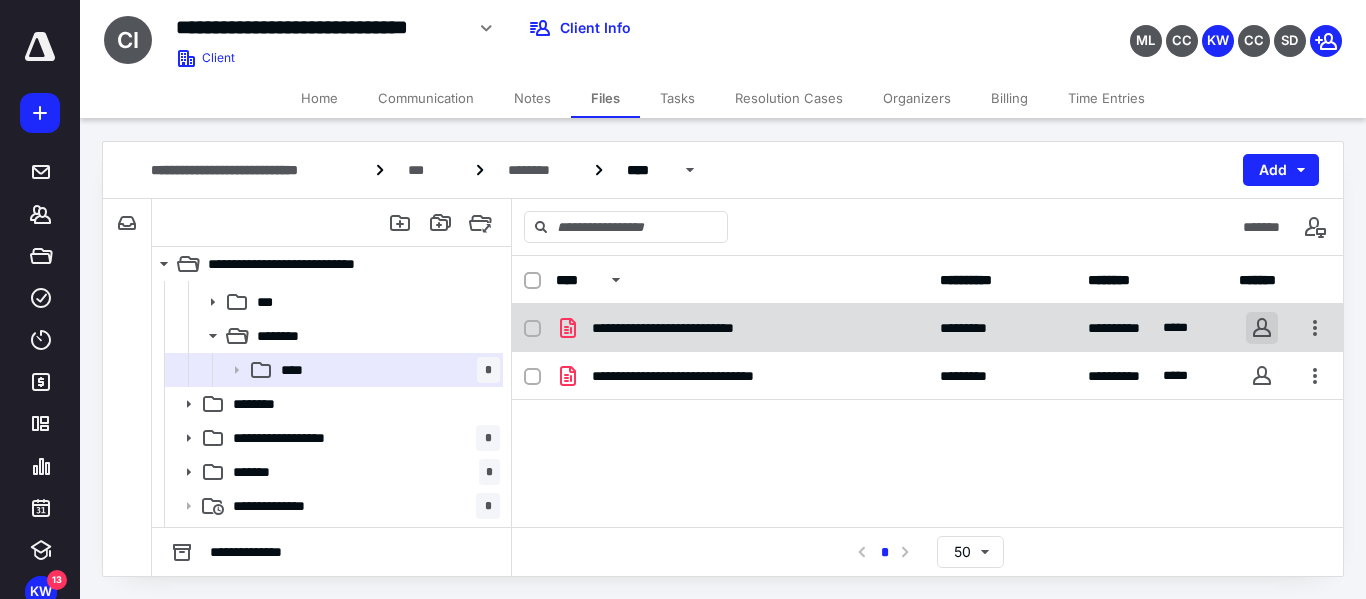 click at bounding box center [1262, 328] 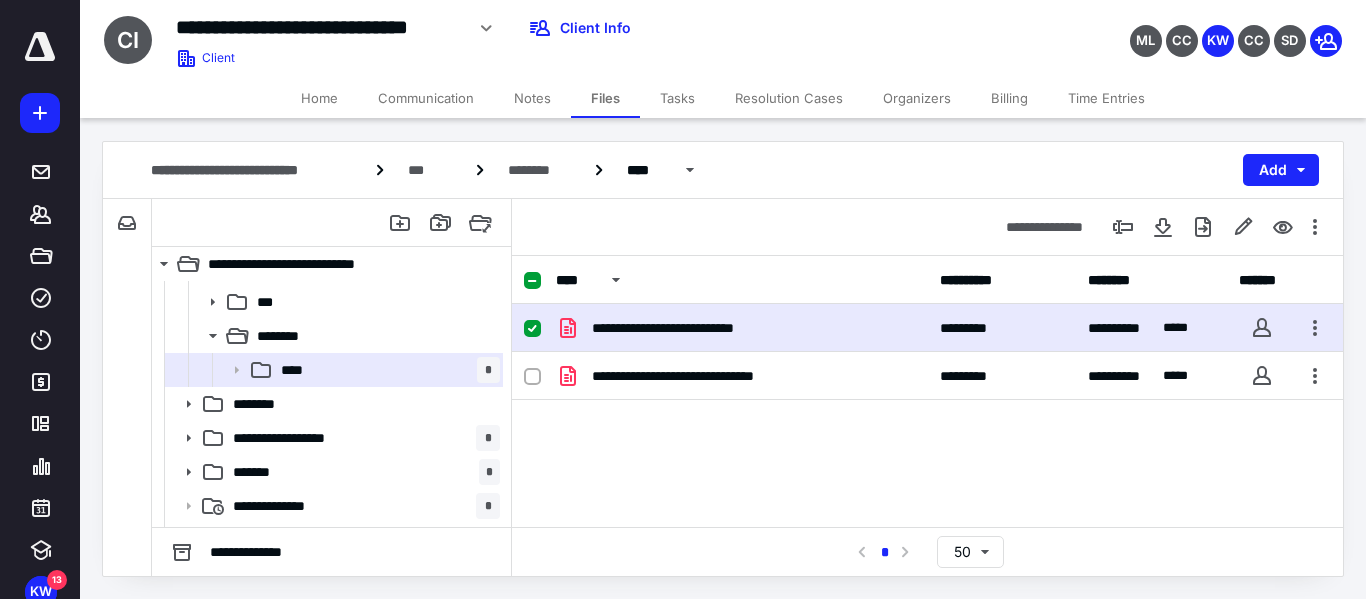 checkbox on "true" 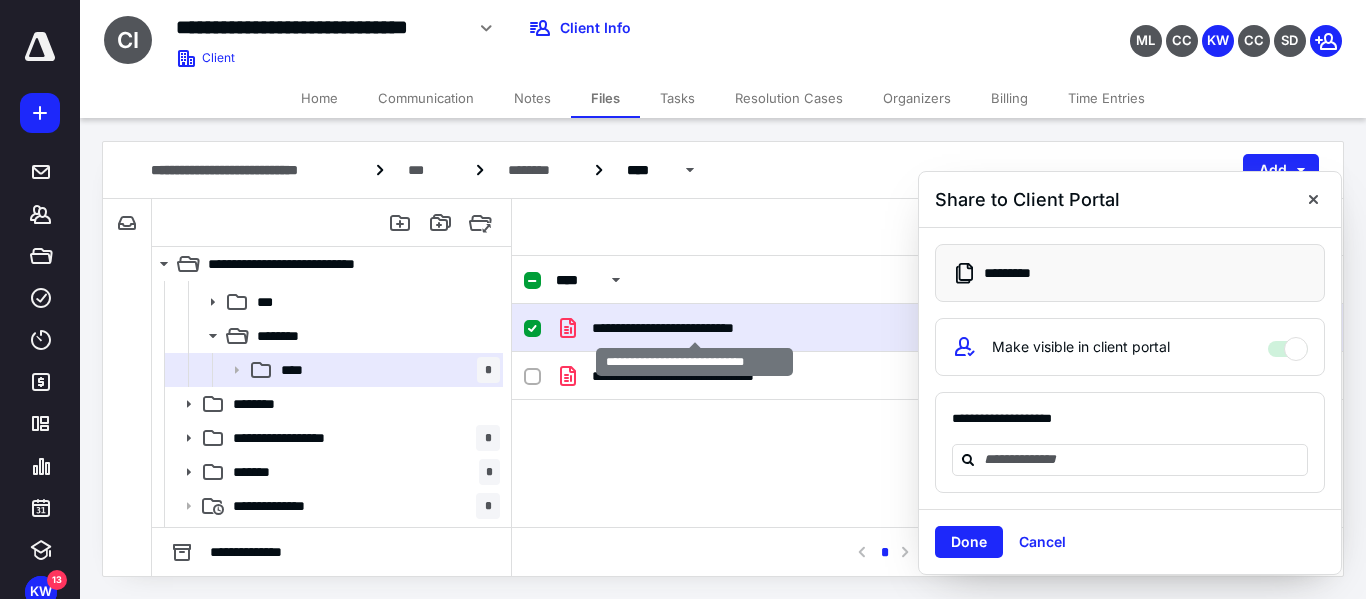 click on "**********" at bounding box center [694, 328] 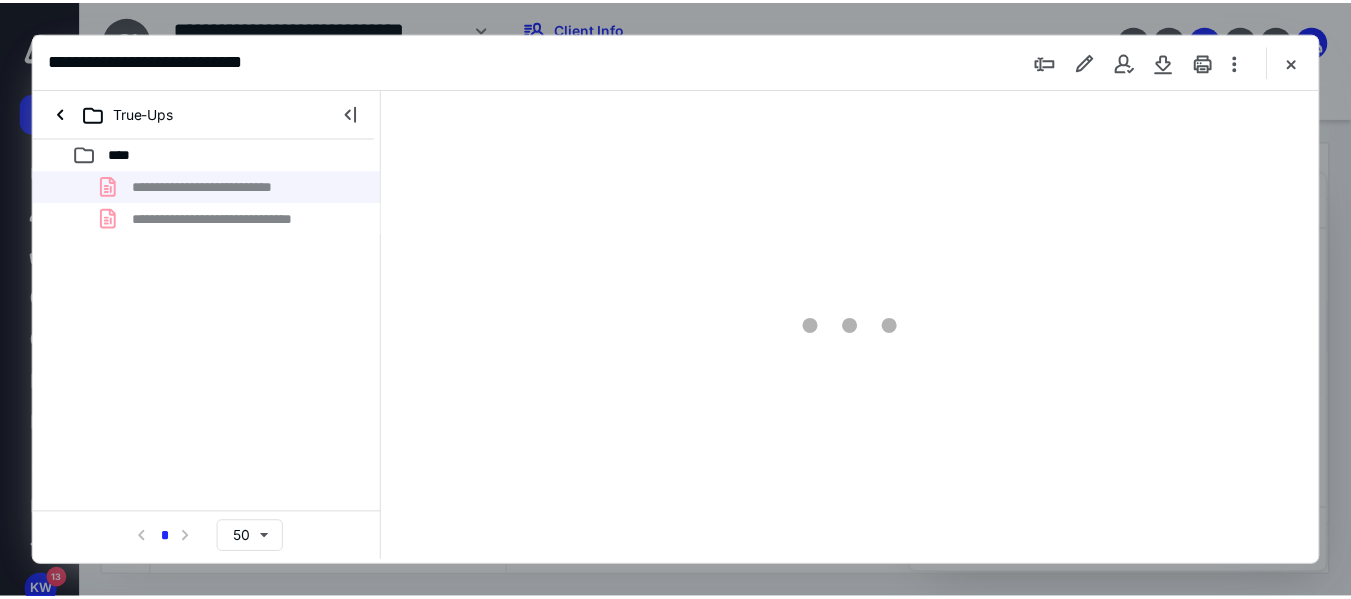 scroll, scrollTop: 0, scrollLeft: 0, axis: both 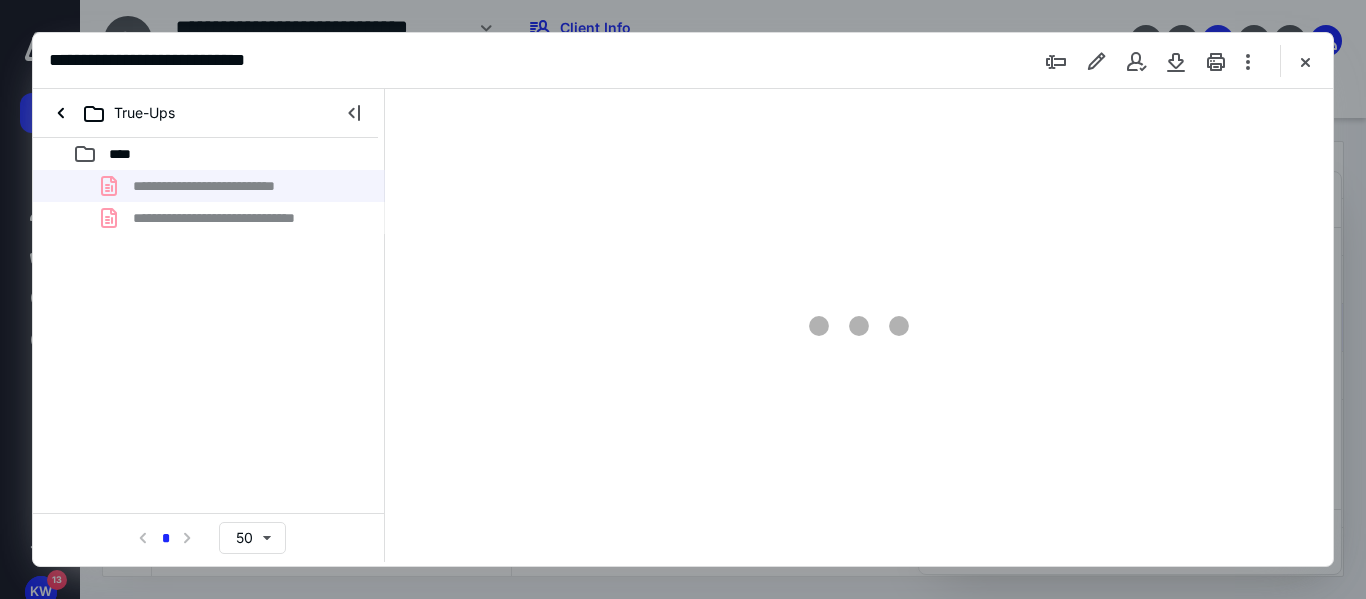 type on "152" 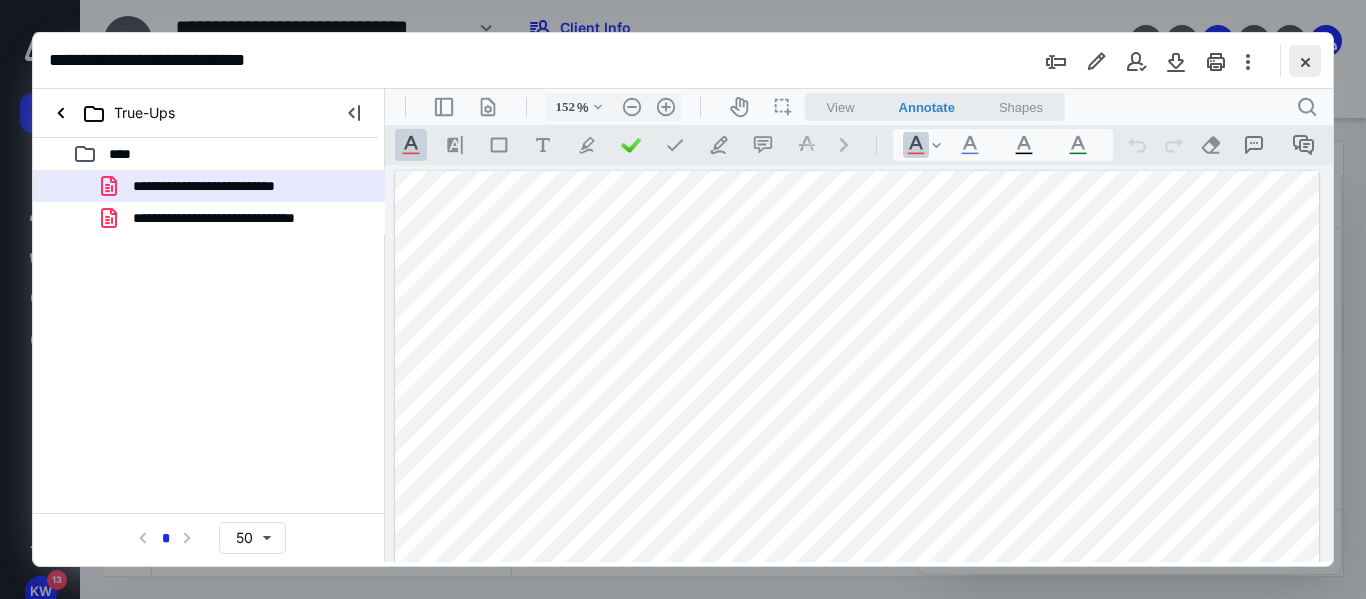 click at bounding box center (1305, 61) 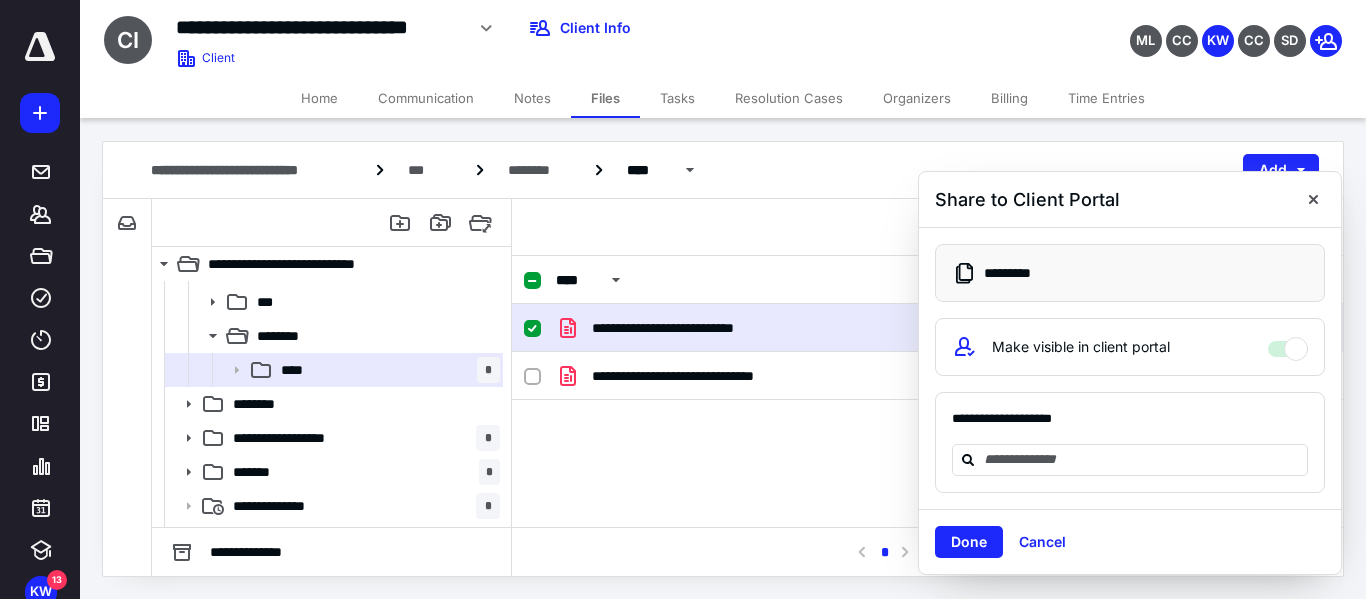 click on "Notes" at bounding box center (532, 98) 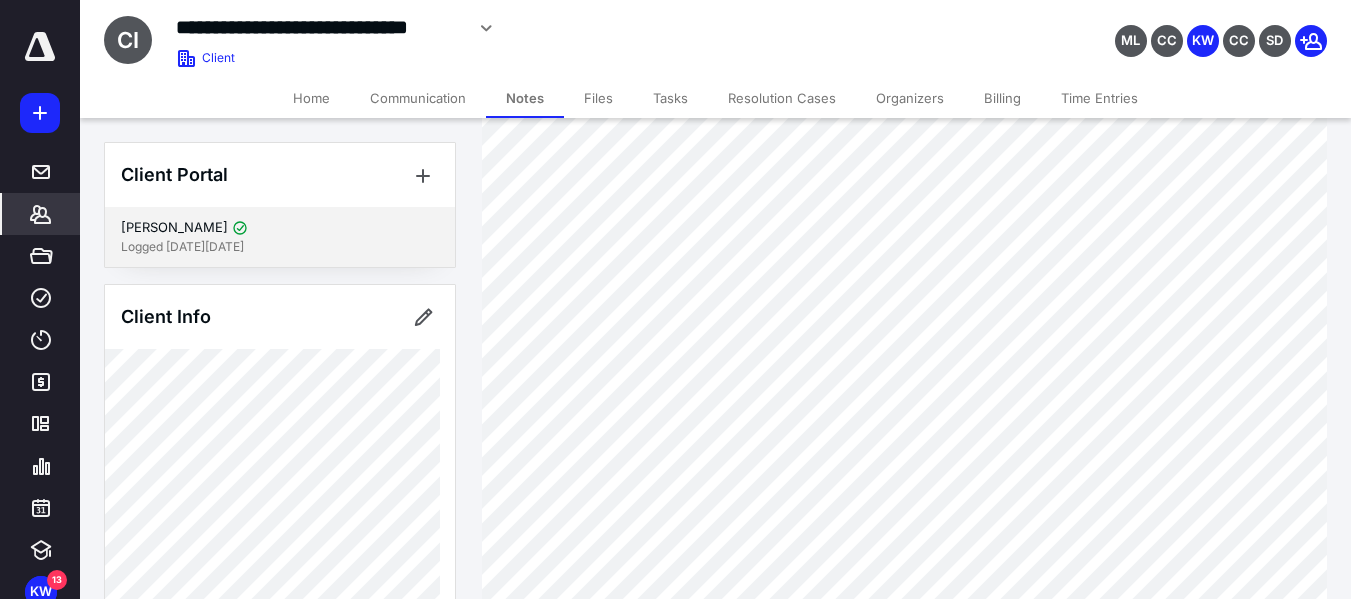 scroll, scrollTop: 993, scrollLeft: 0, axis: vertical 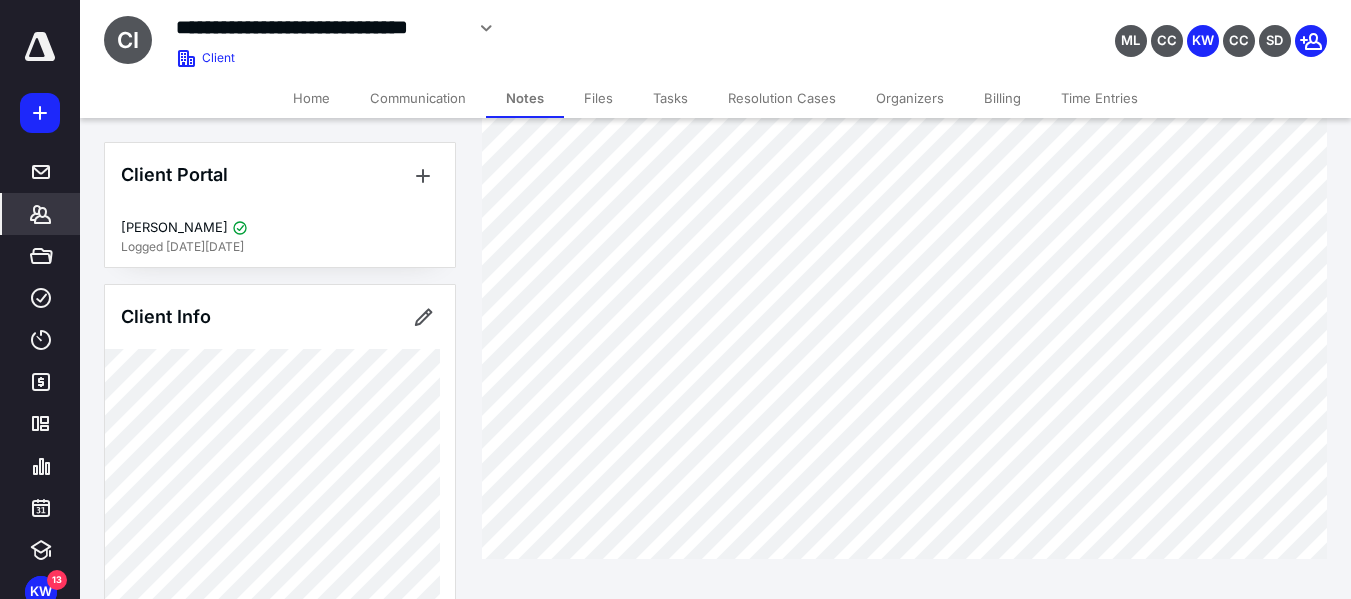 click on "Clients" at bounding box center (41, 214) 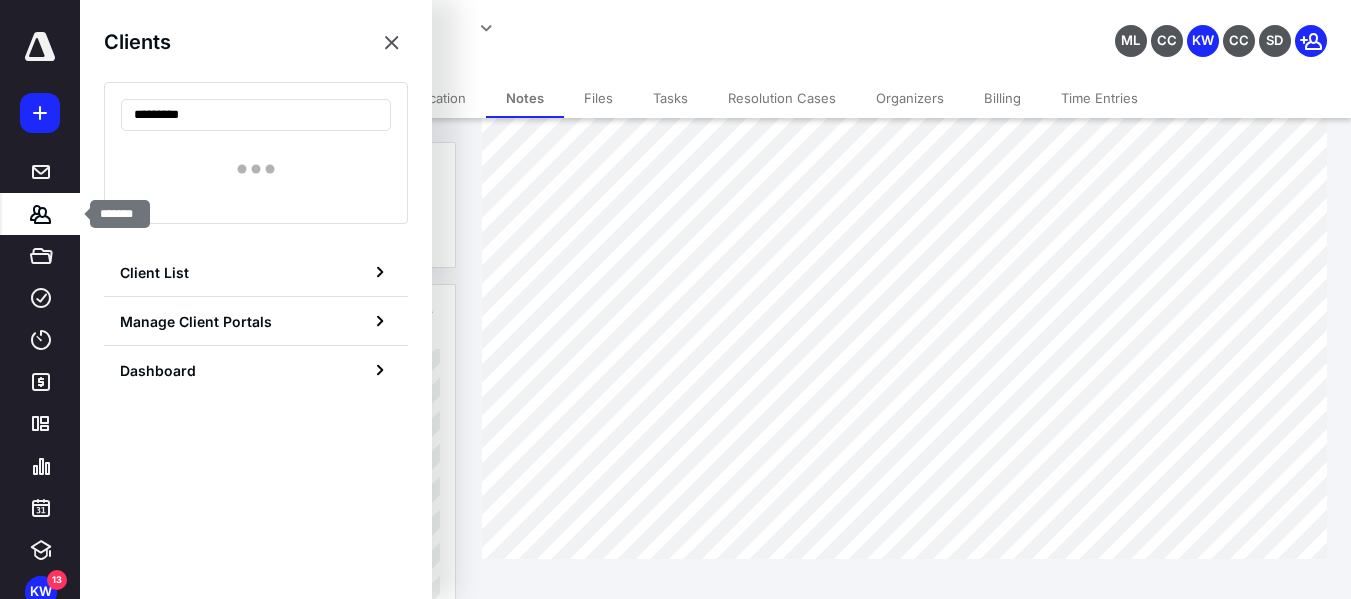 type on "**********" 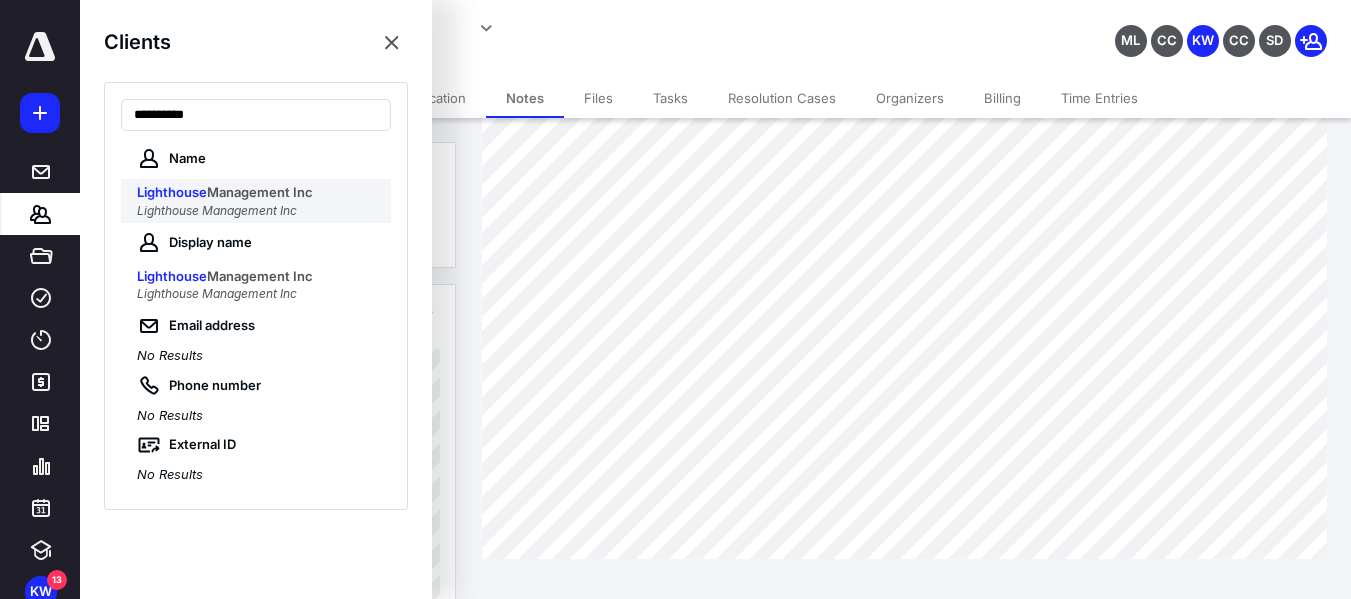 click on "Lighthouse" at bounding box center [172, 192] 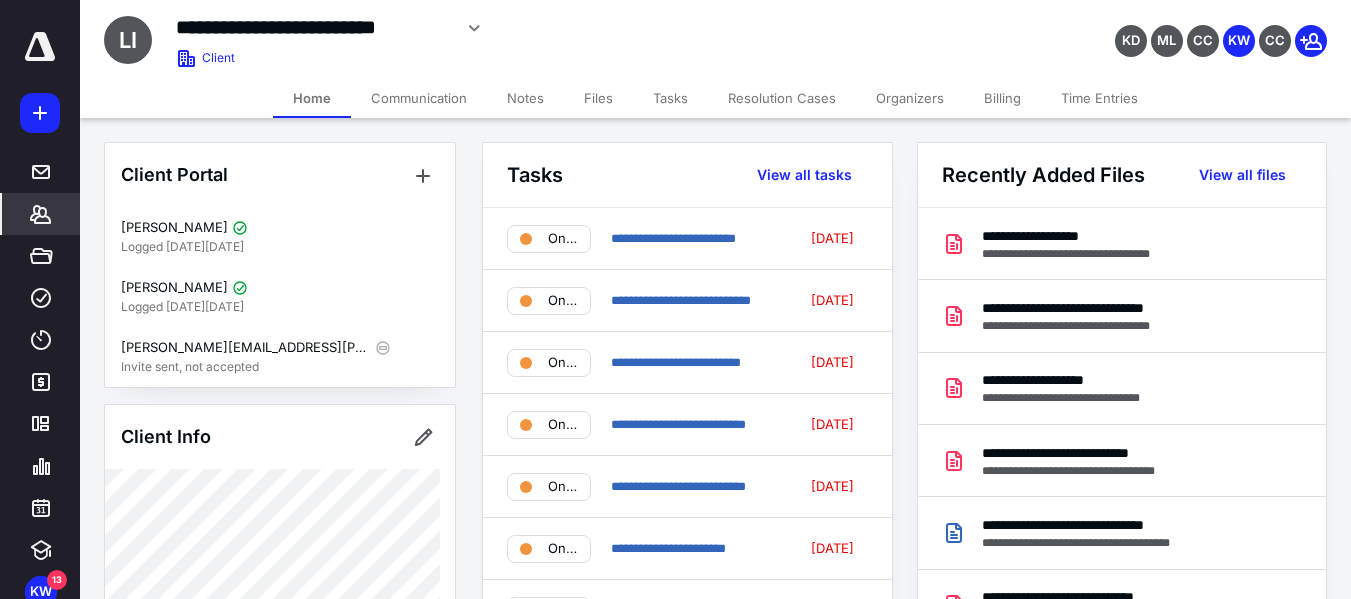 click on "Notes" at bounding box center (525, 98) 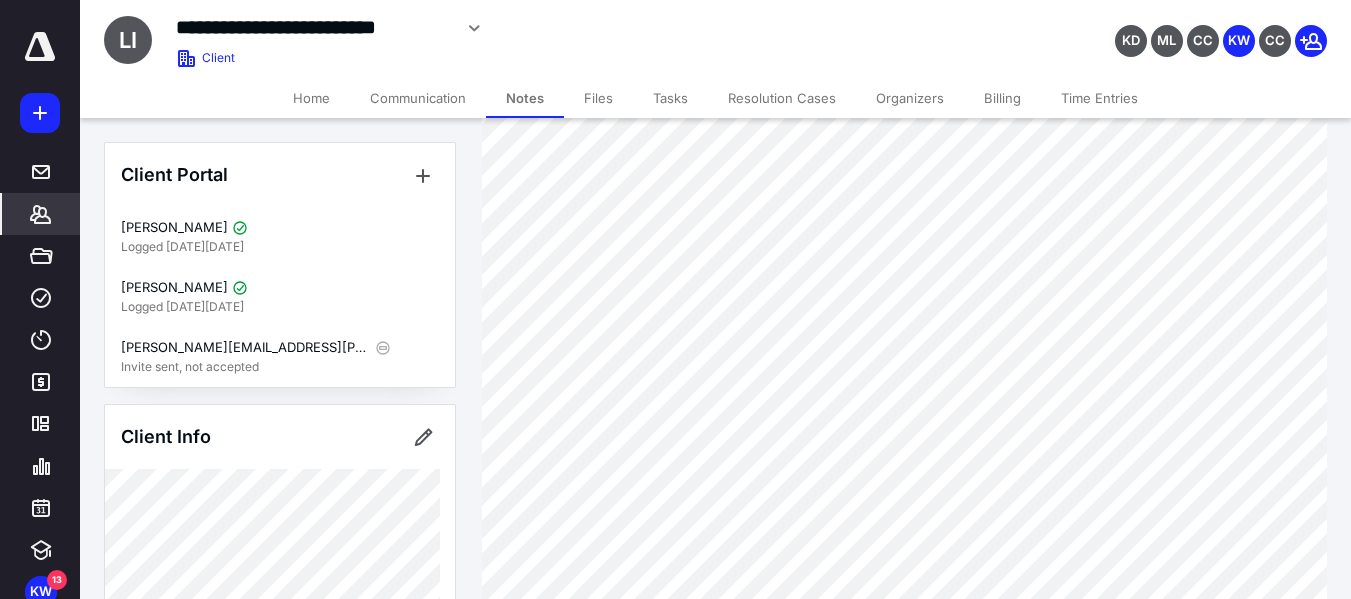 scroll, scrollTop: 1300, scrollLeft: 0, axis: vertical 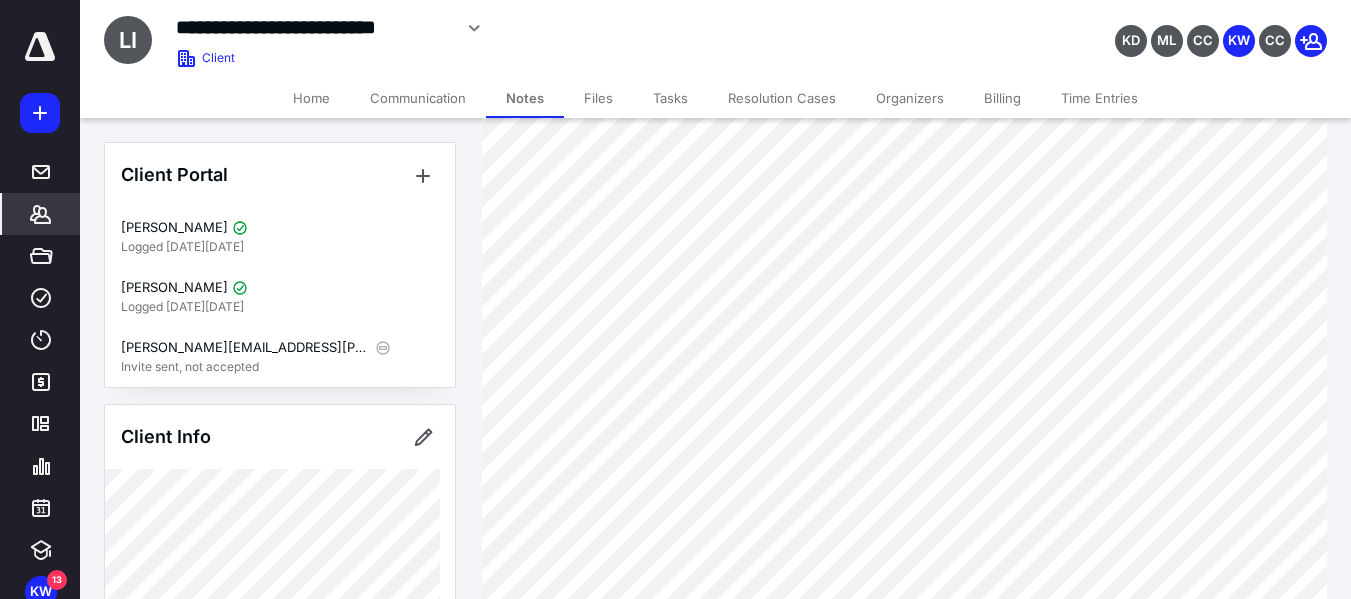 click on "Files" at bounding box center [598, 98] 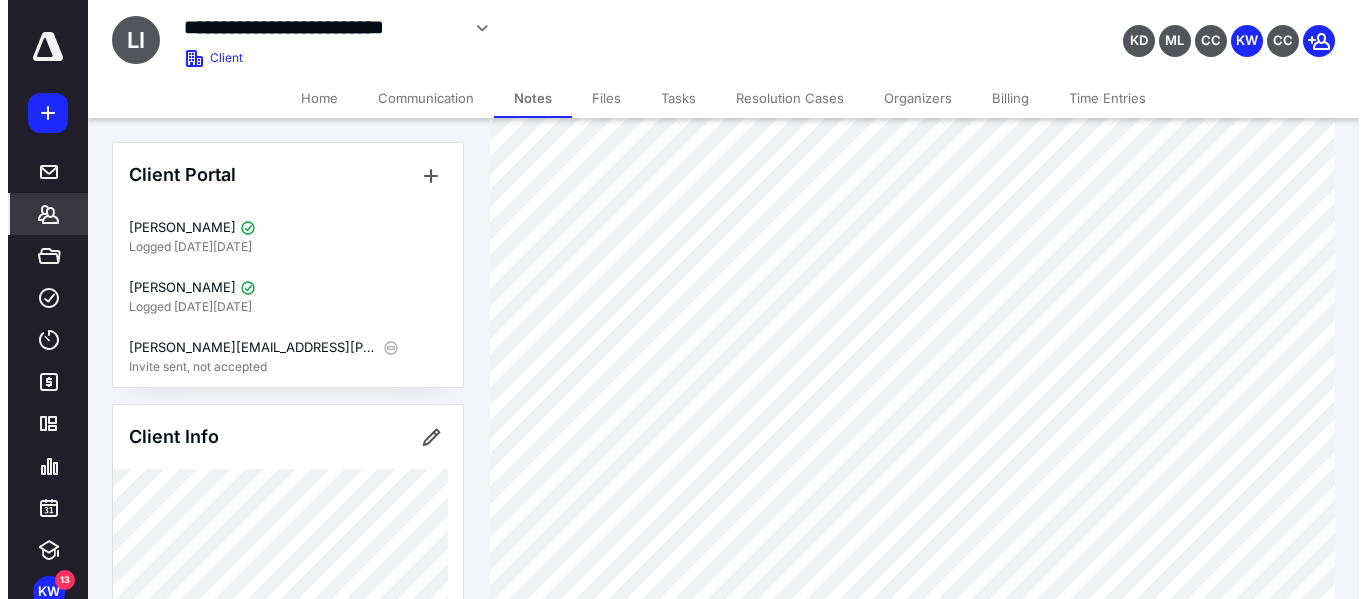 scroll, scrollTop: 0, scrollLeft: 0, axis: both 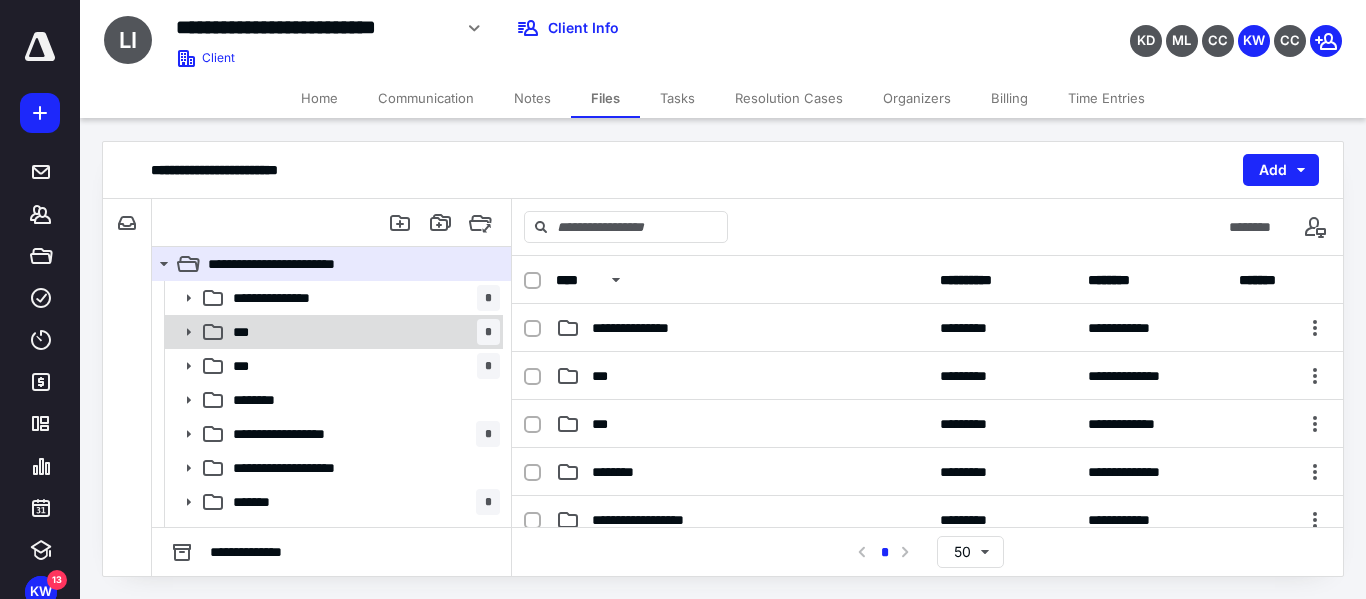 click 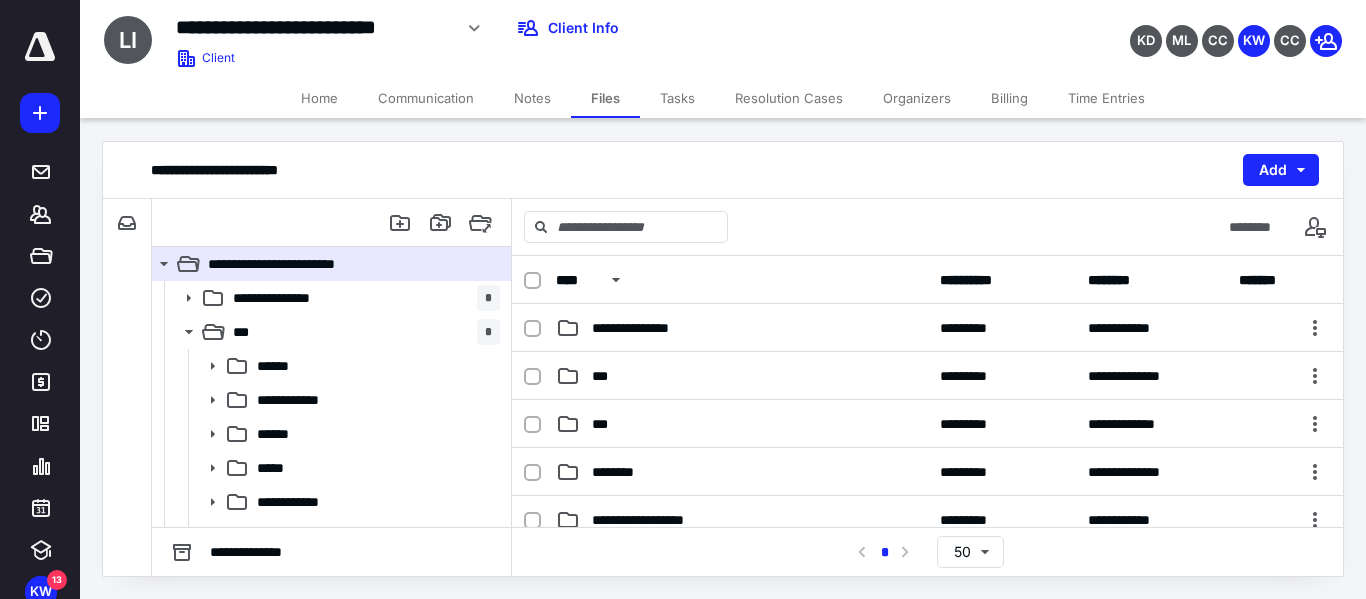 scroll, scrollTop: 200, scrollLeft: 0, axis: vertical 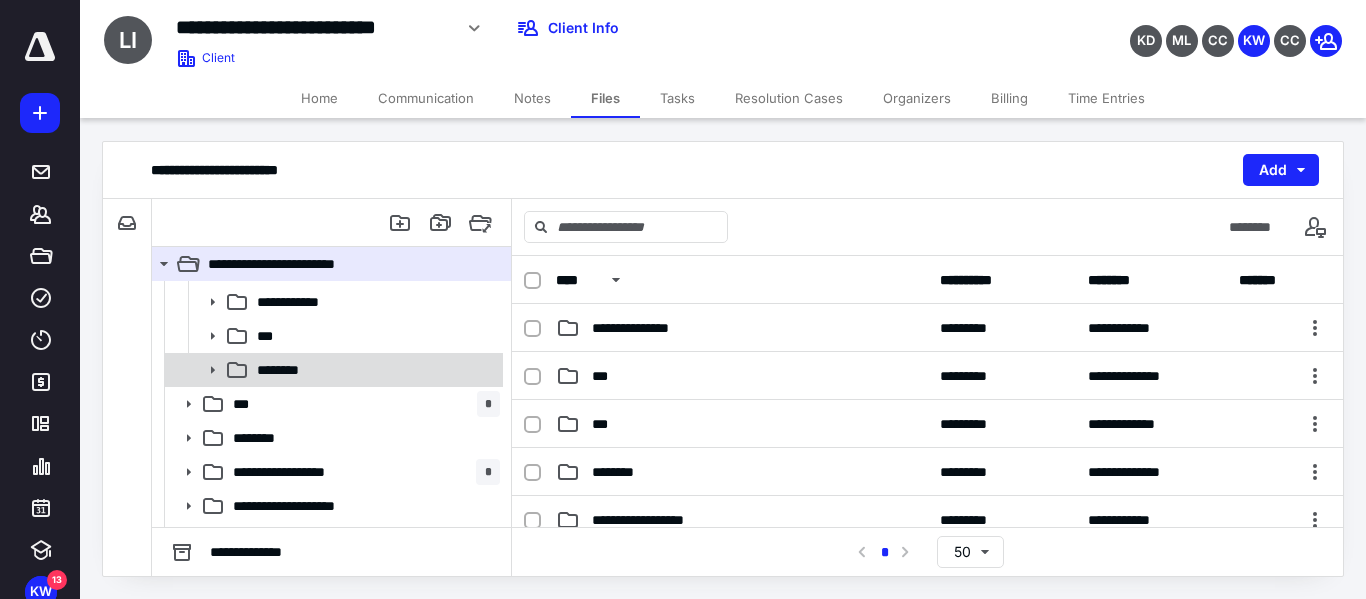 click 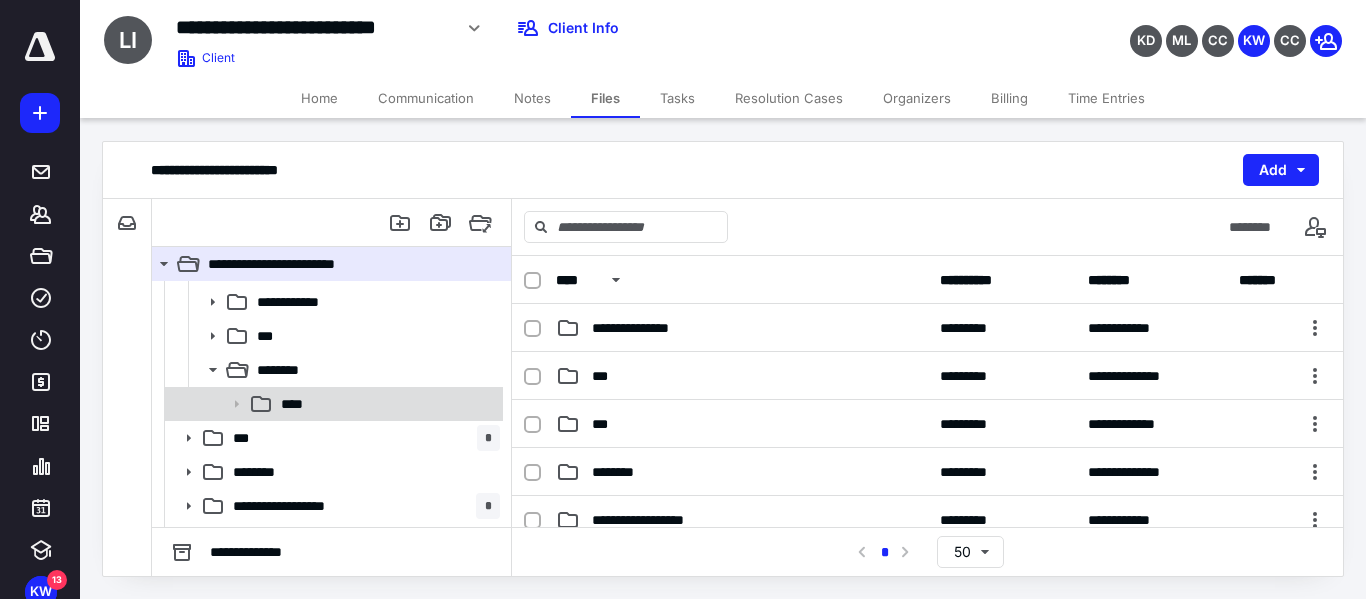 click on "****" at bounding box center (332, 404) 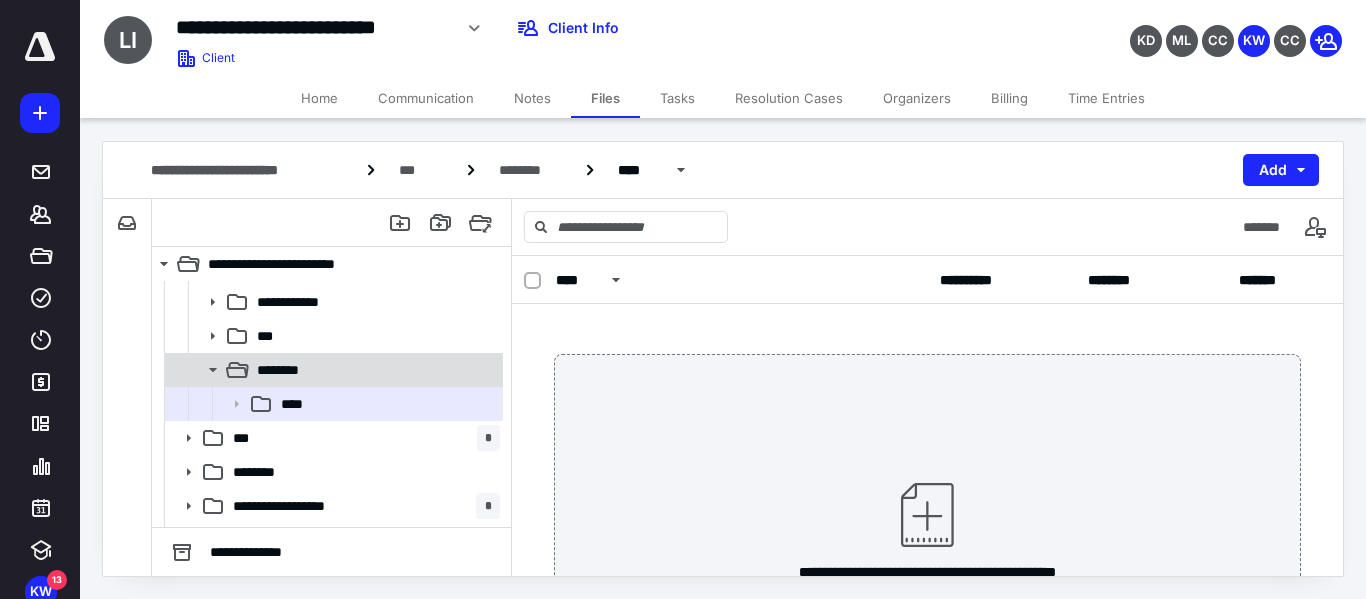 click 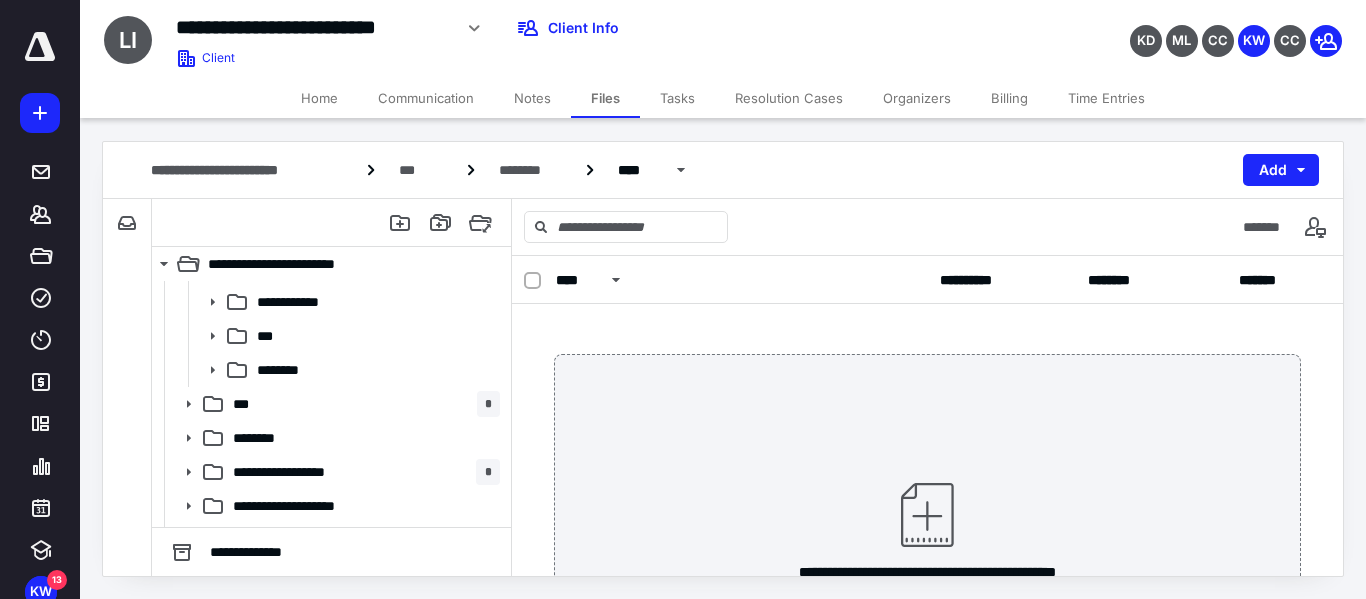 scroll, scrollTop: 0, scrollLeft: 0, axis: both 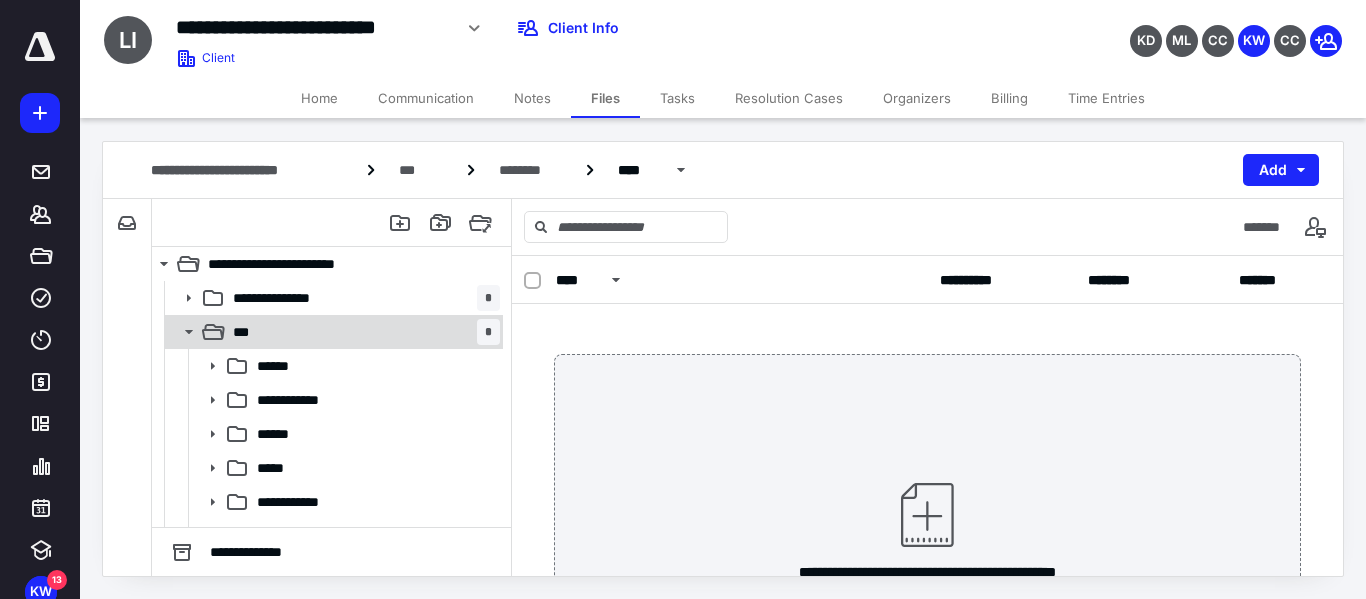 click 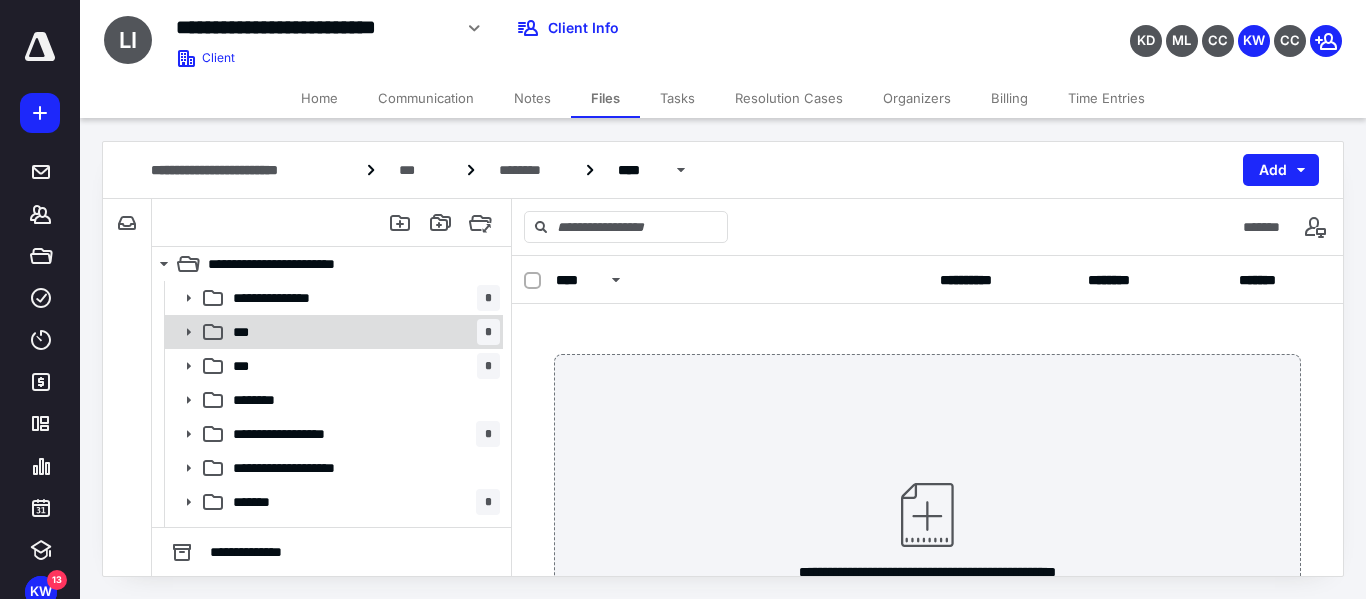 click 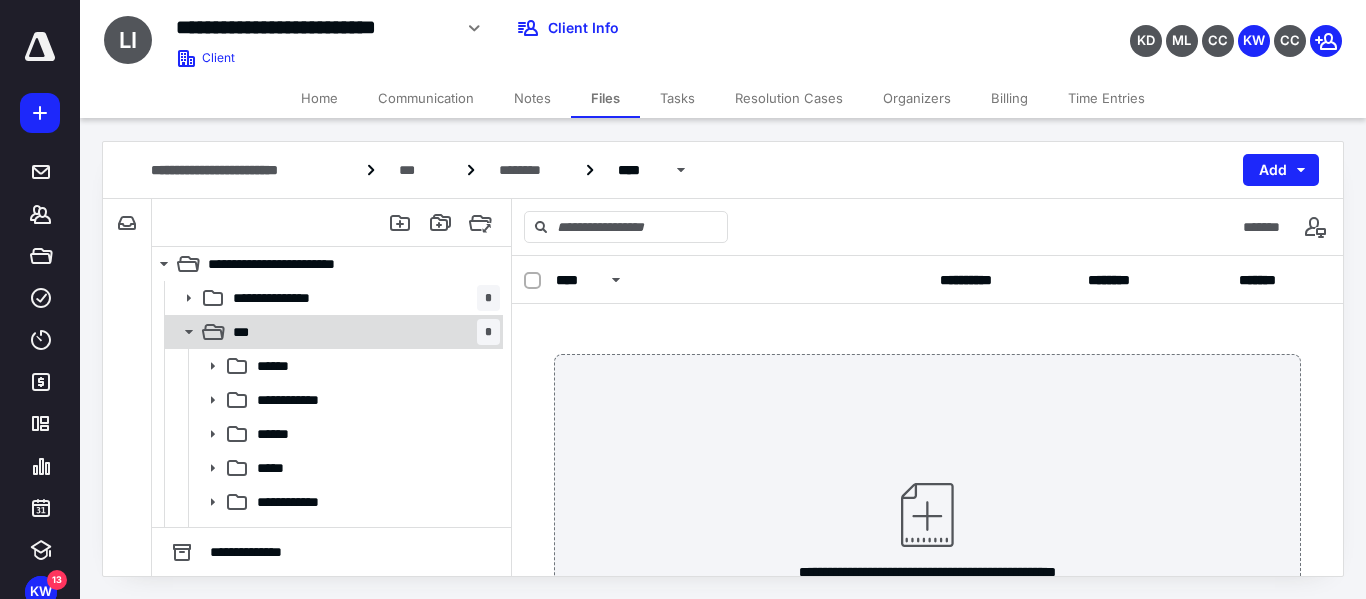 click 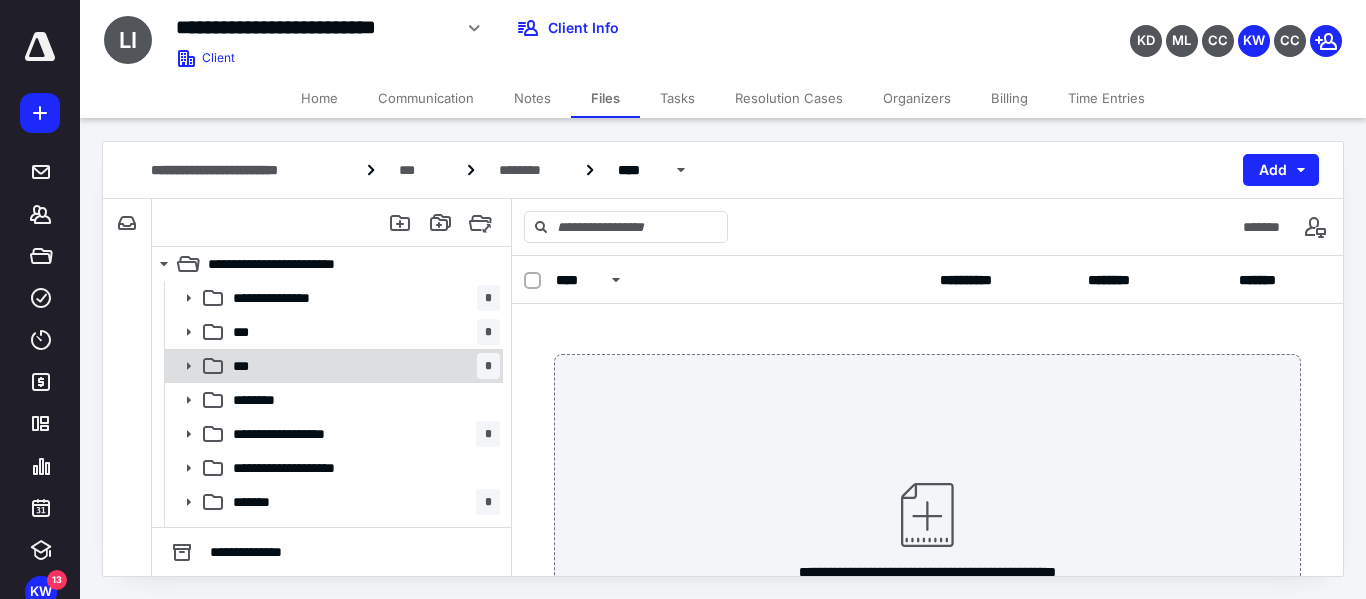 click 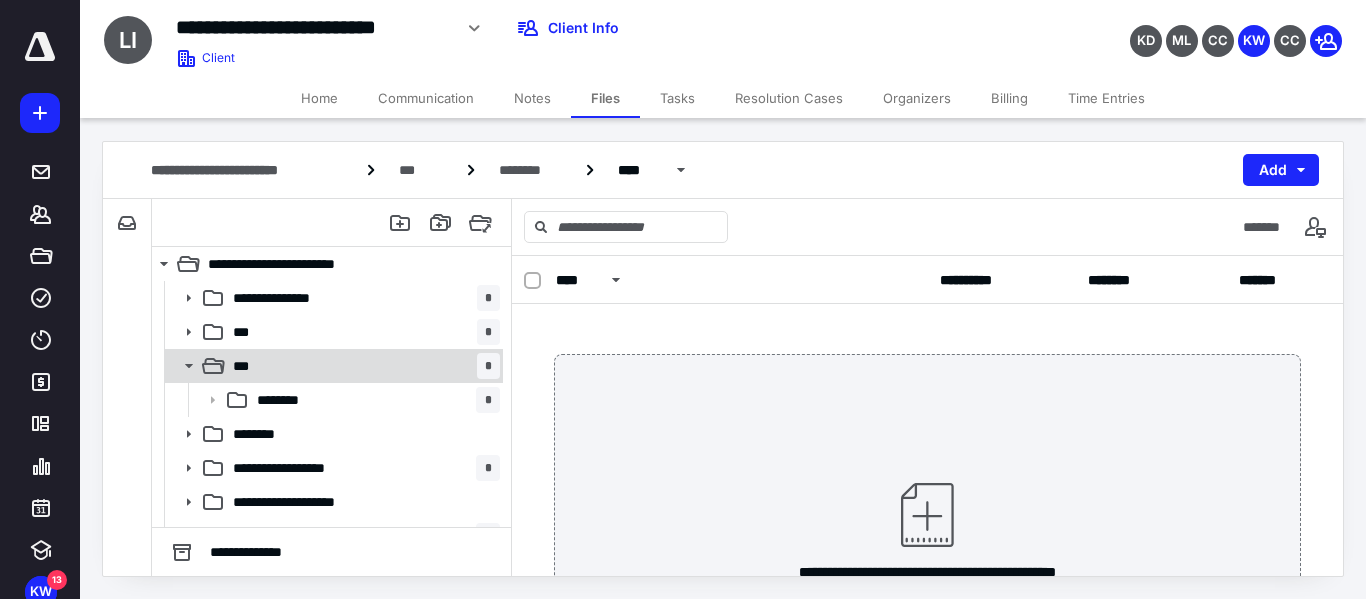 click 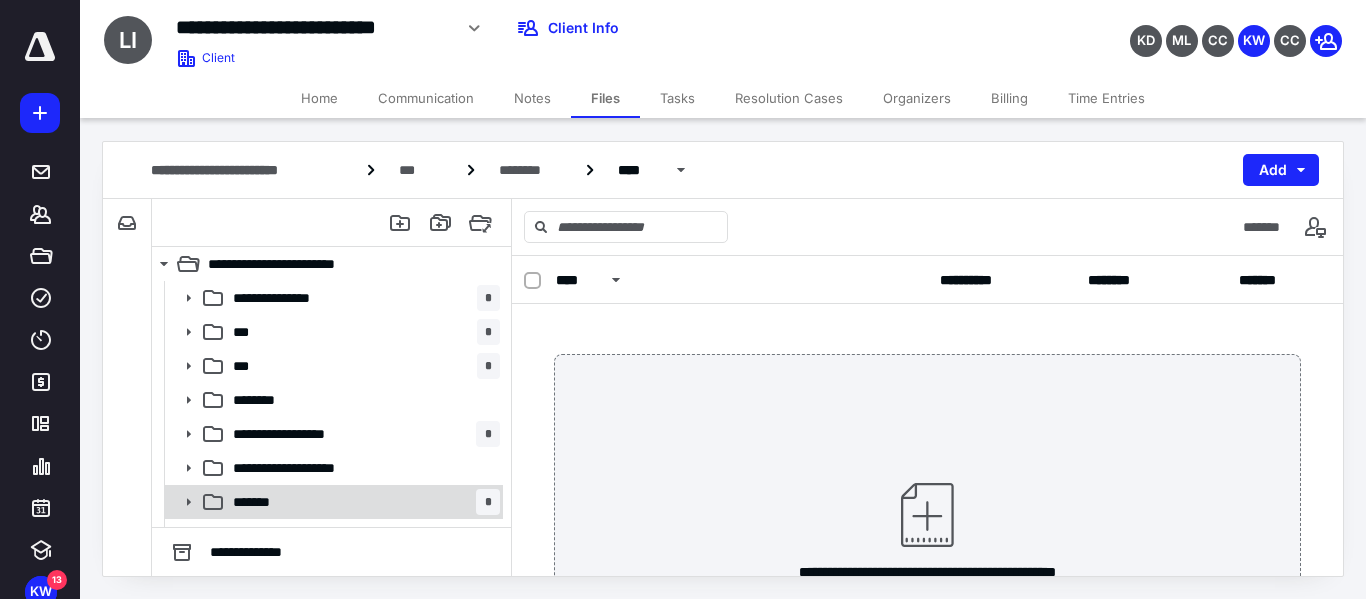 scroll, scrollTop: 100, scrollLeft: 0, axis: vertical 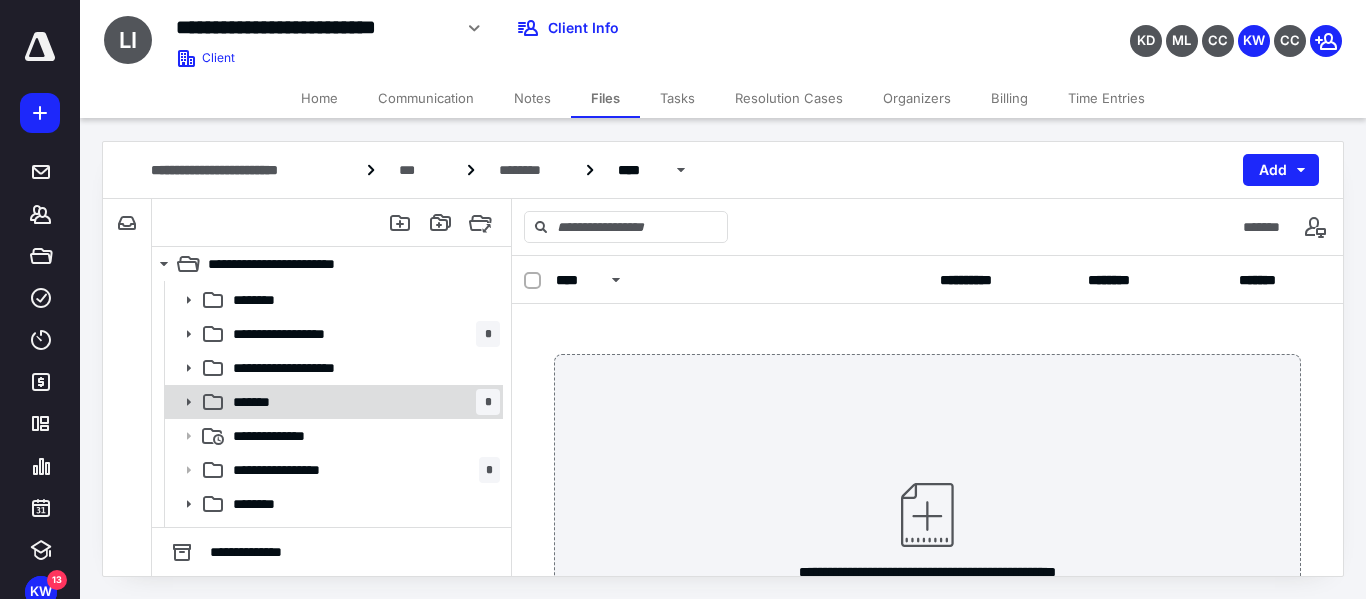 click 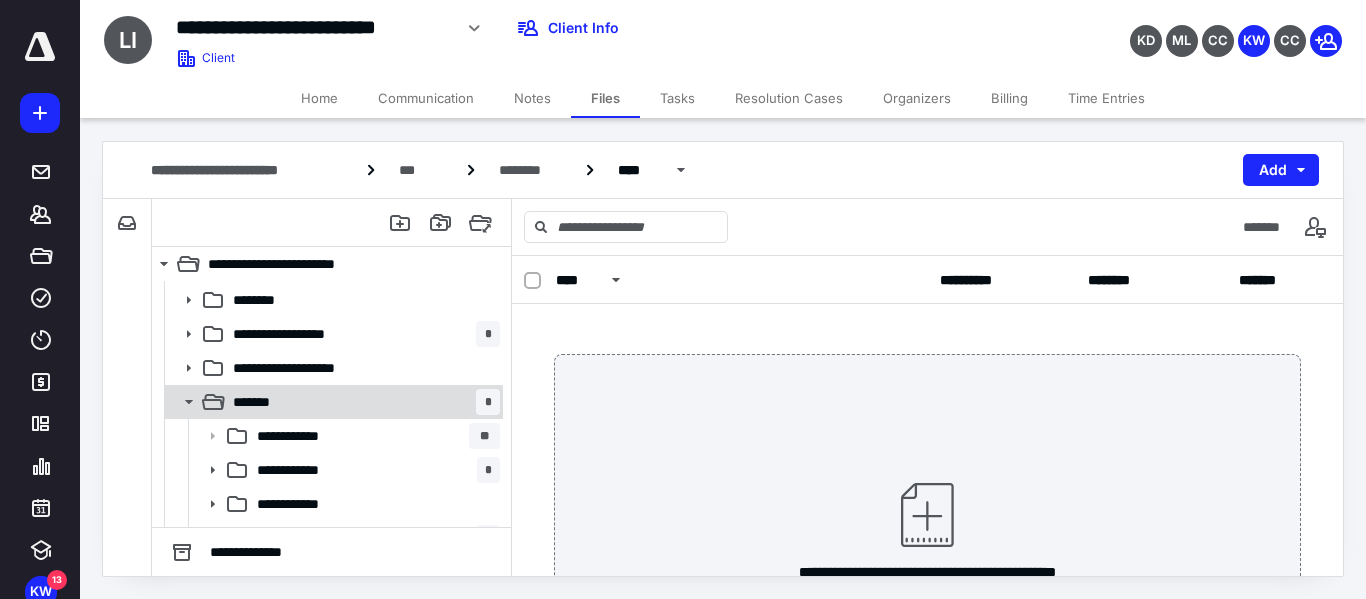 click 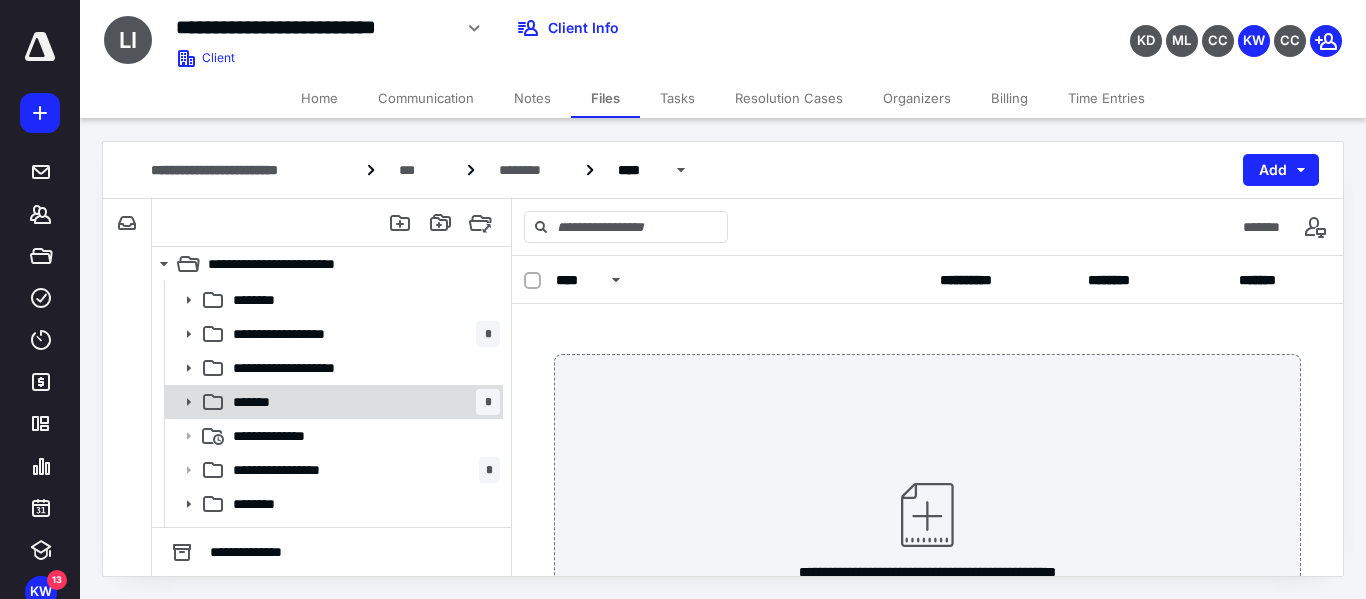 click 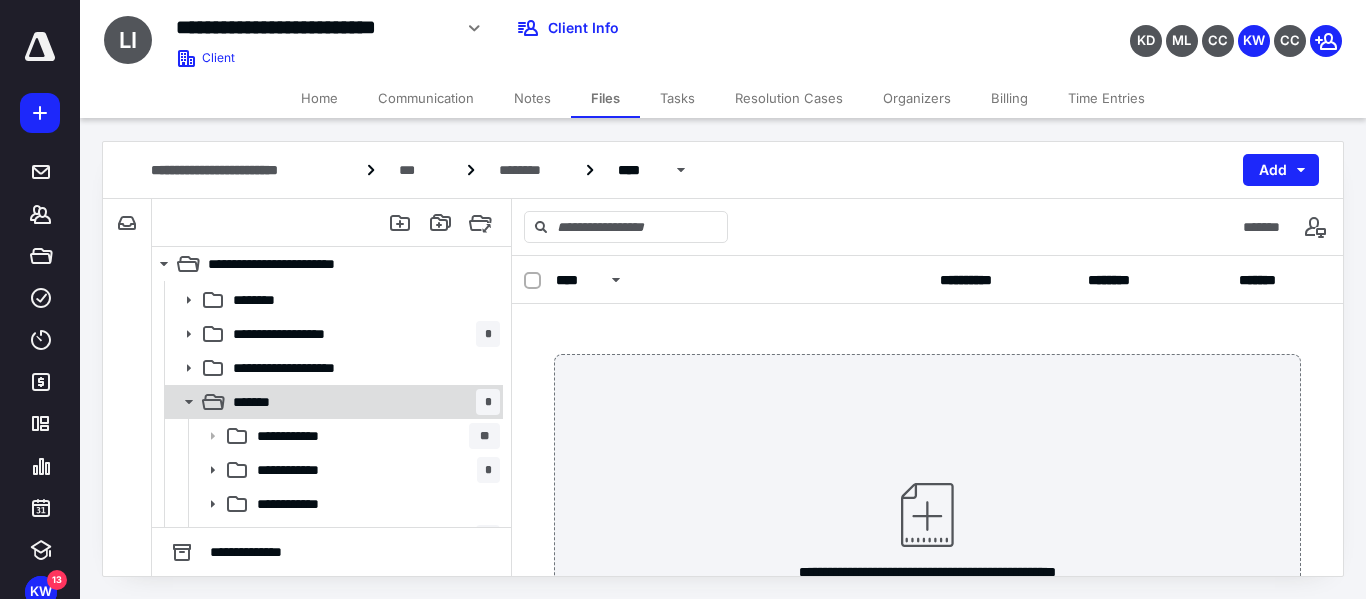 click 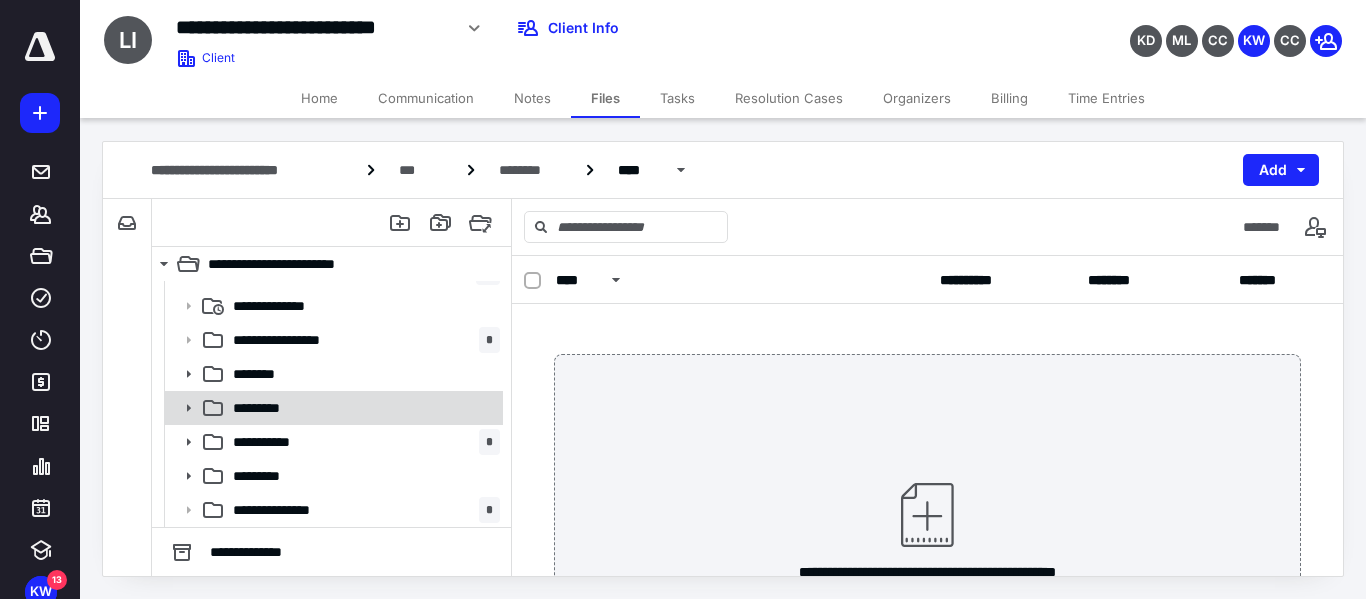 scroll, scrollTop: 0, scrollLeft: 0, axis: both 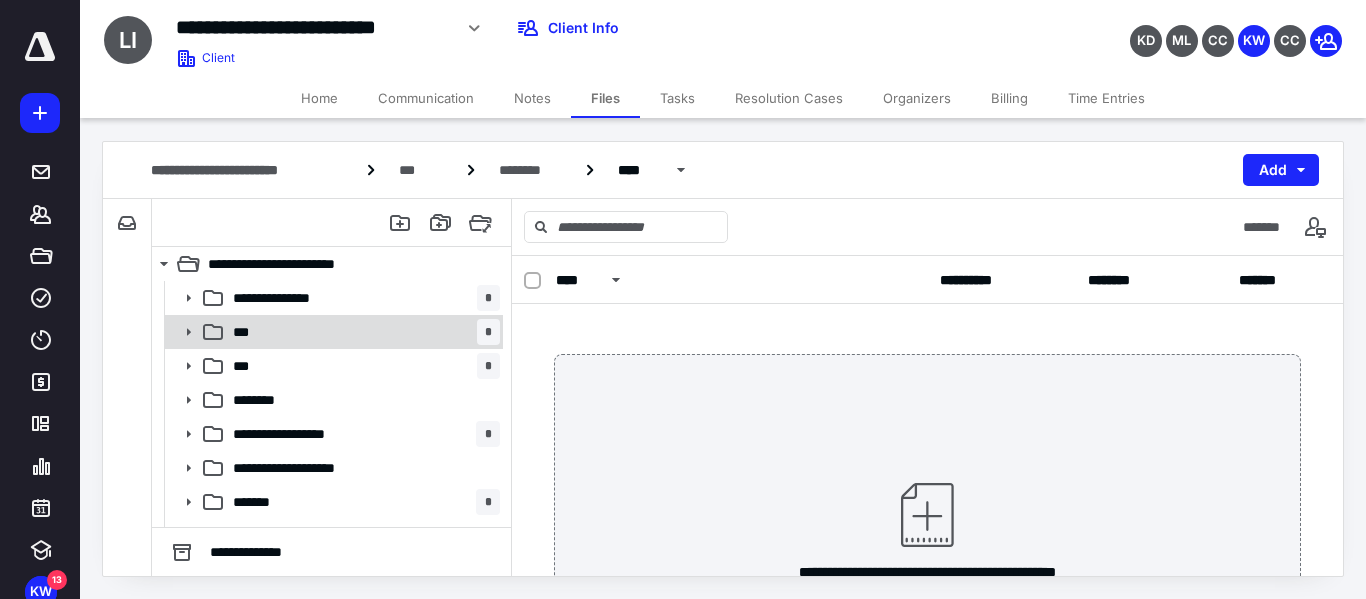 click 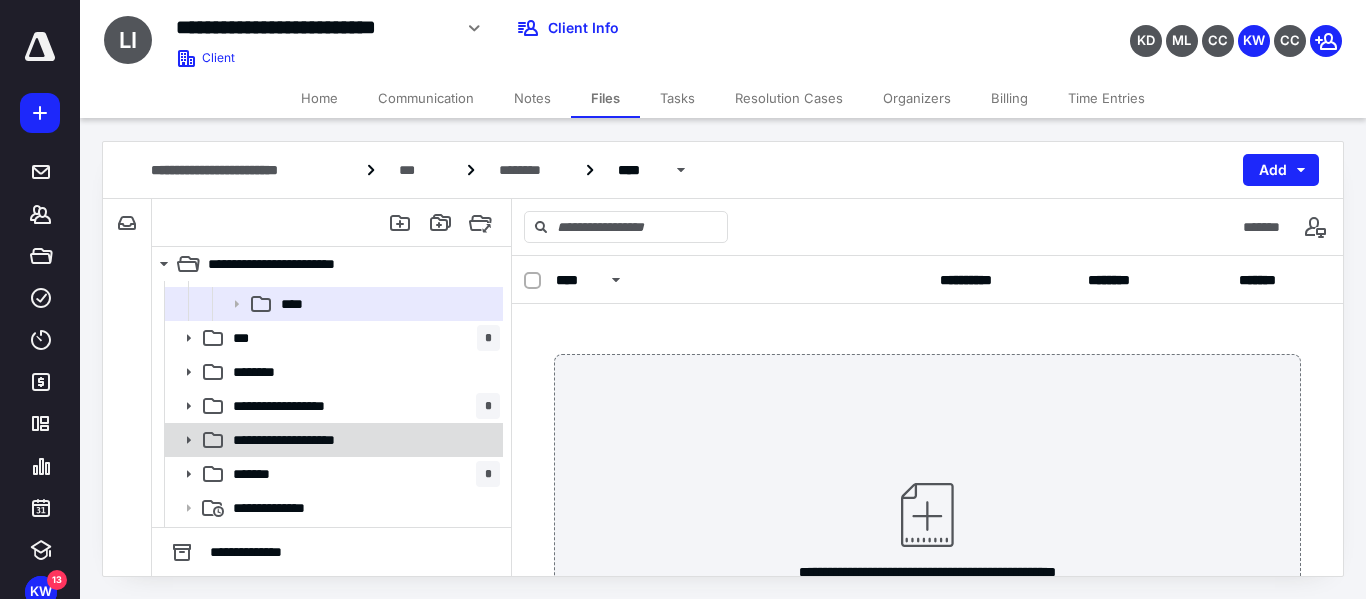 scroll, scrollTop: 200, scrollLeft: 0, axis: vertical 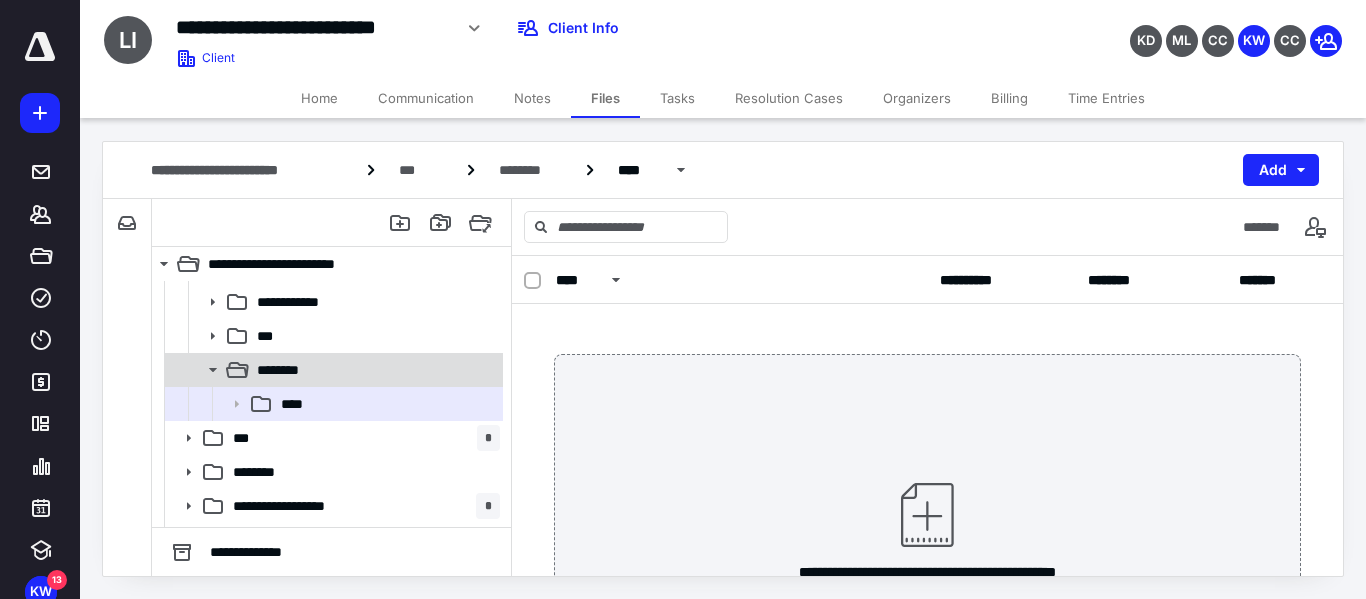 click 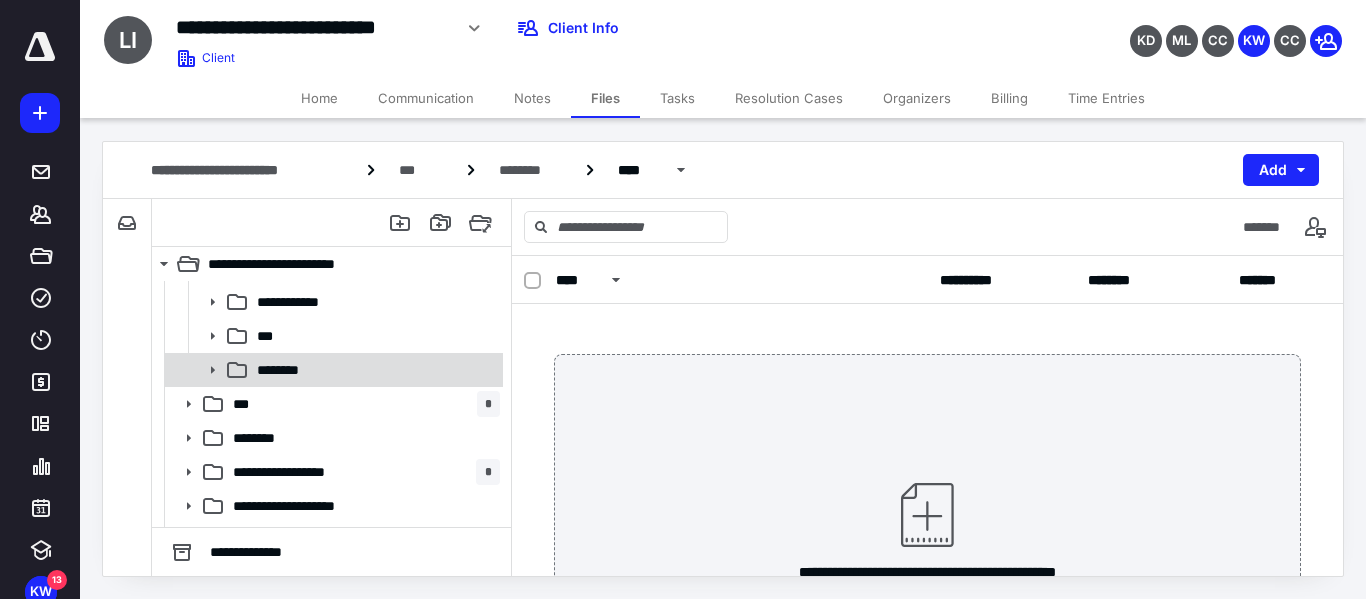 click 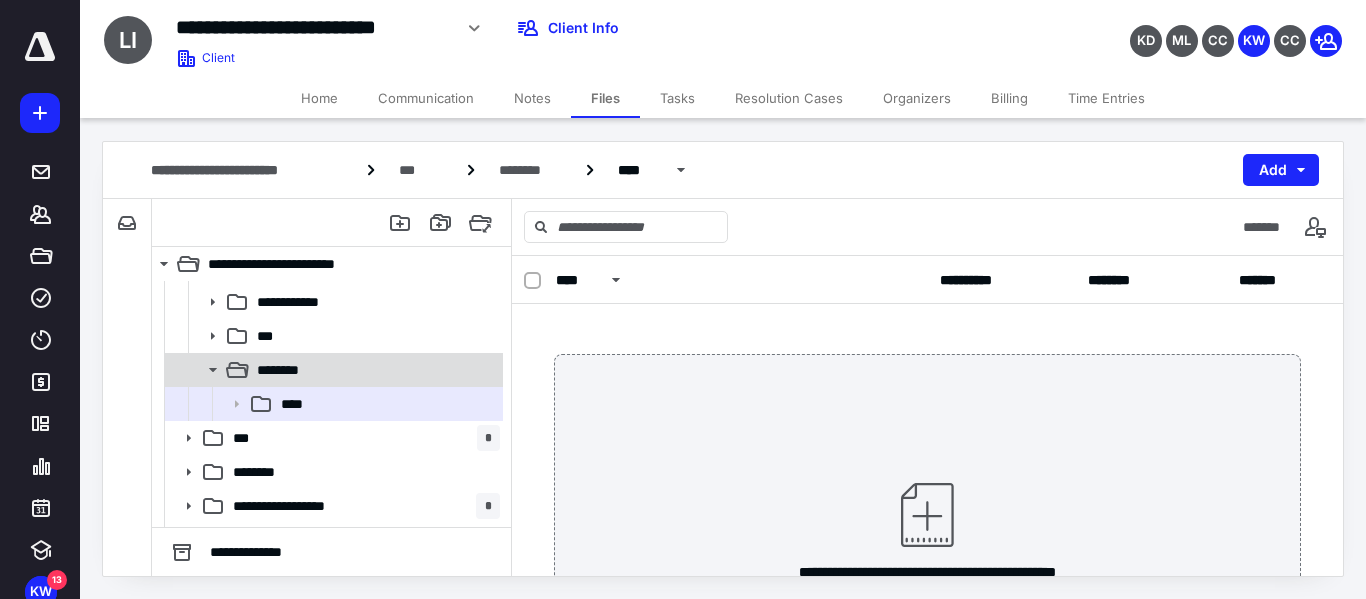 click 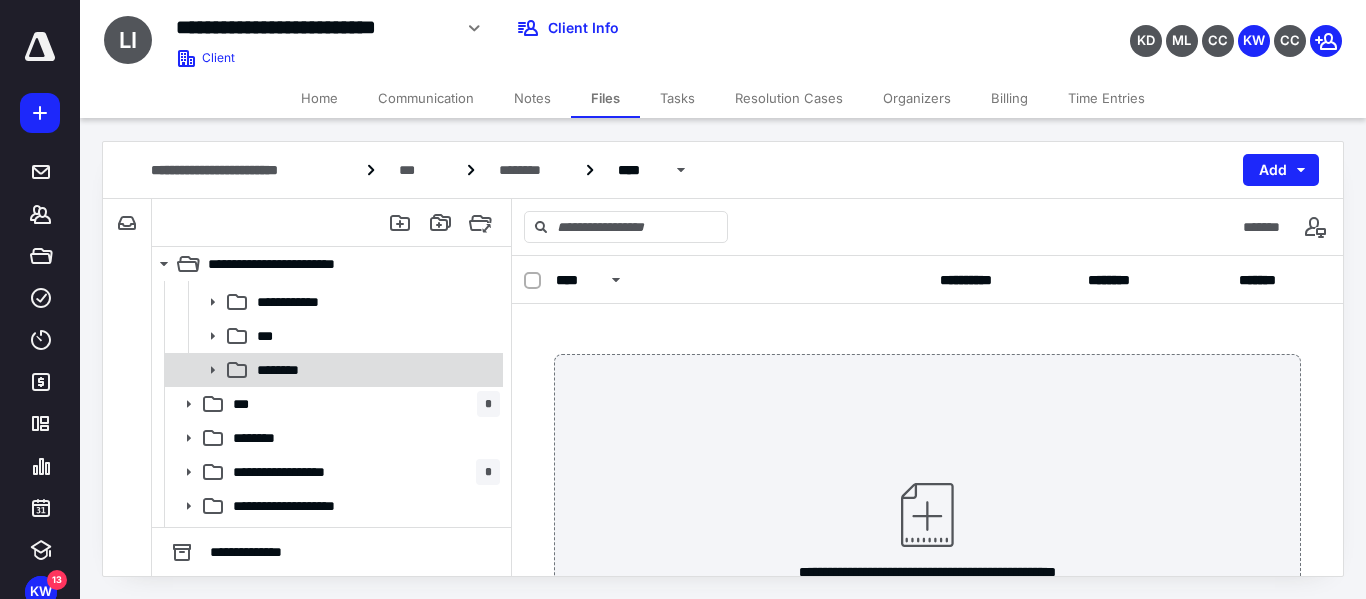 click 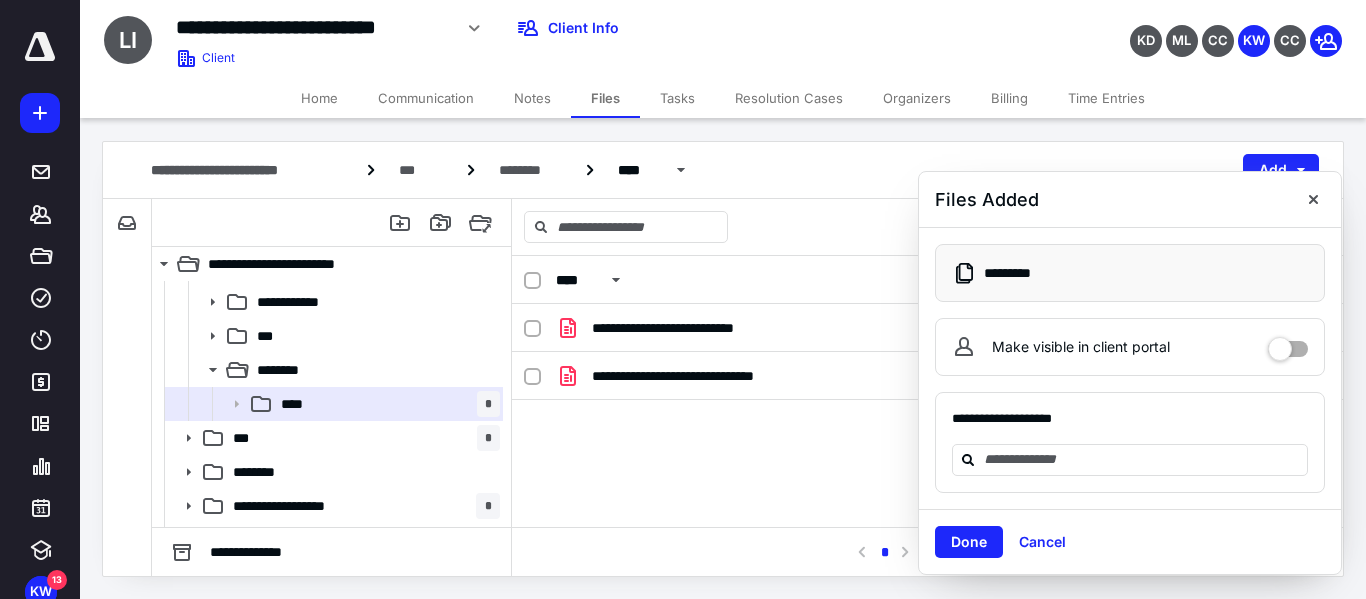 click at bounding box center [1313, 199] 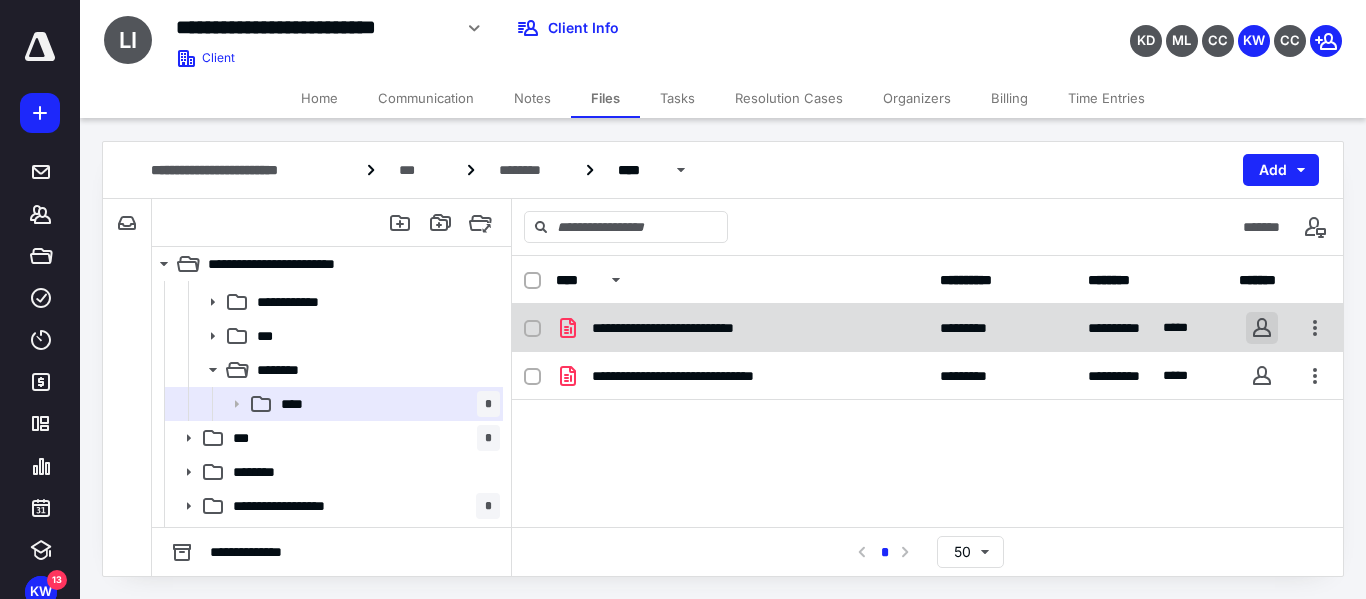 click at bounding box center [1262, 328] 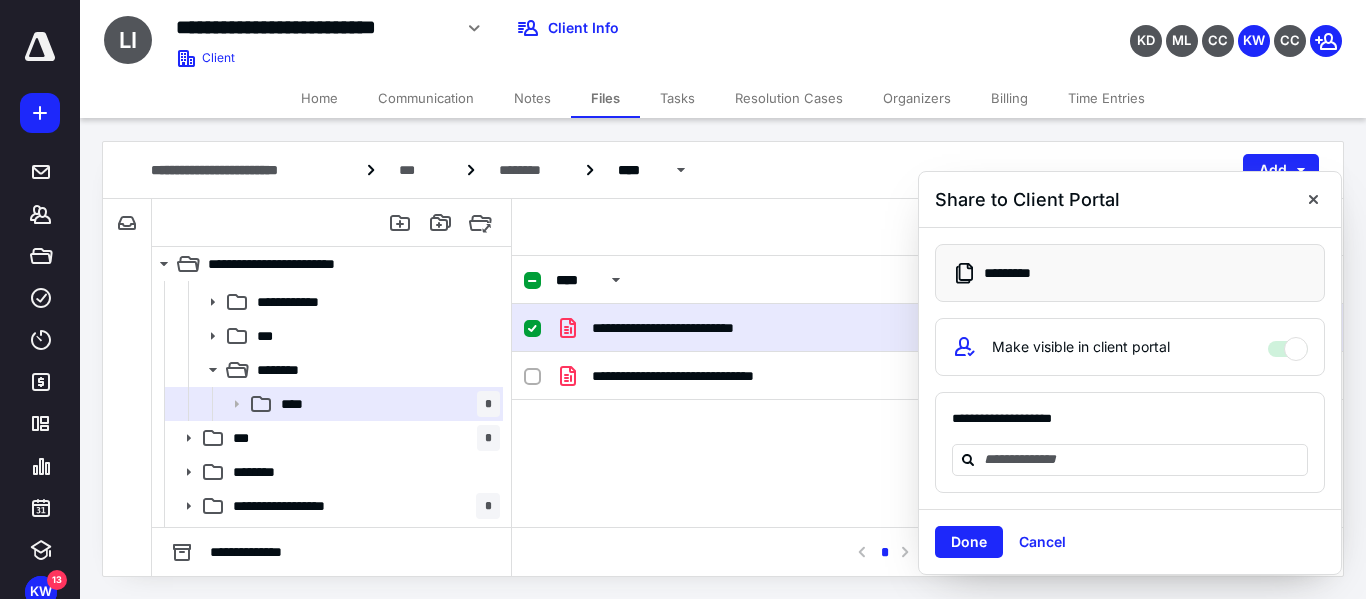 click at bounding box center (1313, 199) 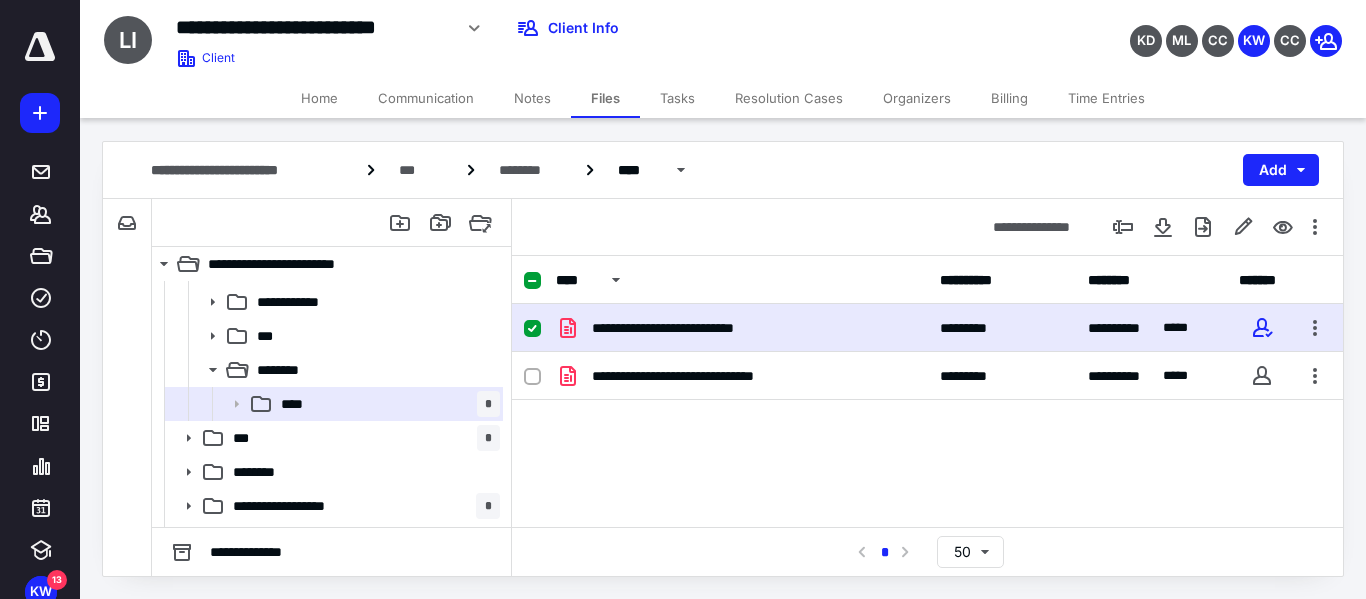 click on "**********" at bounding box center (927, 328) 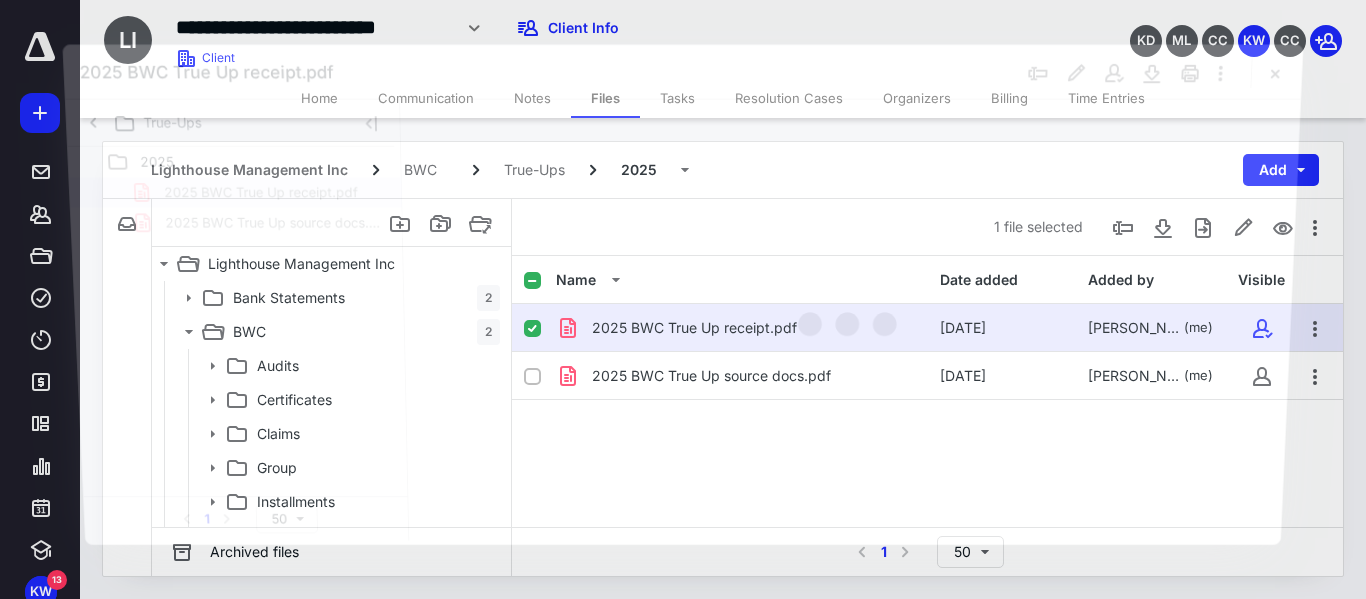 scroll, scrollTop: 200, scrollLeft: 0, axis: vertical 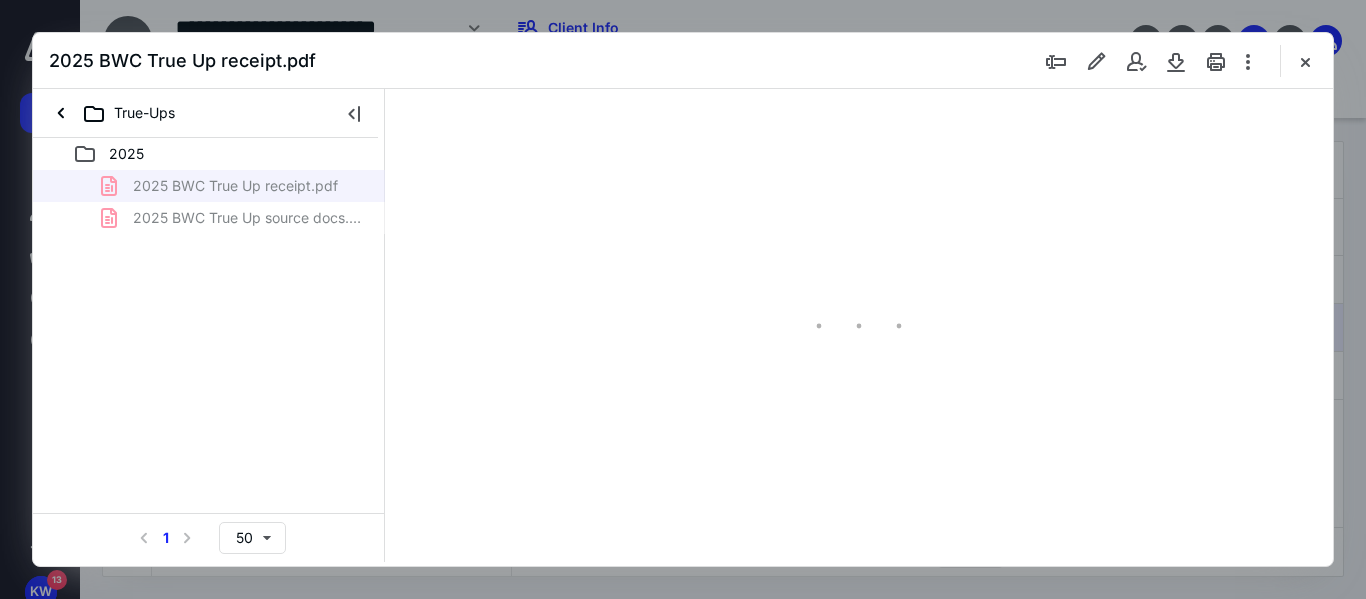 type on "152" 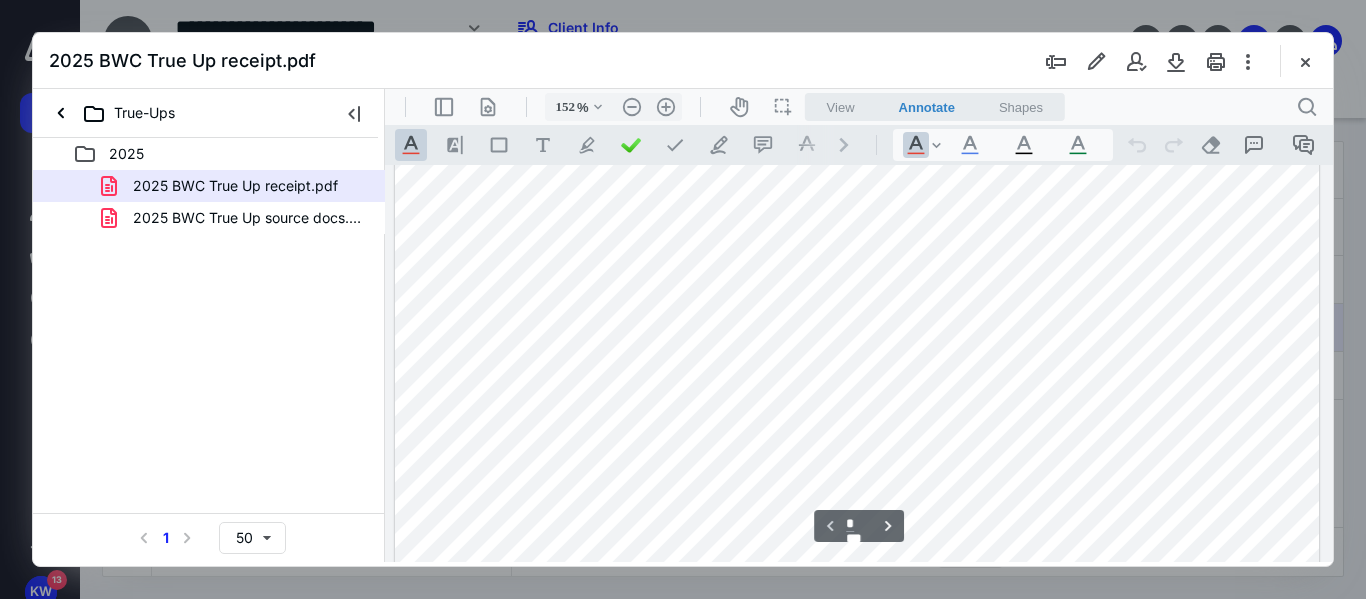 scroll, scrollTop: 0, scrollLeft: 0, axis: both 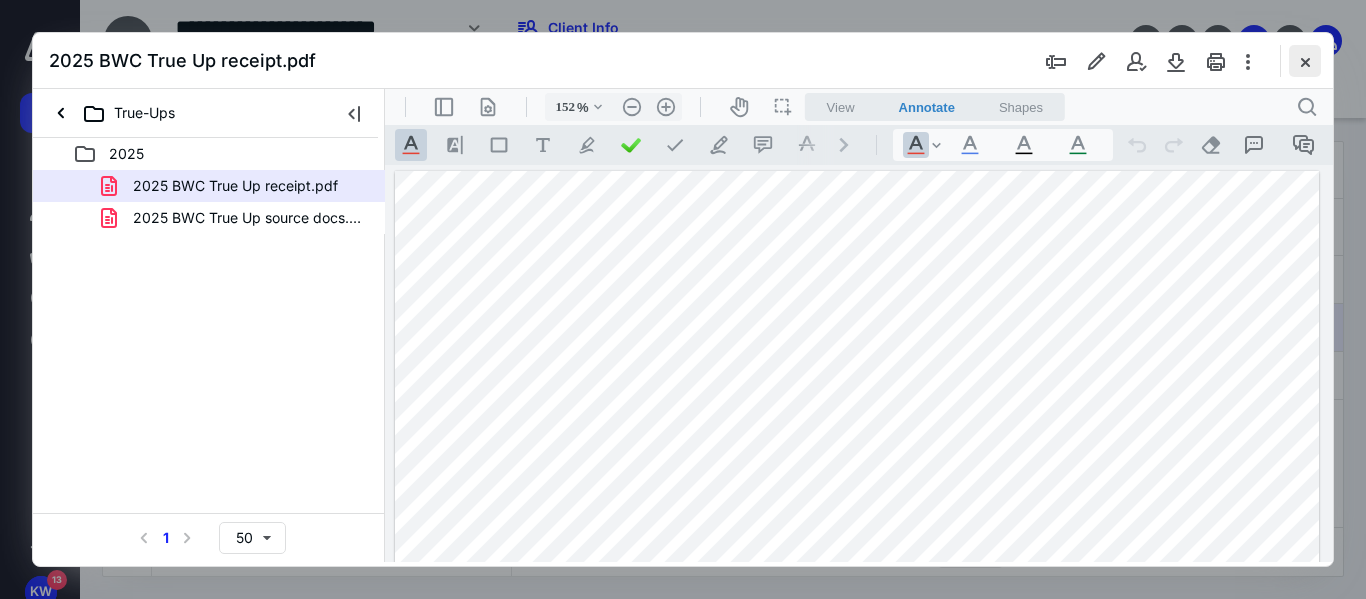 click at bounding box center [1305, 61] 